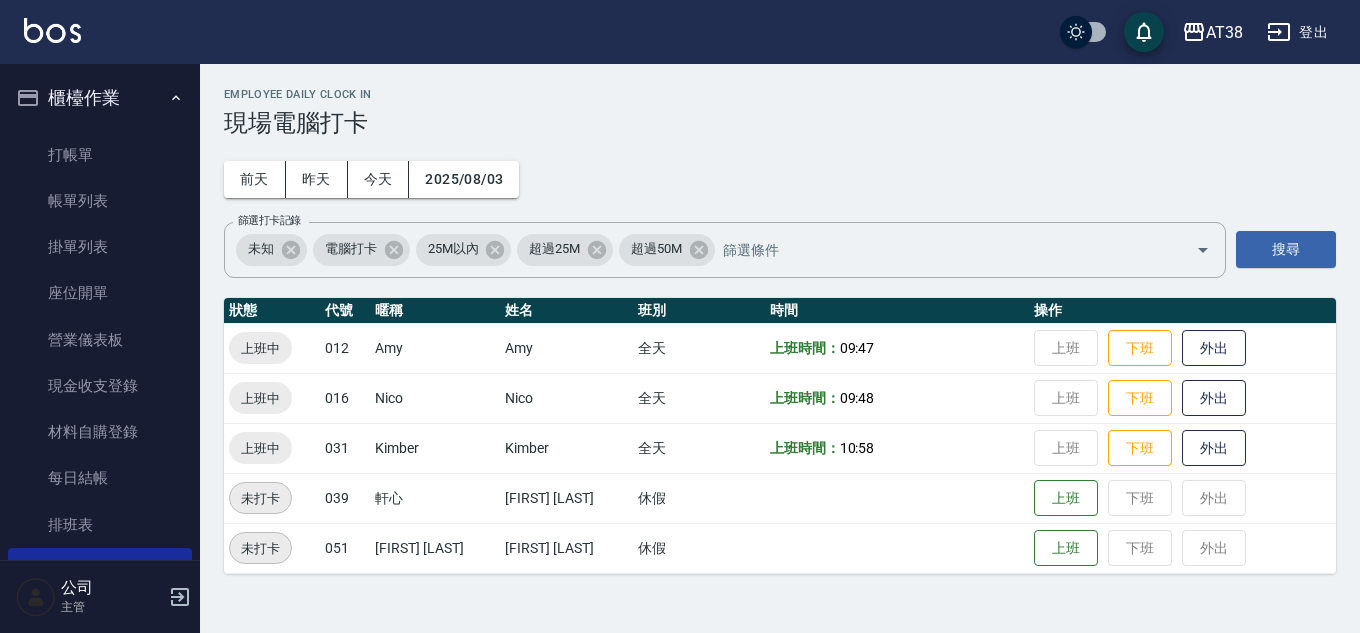 scroll, scrollTop: 0, scrollLeft: 0, axis: both 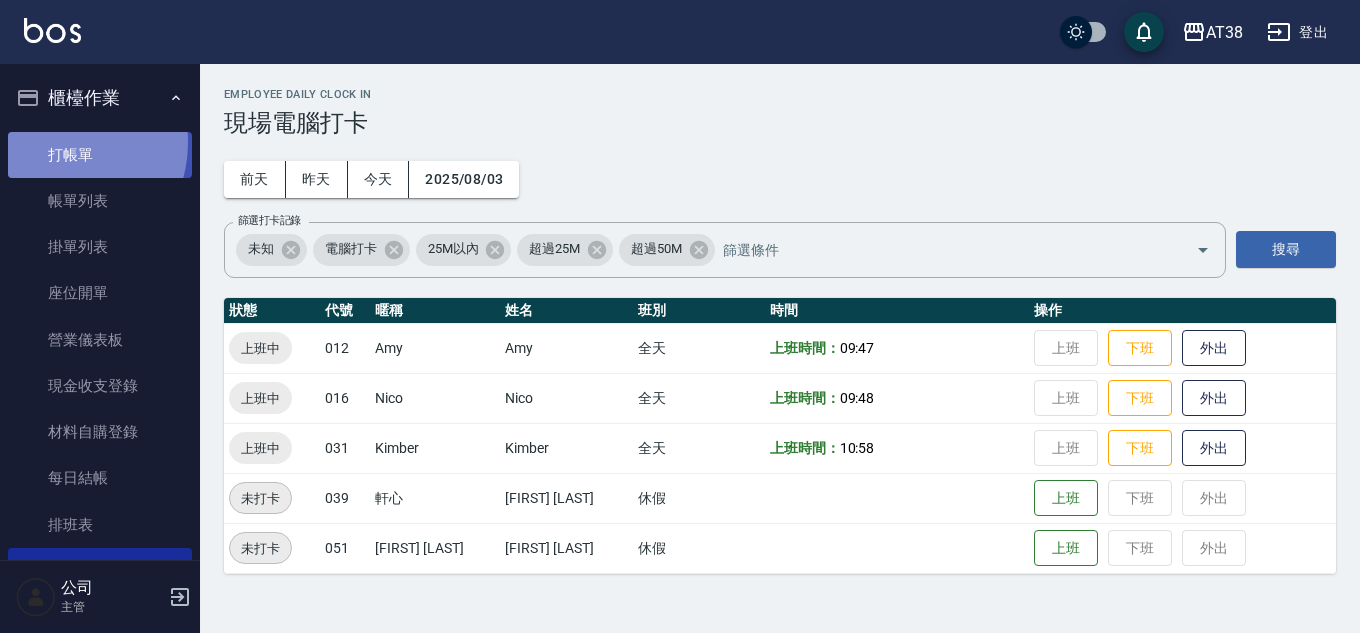 click on "打帳單" at bounding box center (100, 155) 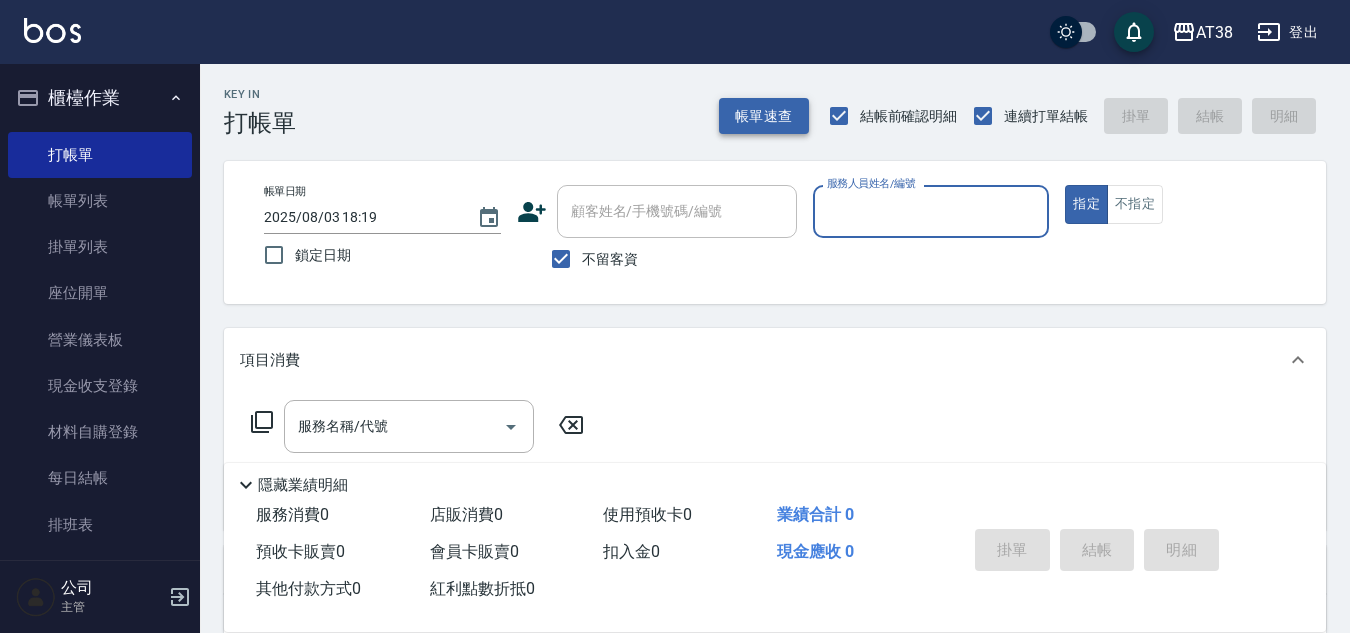 click on "帳單速查" at bounding box center (764, 116) 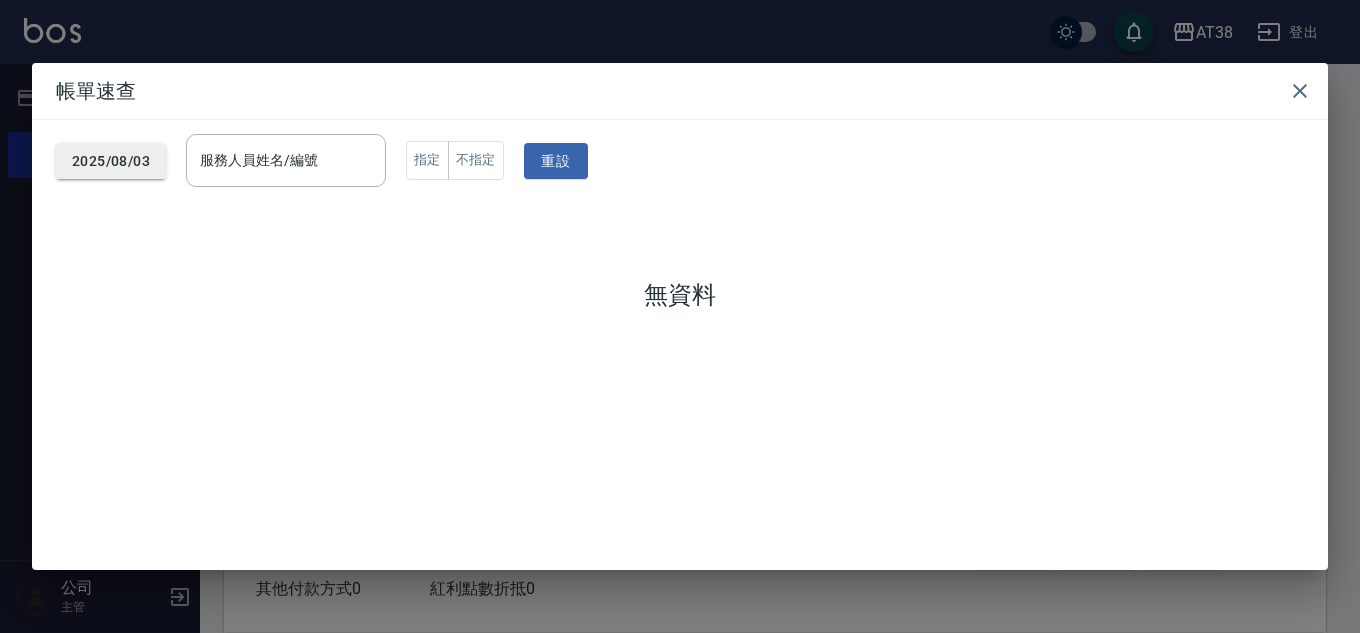 click on "2025/08/03" at bounding box center (111, 161) 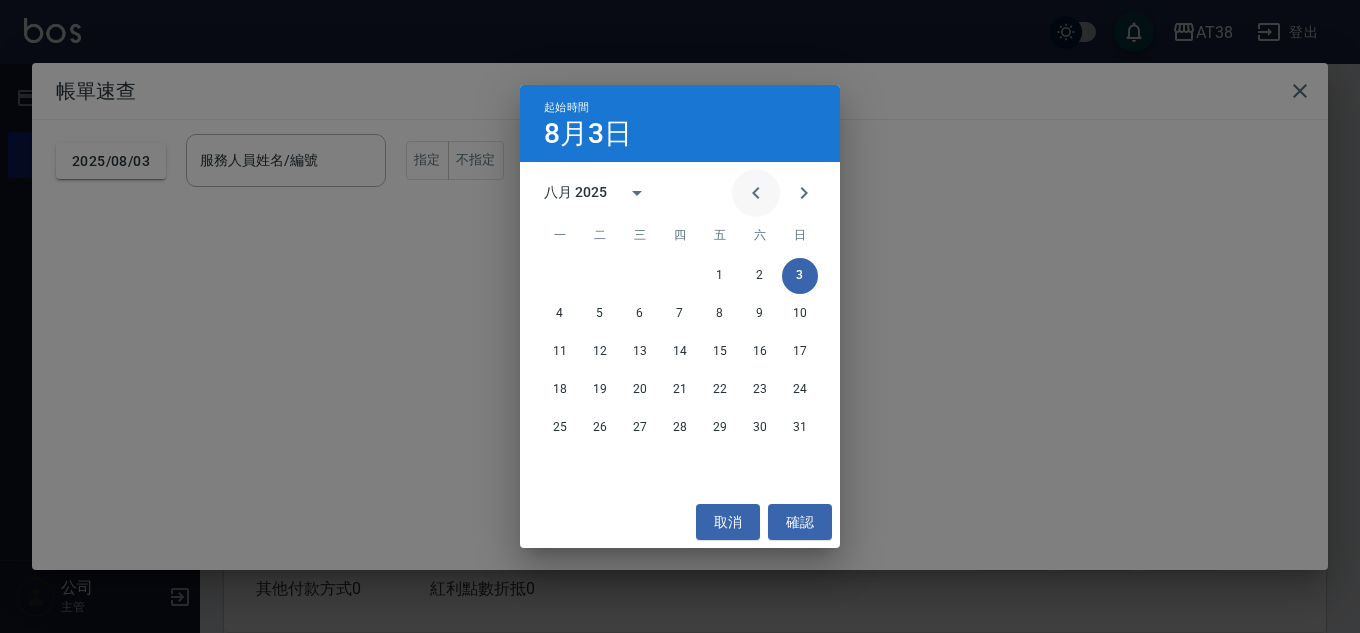 click 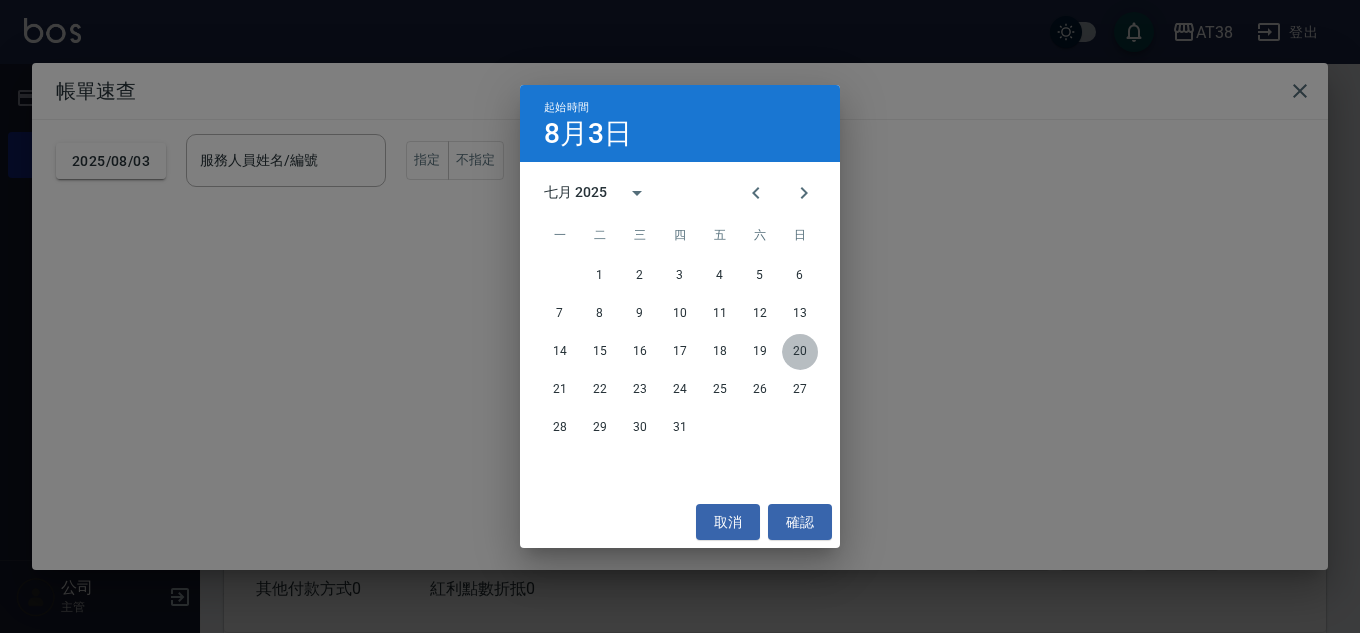click on "20" at bounding box center [800, 352] 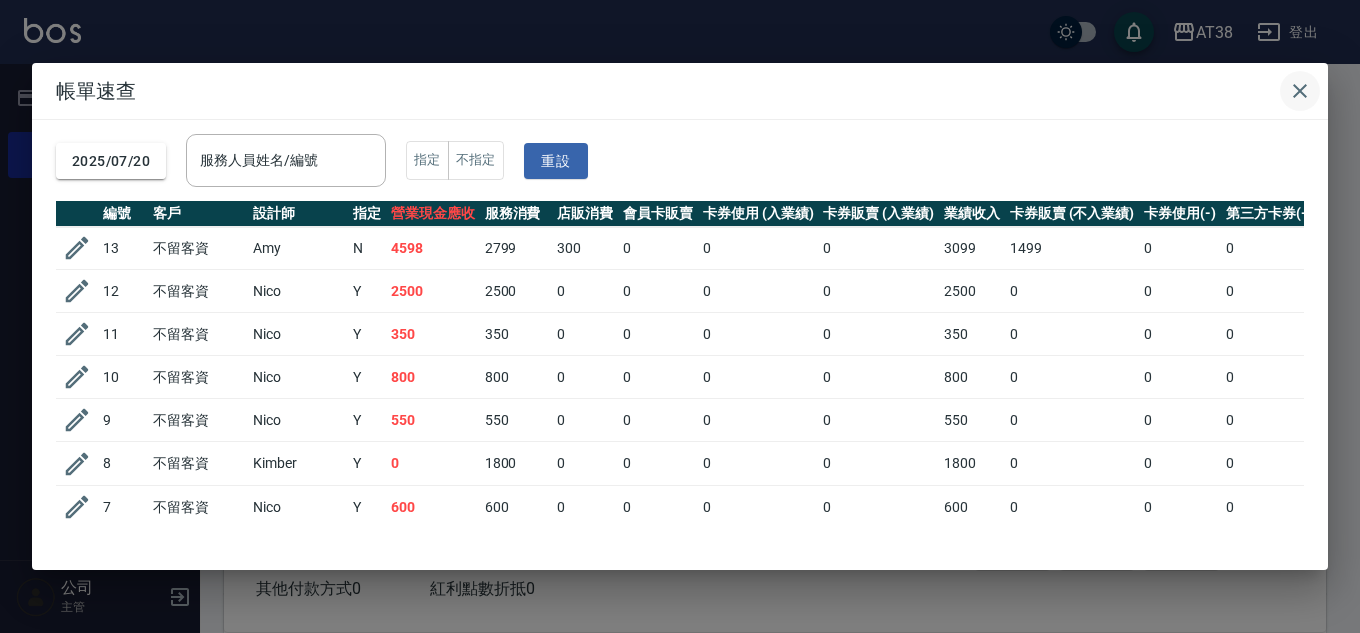 click 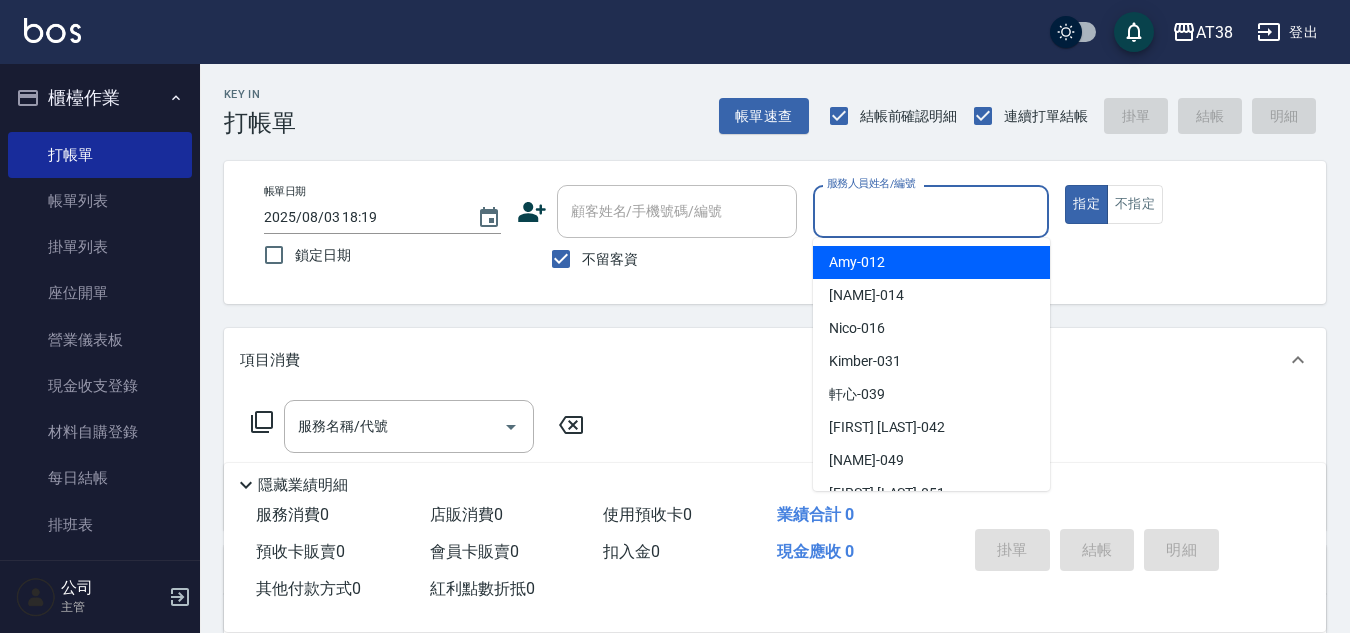 click on "服務人員姓名/編號" at bounding box center [931, 211] 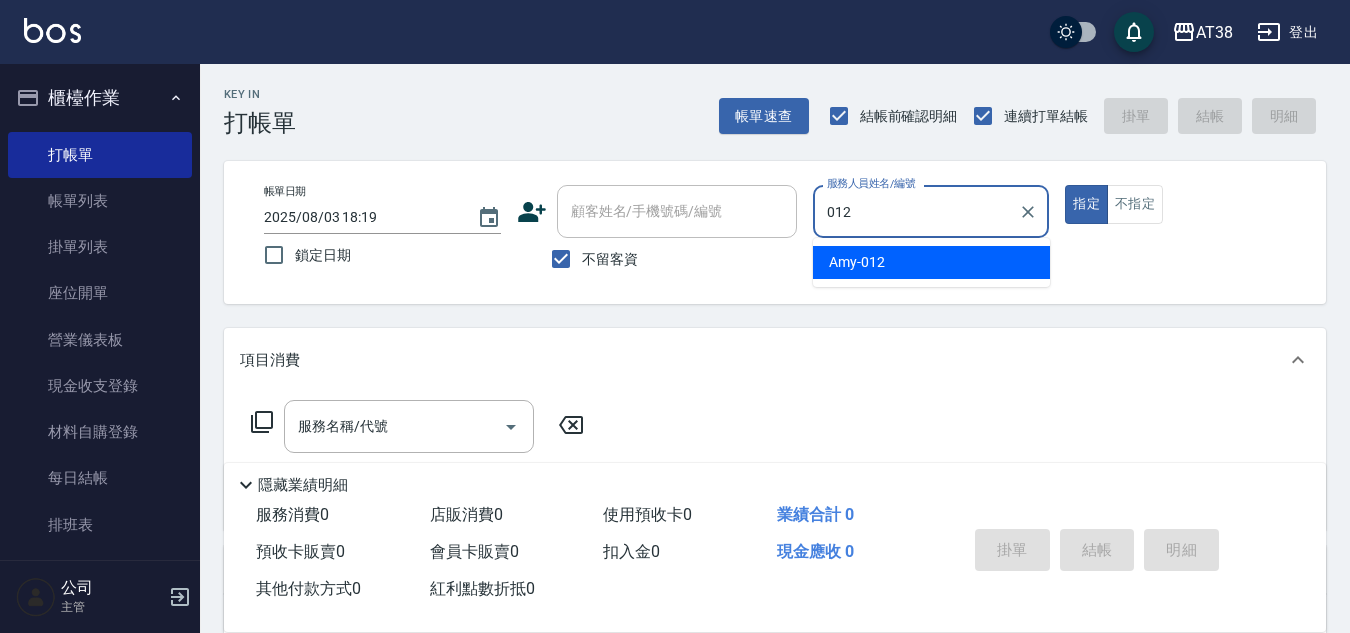 type on "[NAME]-[CODE]" 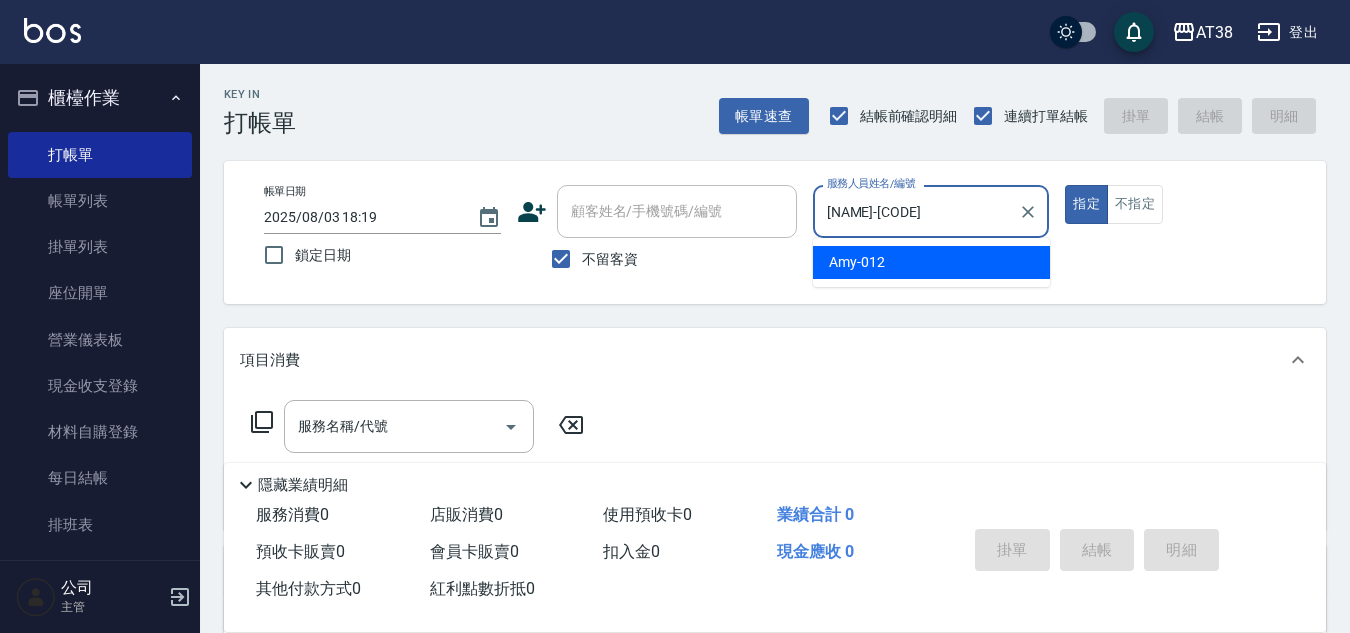 type on "true" 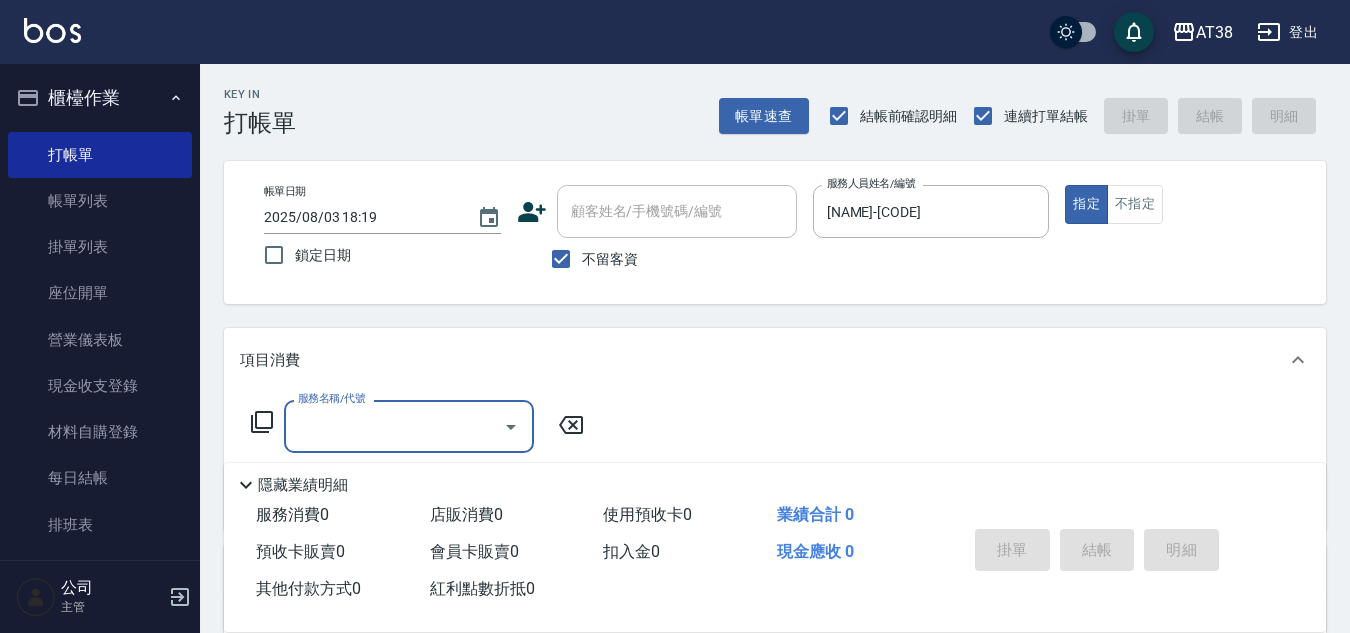 click 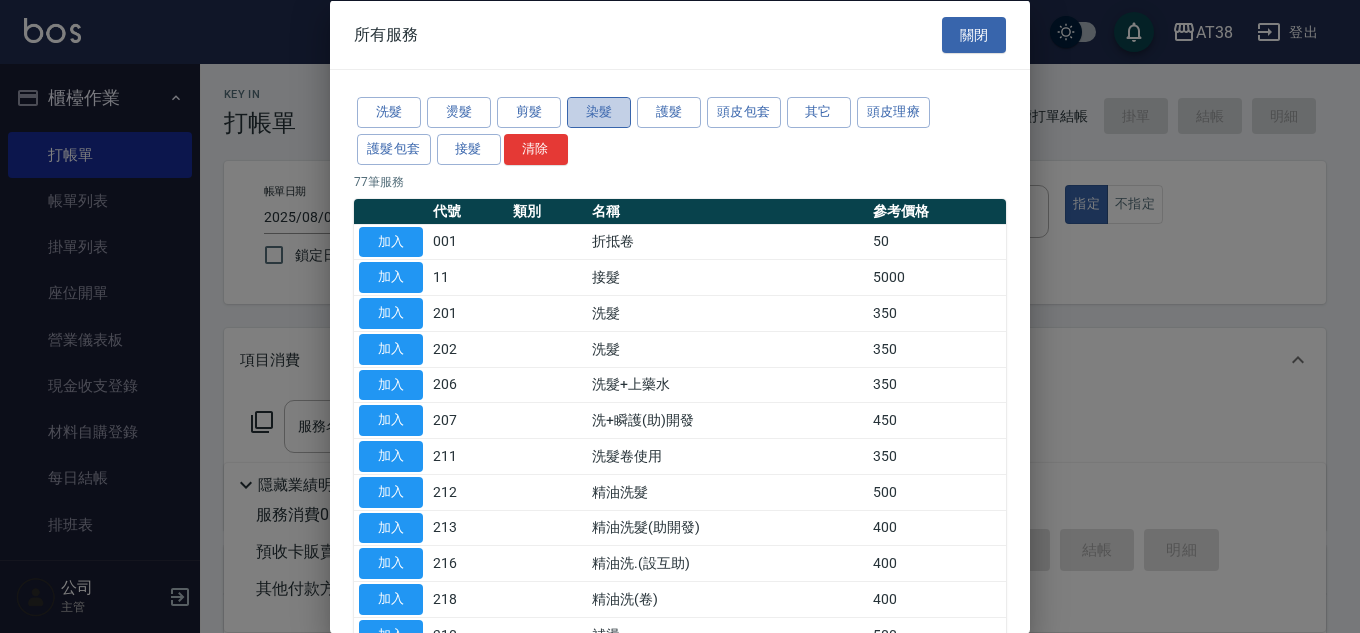 click on "染髮" at bounding box center [599, 112] 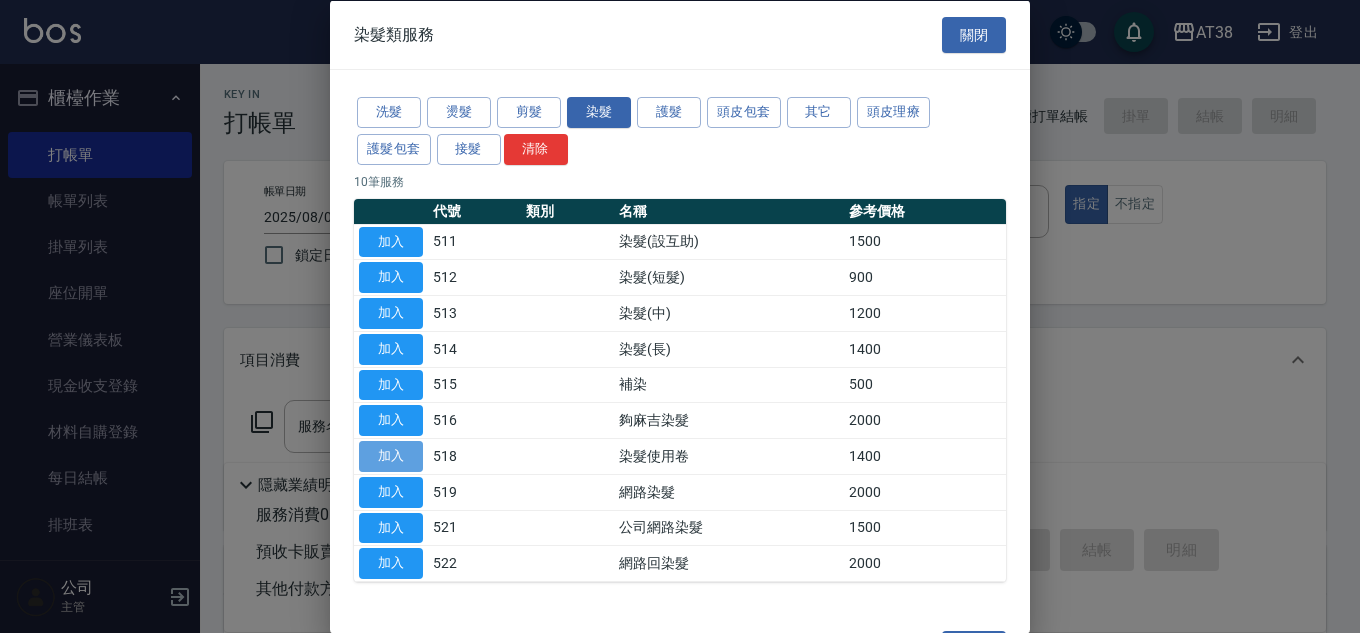 click on "加入" at bounding box center [391, 456] 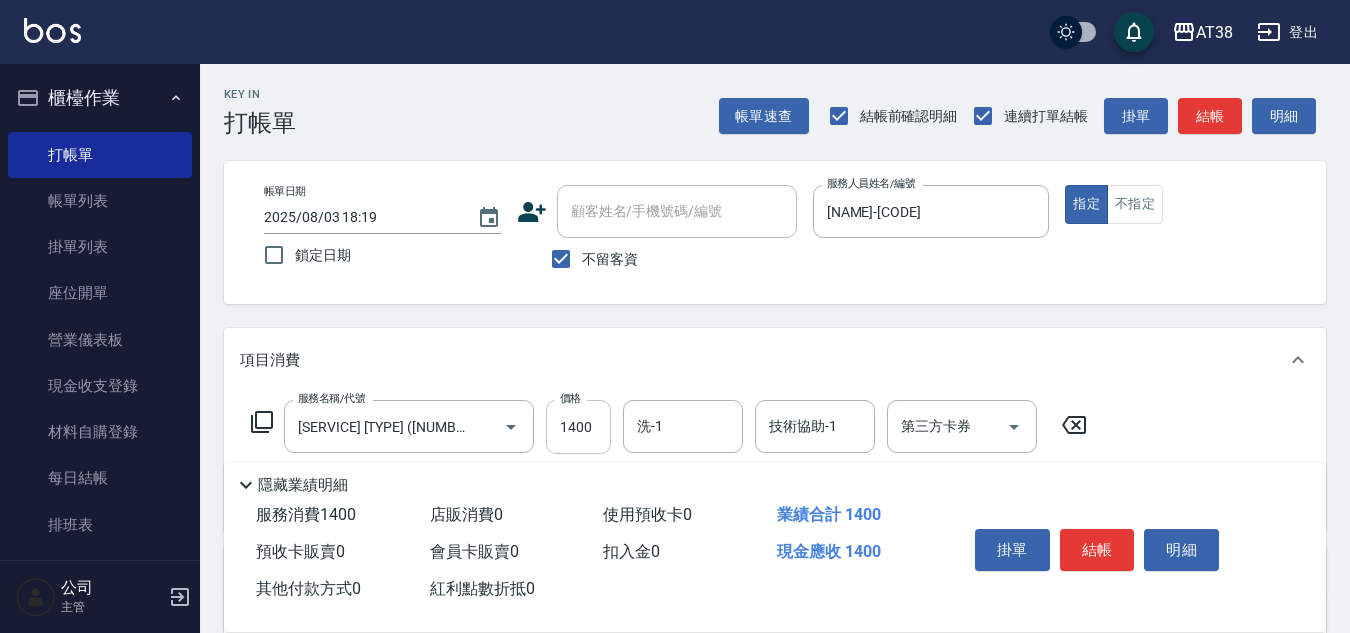 click on "1400" at bounding box center (578, 427) 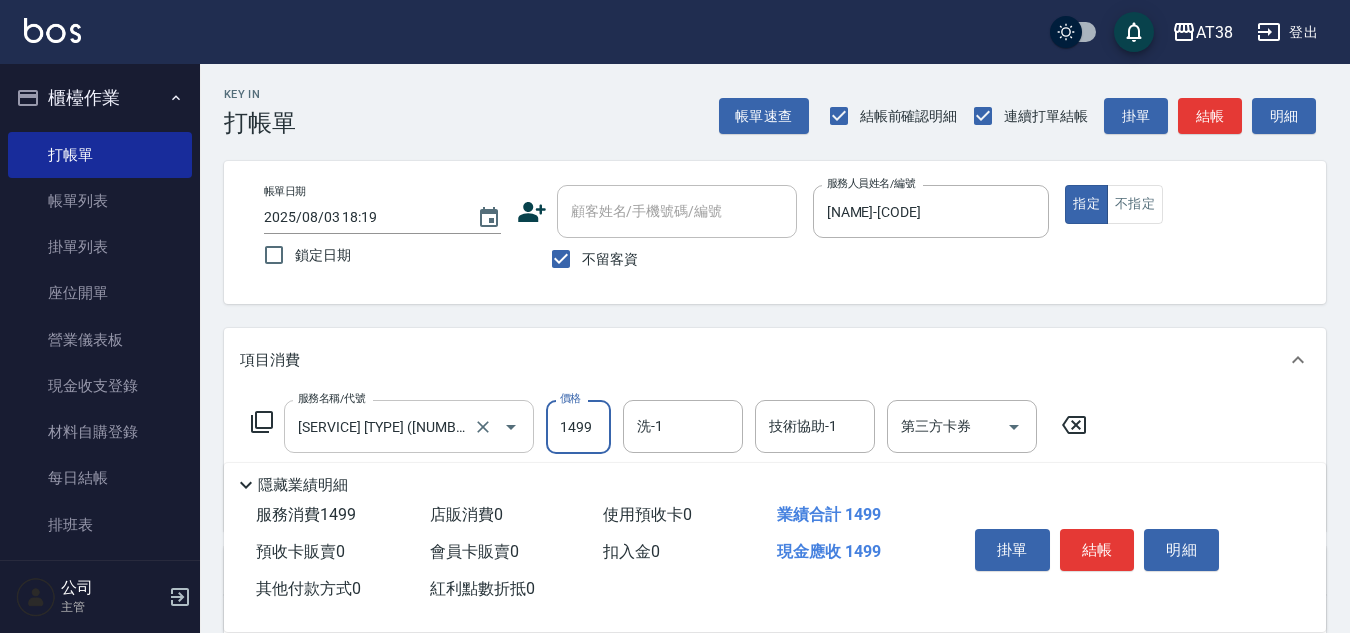 type on "1499" 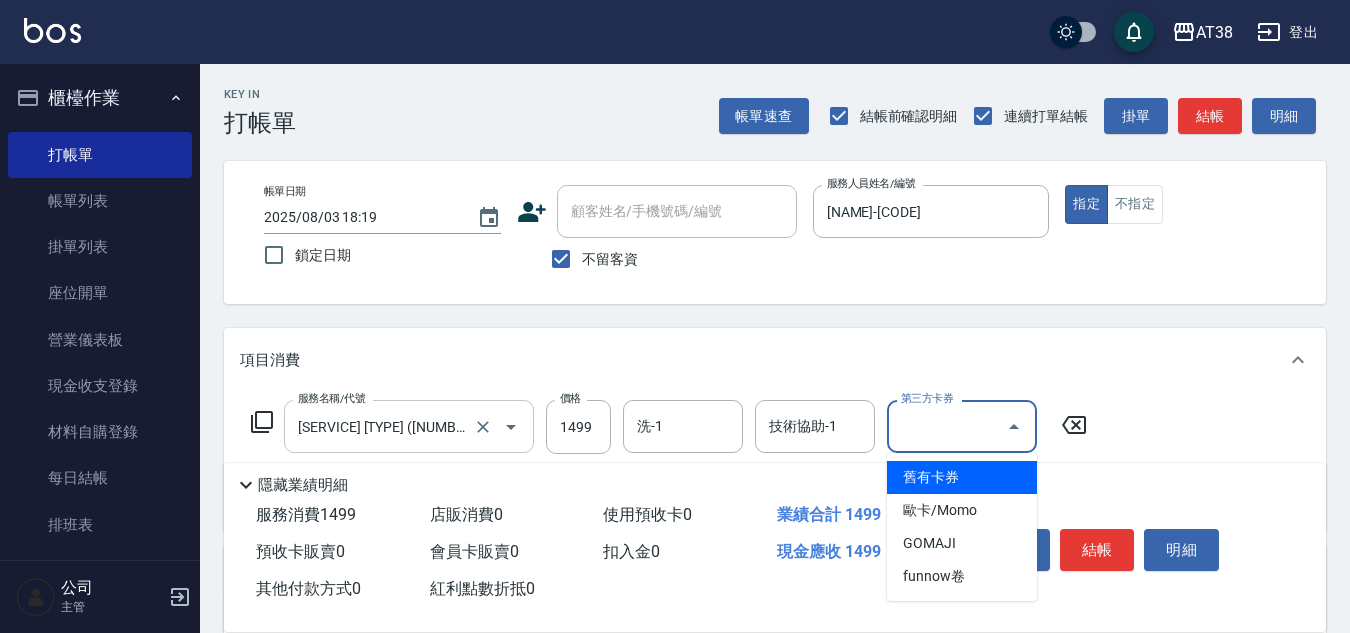 type on "舊有卡券" 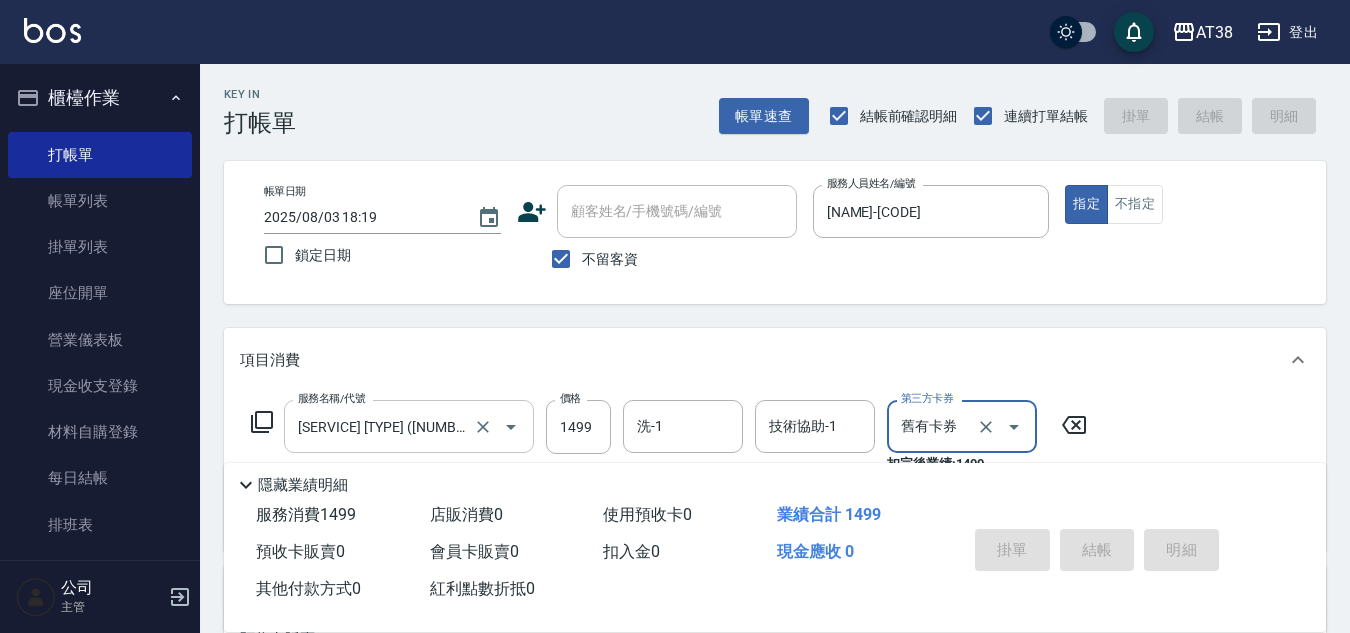 type on "2025/08/03 18:21" 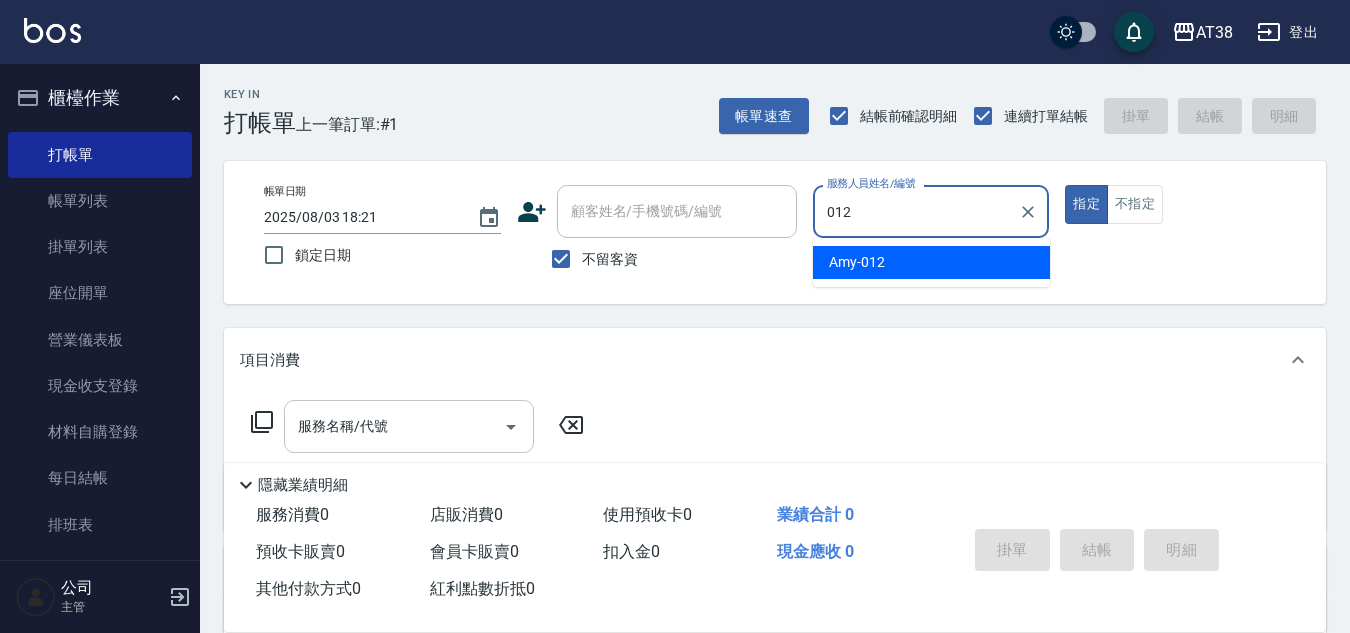 type on "[NAME]-[CODE]" 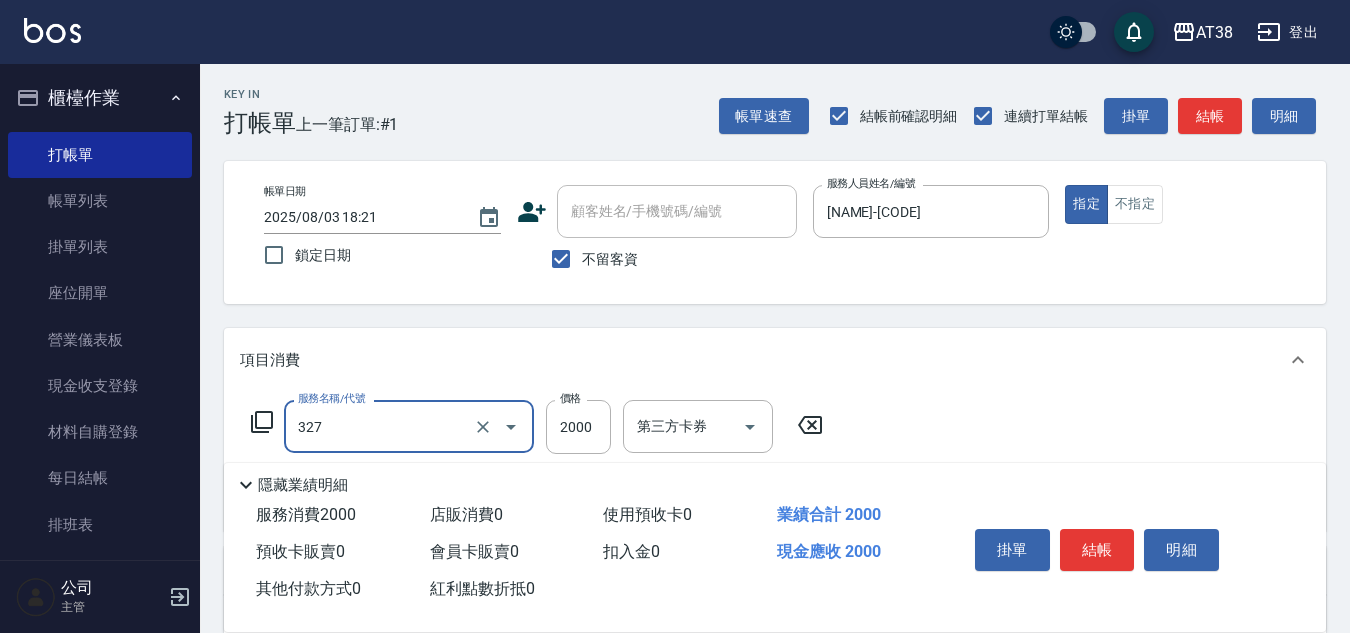 type on "溫塑燙(327)" 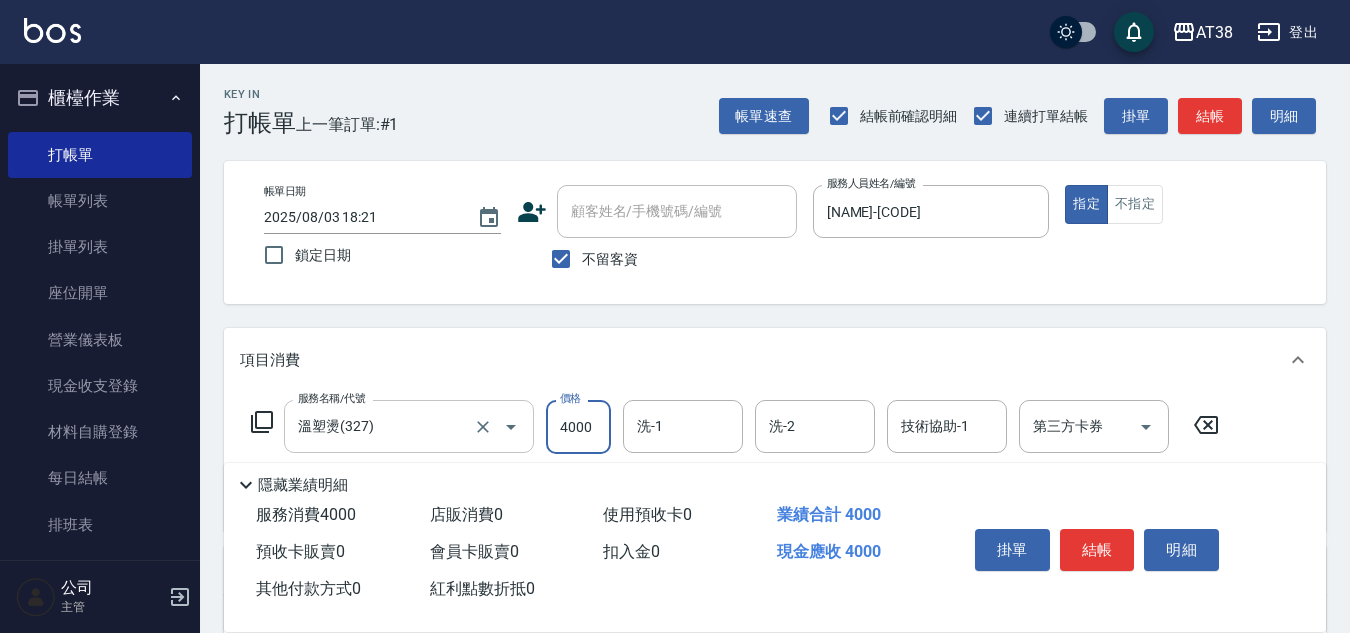 type on "4000" 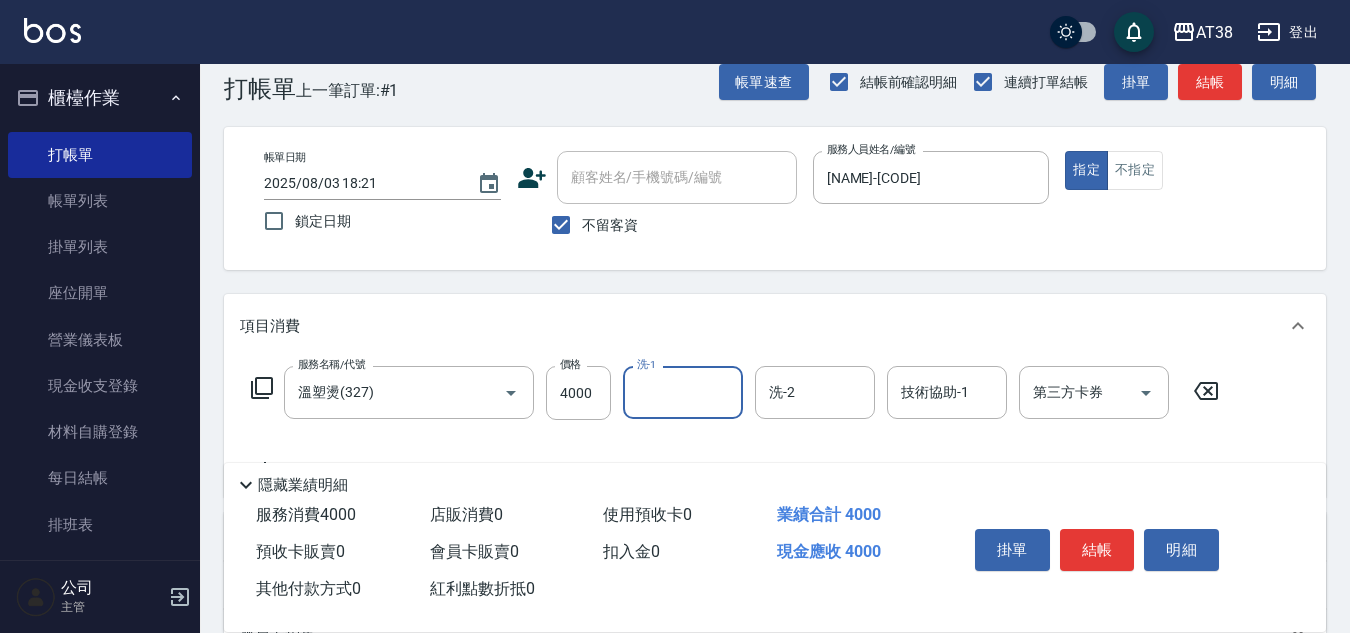 scroll, scrollTop: 200, scrollLeft: 0, axis: vertical 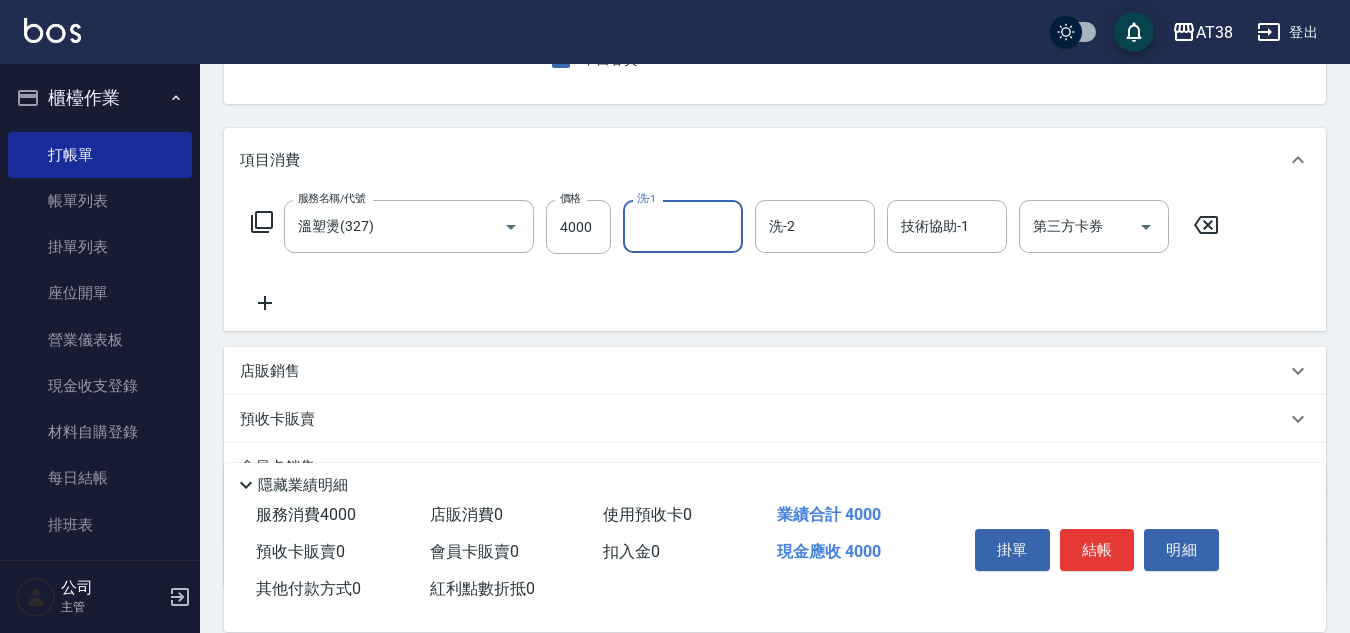 click on "店販銷售" at bounding box center (763, 371) 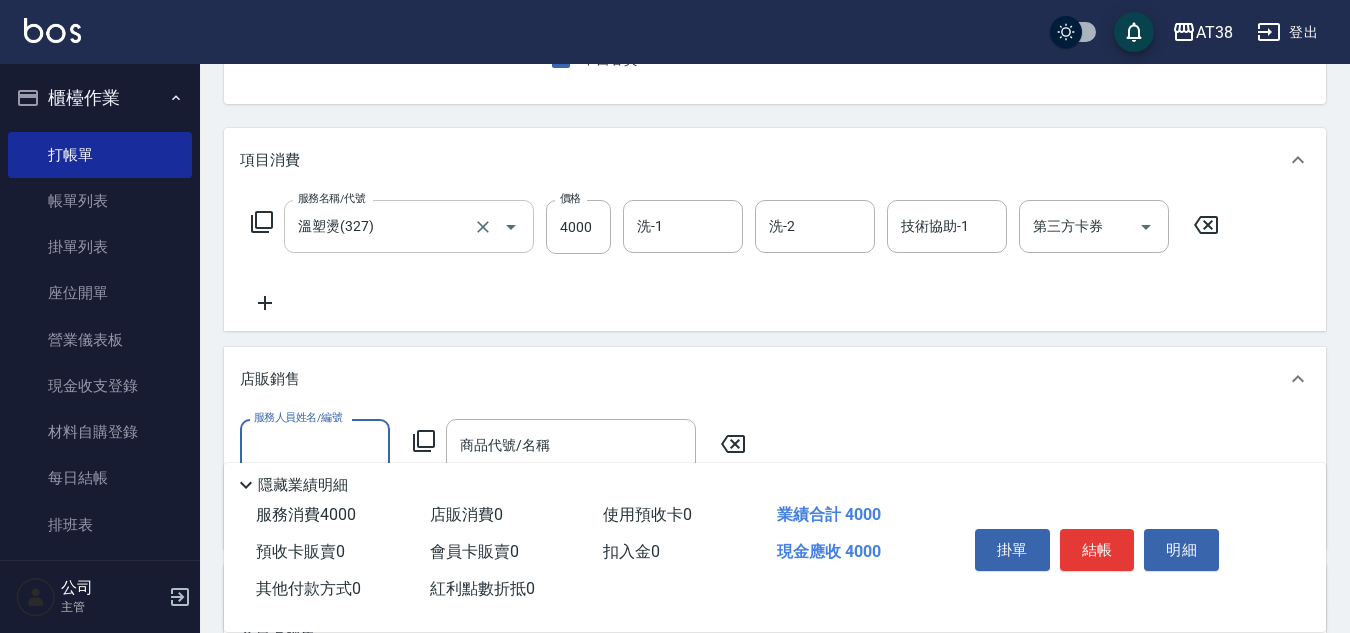 scroll, scrollTop: 0, scrollLeft: 0, axis: both 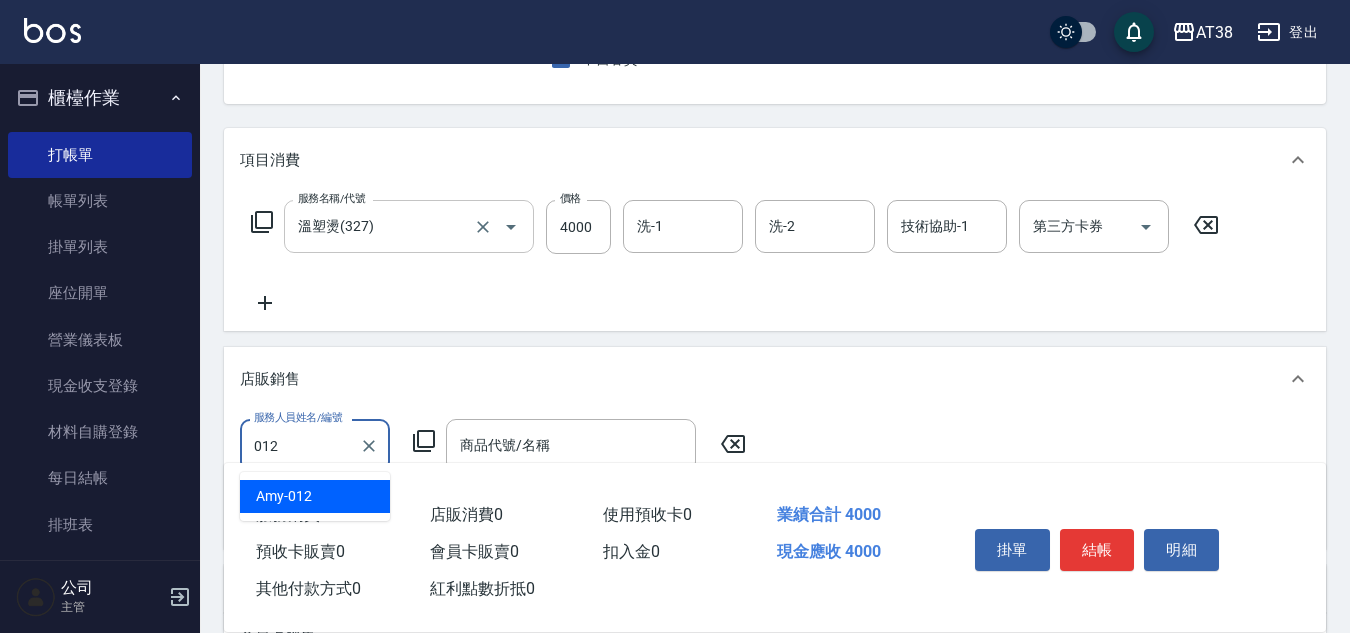 type on "[NAME]-[CODE]" 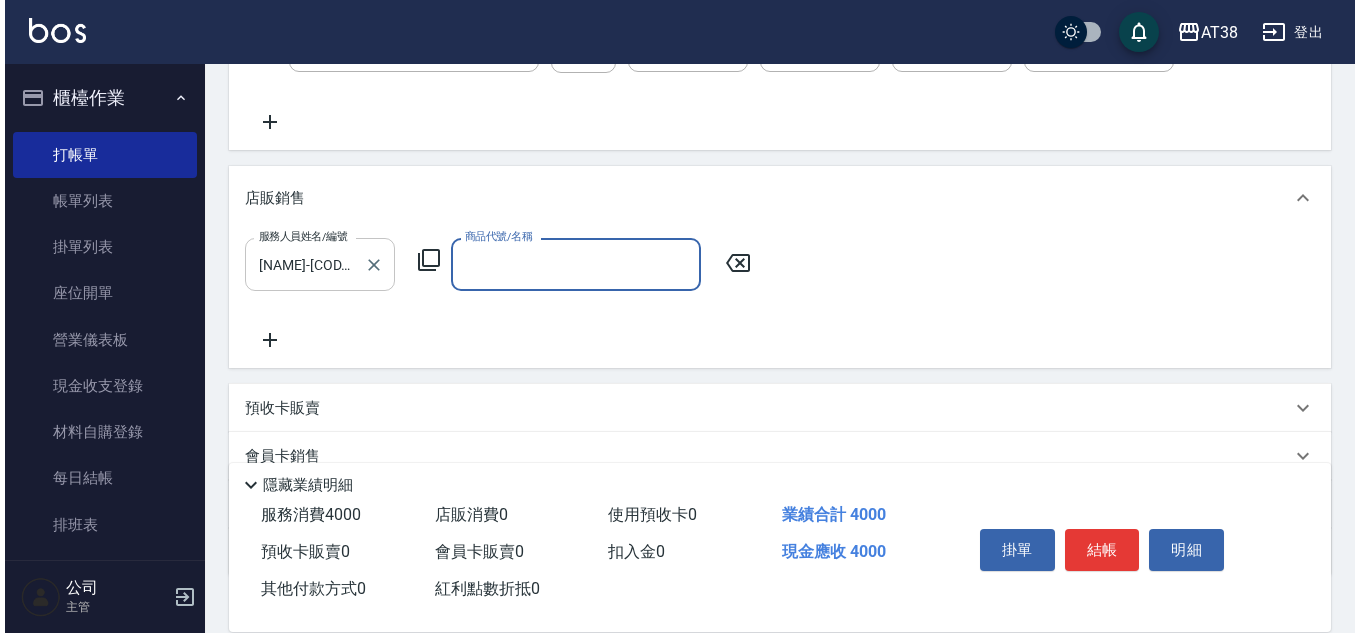 scroll, scrollTop: 400, scrollLeft: 0, axis: vertical 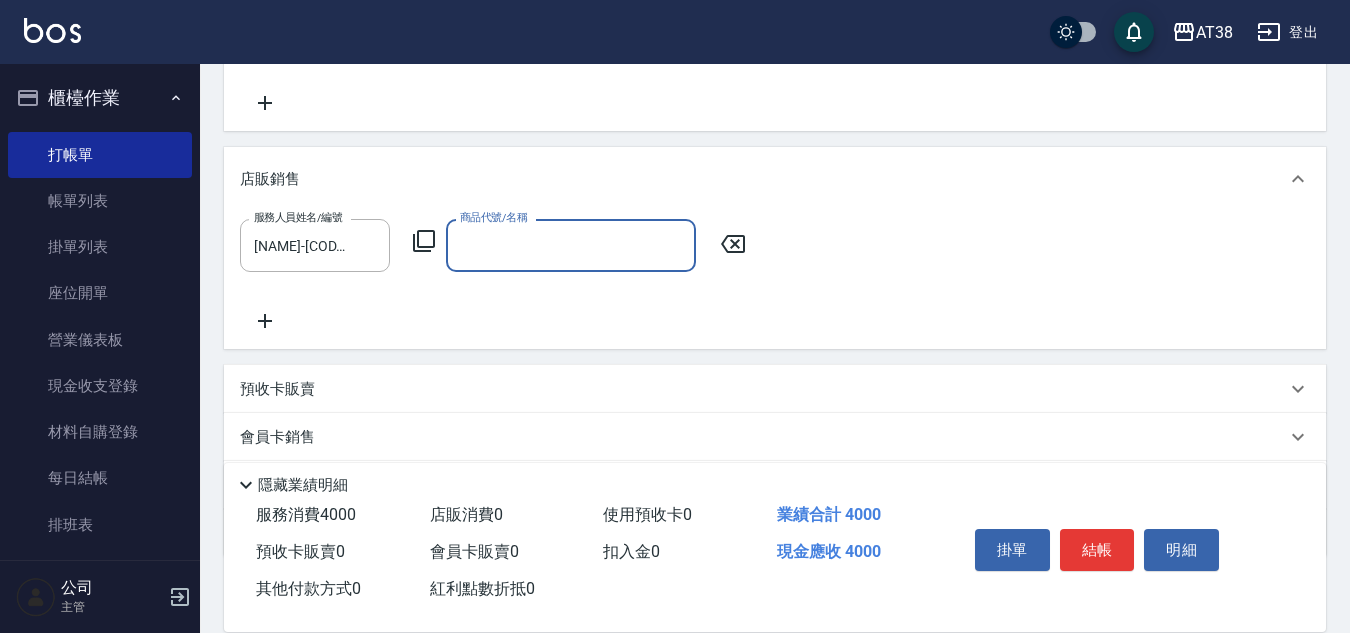 click 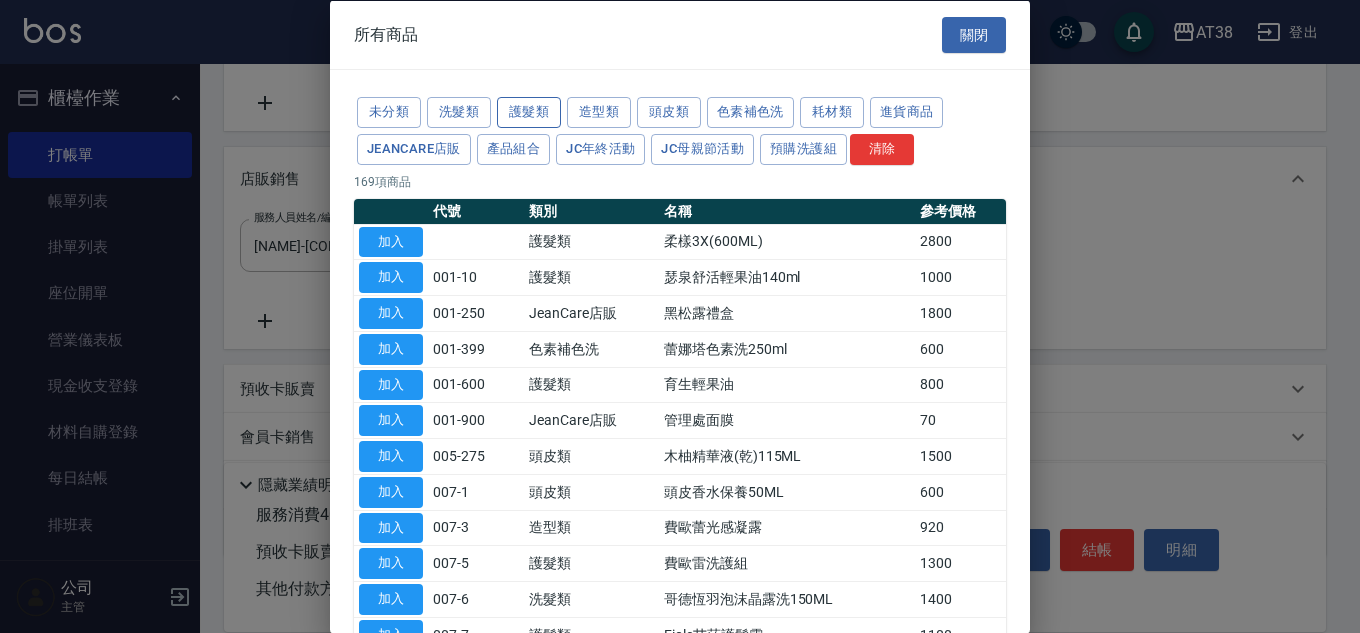 click on "護髮類" at bounding box center [529, 112] 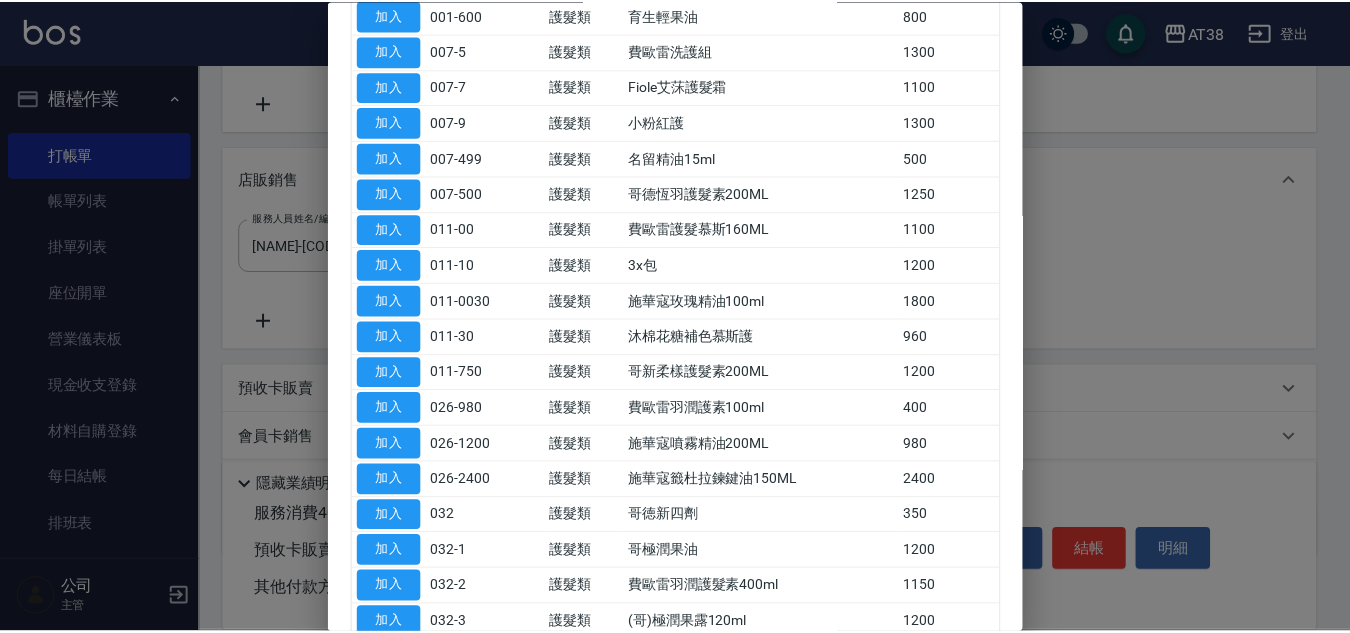 scroll, scrollTop: 300, scrollLeft: 0, axis: vertical 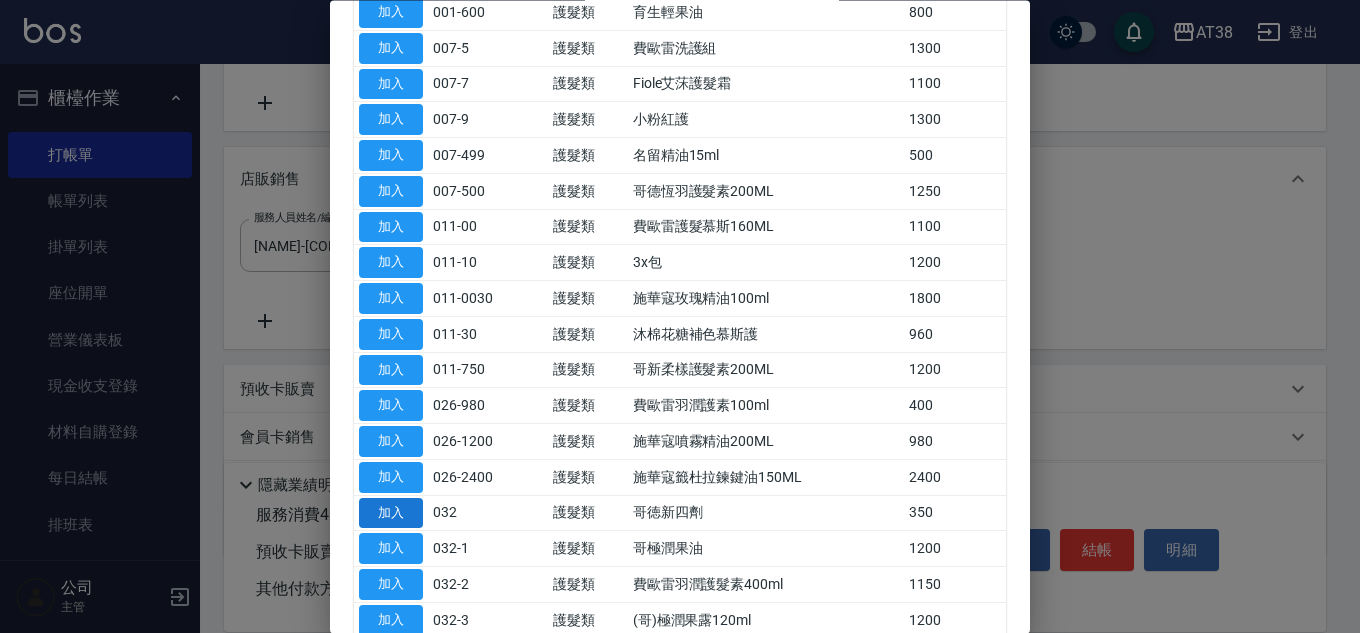 click on "加入" at bounding box center [391, 513] 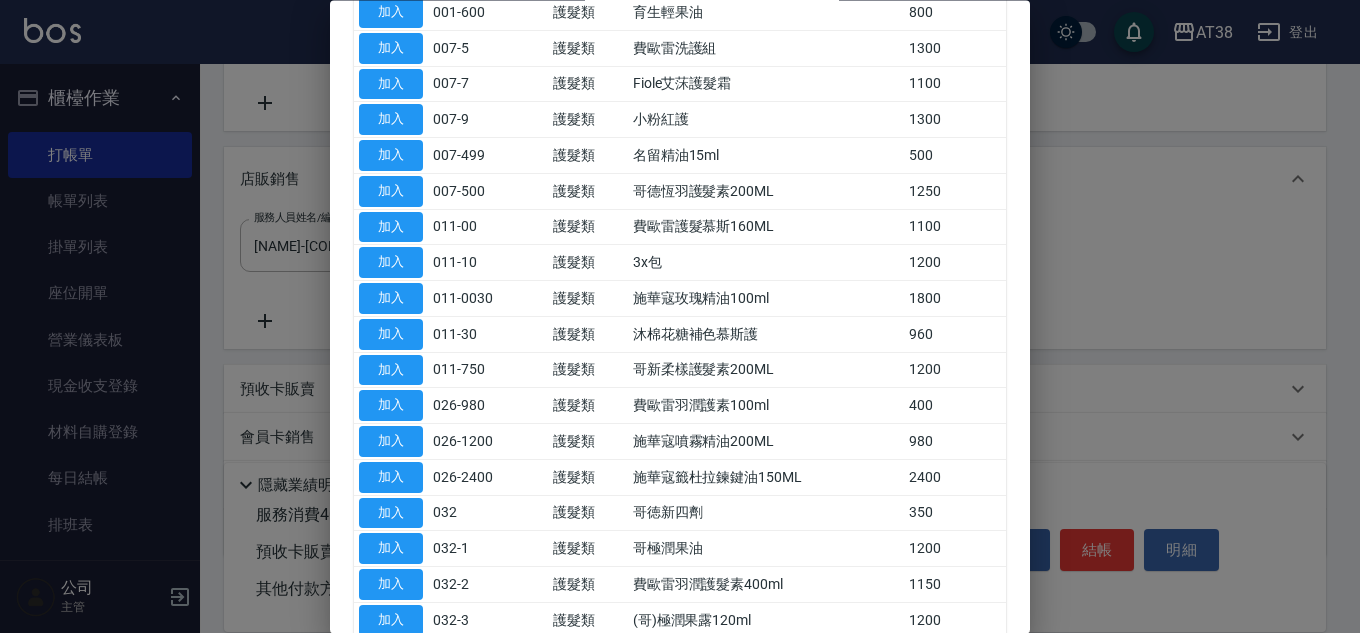 type on "哥徳新四劑" 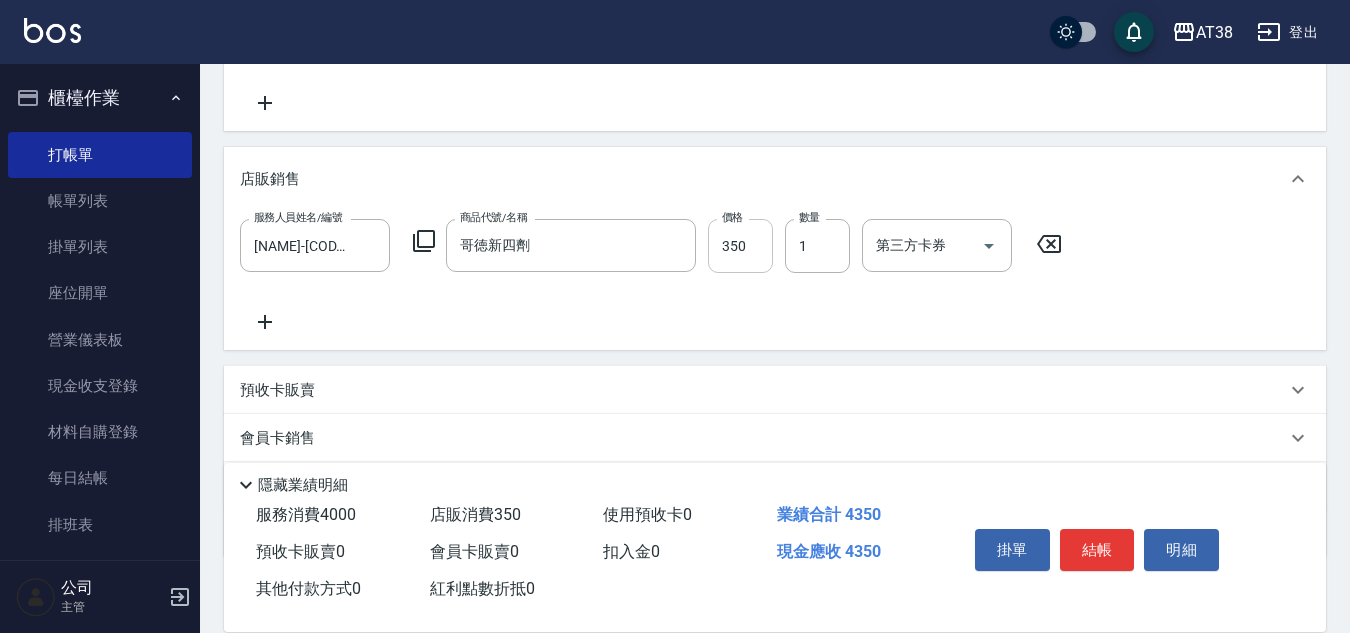 click on "350" at bounding box center (740, 246) 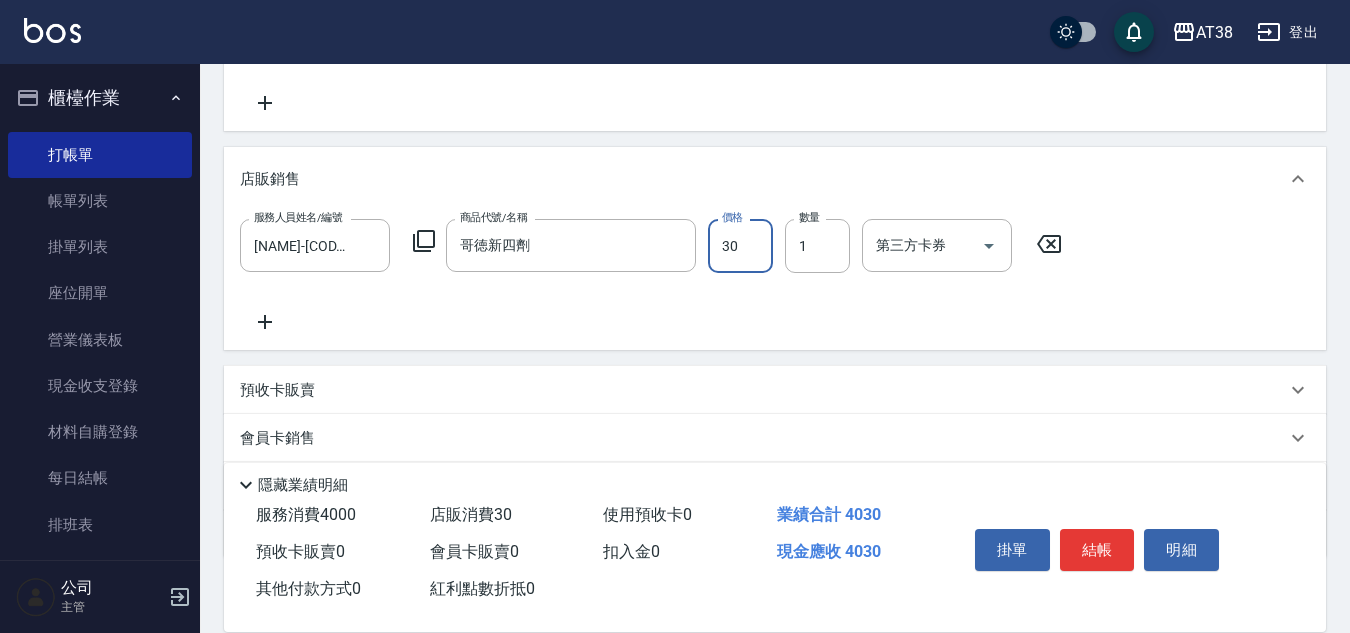 type on "300" 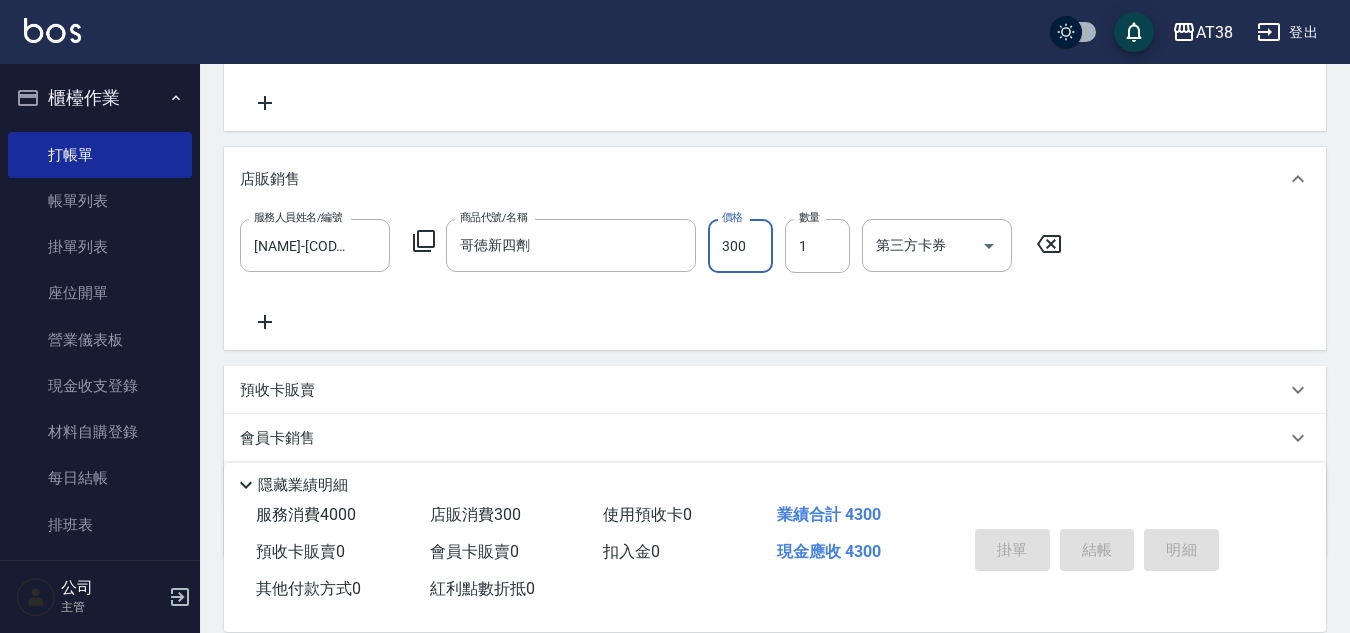 type on "2025/08/03 18:22" 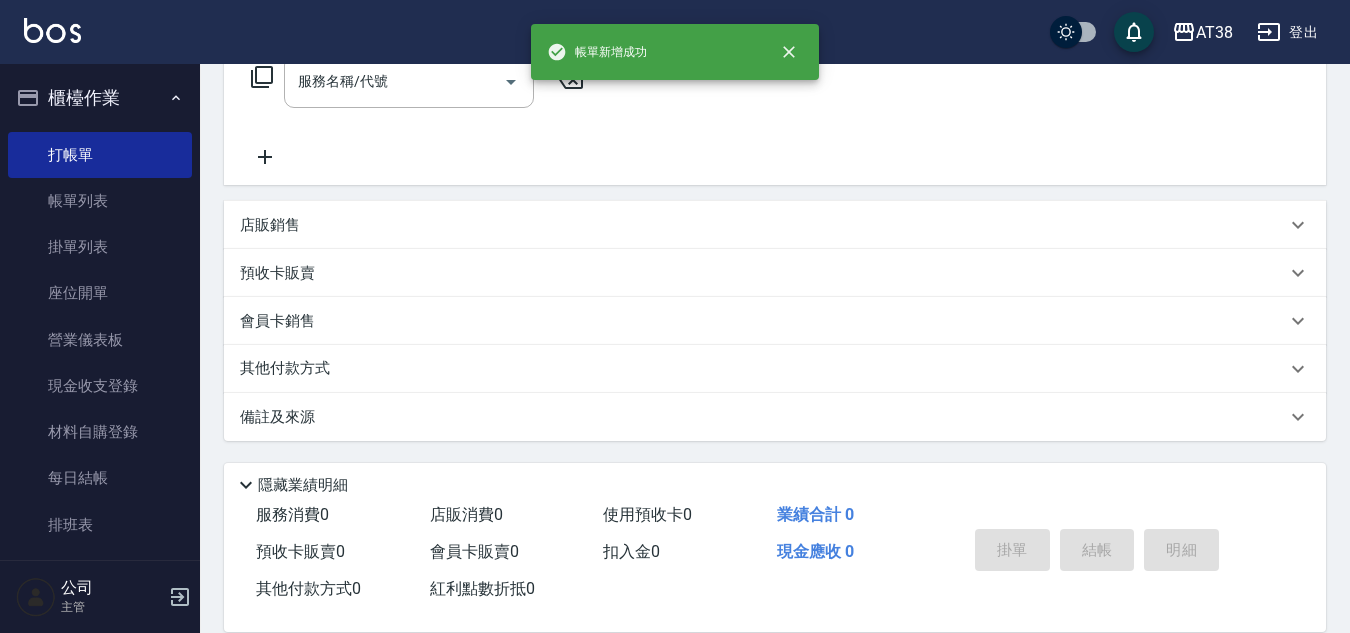 scroll, scrollTop: 0, scrollLeft: 0, axis: both 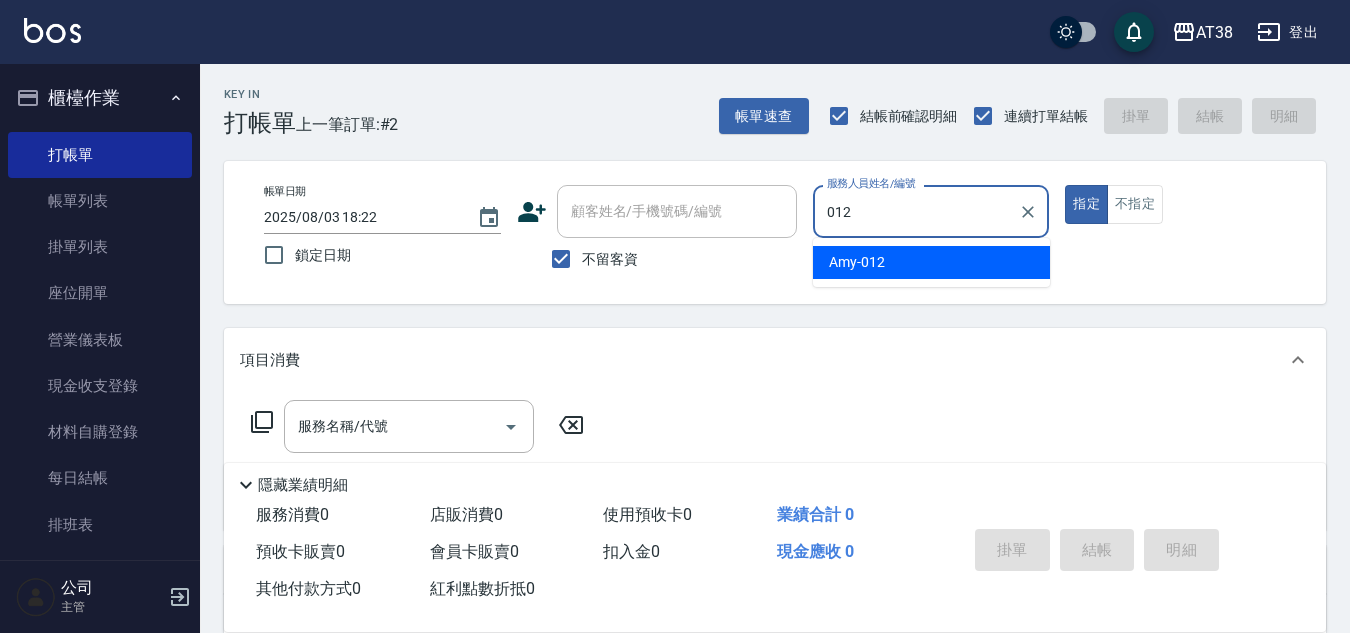 type on "[NAME]-[CODE]" 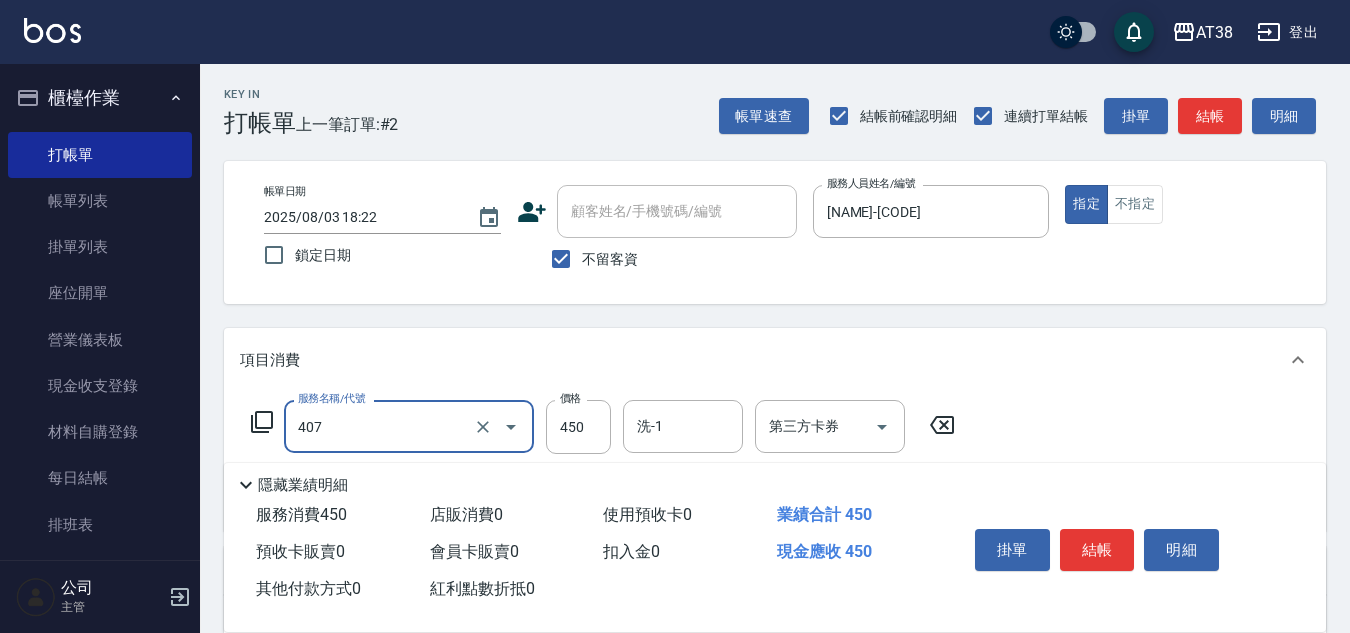 type on "剪髮(407)" 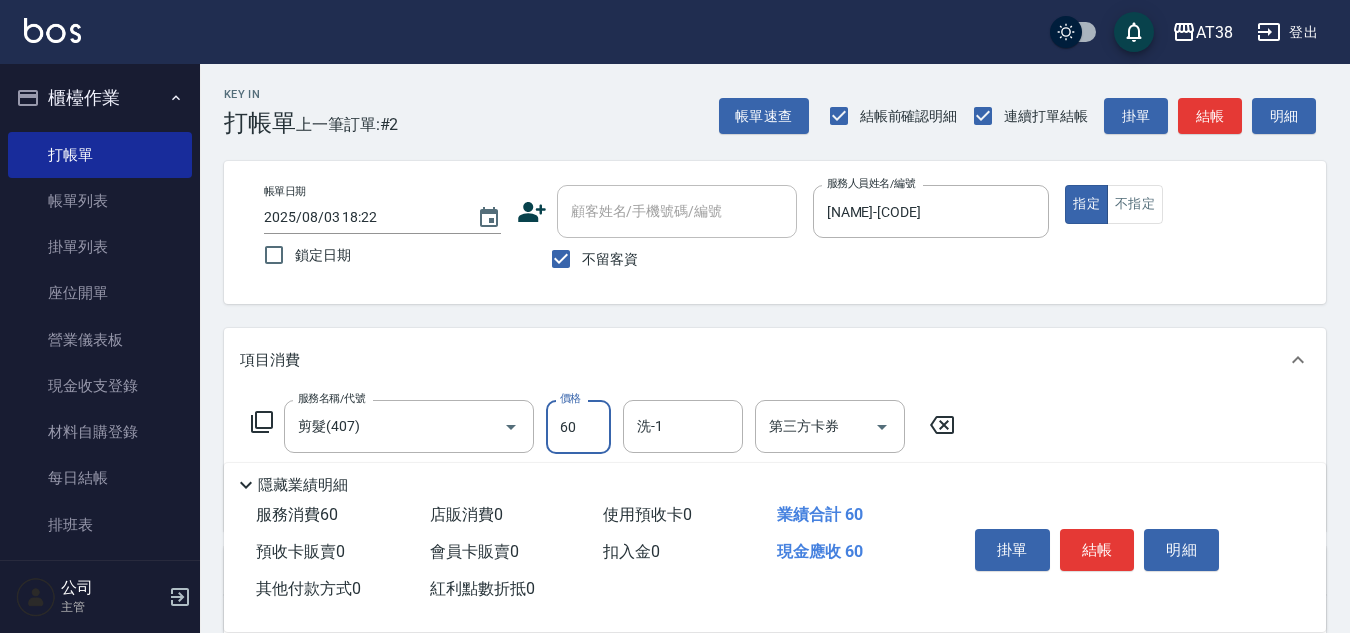 type on "600" 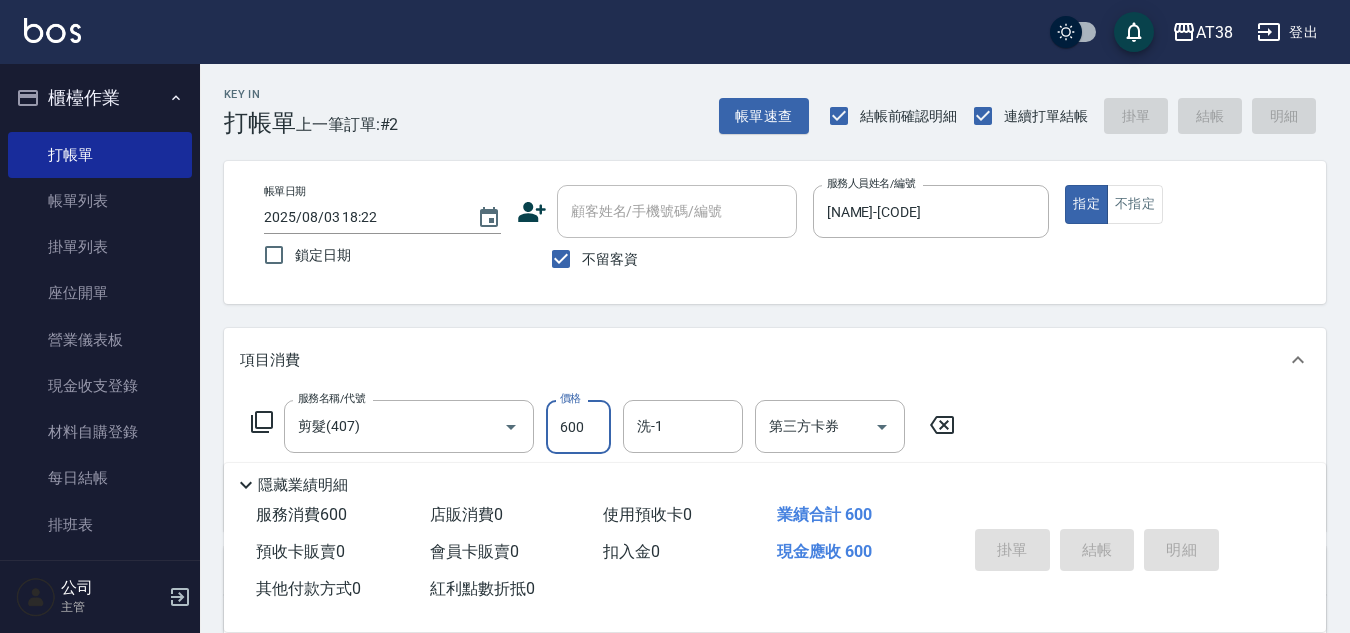 type 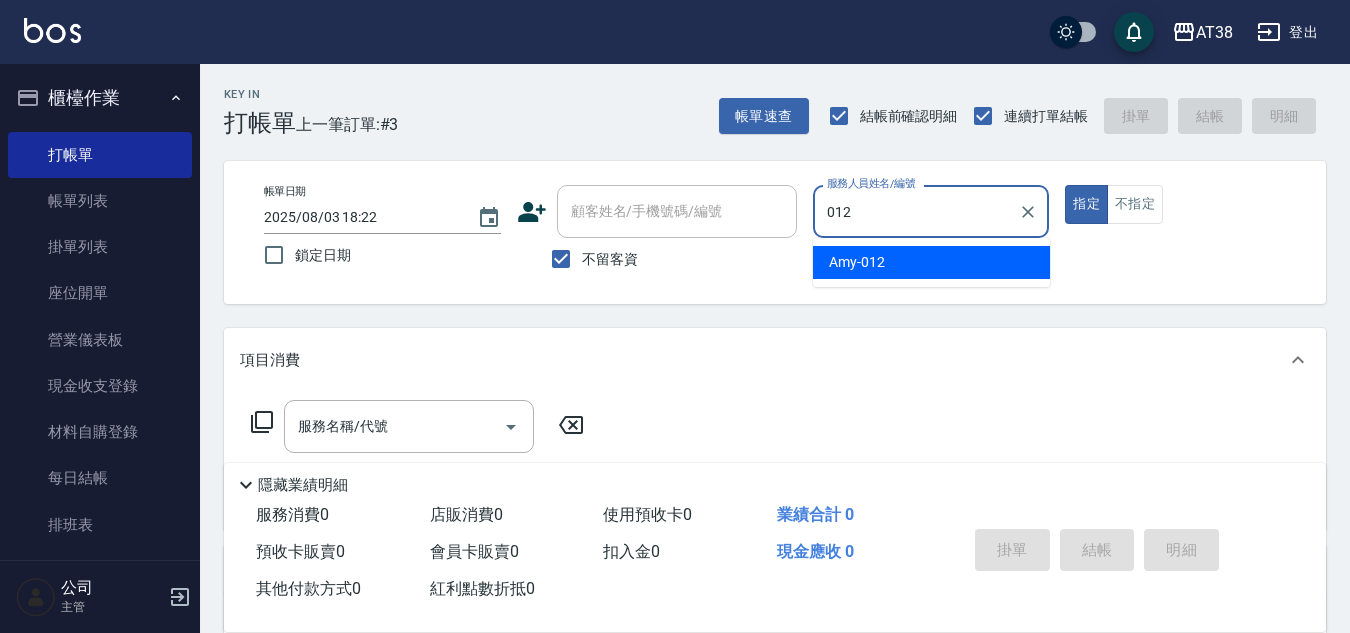 type on "[NAME]-[CODE]" 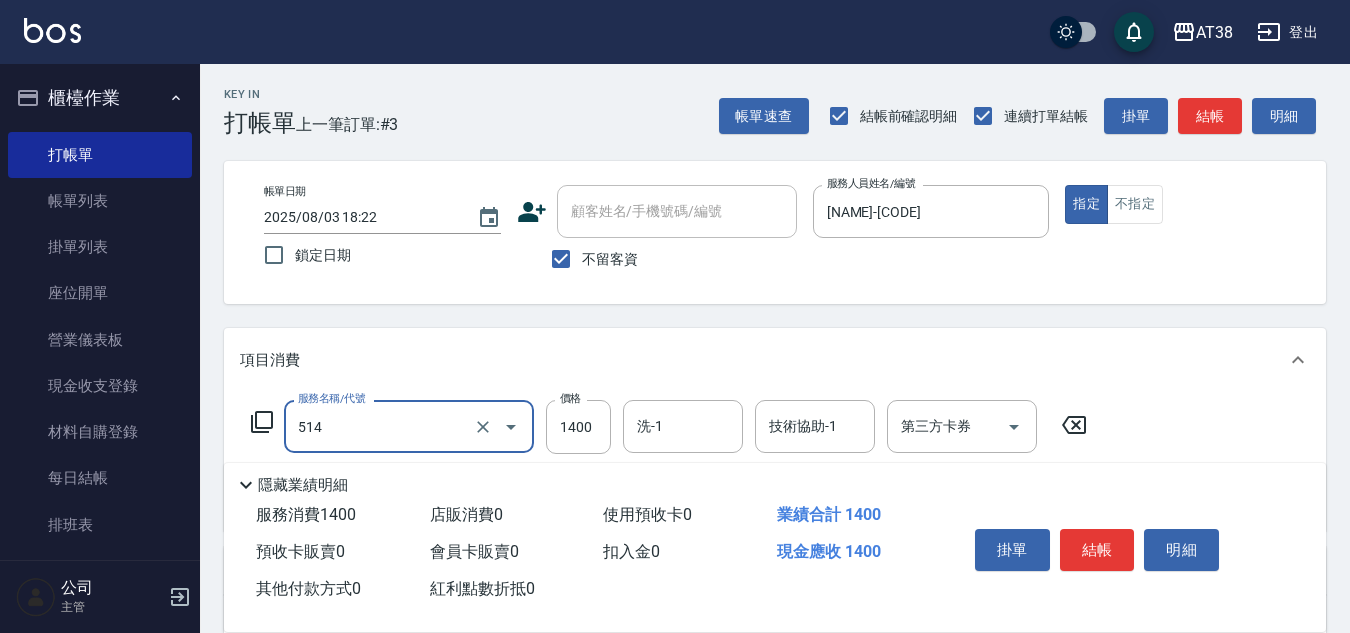 type on "染髮(長)(514)" 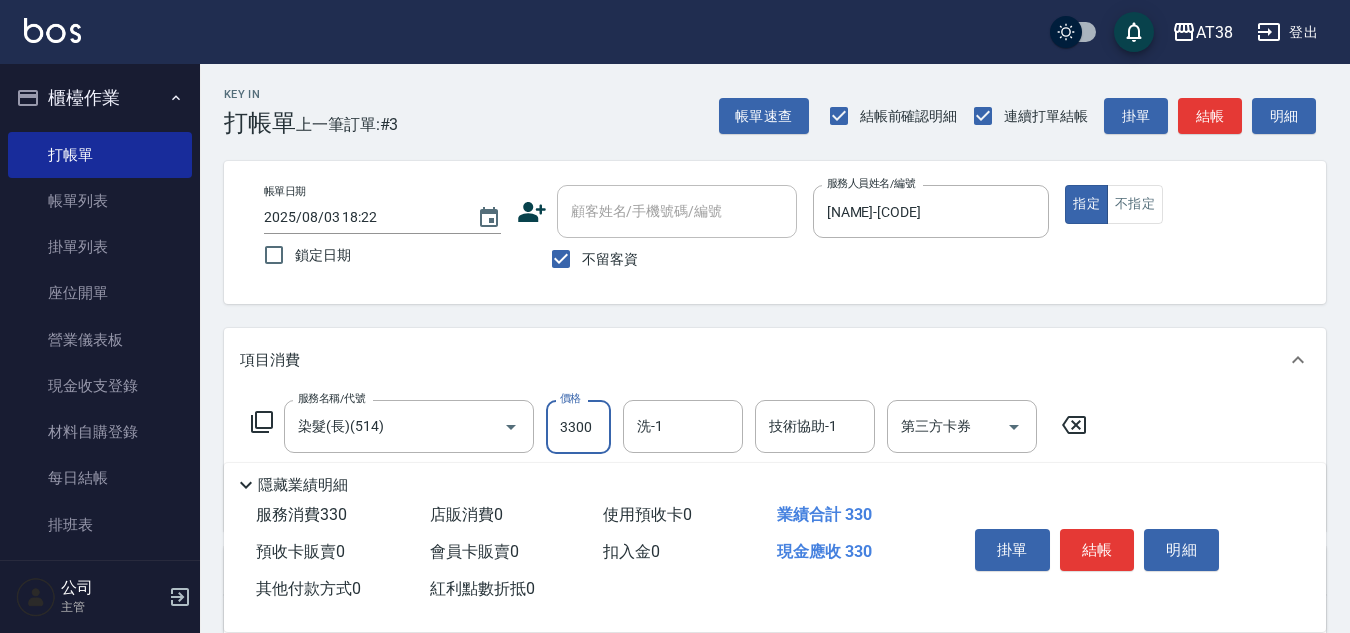 type on "3300" 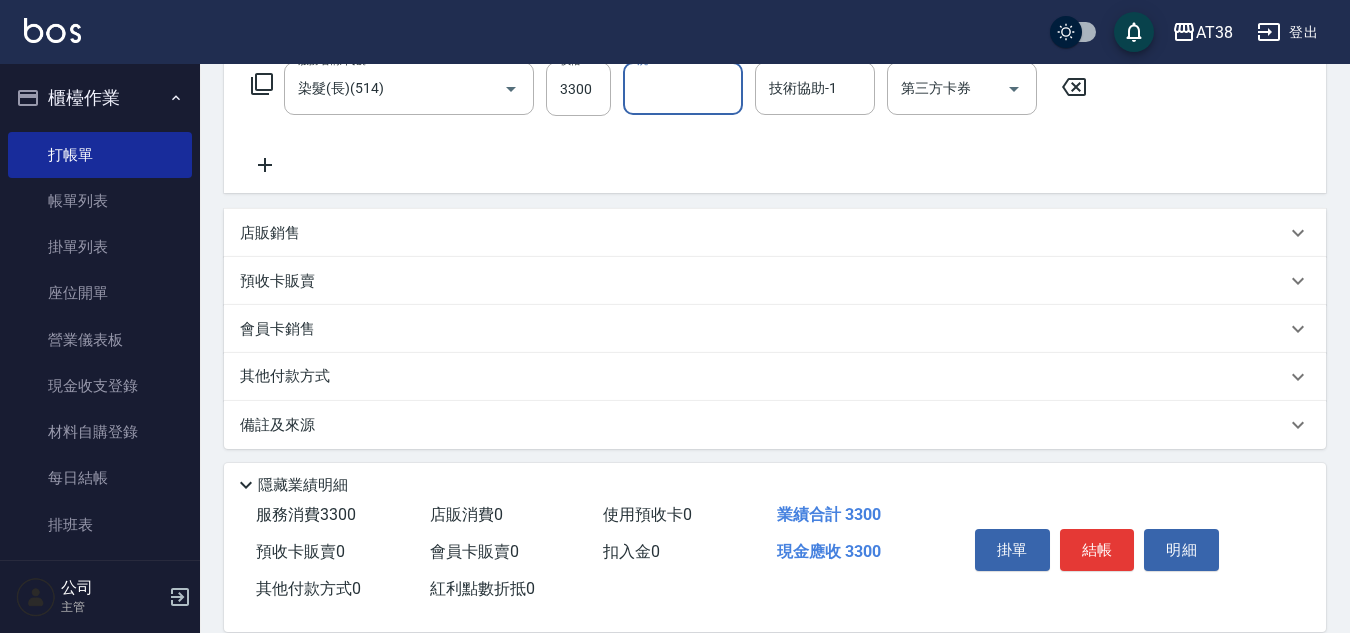 scroll, scrollTop: 346, scrollLeft: 0, axis: vertical 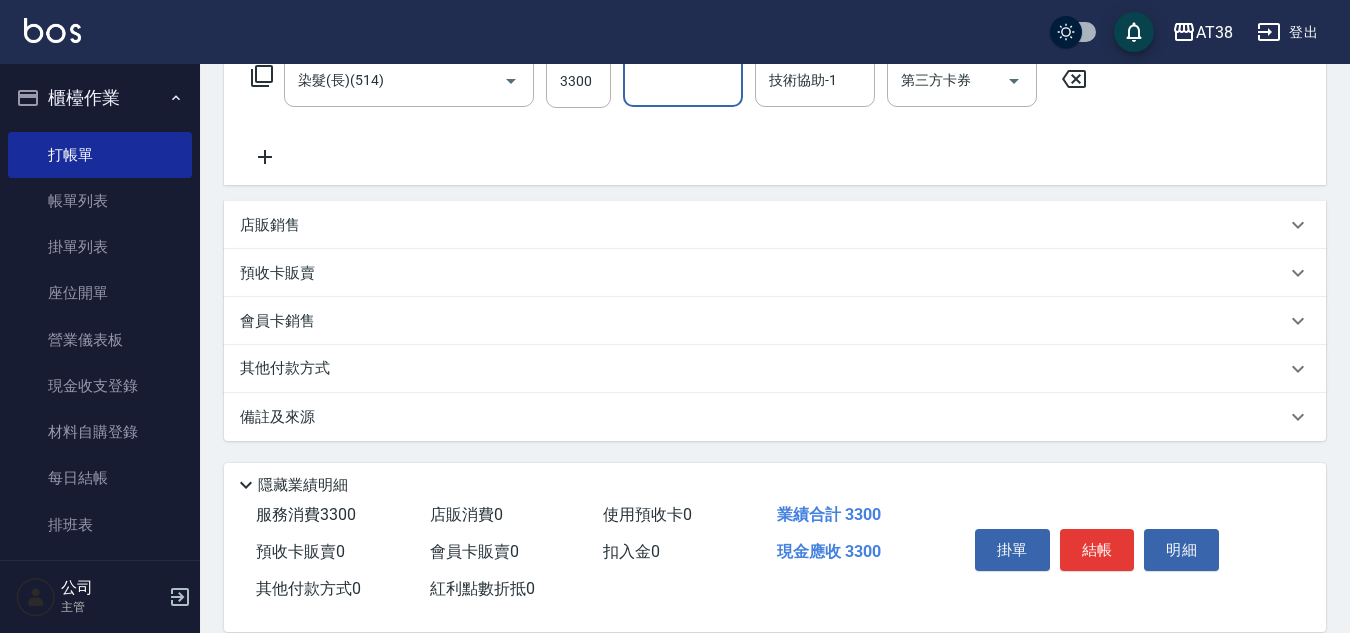 click on "店販銷售" at bounding box center [775, 225] 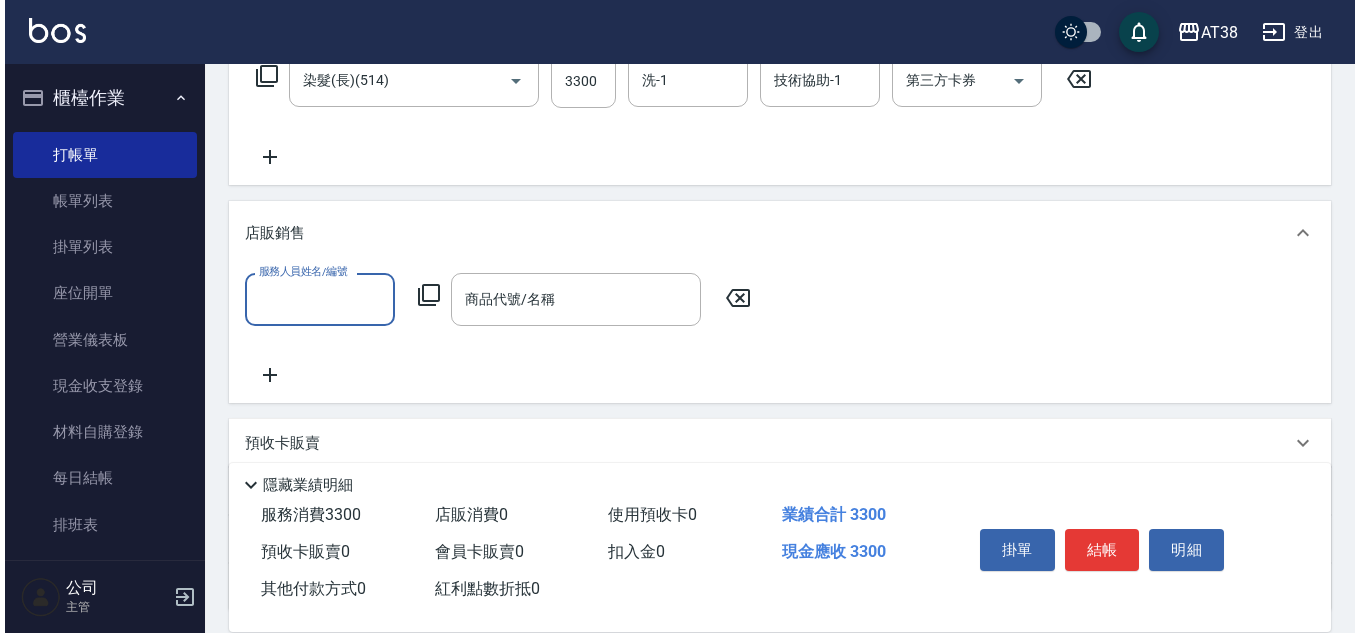 scroll, scrollTop: 0, scrollLeft: 0, axis: both 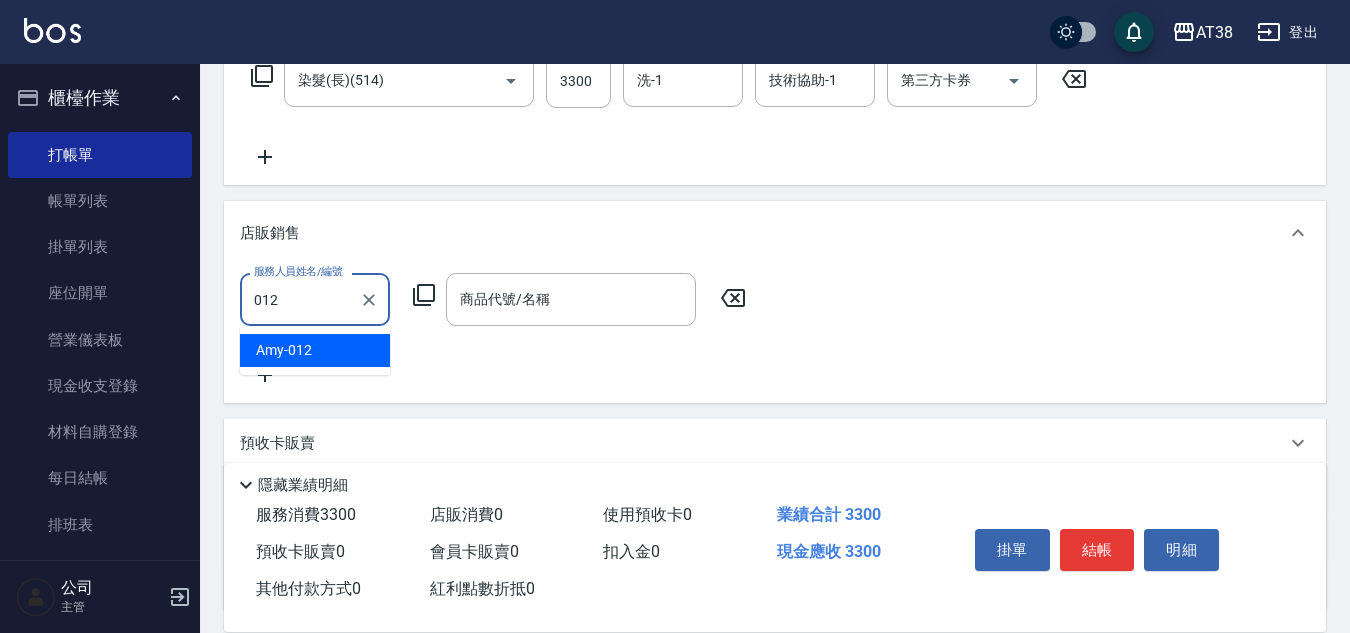 type on "[NAME]-[CODE]" 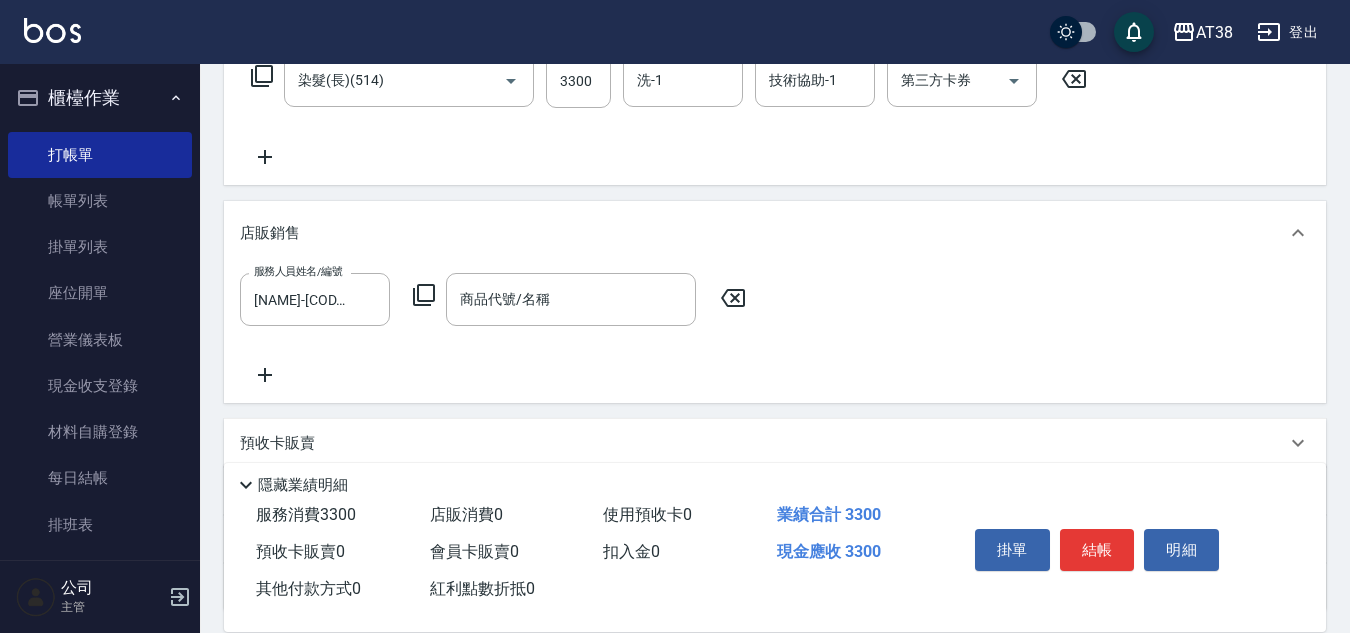 click 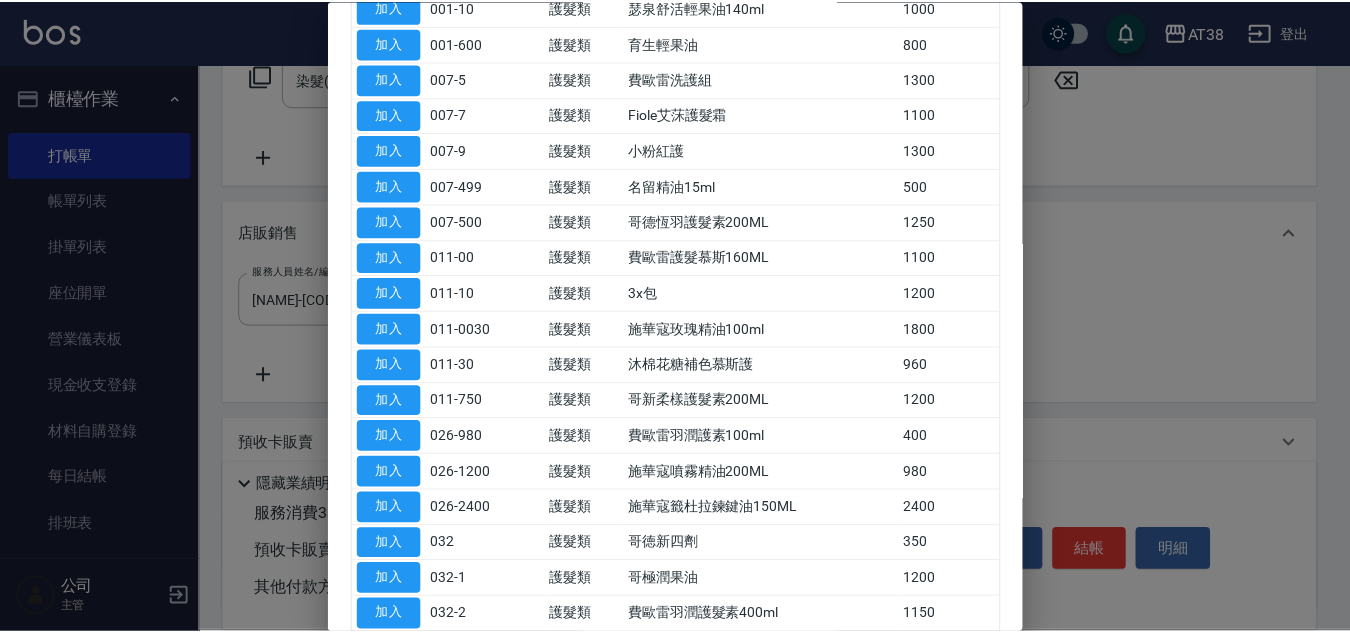scroll, scrollTop: 300, scrollLeft: 0, axis: vertical 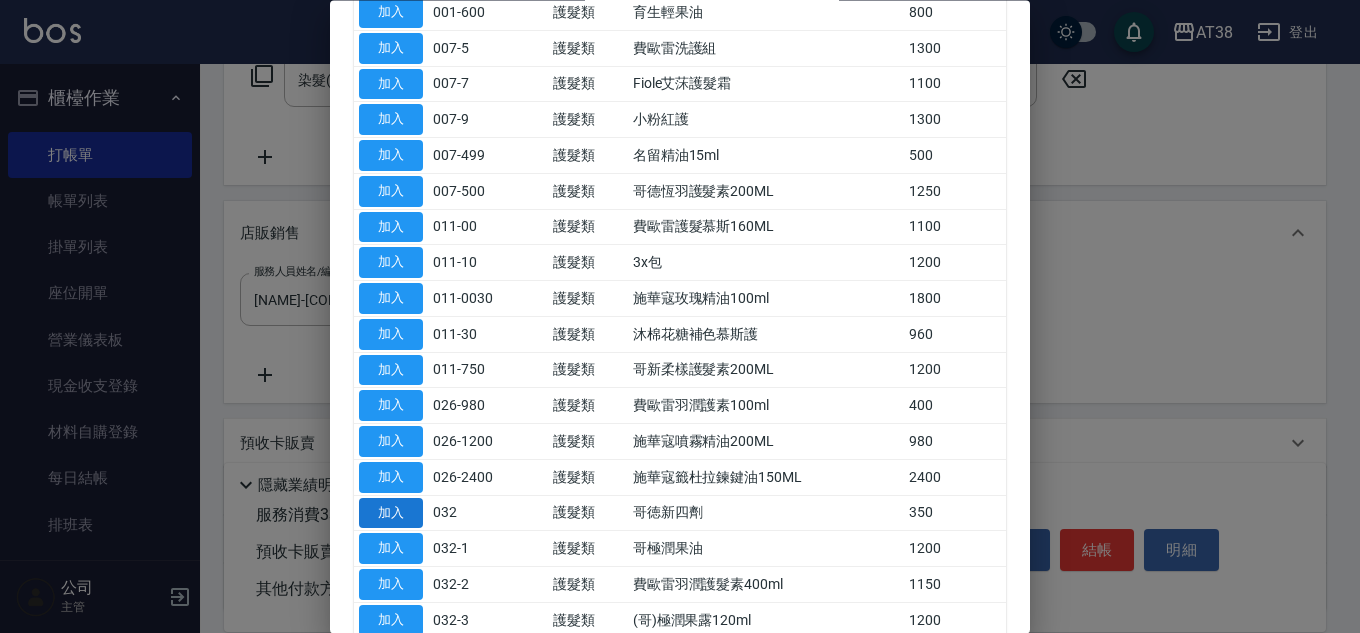 click on "加入" at bounding box center (391, 513) 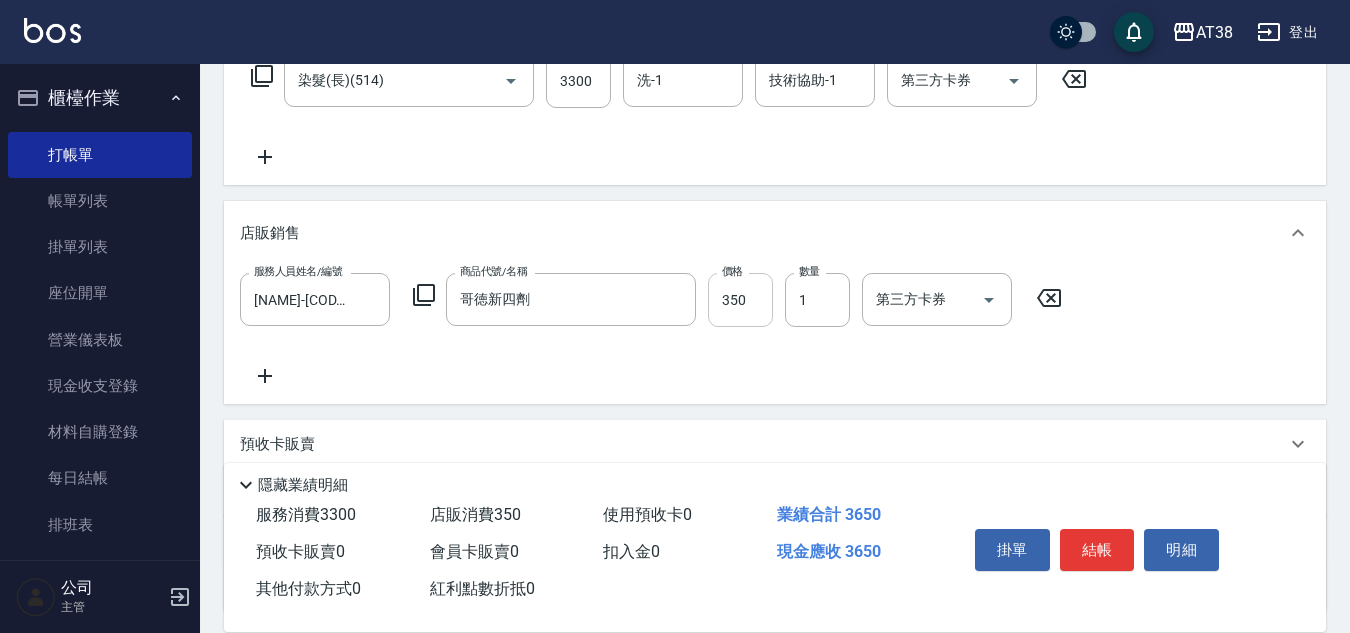 click on "350" at bounding box center [740, 300] 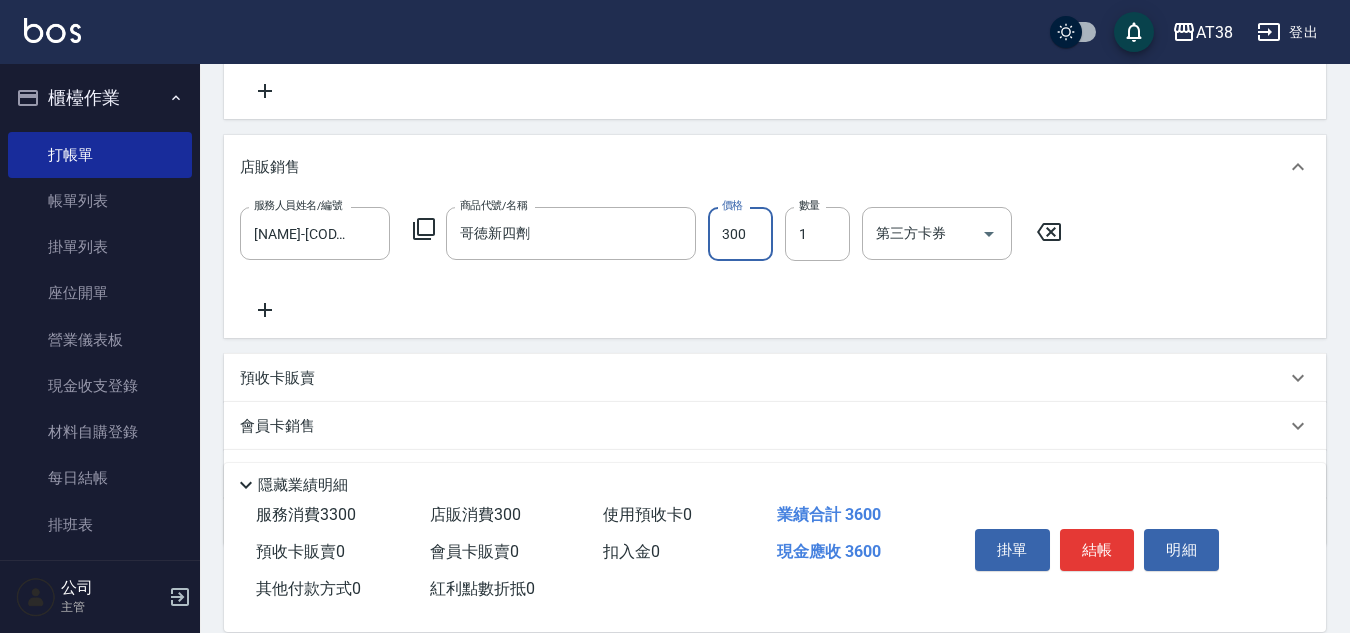 scroll, scrollTop: 446, scrollLeft: 0, axis: vertical 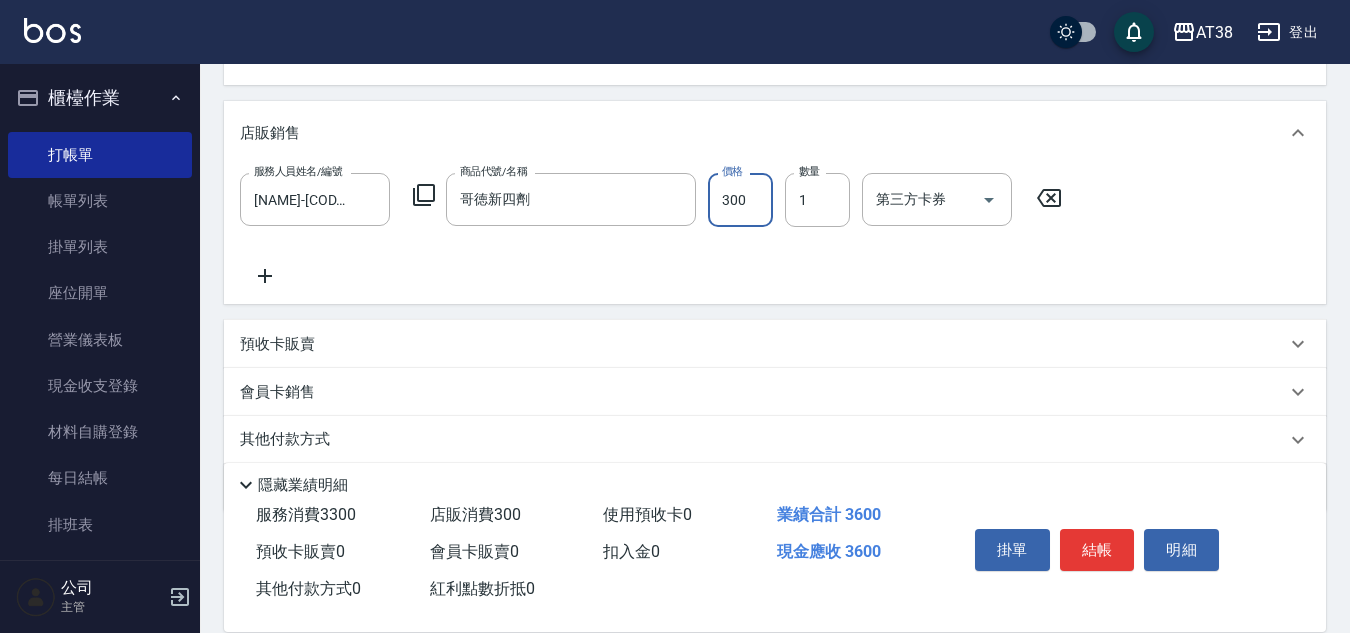 type on "300" 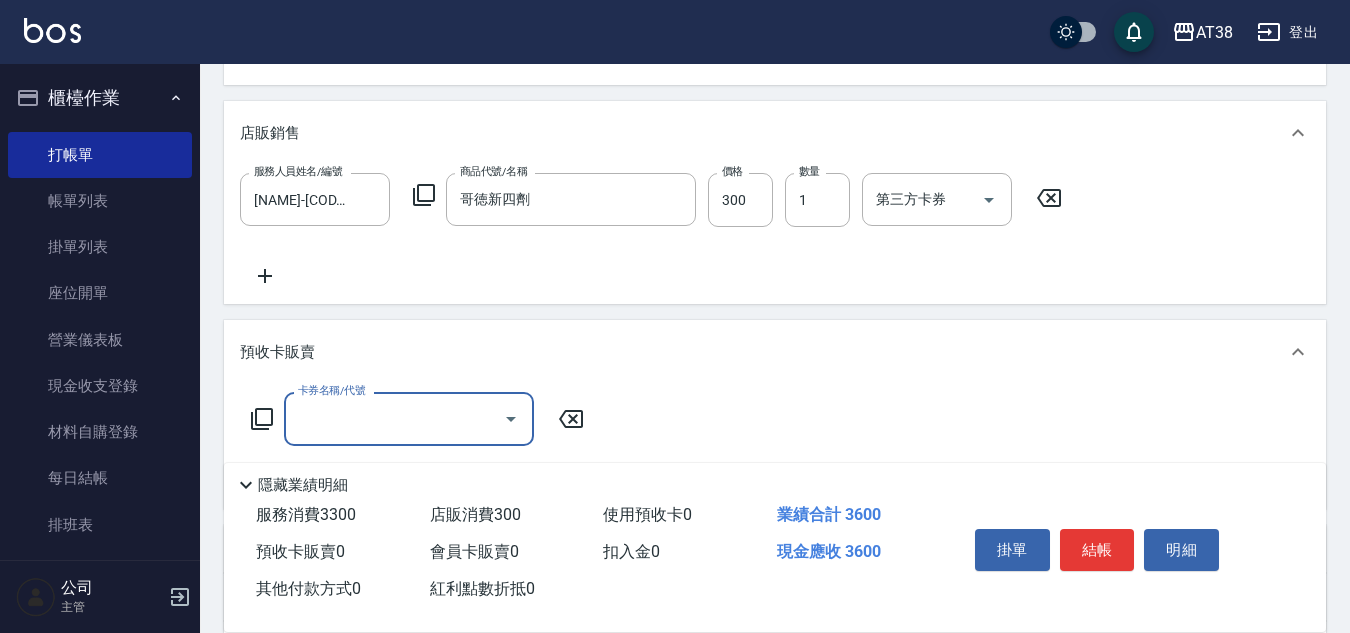 scroll, scrollTop: 0, scrollLeft: 0, axis: both 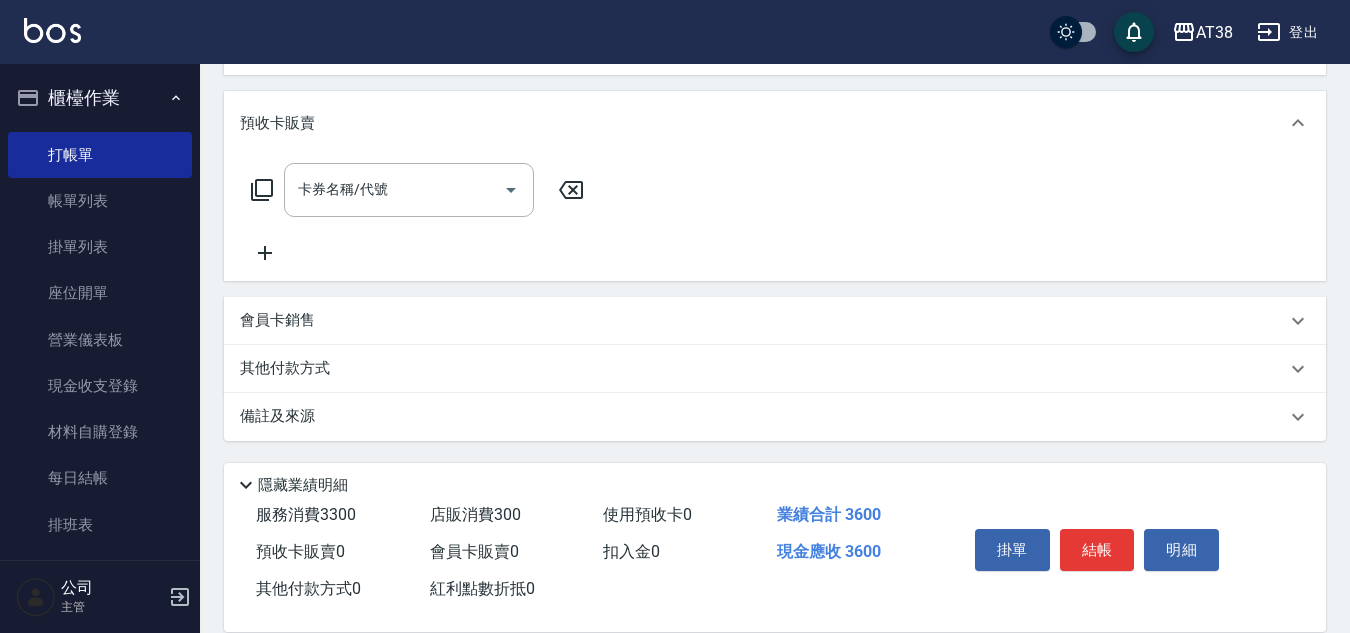 click on "其他付款方式" at bounding box center (290, 369) 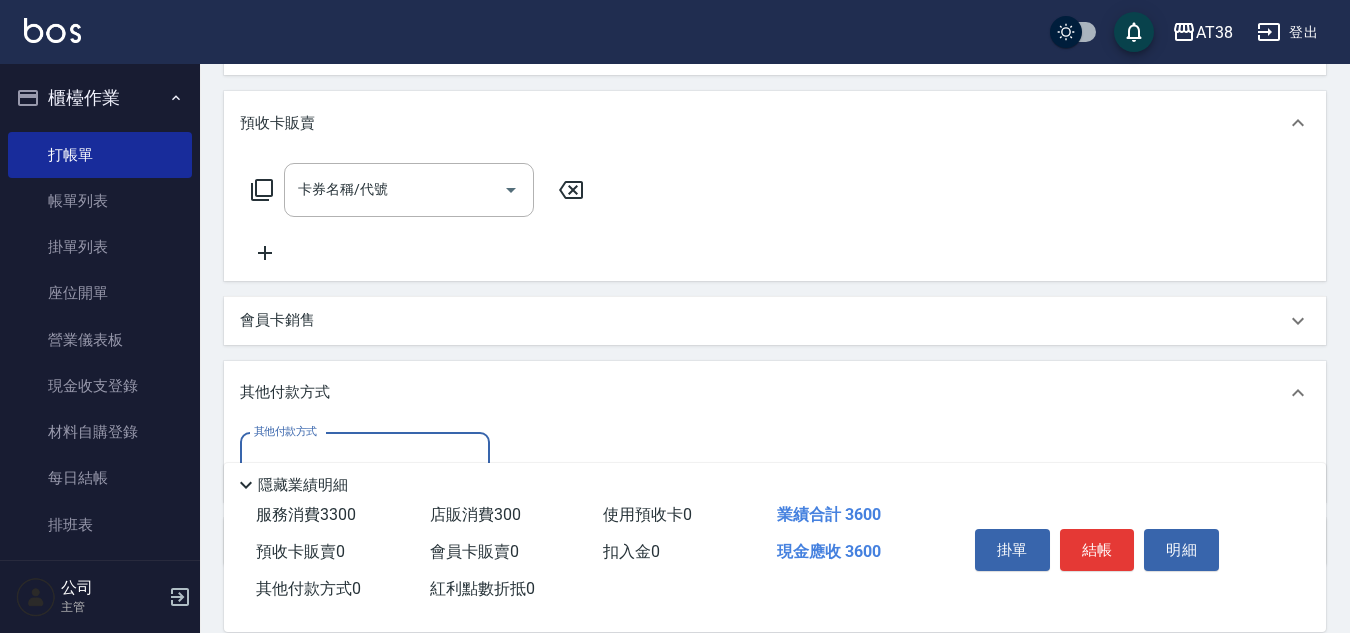 scroll, scrollTop: 0, scrollLeft: 0, axis: both 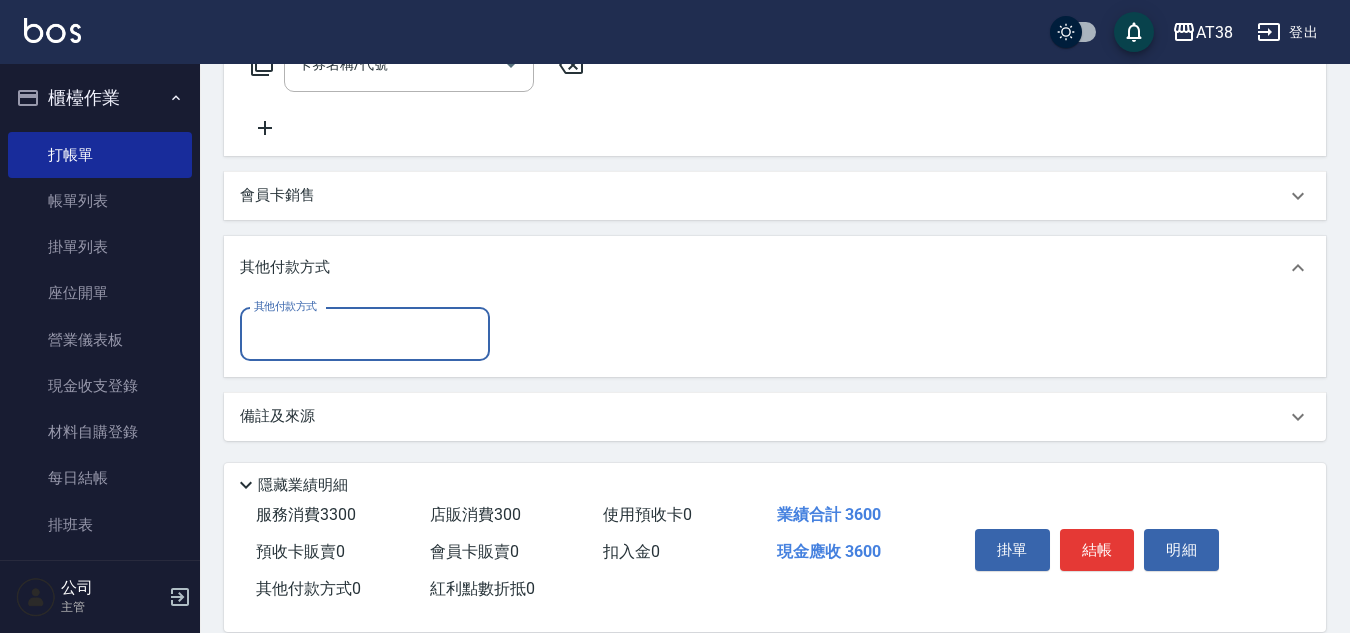 click on "其他付款方式" at bounding box center (365, 334) 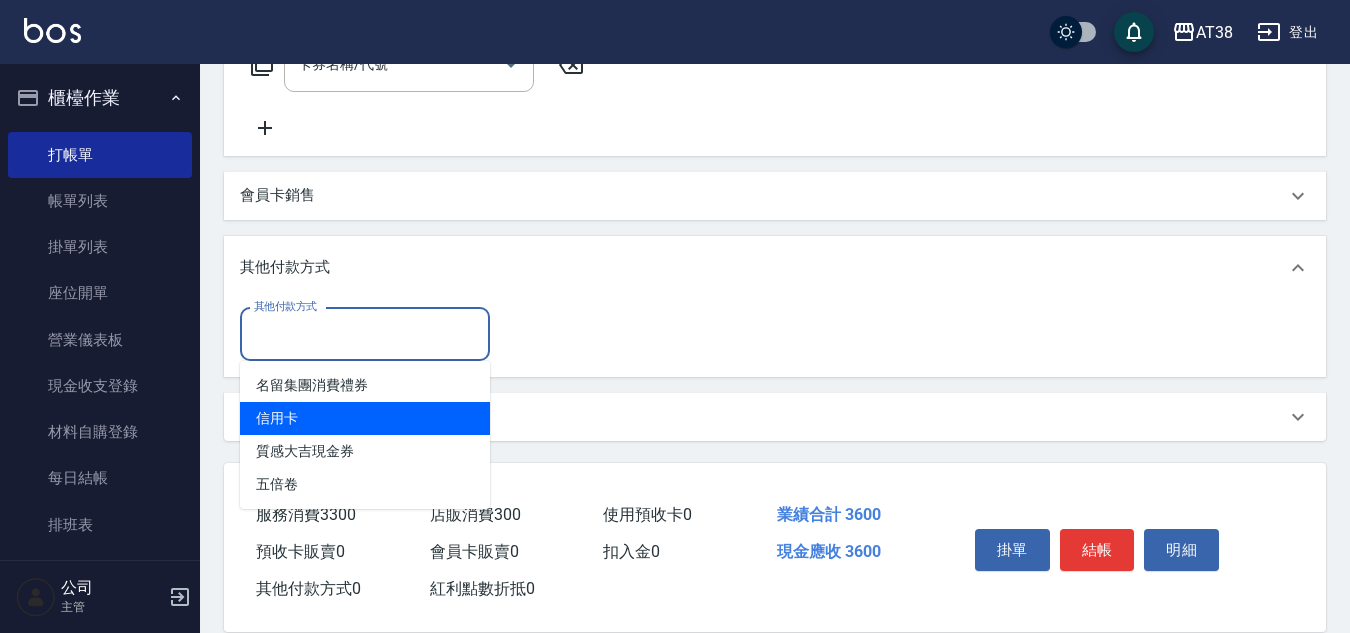 click on "信用卡" at bounding box center [365, 418] 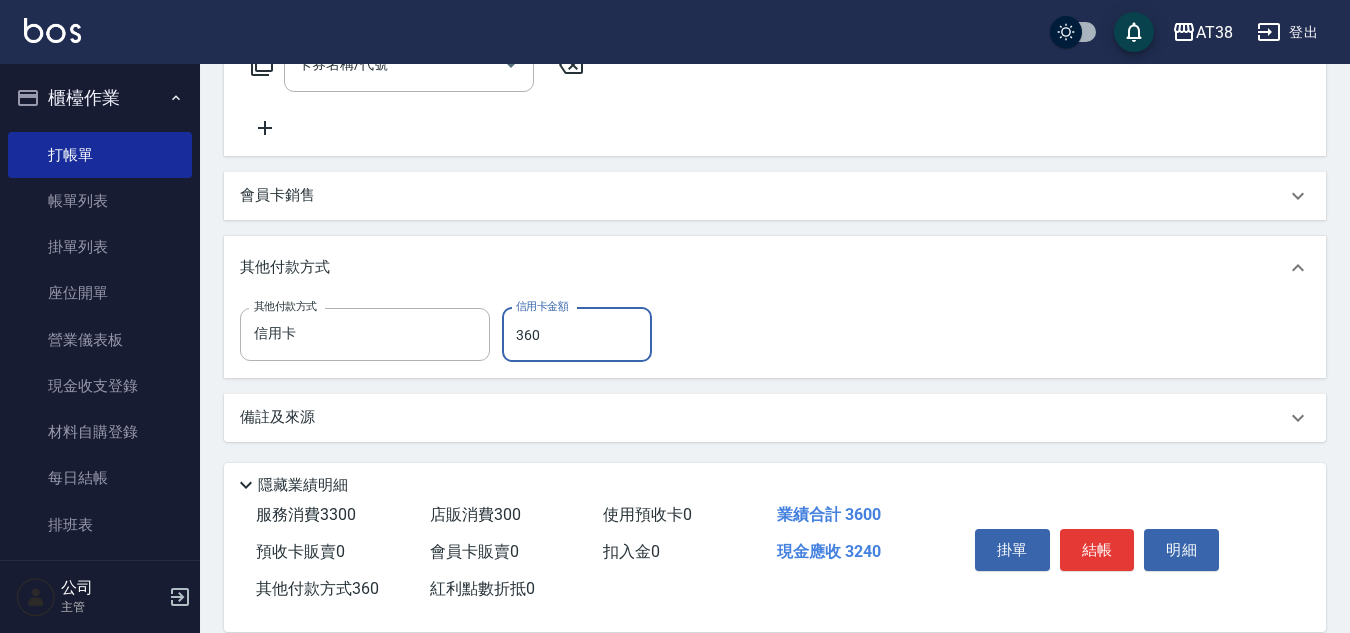 type on "3600" 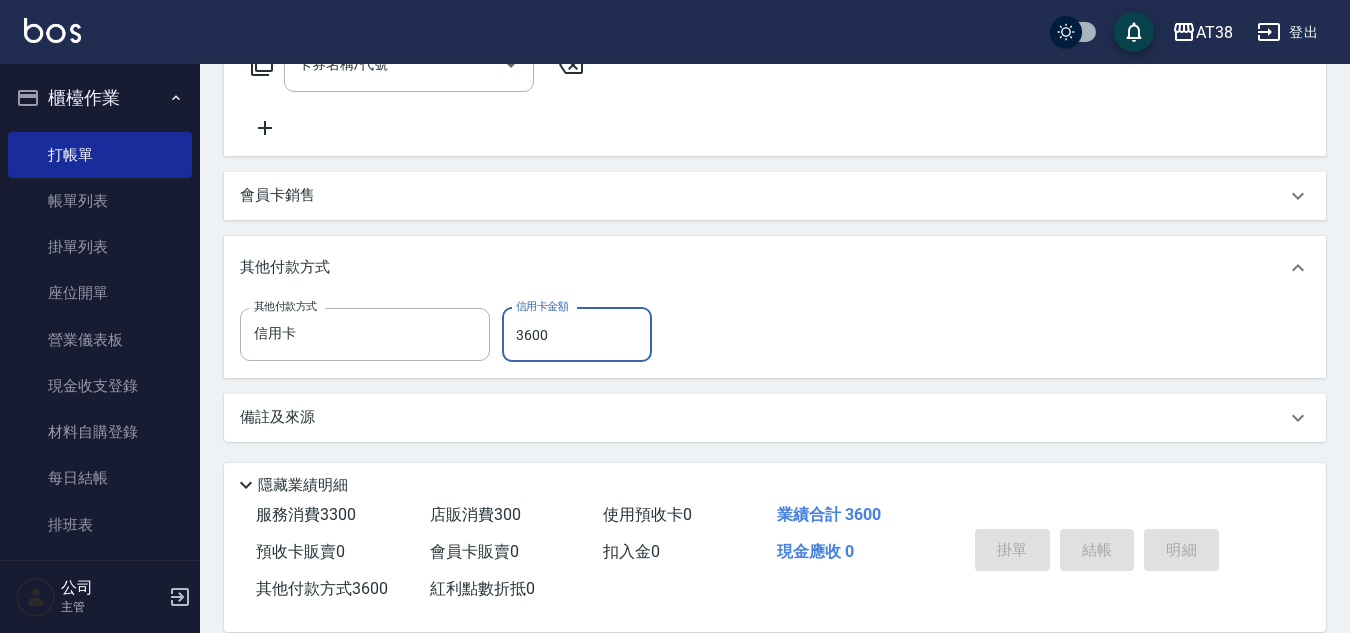 type on "2025/08/03 18:23" 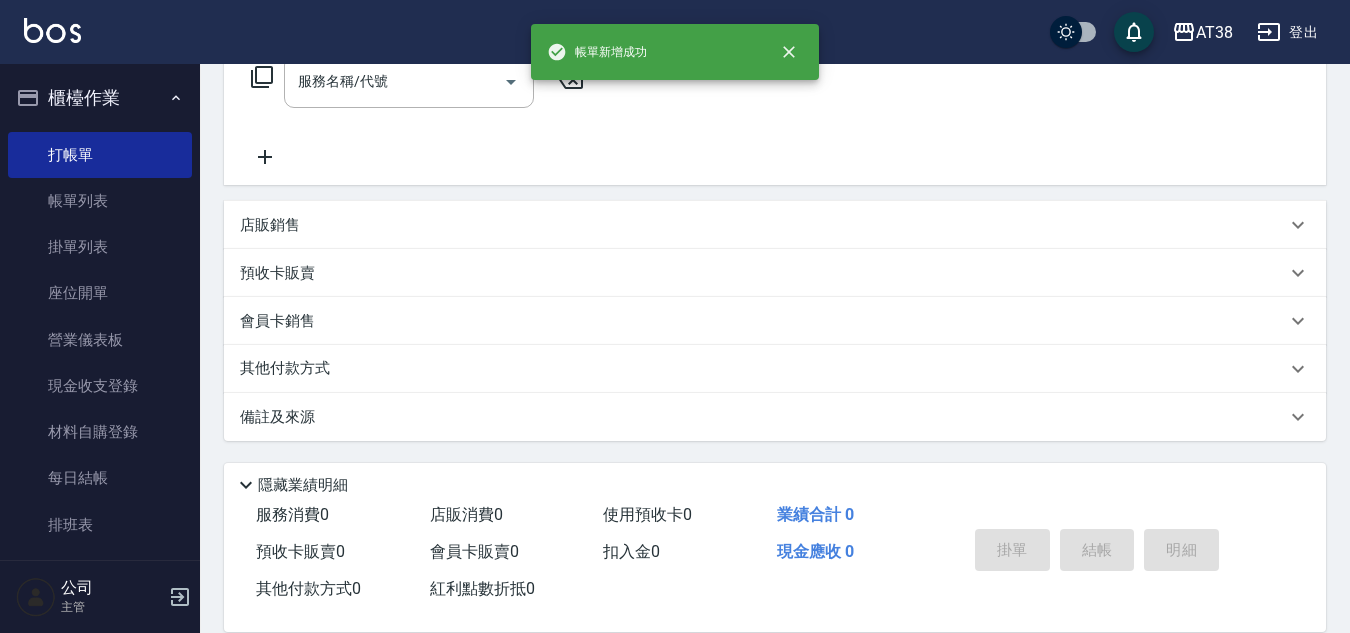 scroll, scrollTop: 0, scrollLeft: 0, axis: both 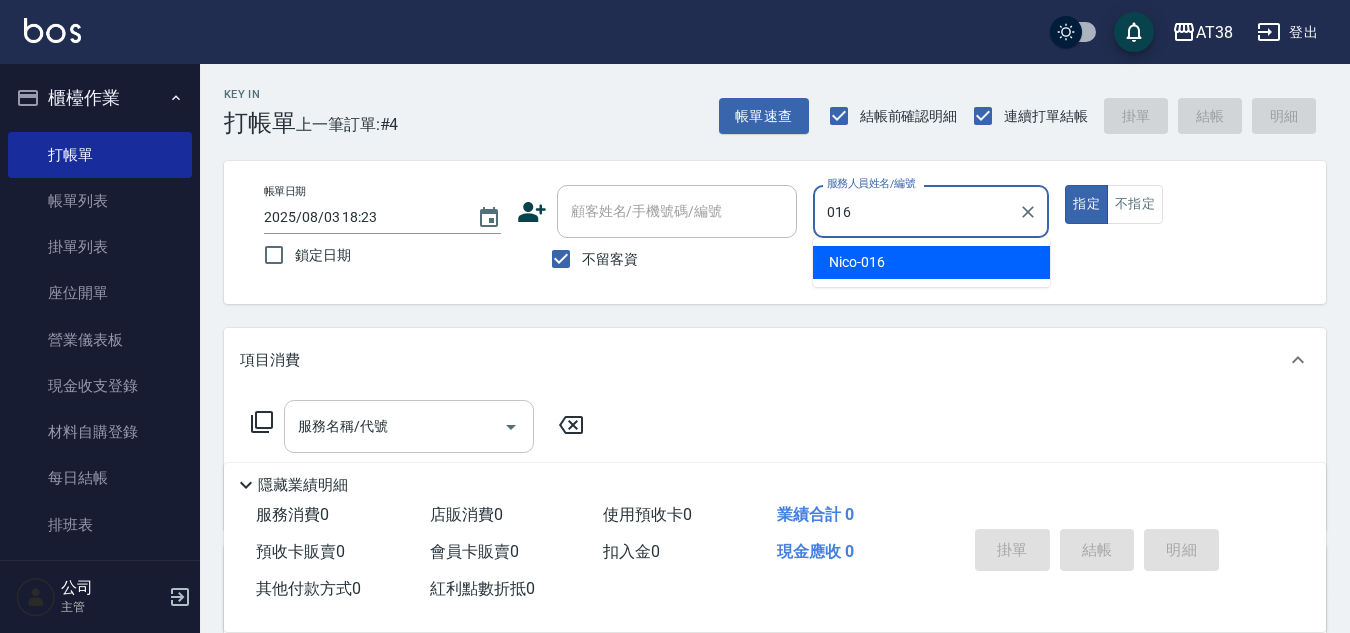 type on "[NAME]-[CODE]" 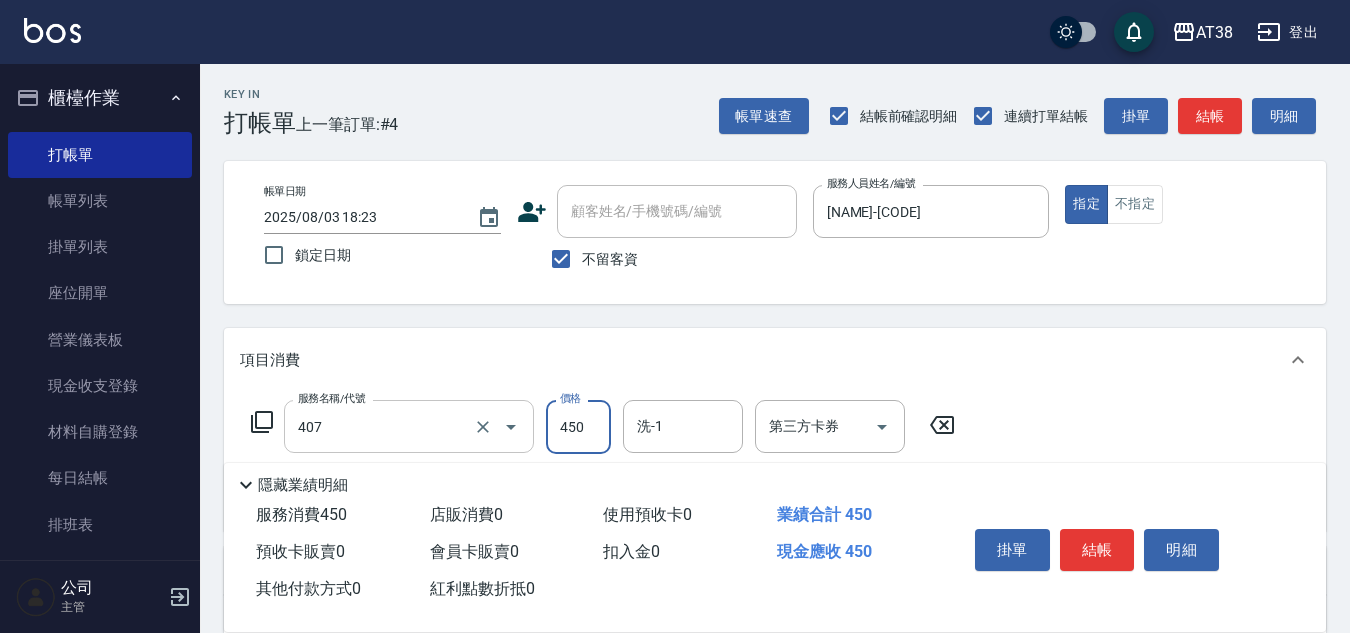 type on "剪髮(407)" 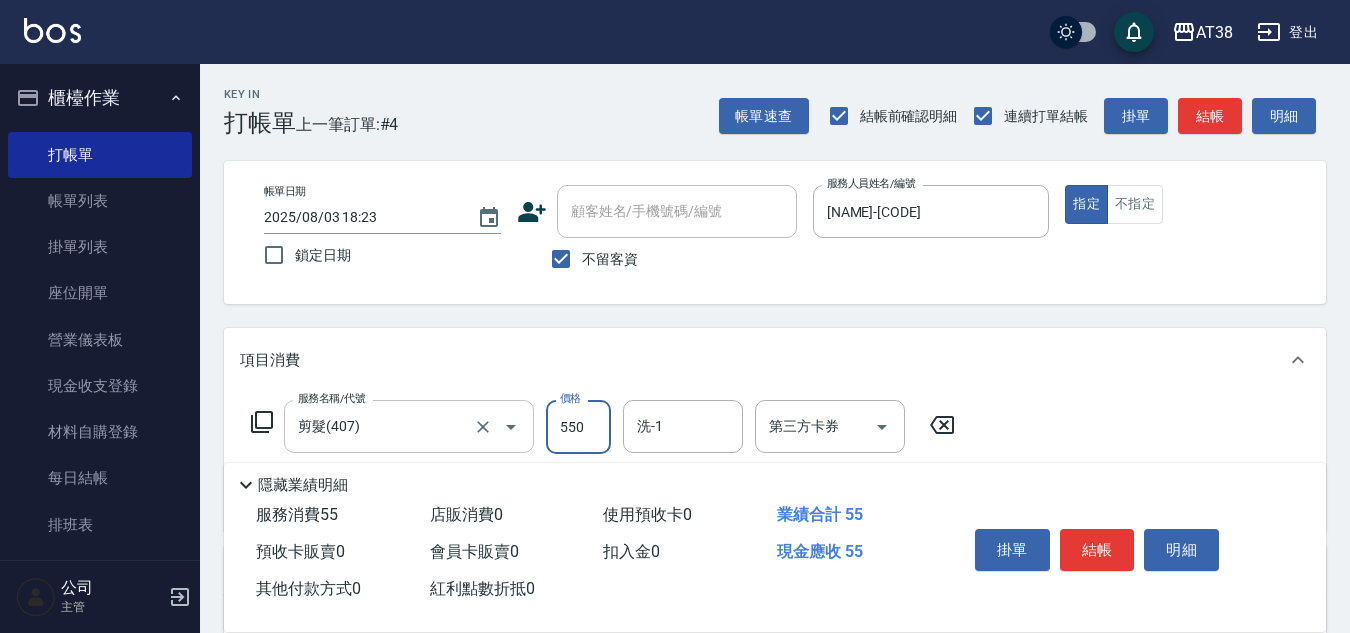 type on "550" 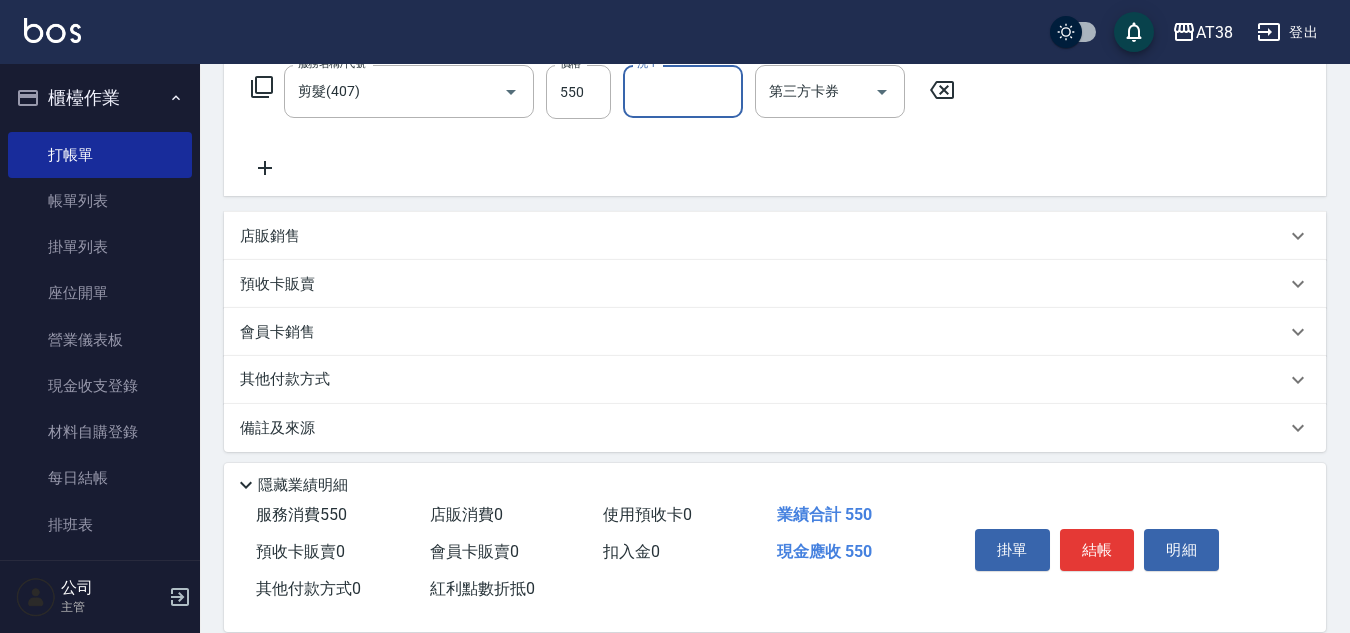 scroll, scrollTop: 346, scrollLeft: 0, axis: vertical 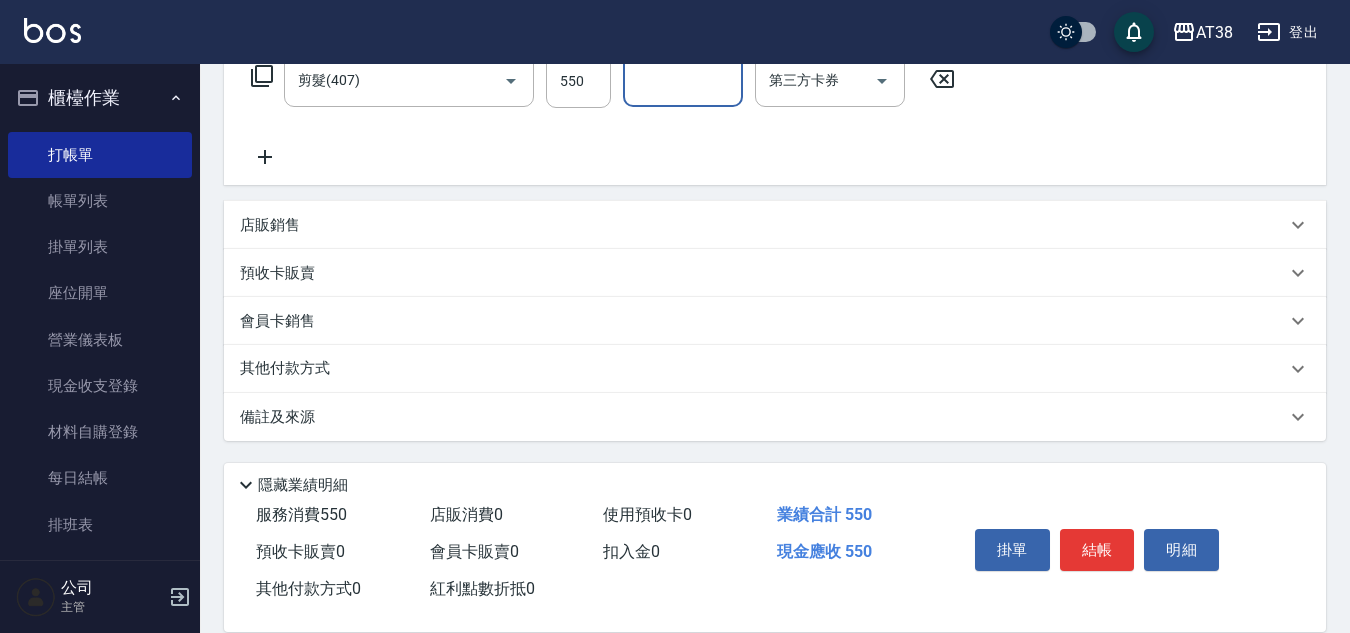 click on "店販銷售" at bounding box center (270, 225) 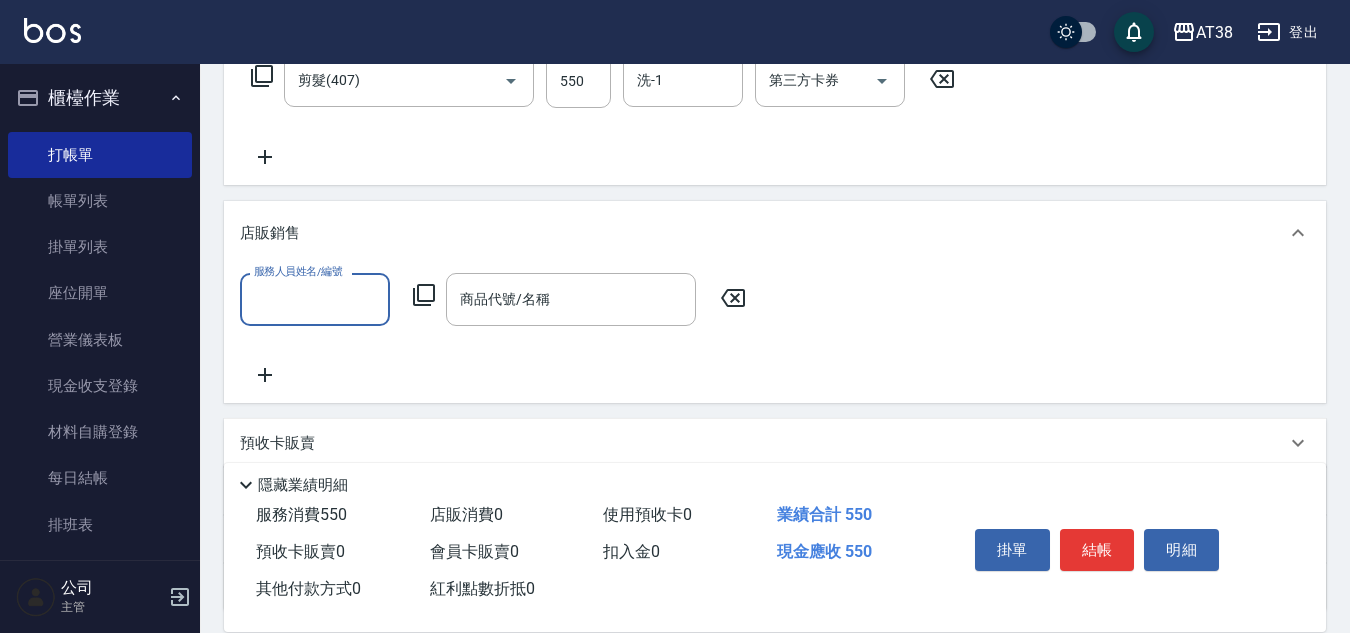 scroll, scrollTop: 0, scrollLeft: 0, axis: both 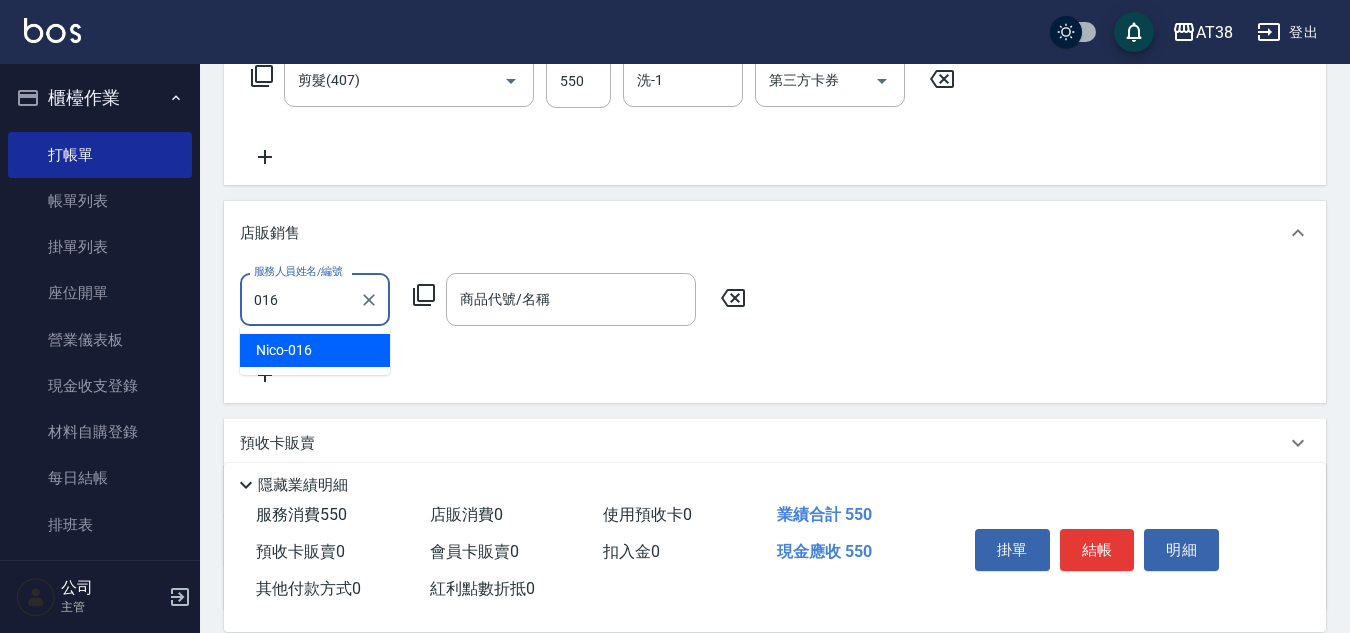 type on "[NAME]-[CODE]" 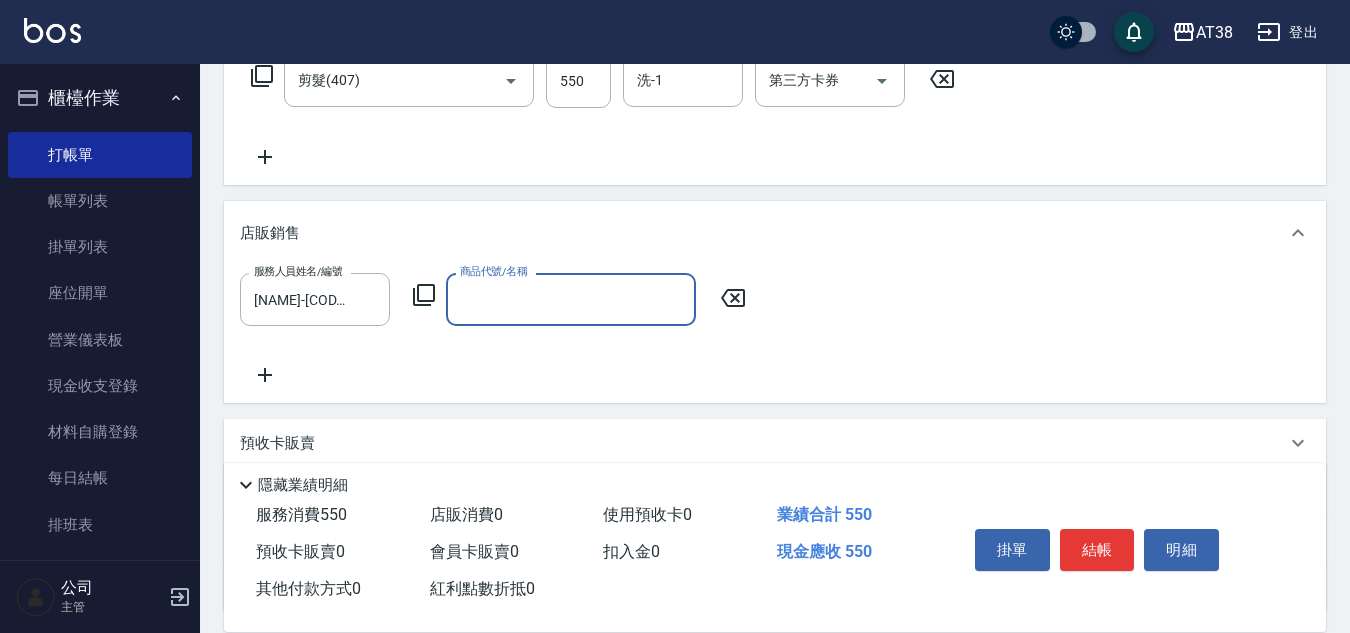click 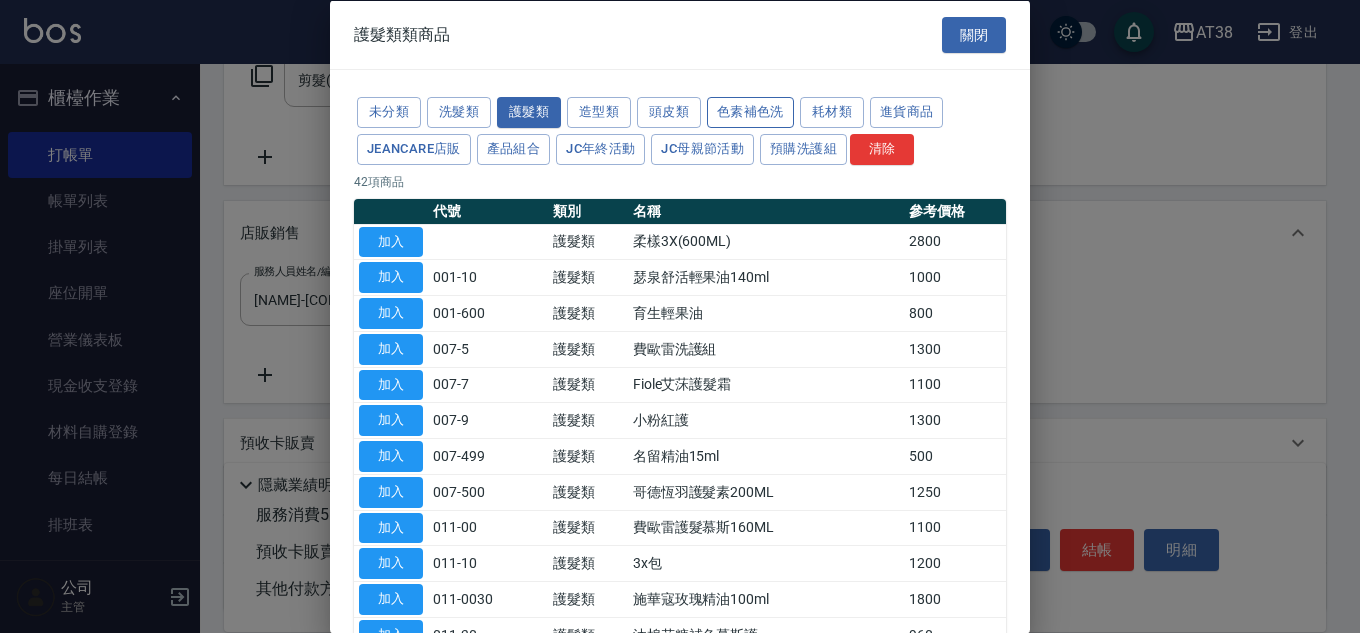click on "色素補色洗" at bounding box center [750, 112] 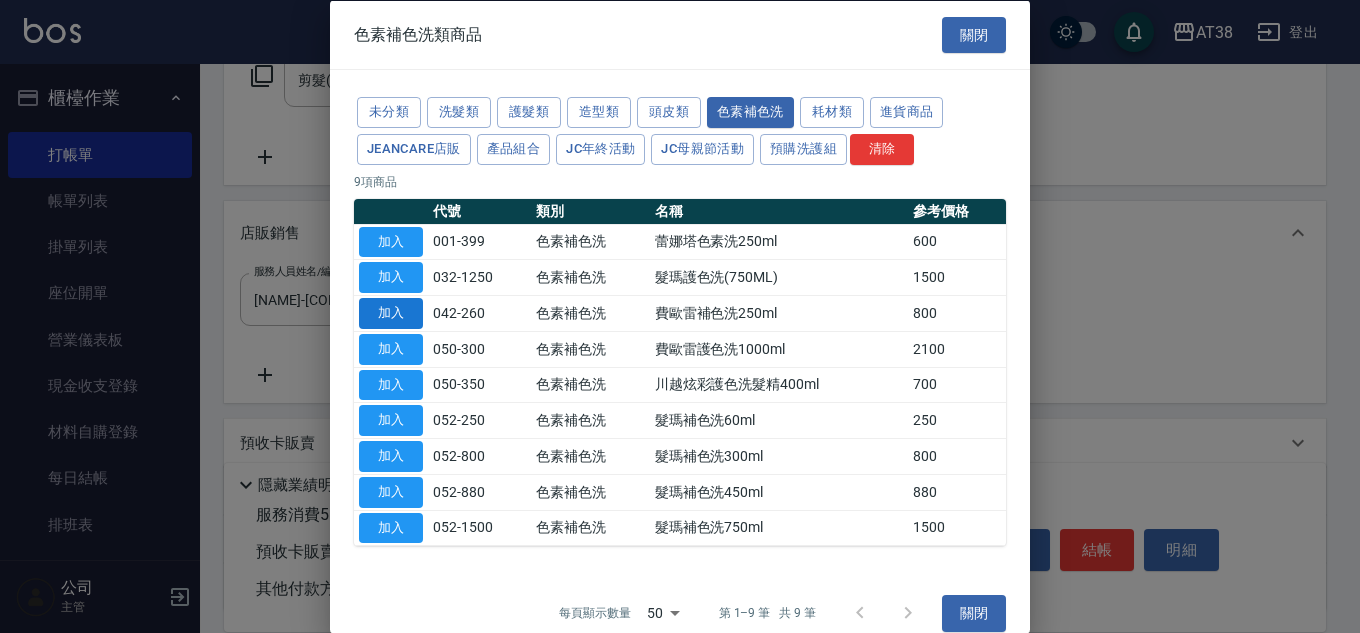 click on "加入" at bounding box center [391, 313] 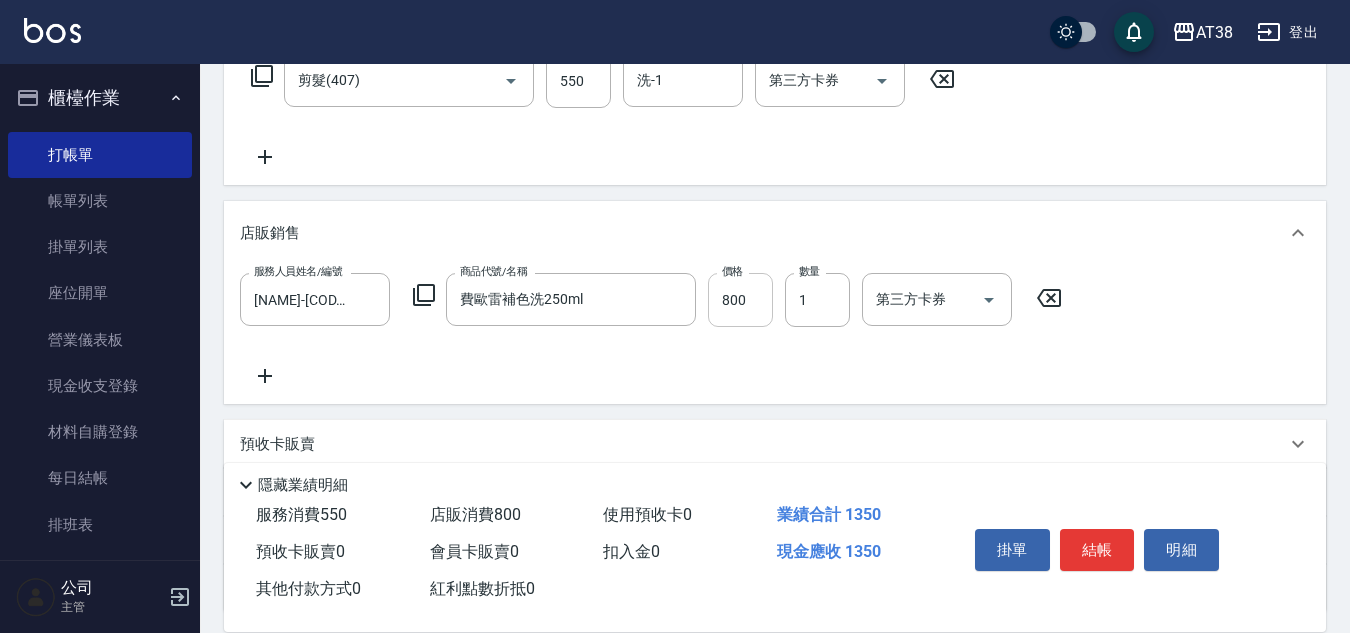 click on "800" at bounding box center [740, 300] 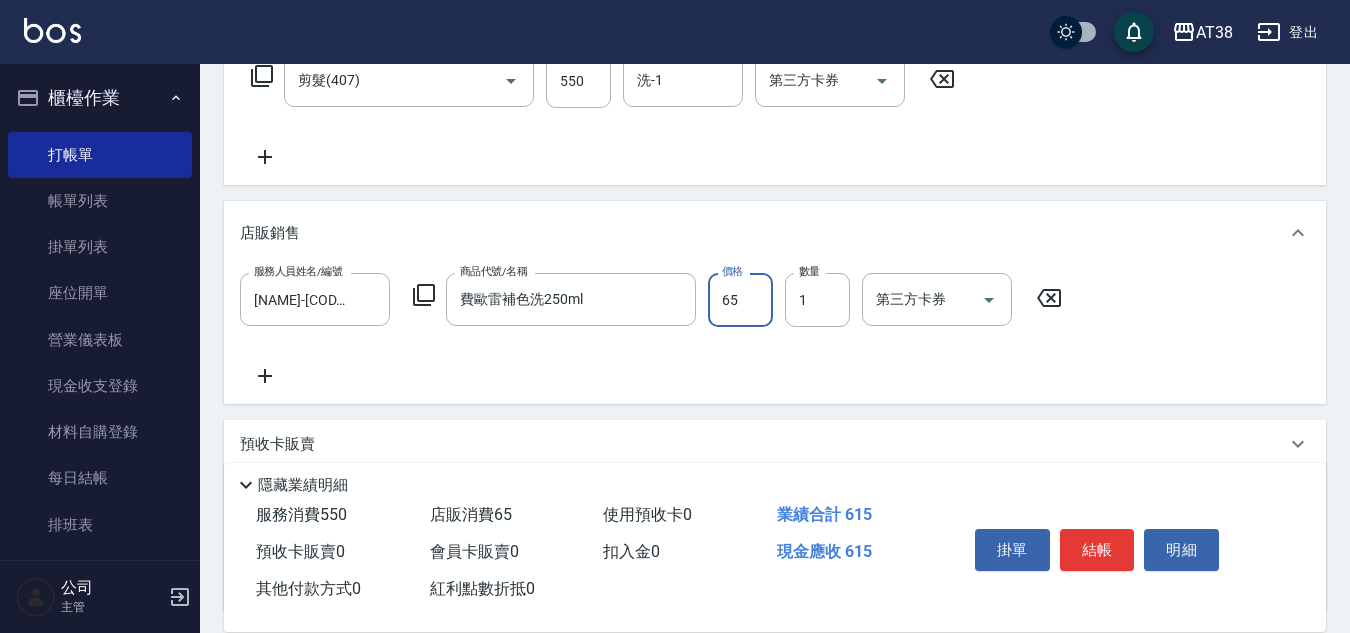 type on "650" 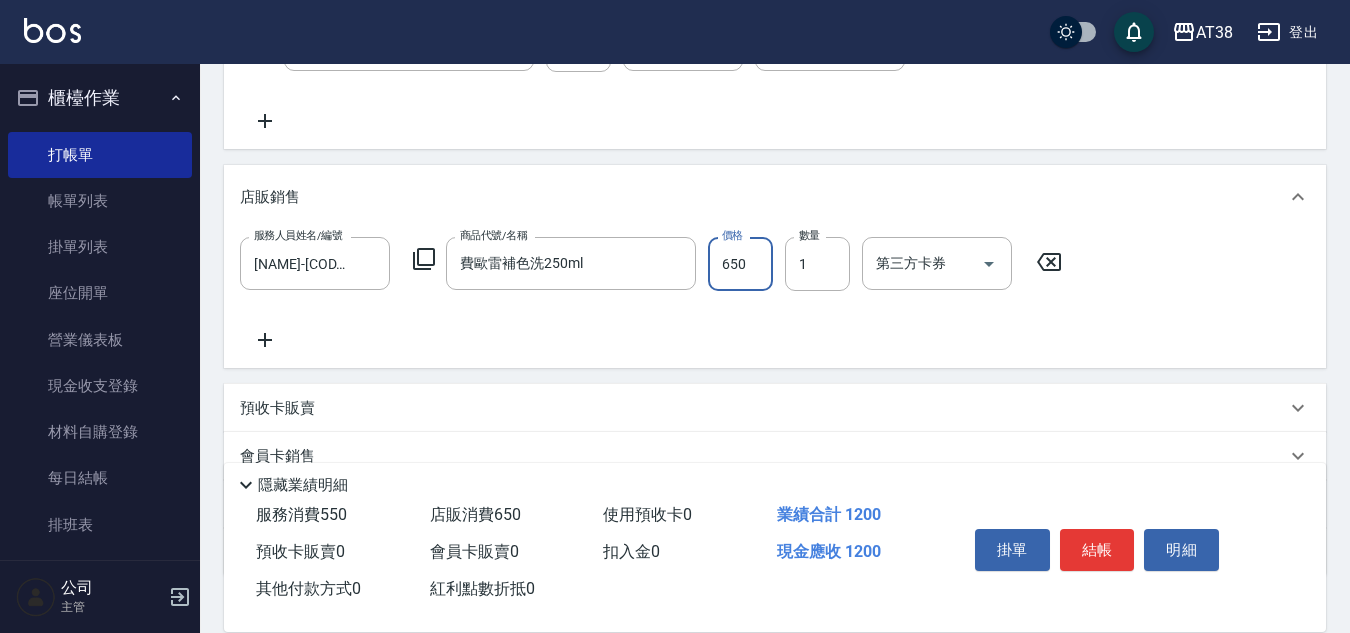 scroll, scrollTop: 446, scrollLeft: 0, axis: vertical 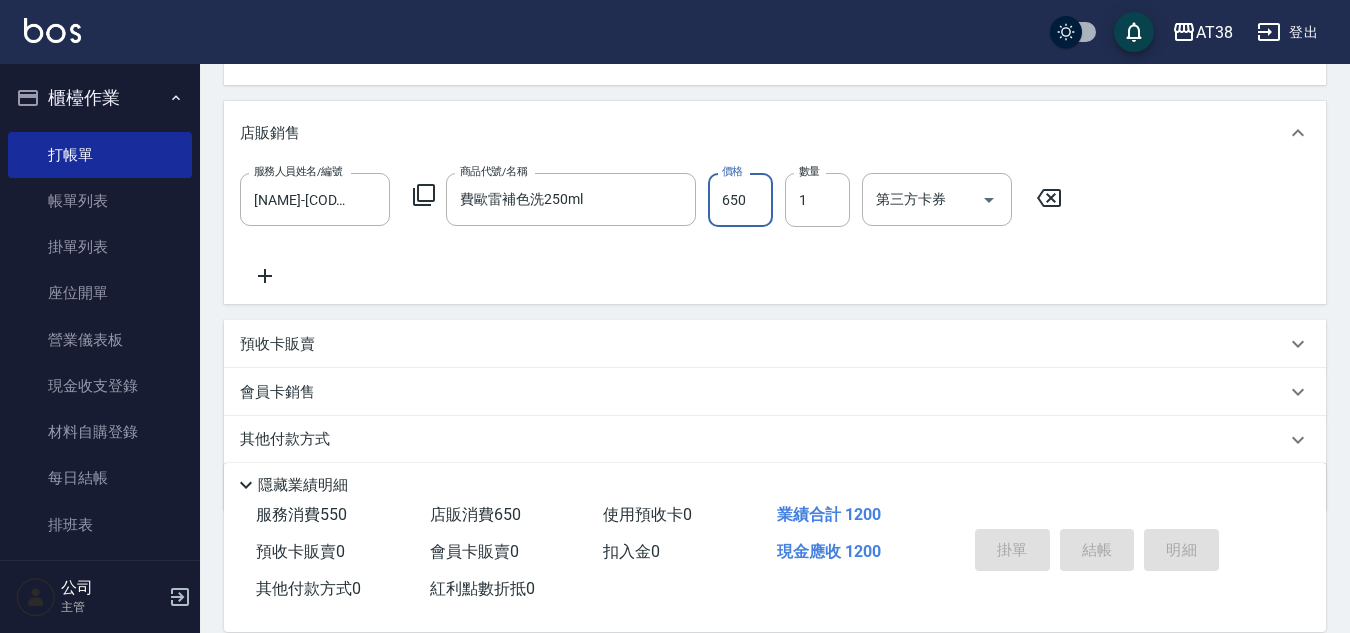 type on "2025/08/03 18:27" 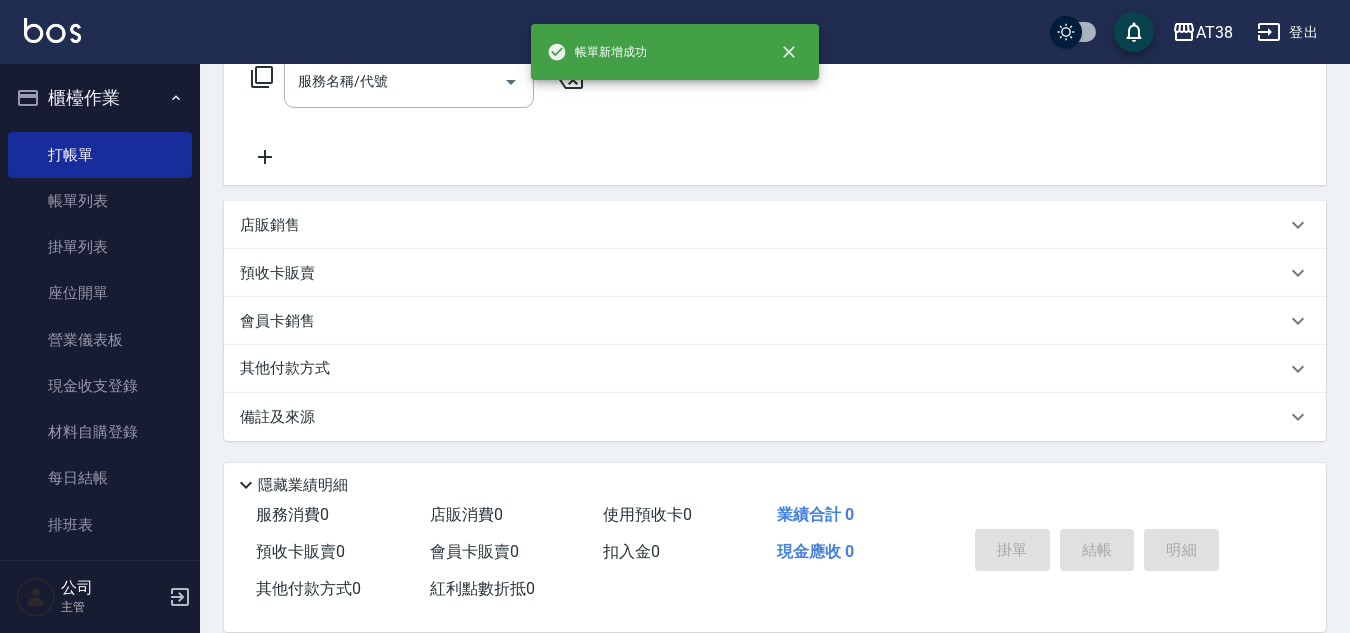 scroll, scrollTop: 0, scrollLeft: 0, axis: both 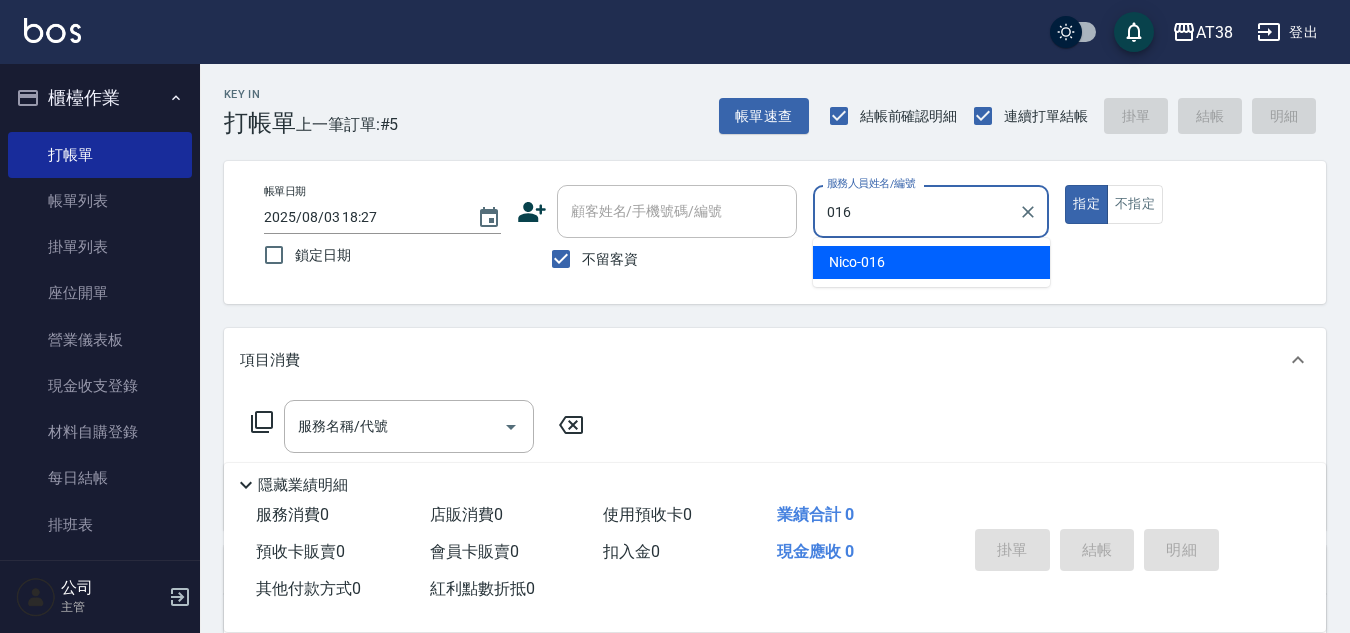 type on "[NAME]-[CODE]" 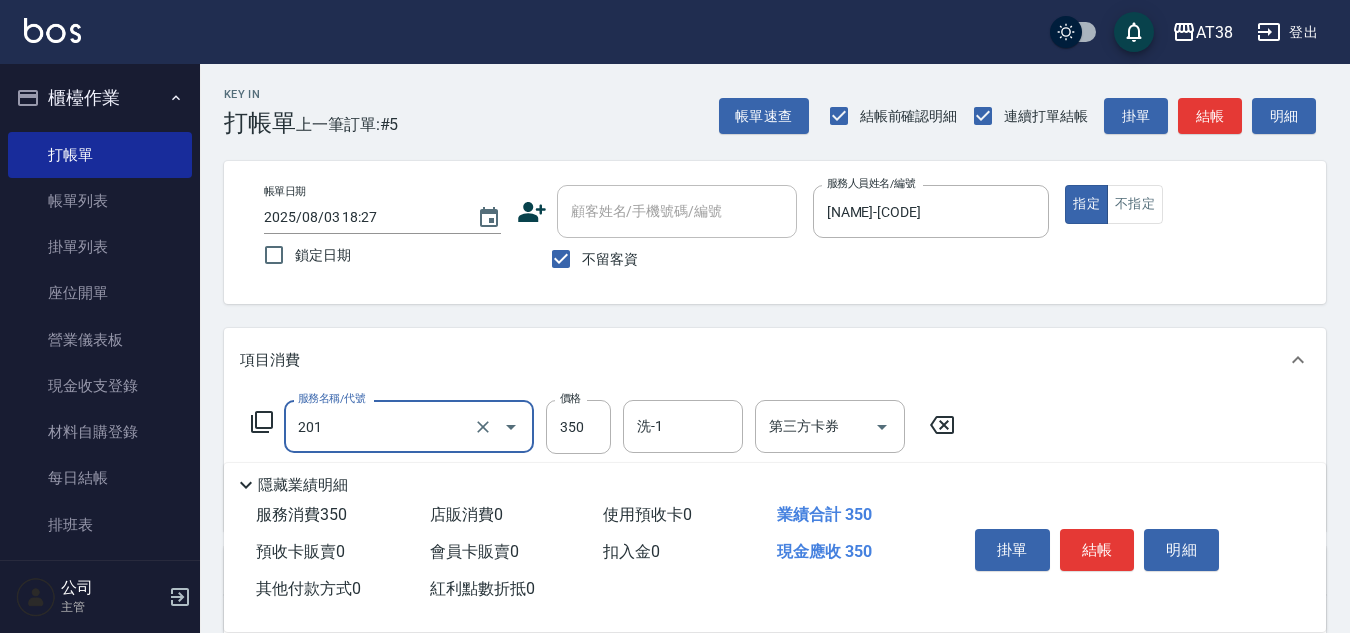 type on "洗髮(201)" 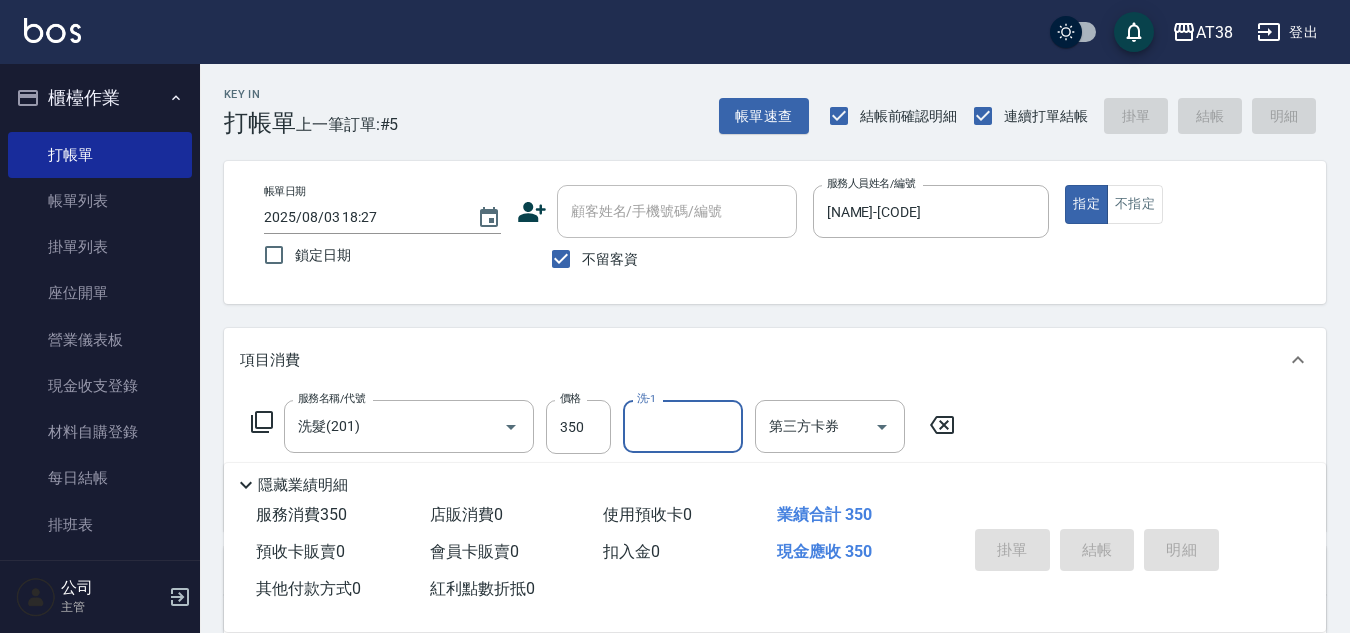 type 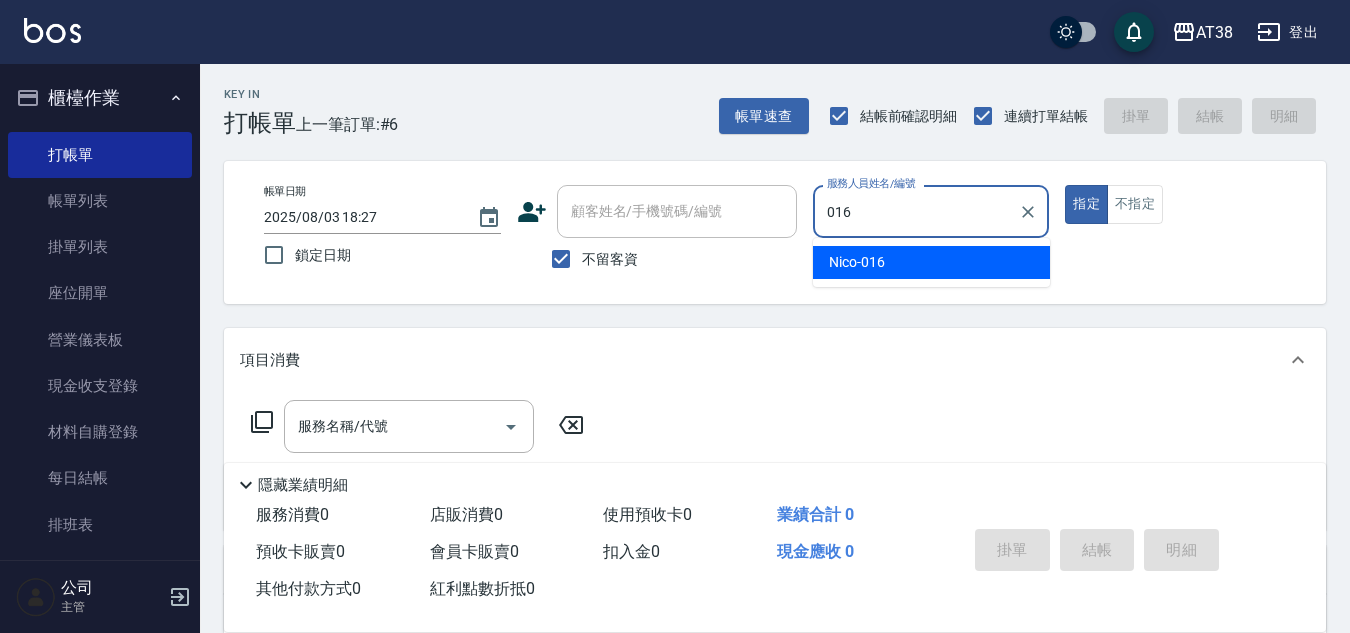 type on "[NAME]-[CODE]" 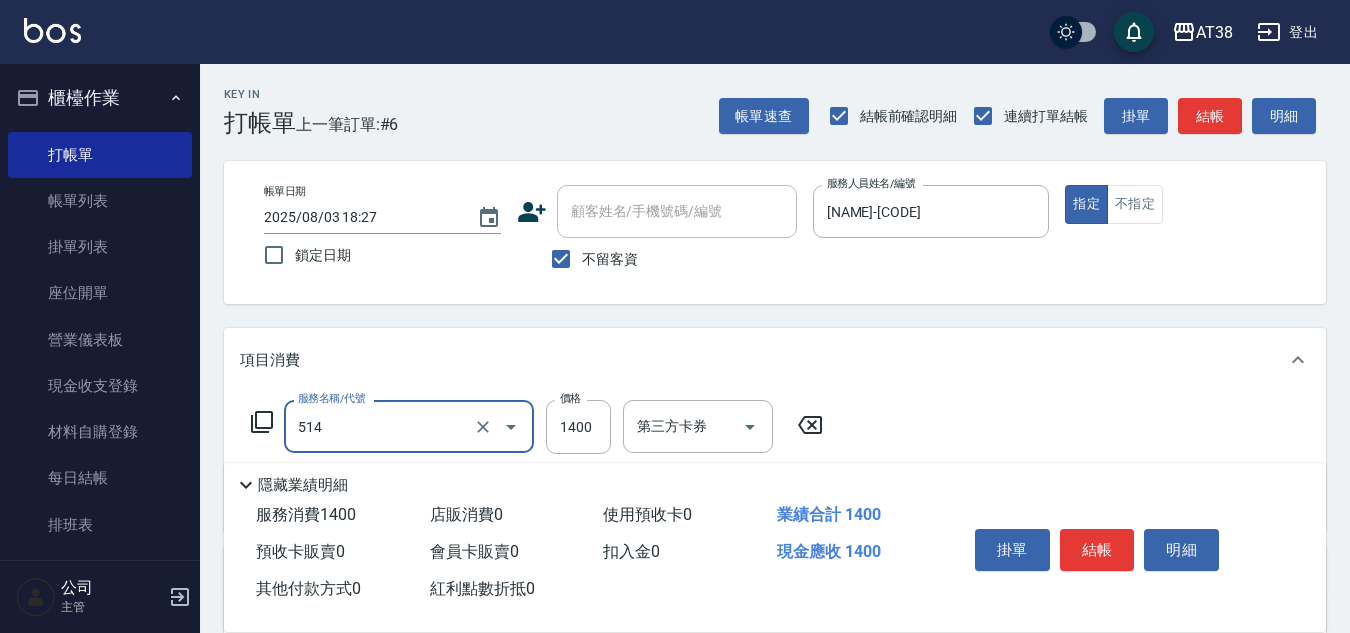 type on "染髮(長)(514)" 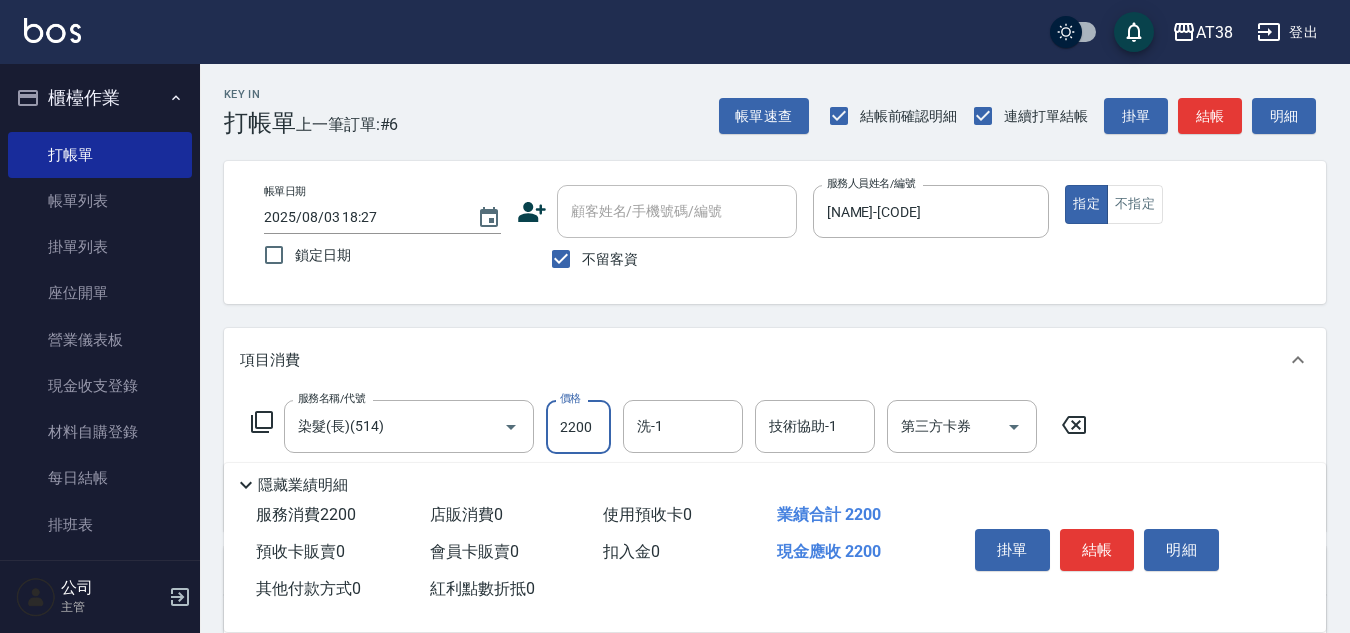 type on "2200" 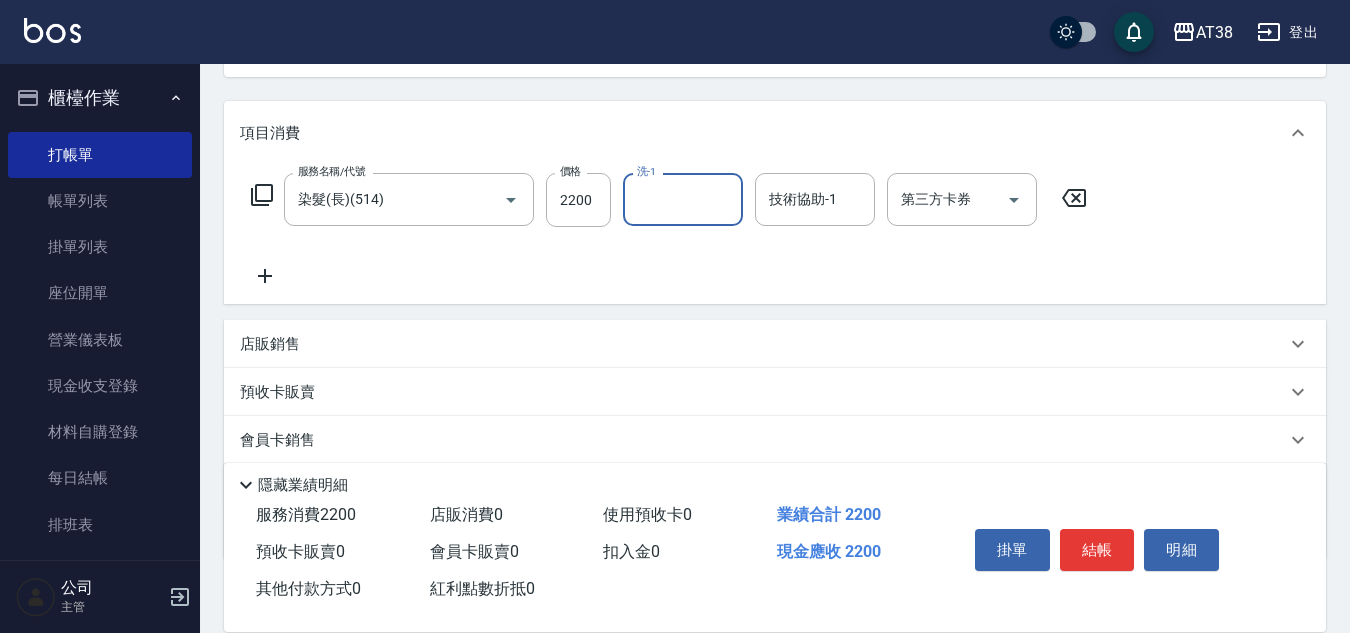 scroll, scrollTop: 300, scrollLeft: 0, axis: vertical 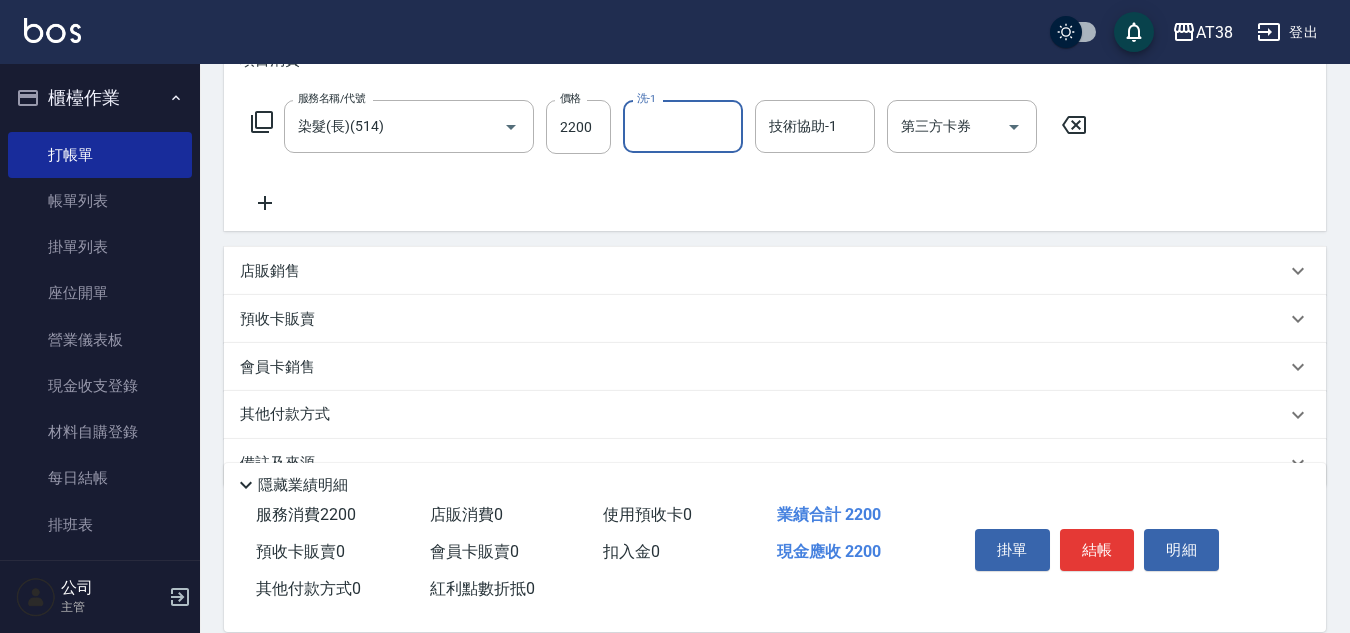 click on "店販銷售" at bounding box center (270, 271) 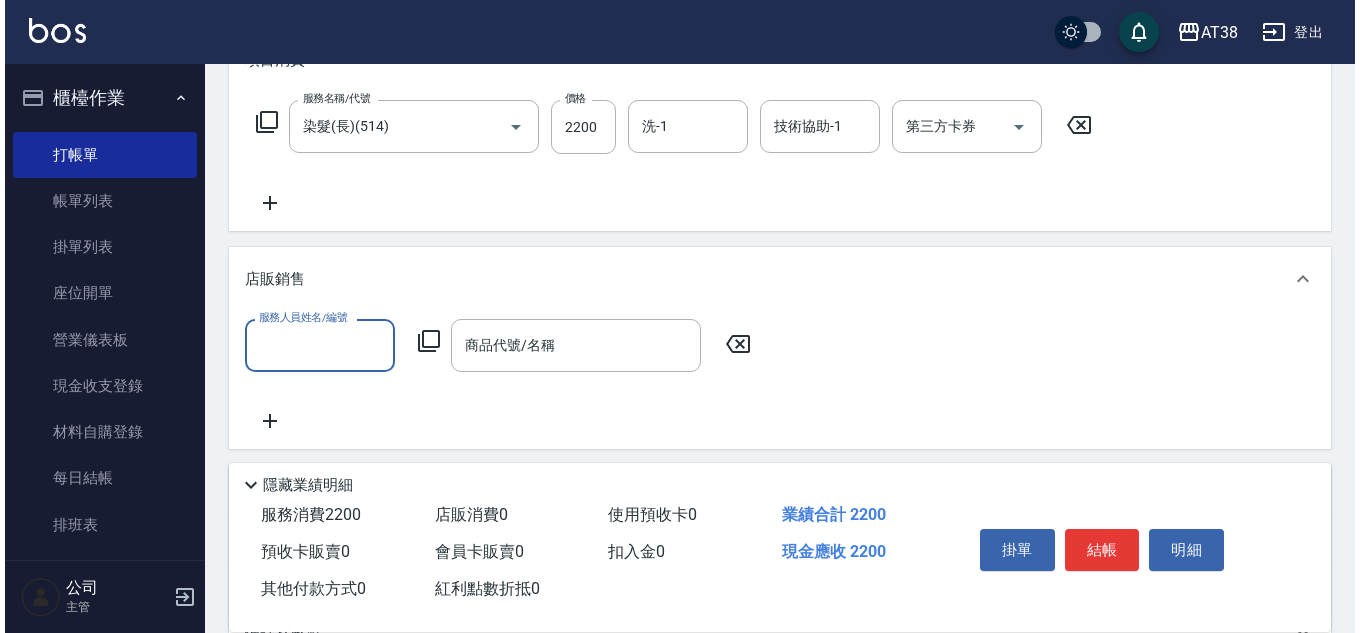 scroll, scrollTop: 0, scrollLeft: 0, axis: both 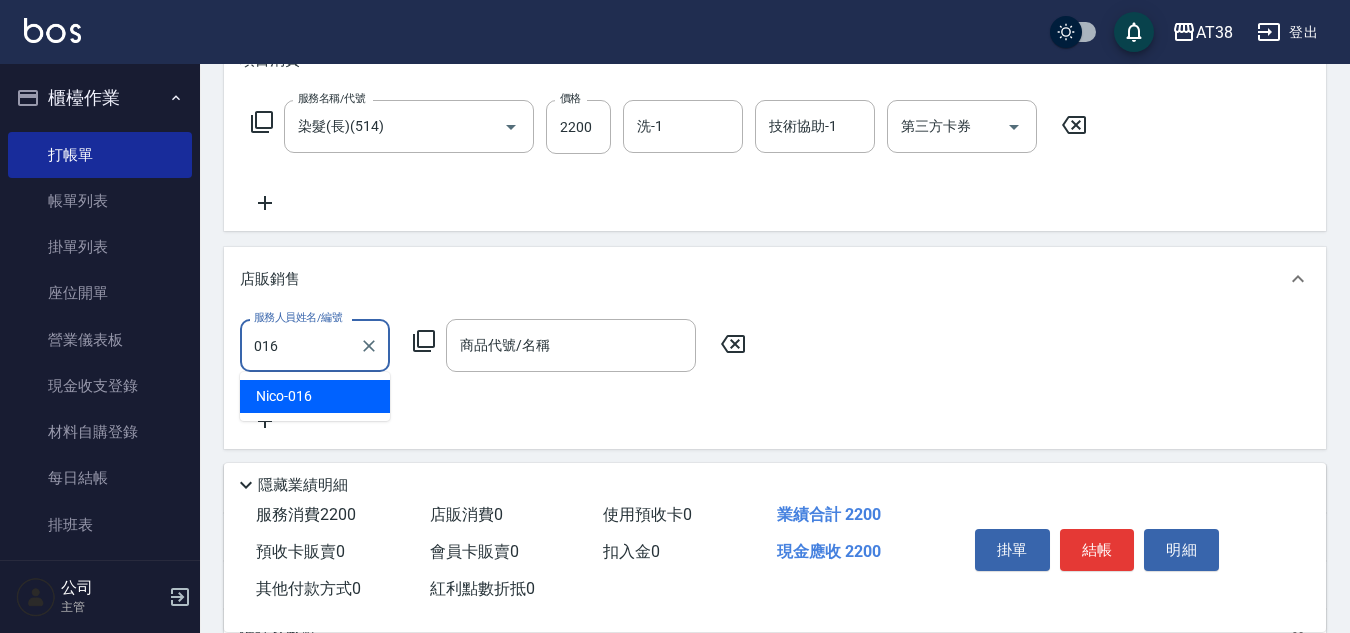 type on "[NAME]-[CODE]" 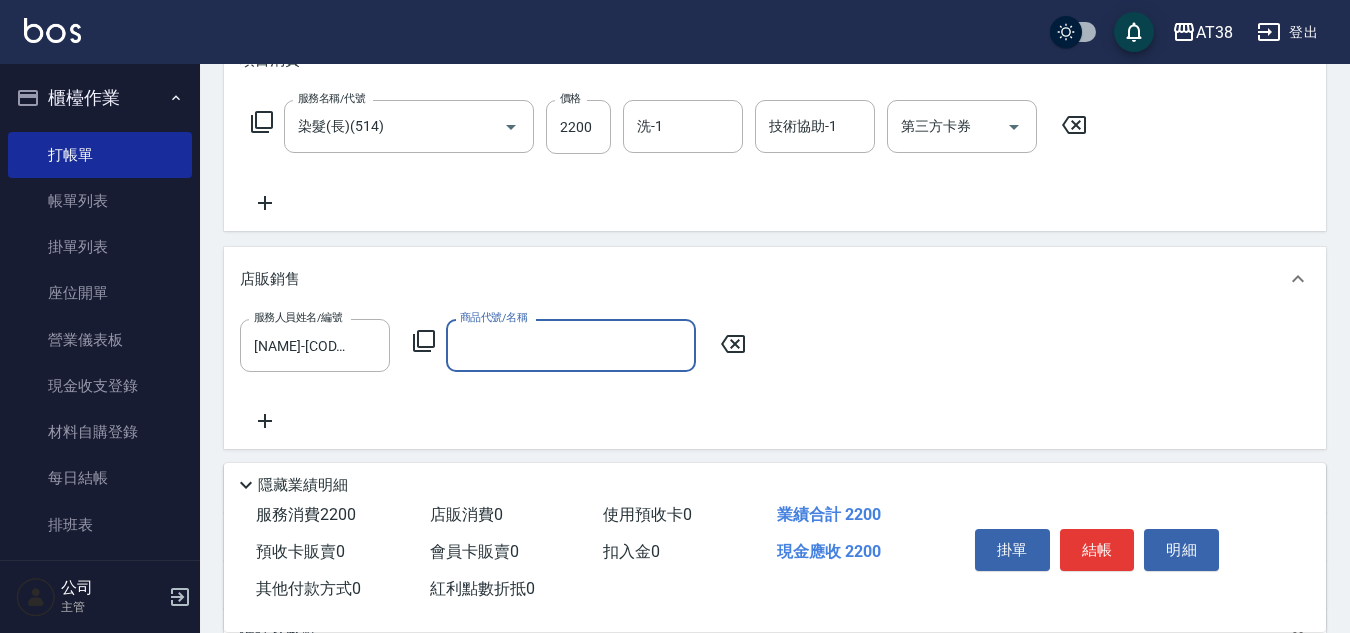 click 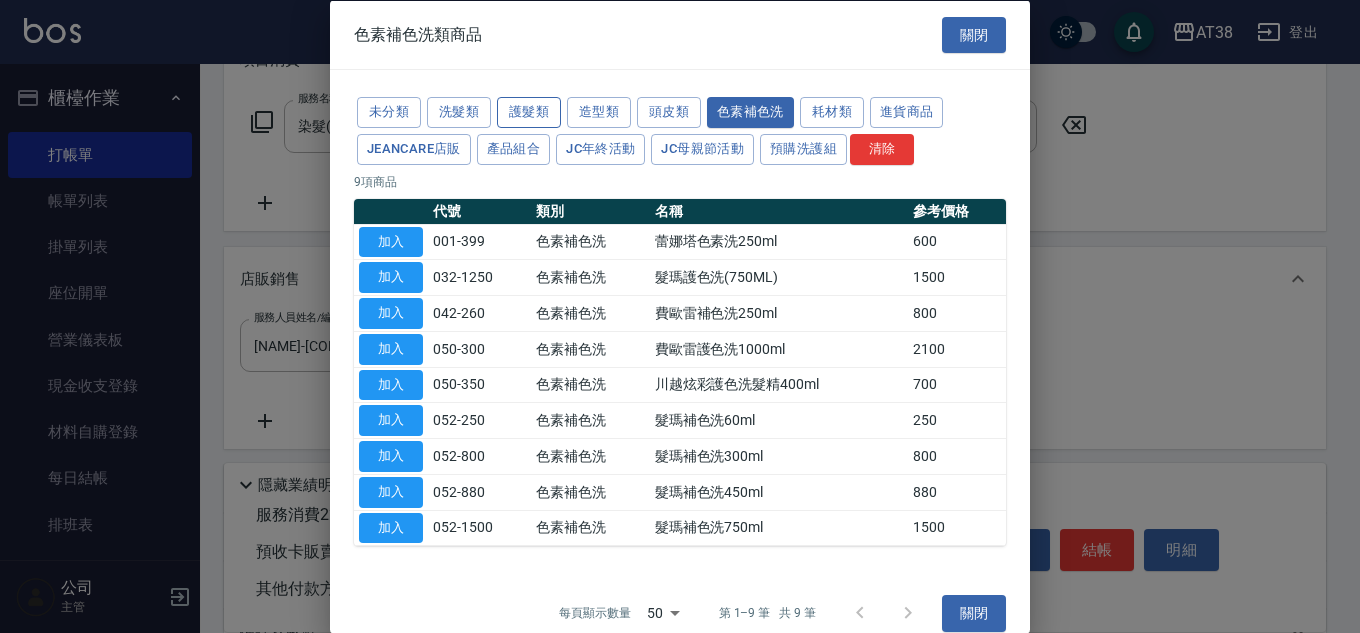 click on "護髮類" at bounding box center (529, 112) 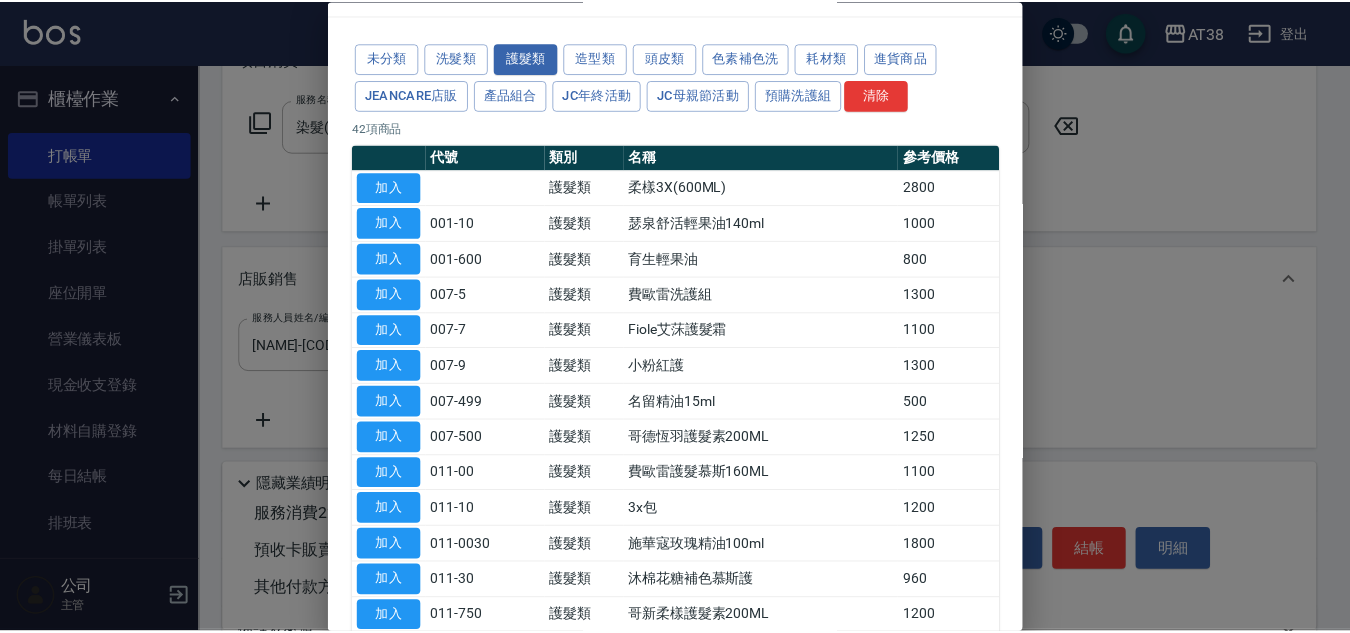 scroll, scrollTop: 200, scrollLeft: 0, axis: vertical 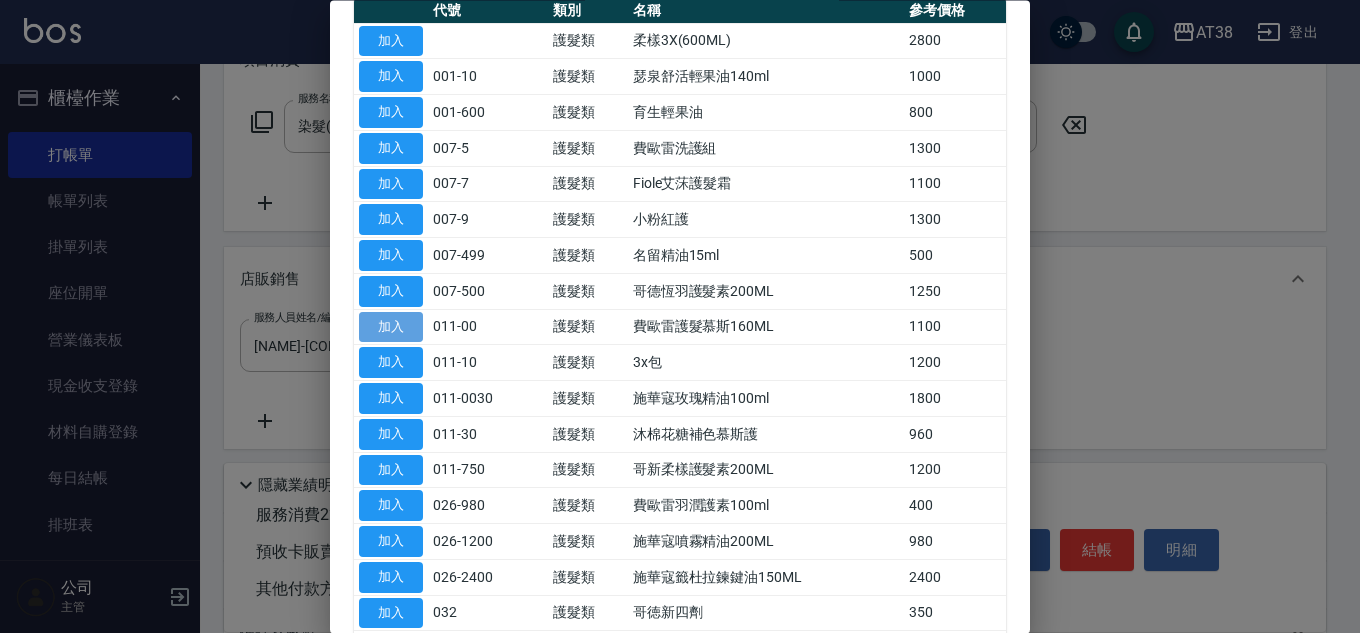click on "加入" at bounding box center (391, 327) 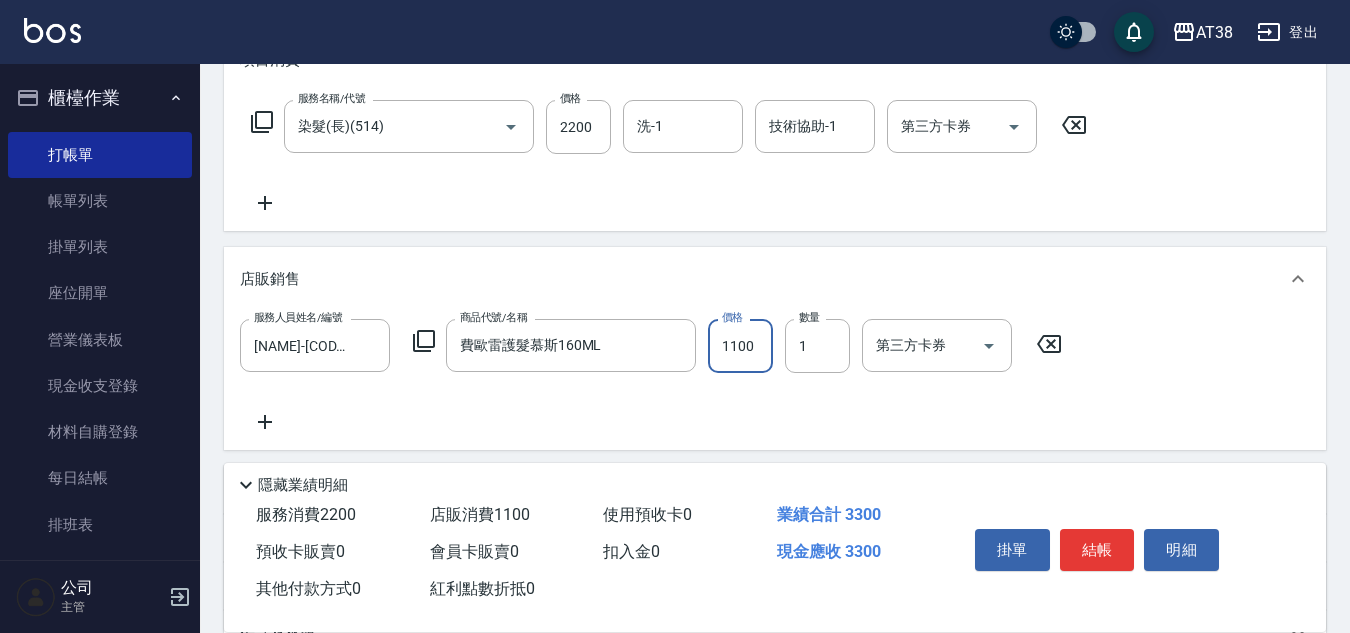 click on "1100" at bounding box center (740, 346) 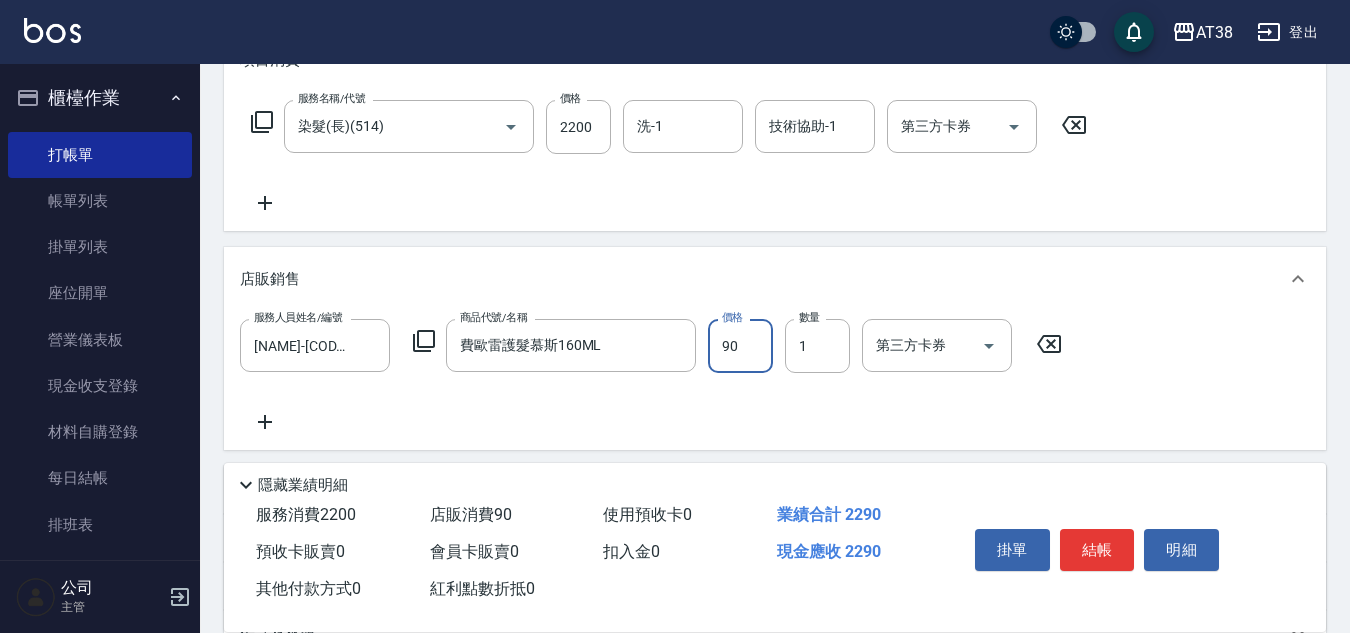 type on "900" 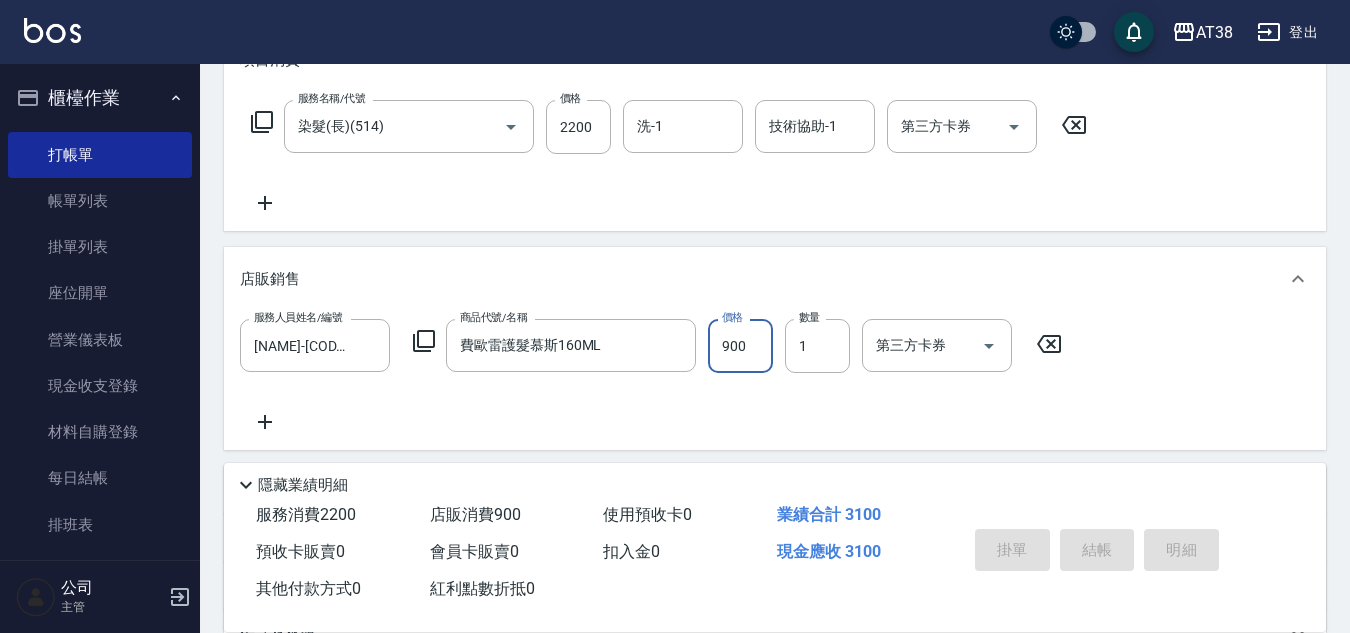 type on "[DATE] [TIME]" 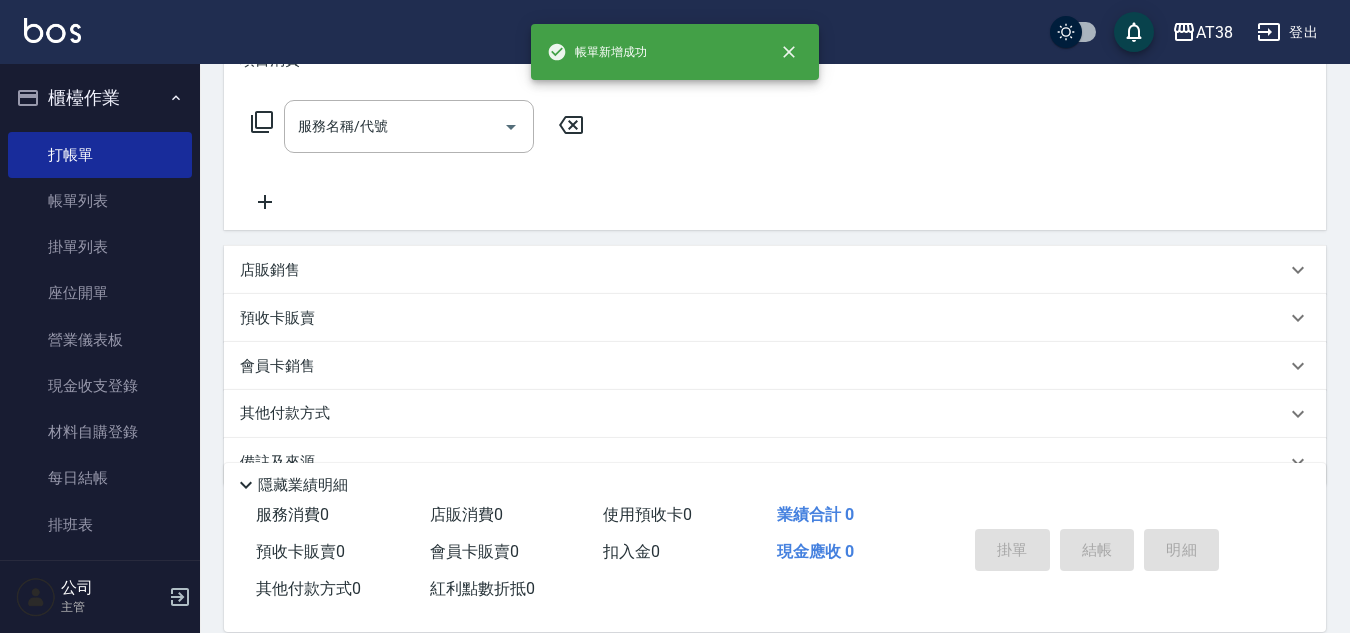 scroll, scrollTop: 0, scrollLeft: 0, axis: both 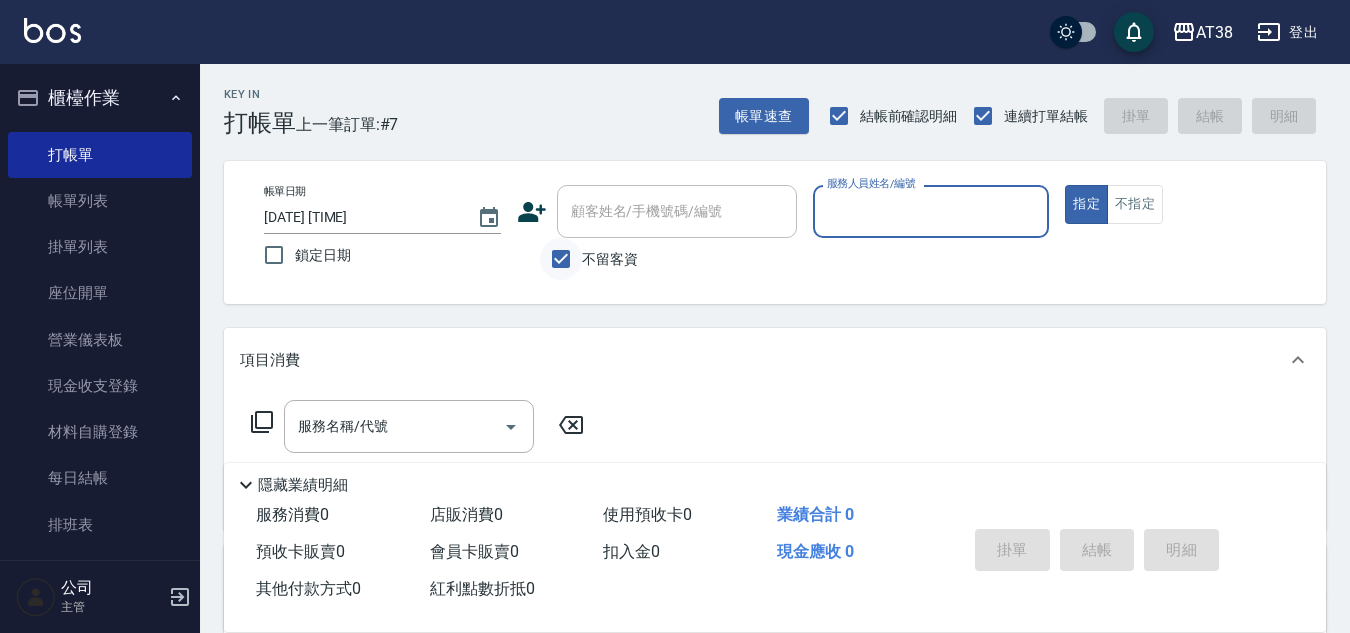 click on "不留客資" at bounding box center [561, 259] 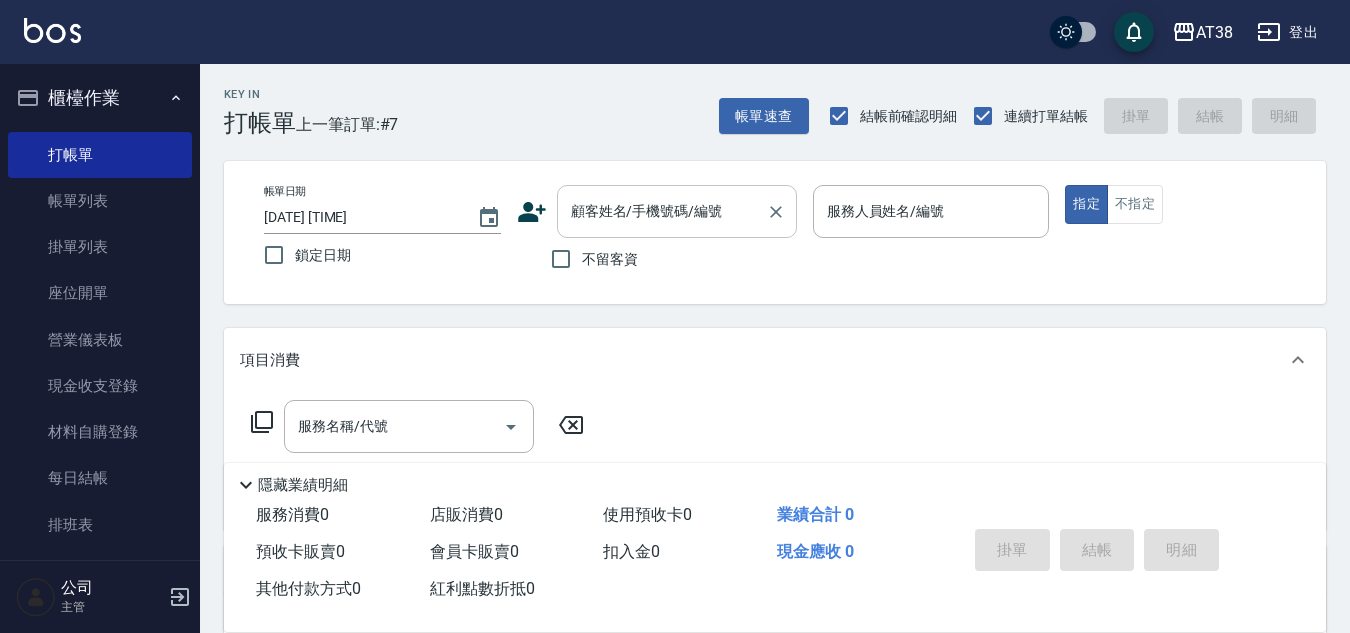 click on "顧客姓名/手機號碼/編號 顧客姓名/手機號碼/編號" at bounding box center (677, 211) 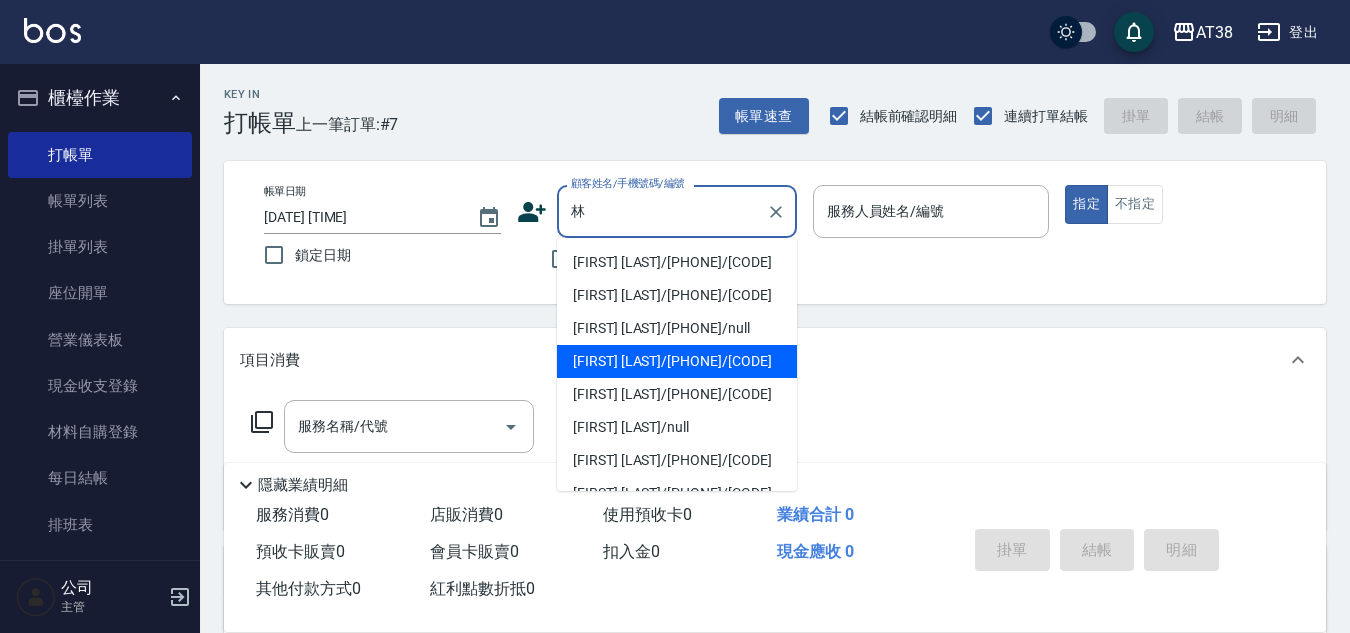click on "[FIRST] [LAST]/[PHONE]/[CODE]" at bounding box center [677, 361] 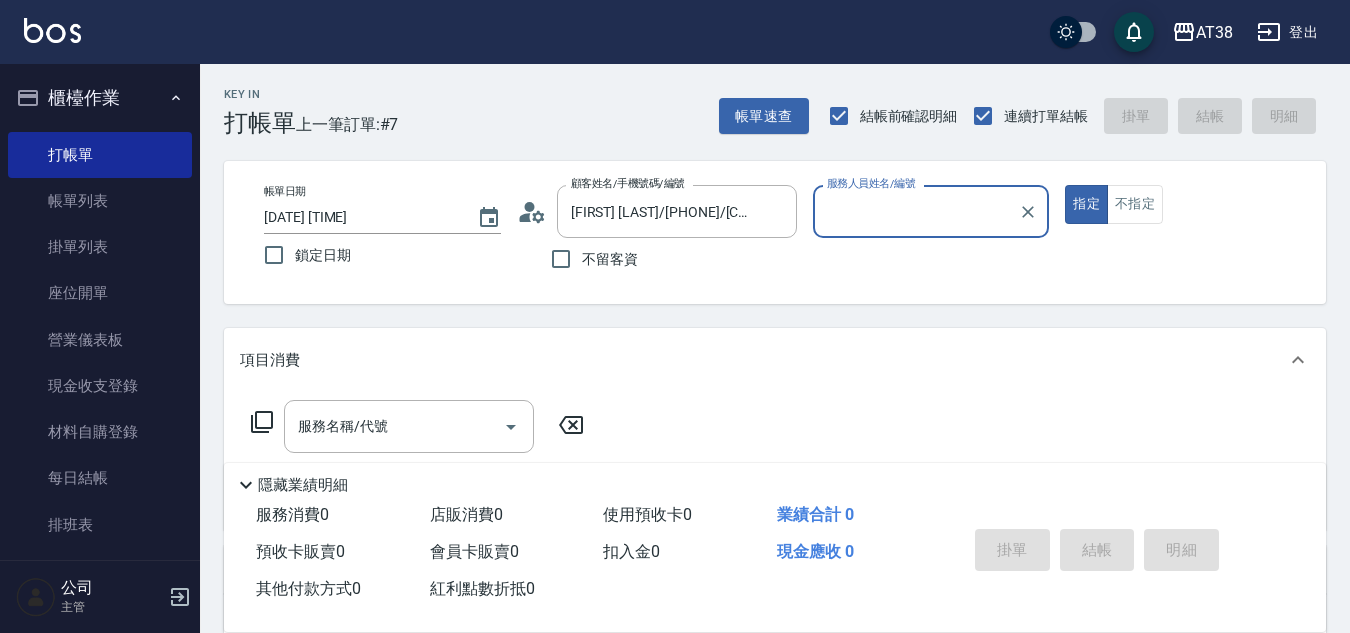 type on "[NAME]-[CODE]" 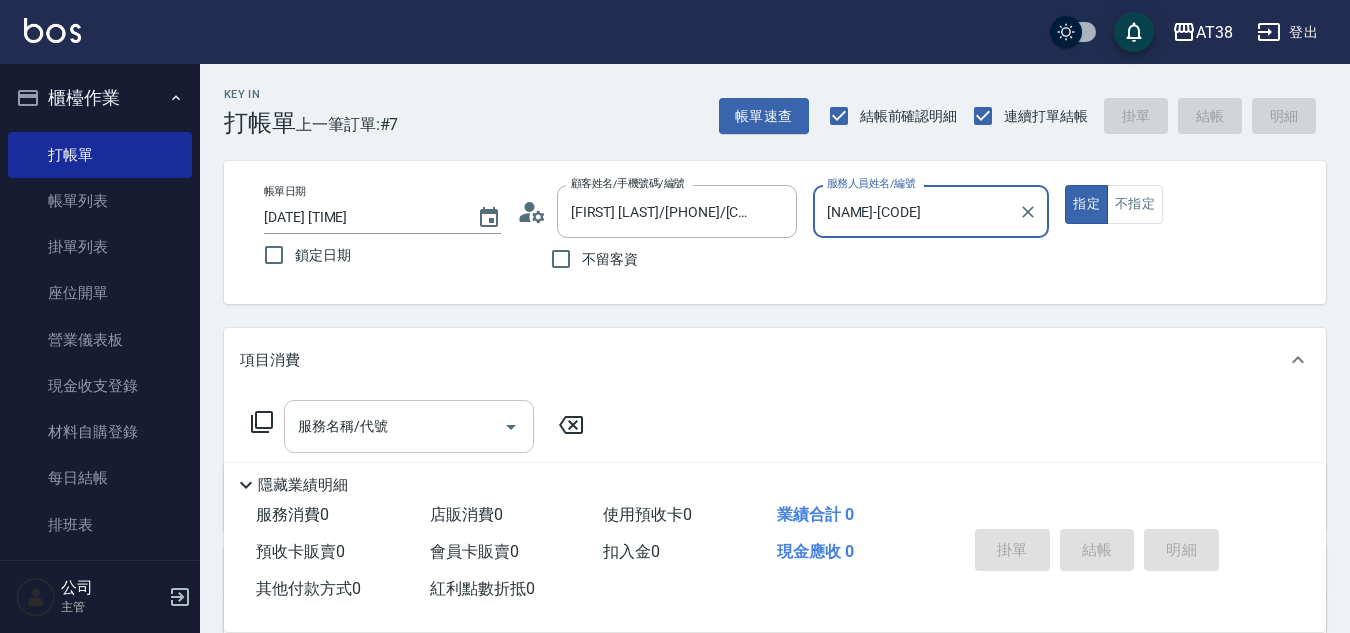 click on "服務名稱/代號" at bounding box center [394, 426] 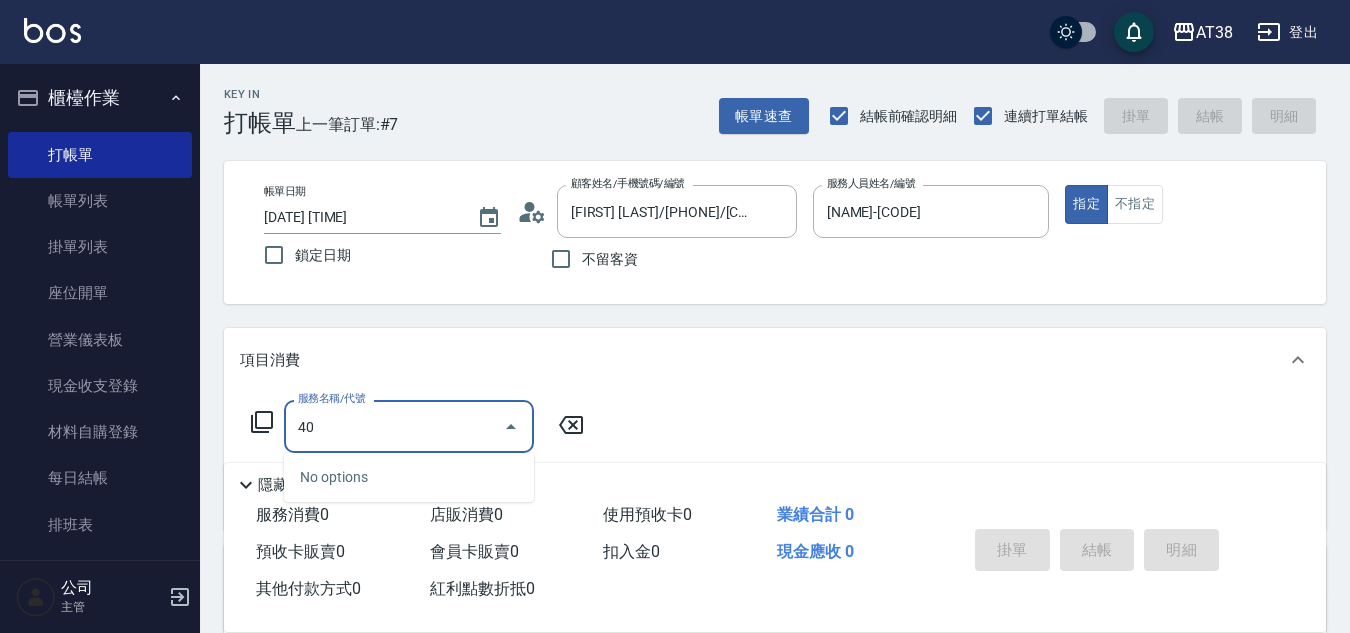 type on "407" 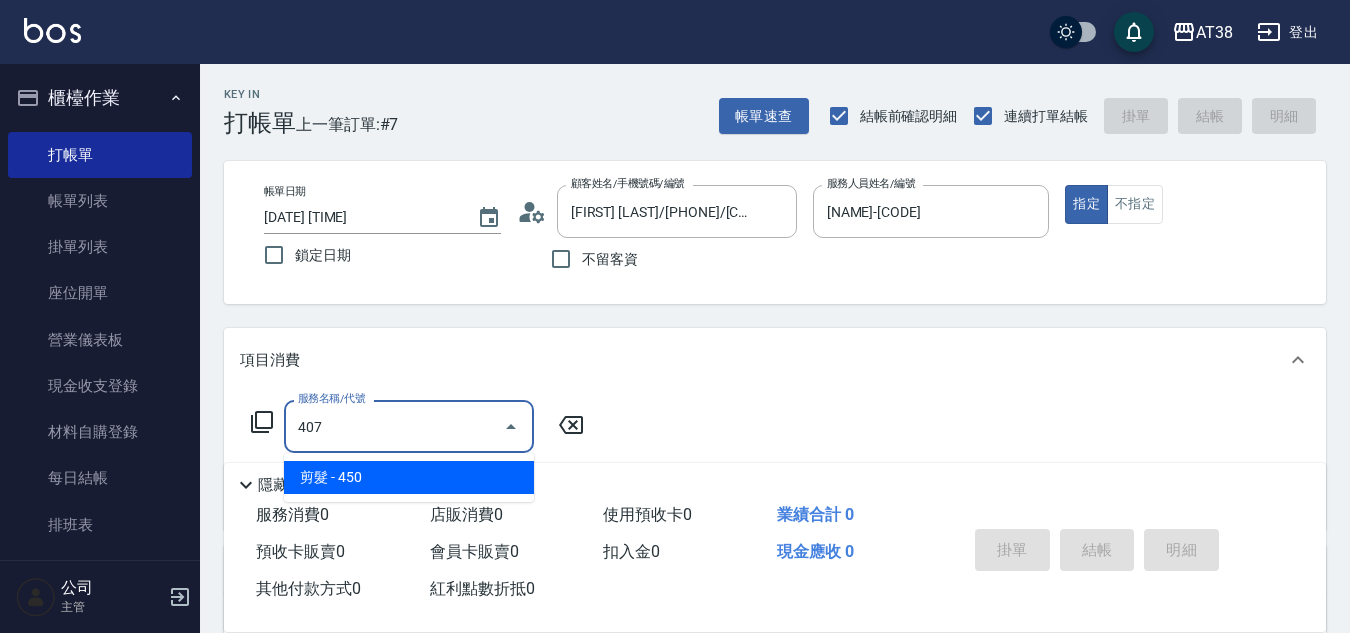 type on "40" 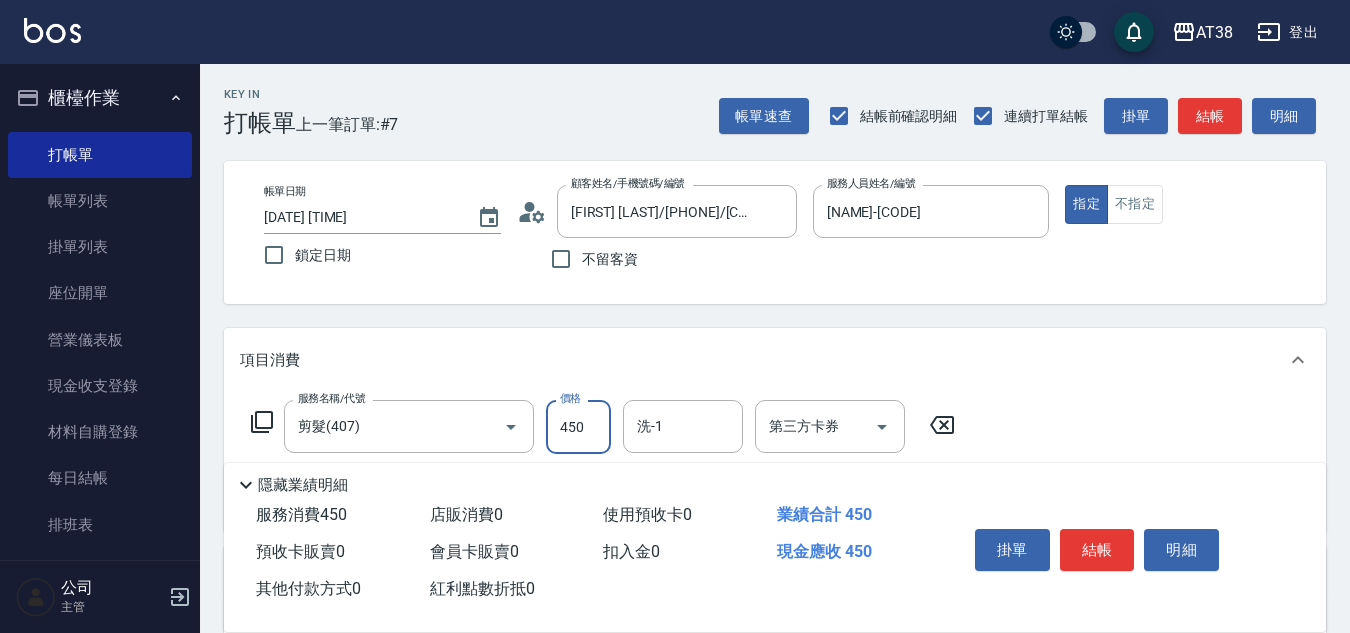 type on "0" 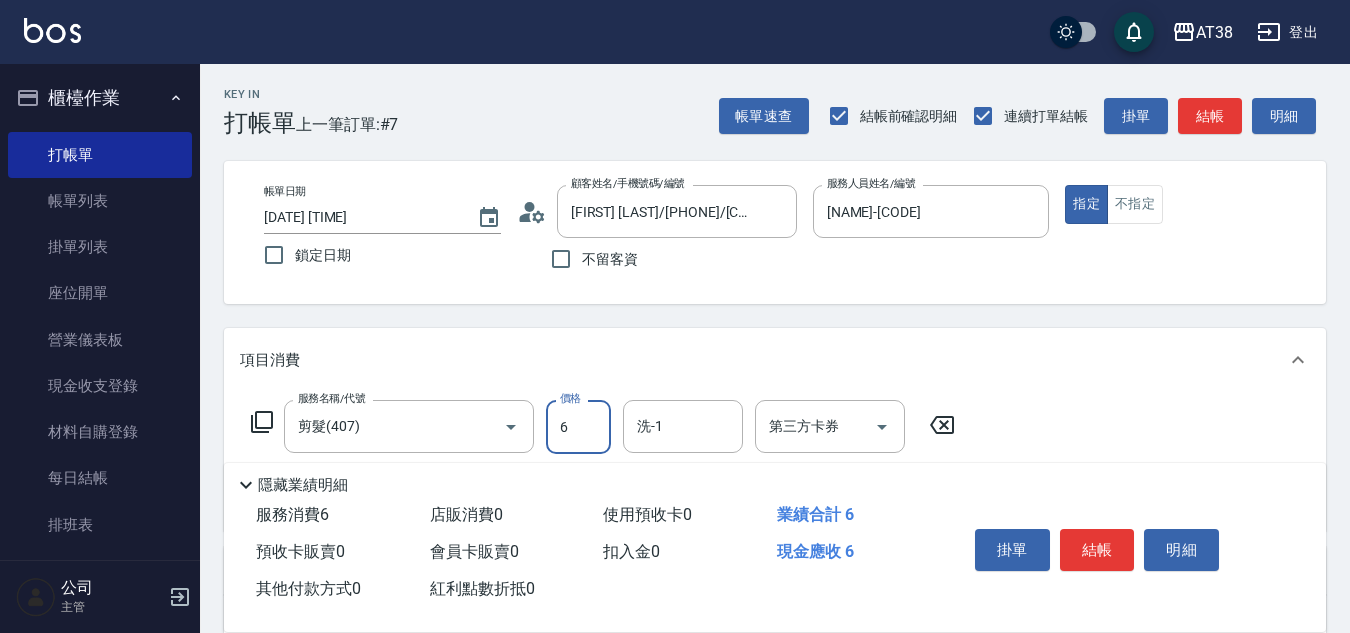type on "65" 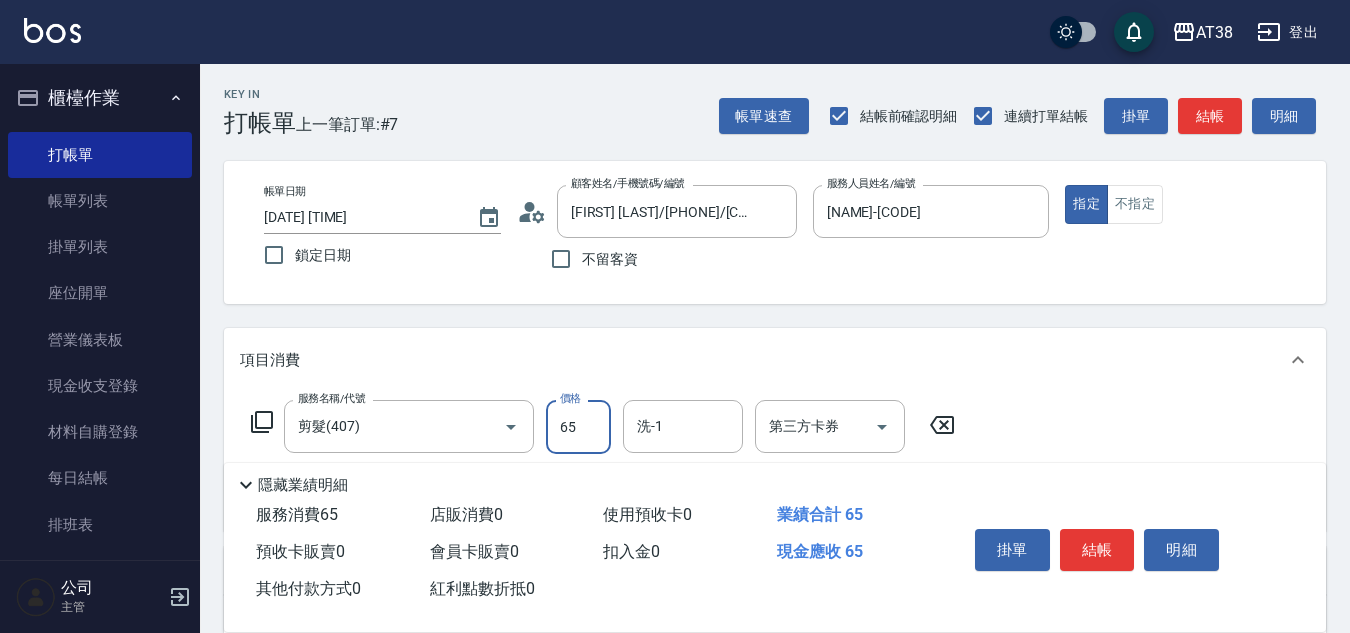 type on "60" 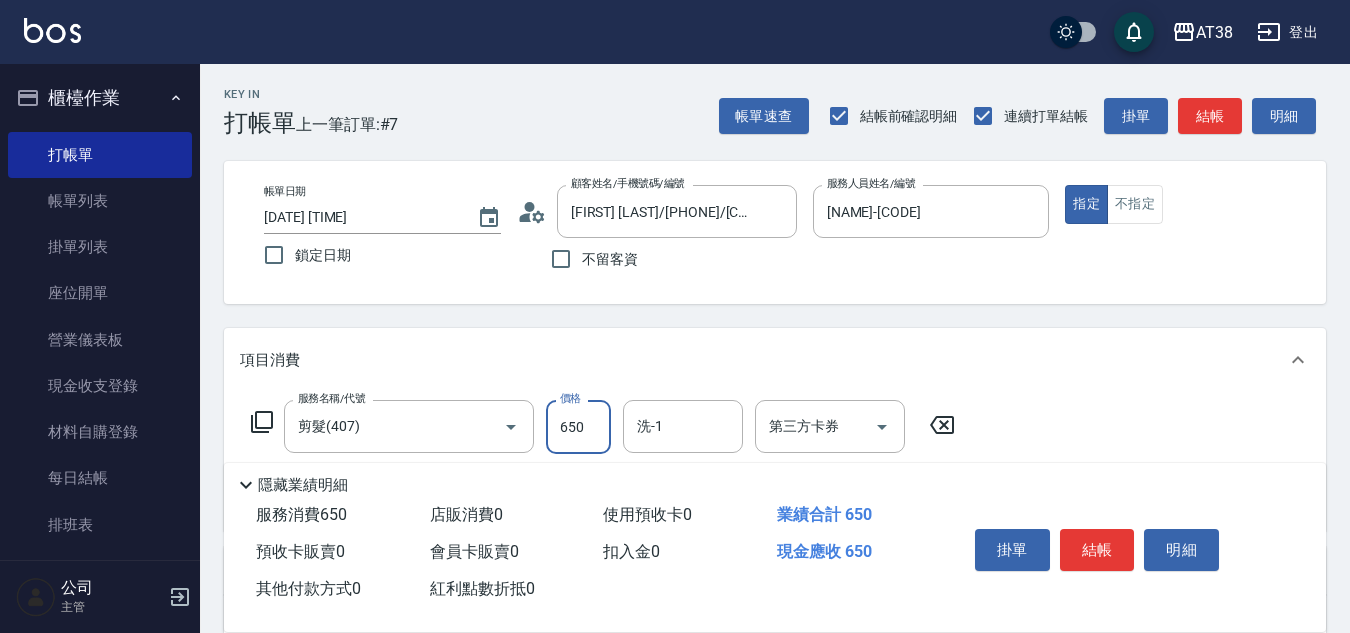 type on "650" 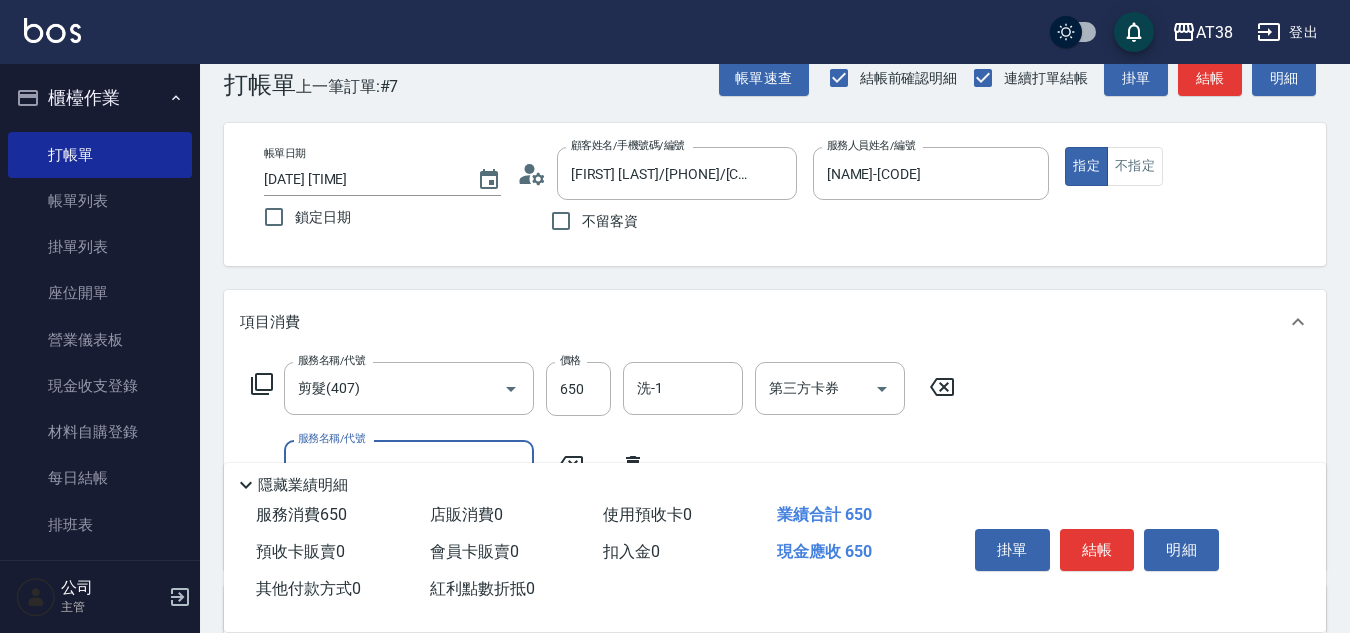 scroll, scrollTop: 100, scrollLeft: 0, axis: vertical 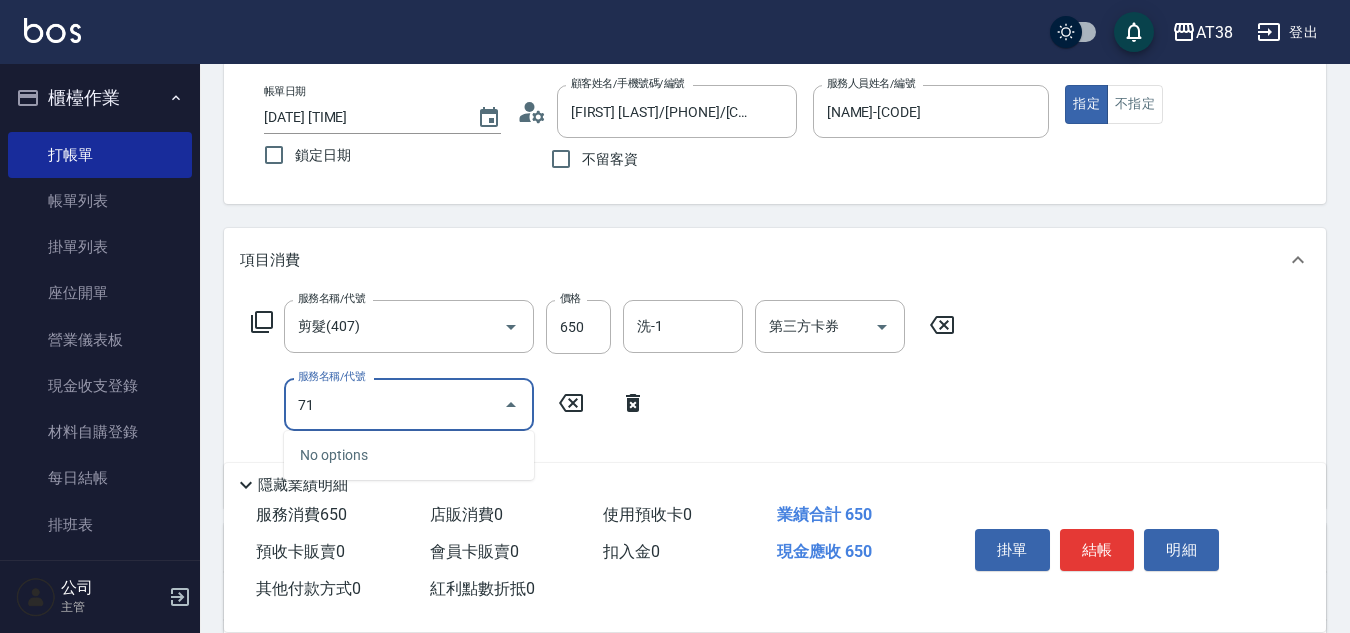 type on "714" 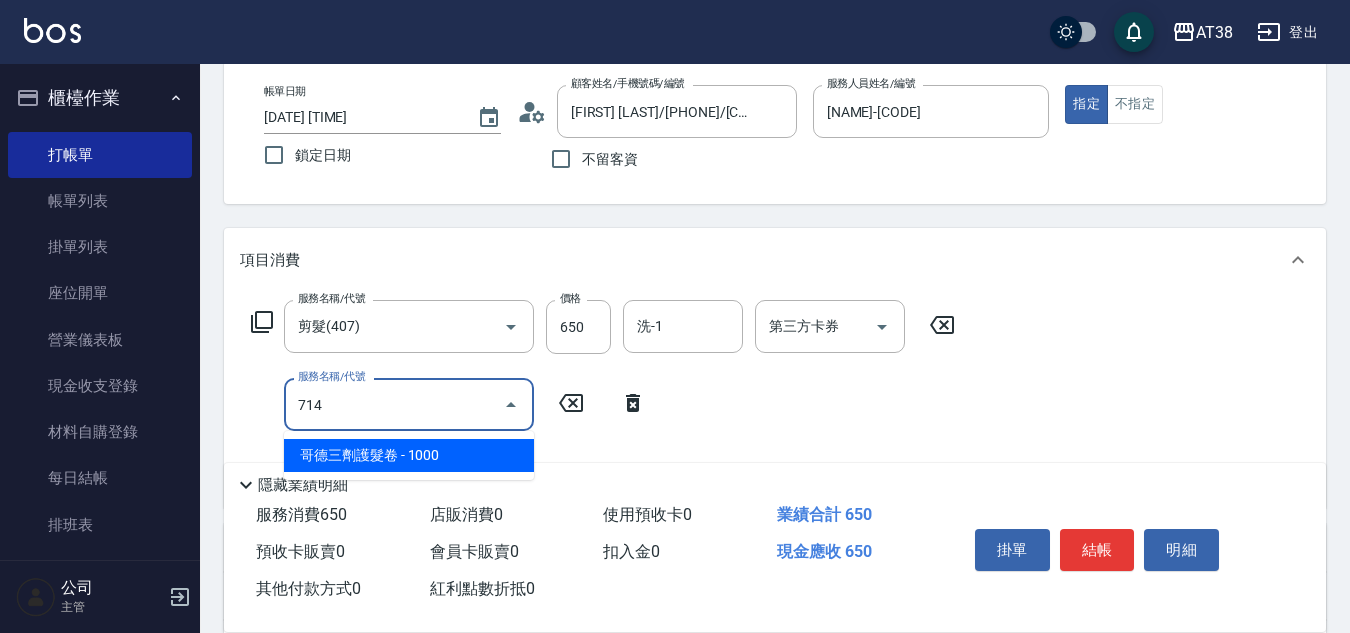 type on "160" 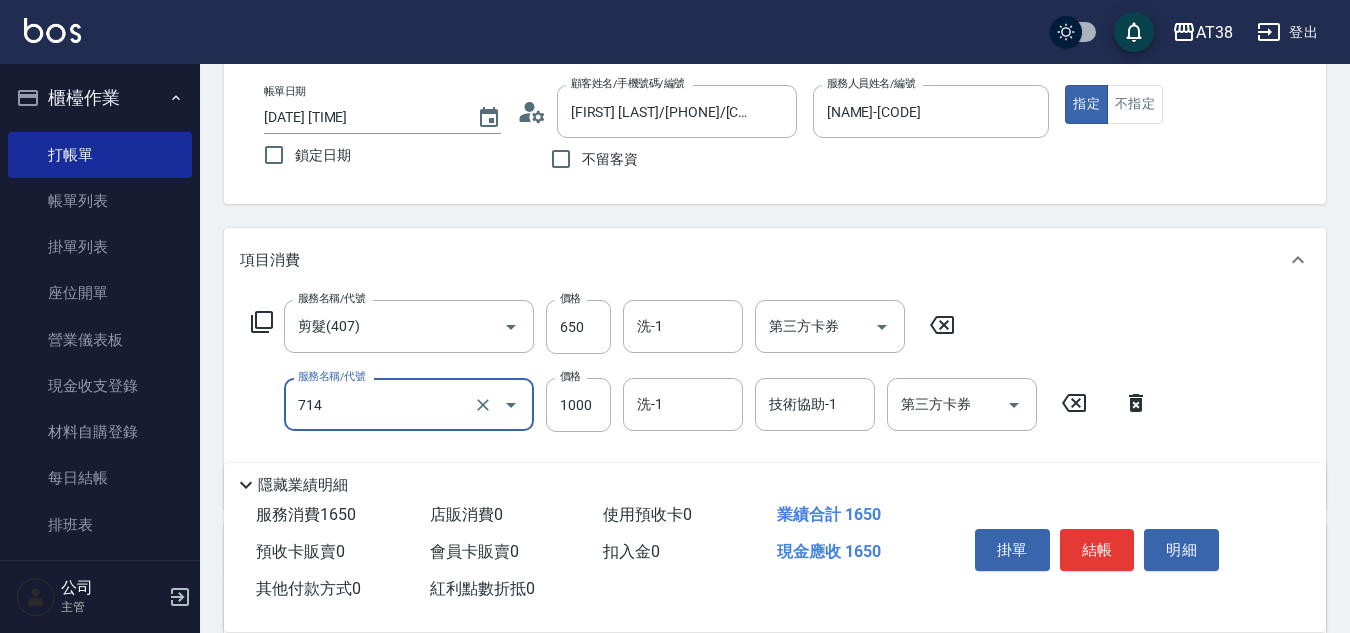 type on "哥德三劑護髮卷(714)" 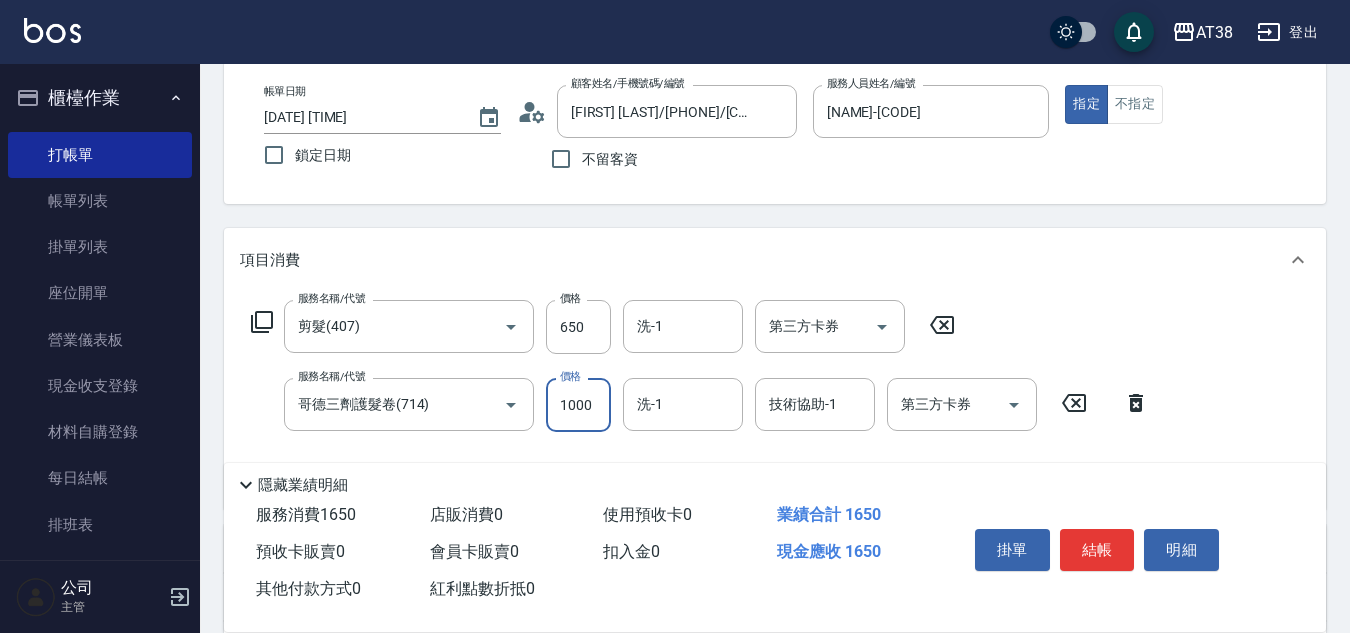 type on "60" 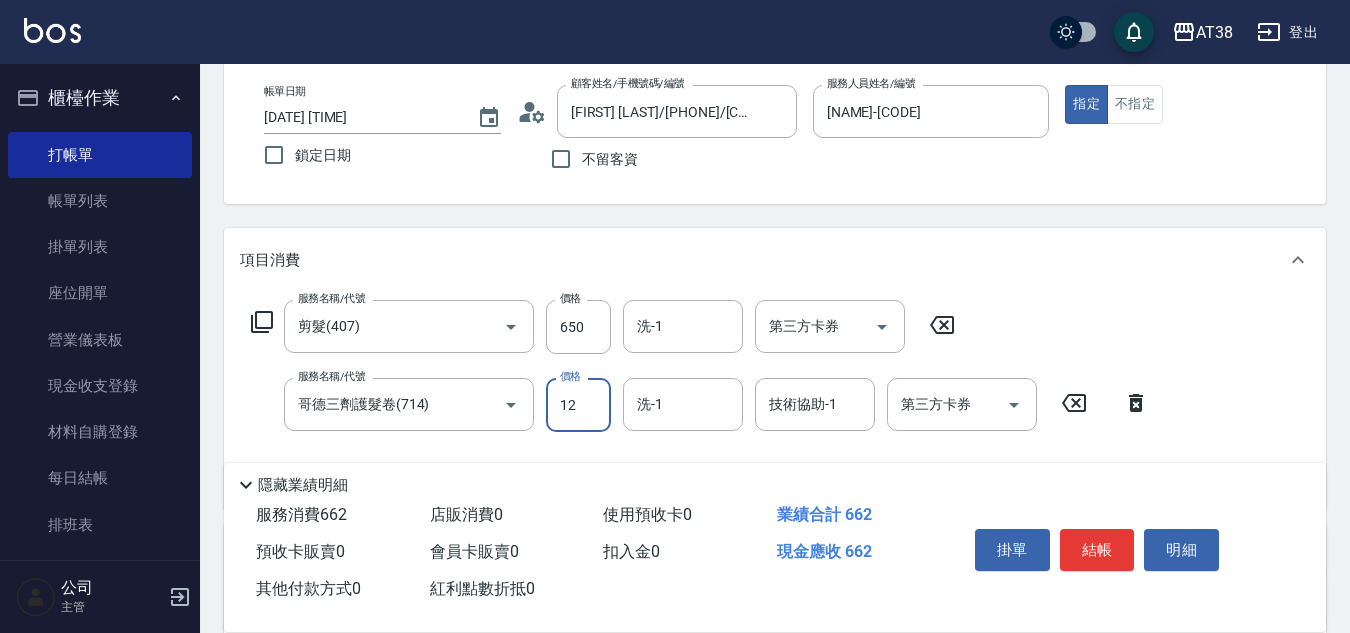 type on "120" 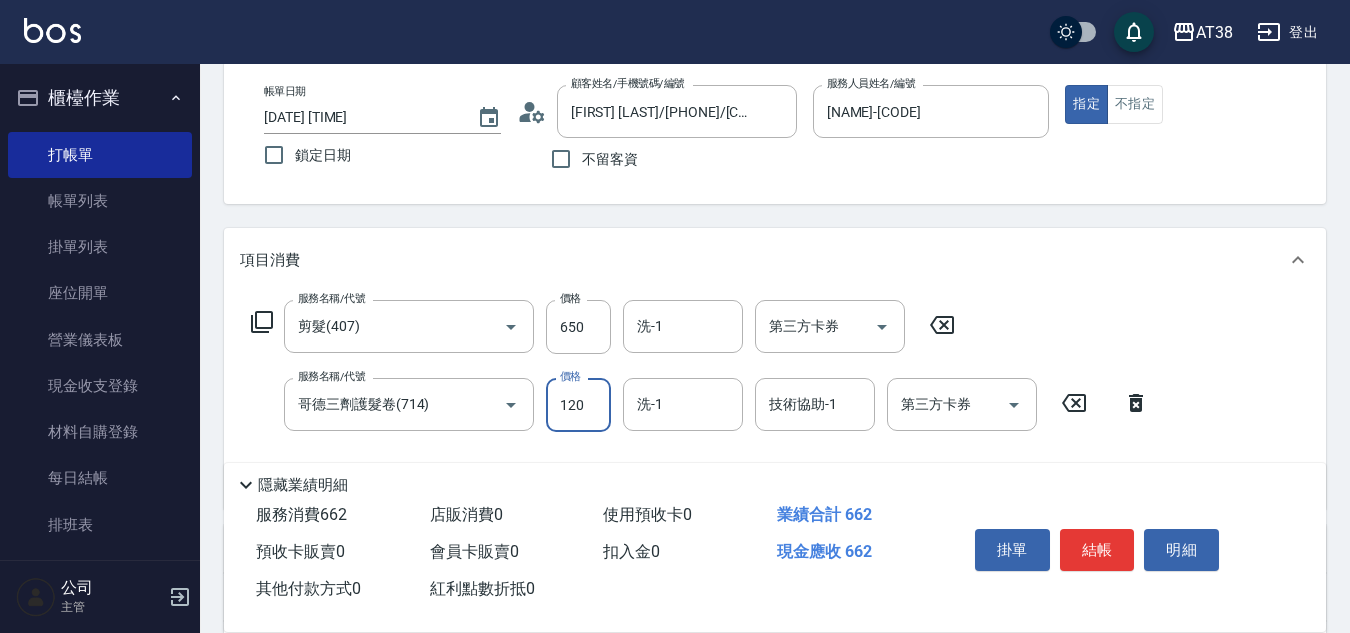 type on "70" 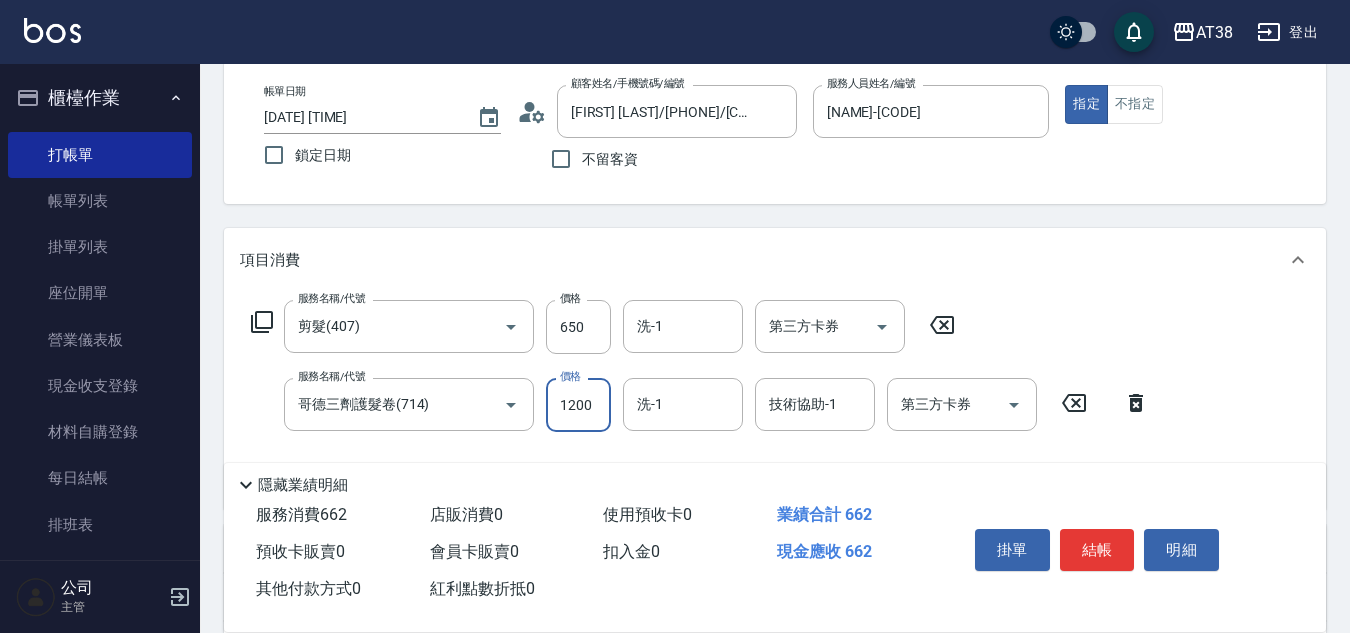 type on "180" 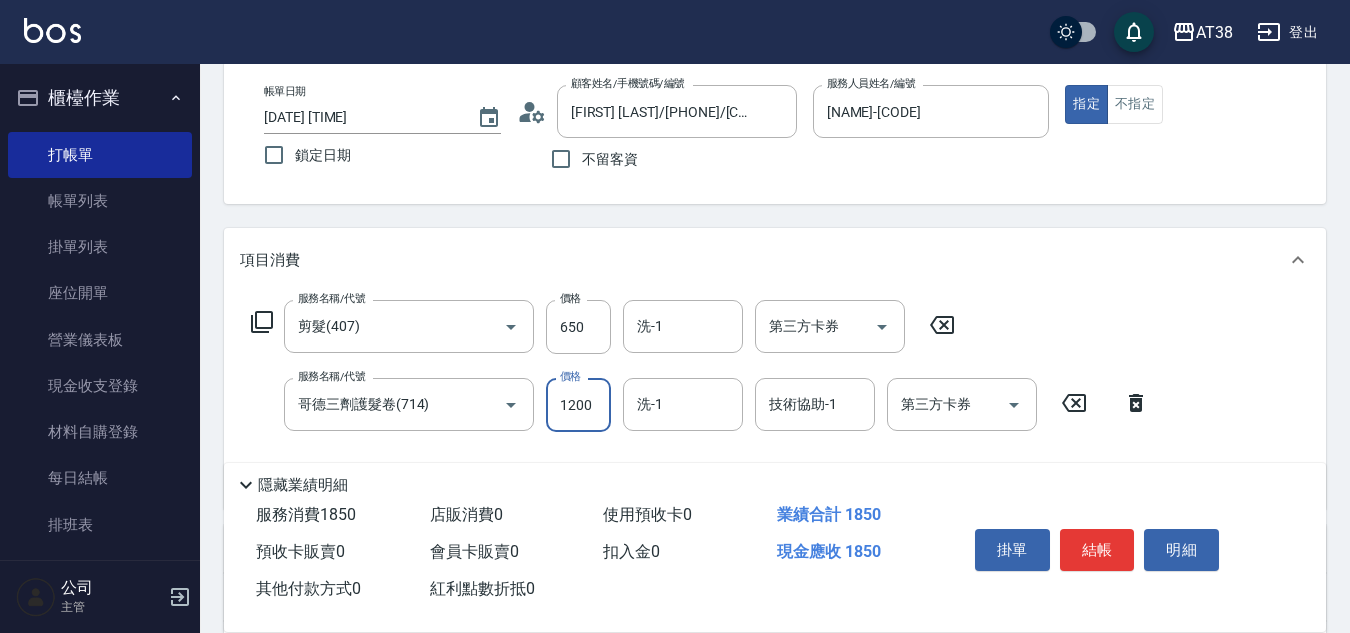 type on "1200" 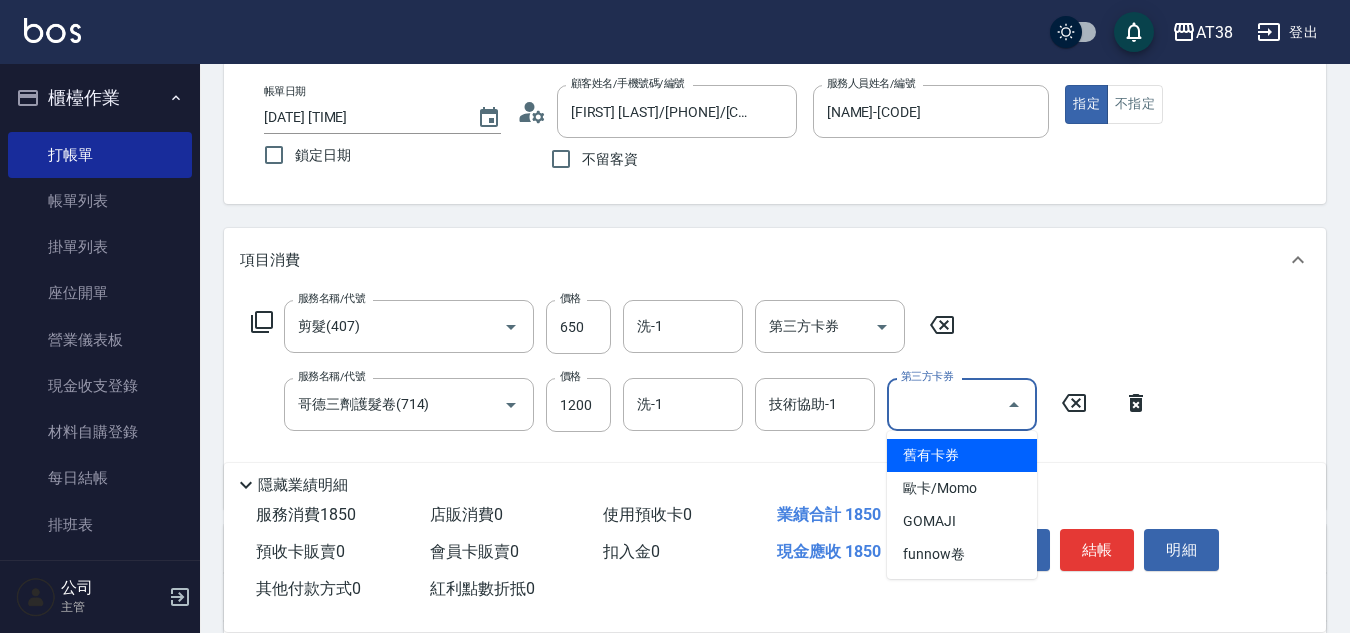 type on "60" 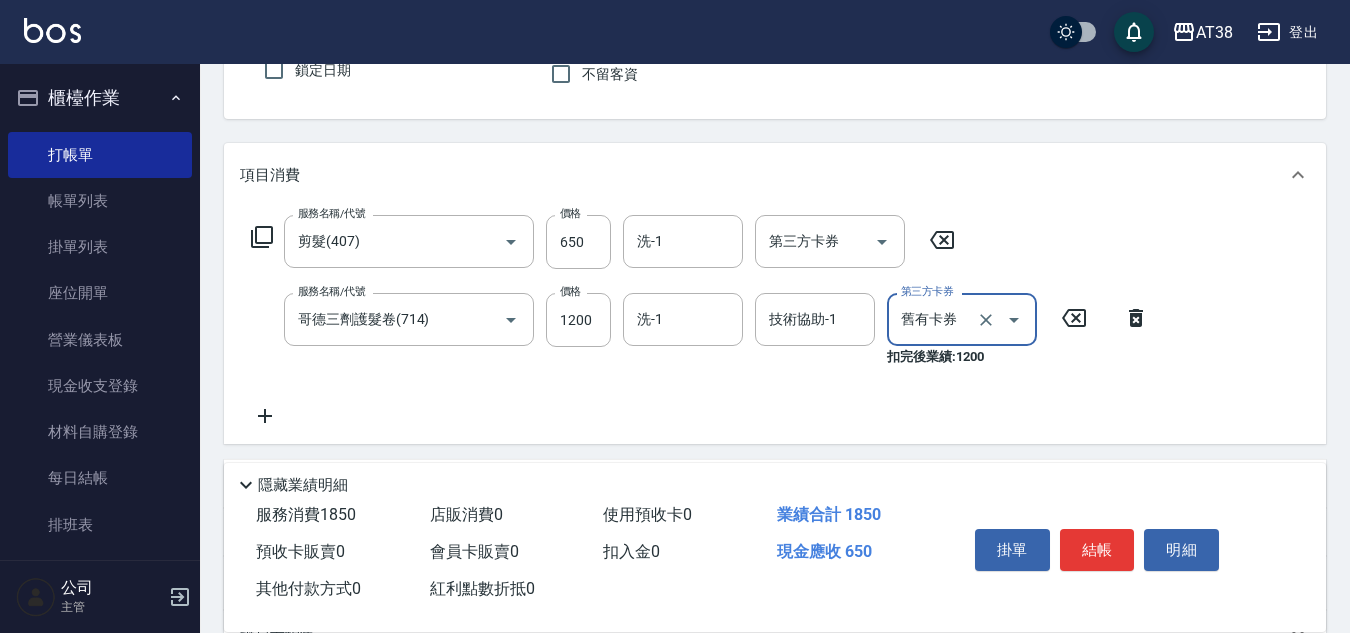 scroll, scrollTop: 400, scrollLeft: 0, axis: vertical 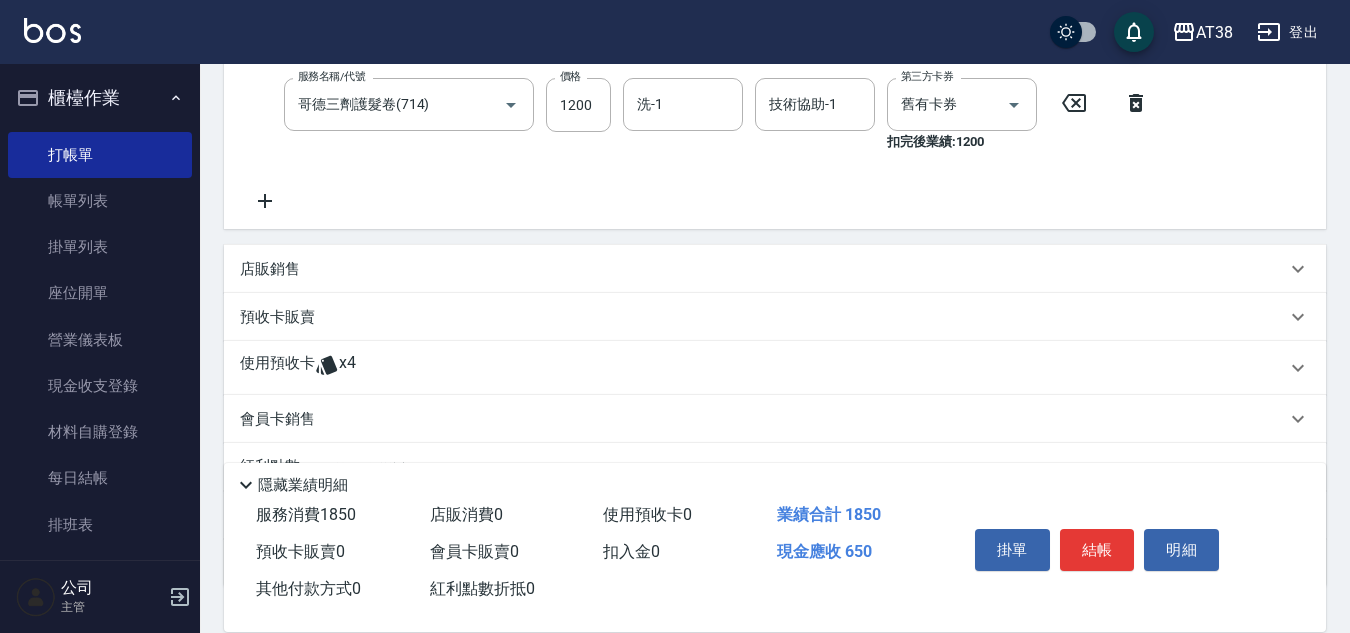 click on "店販銷售" at bounding box center (270, 269) 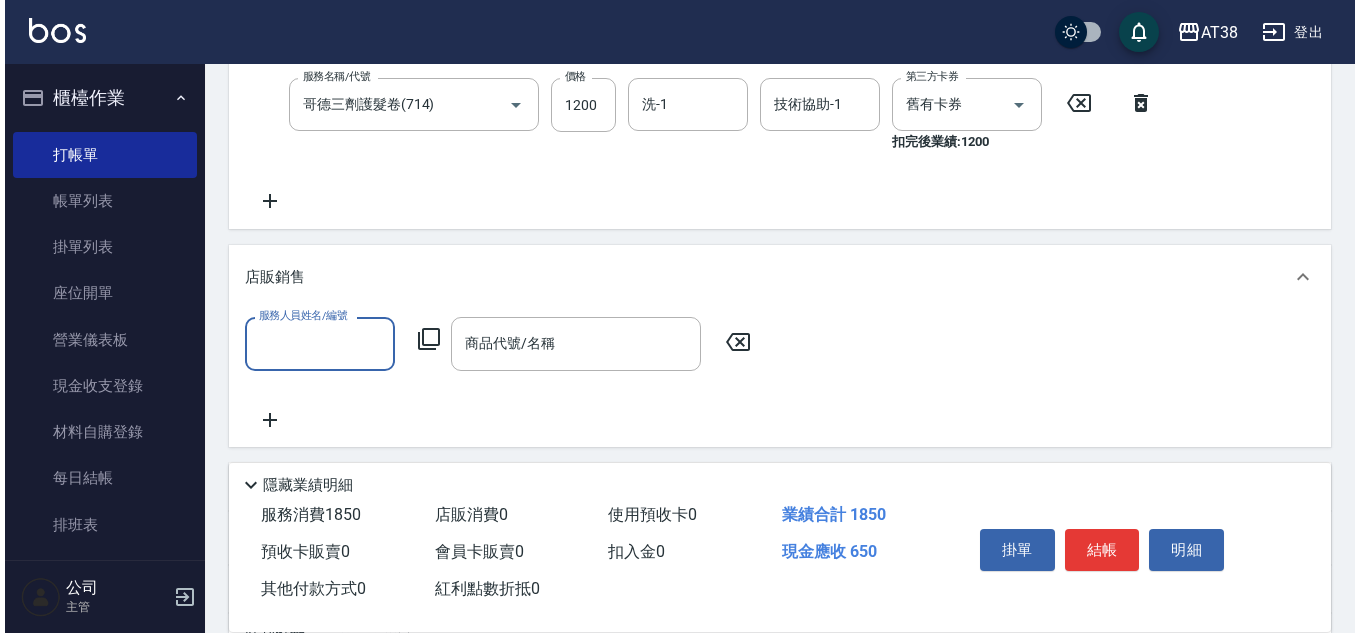 scroll, scrollTop: 0, scrollLeft: 0, axis: both 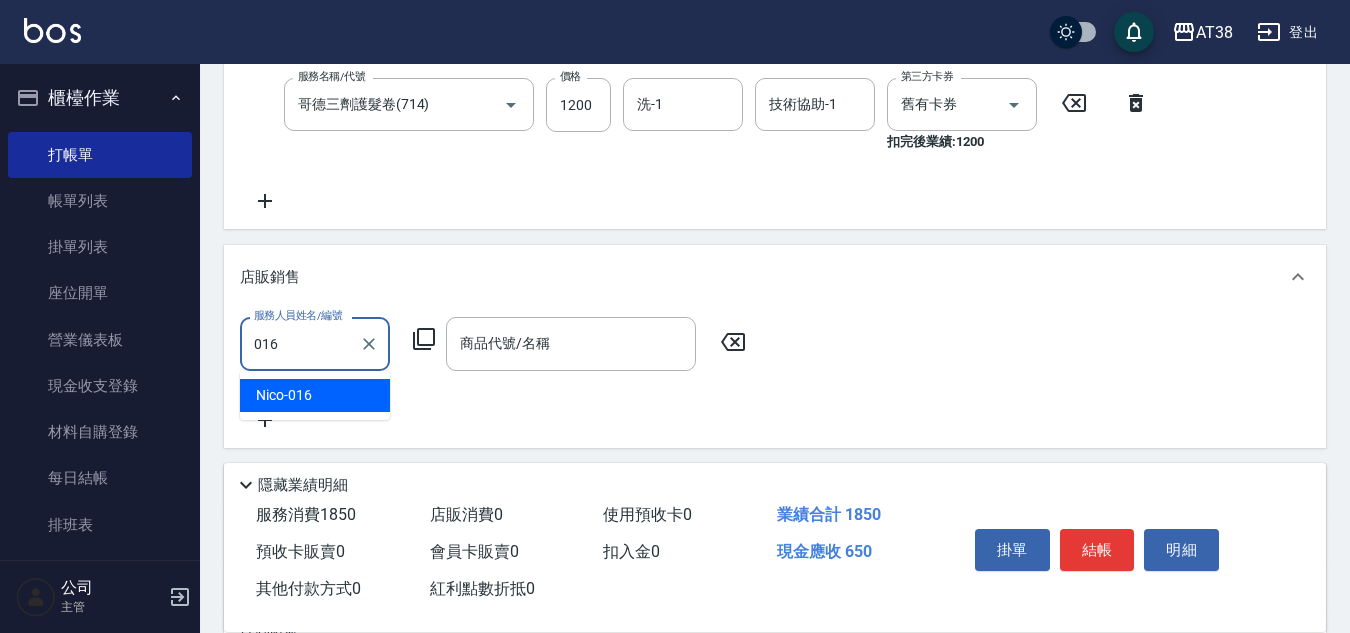 type on "[NAME]-[CODE]" 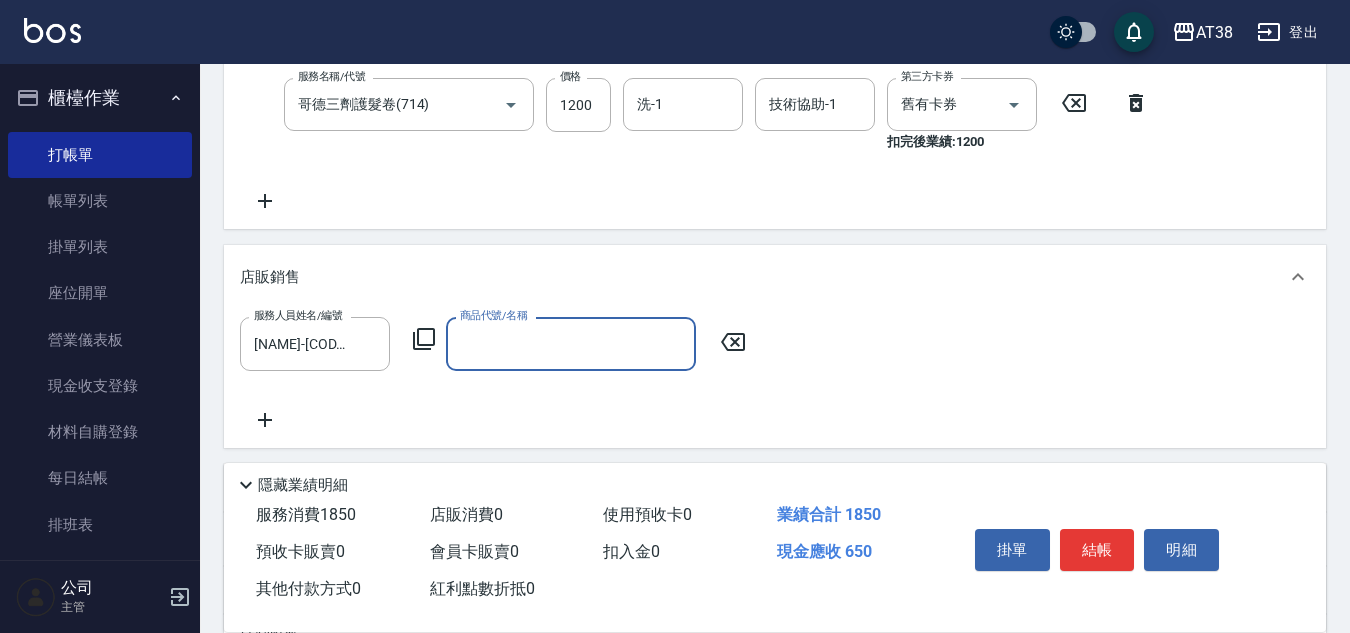 click 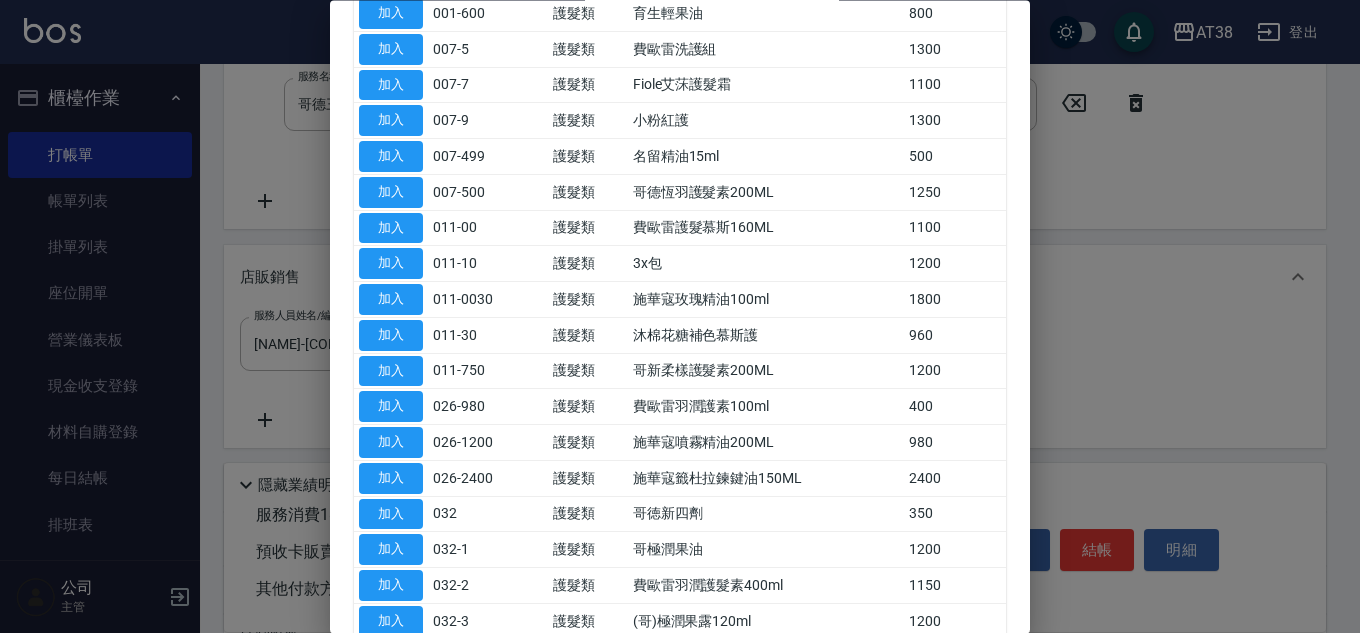 scroll, scrollTop: 300, scrollLeft: 0, axis: vertical 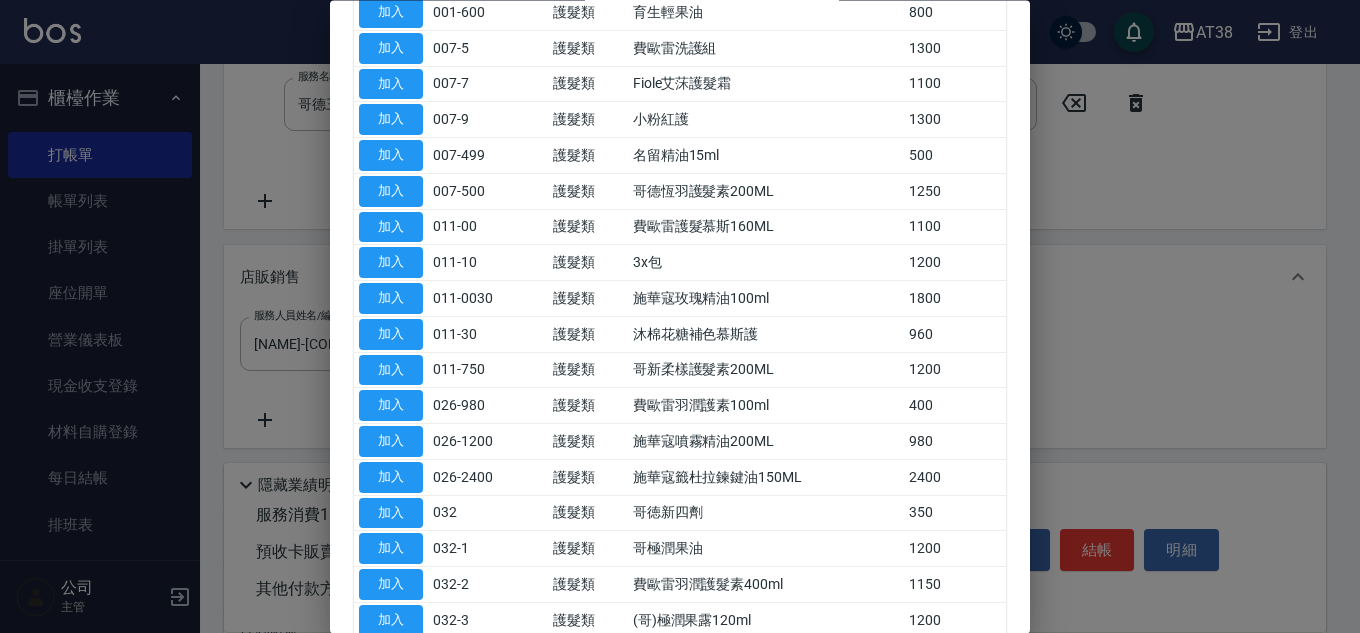 drag, startPoint x: 409, startPoint y: 513, endPoint x: 423, endPoint y: 512, distance: 14.035668 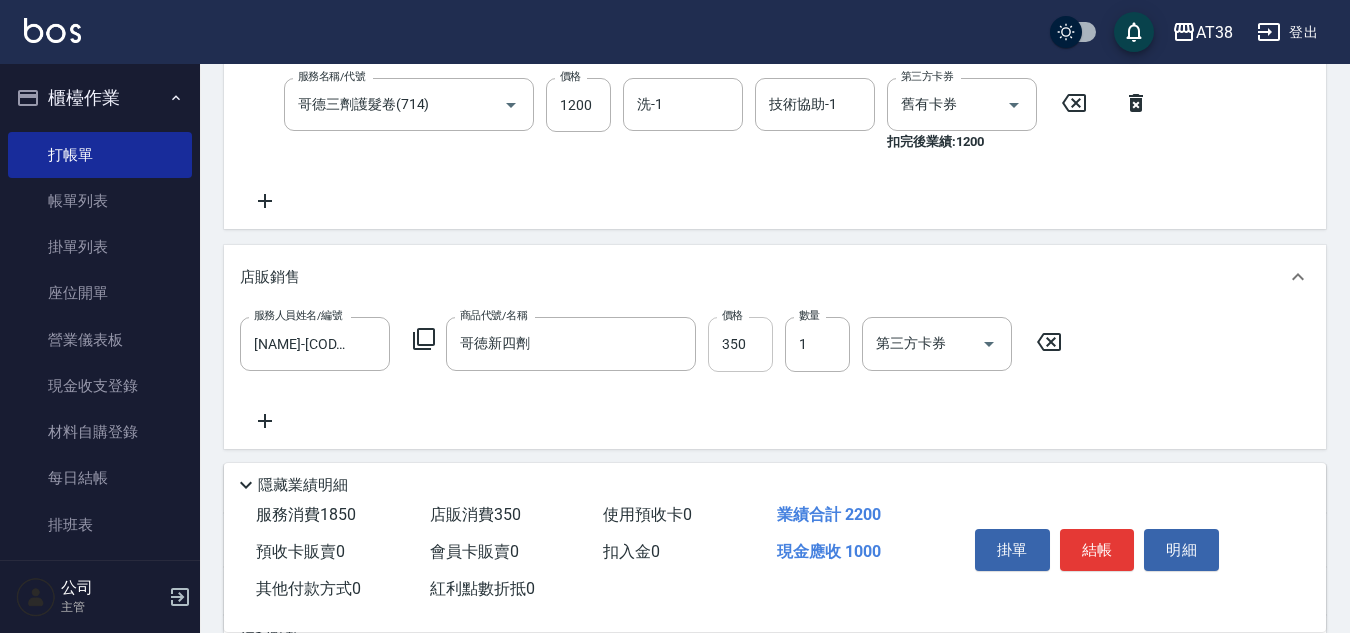 click on "350" at bounding box center [740, 344] 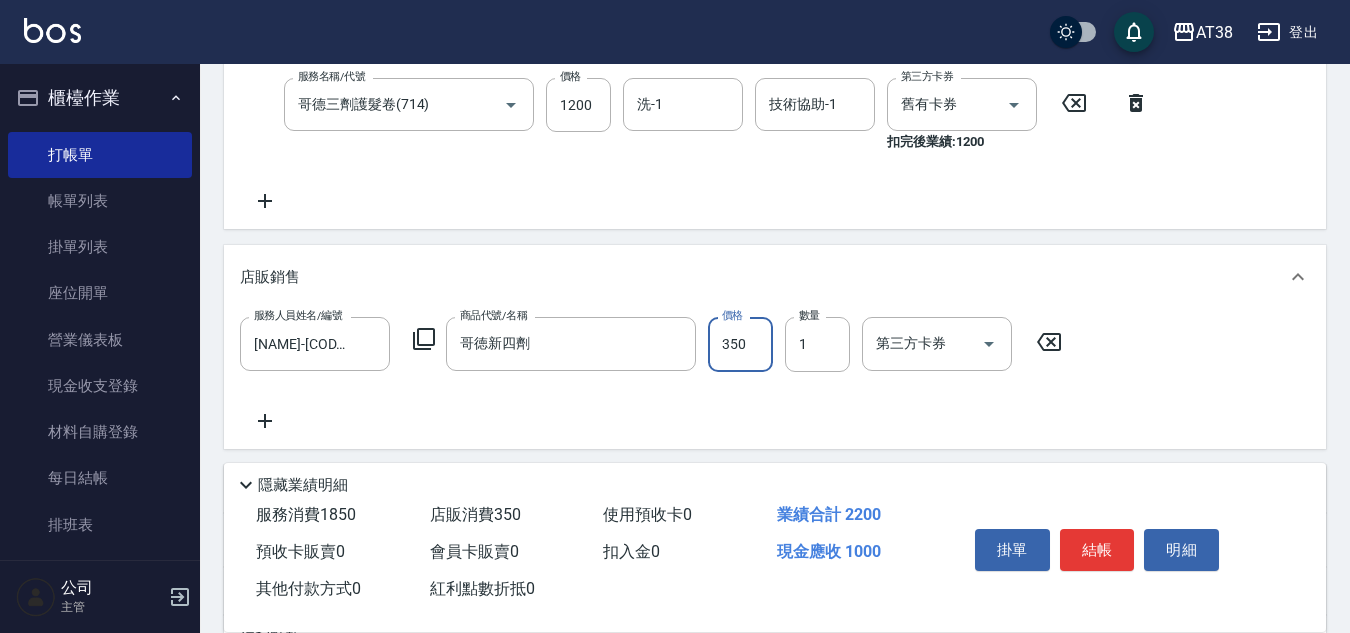 type on "60" 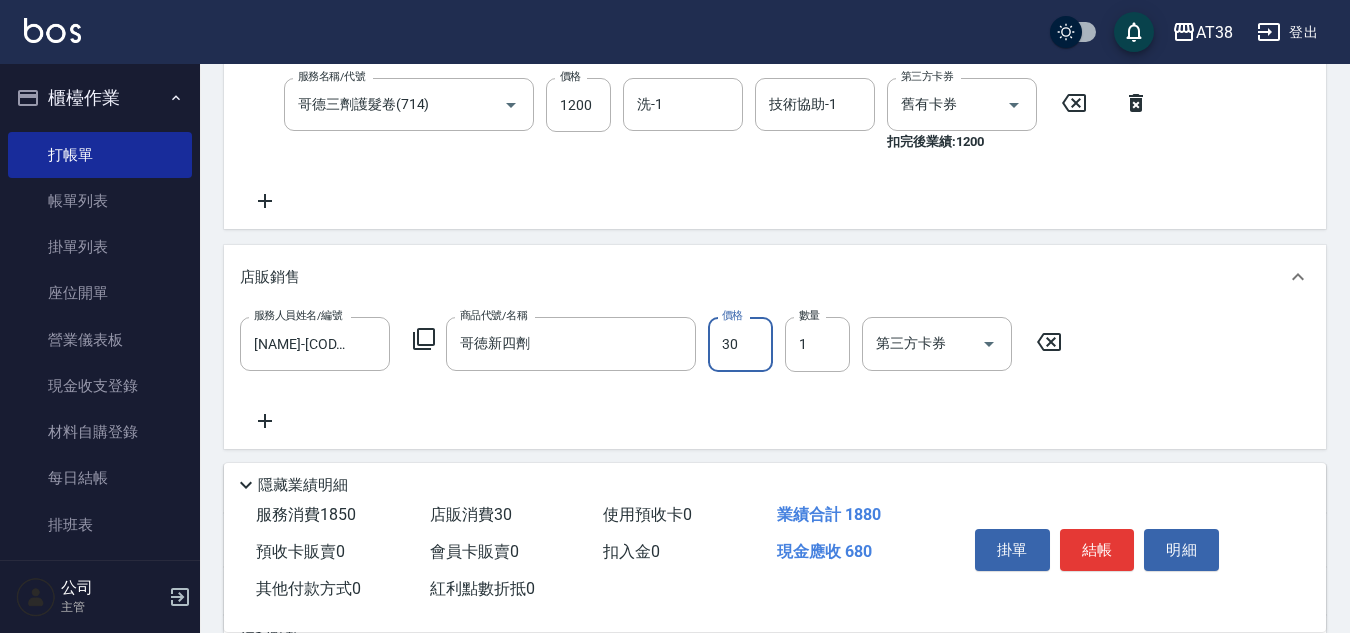 type on "300" 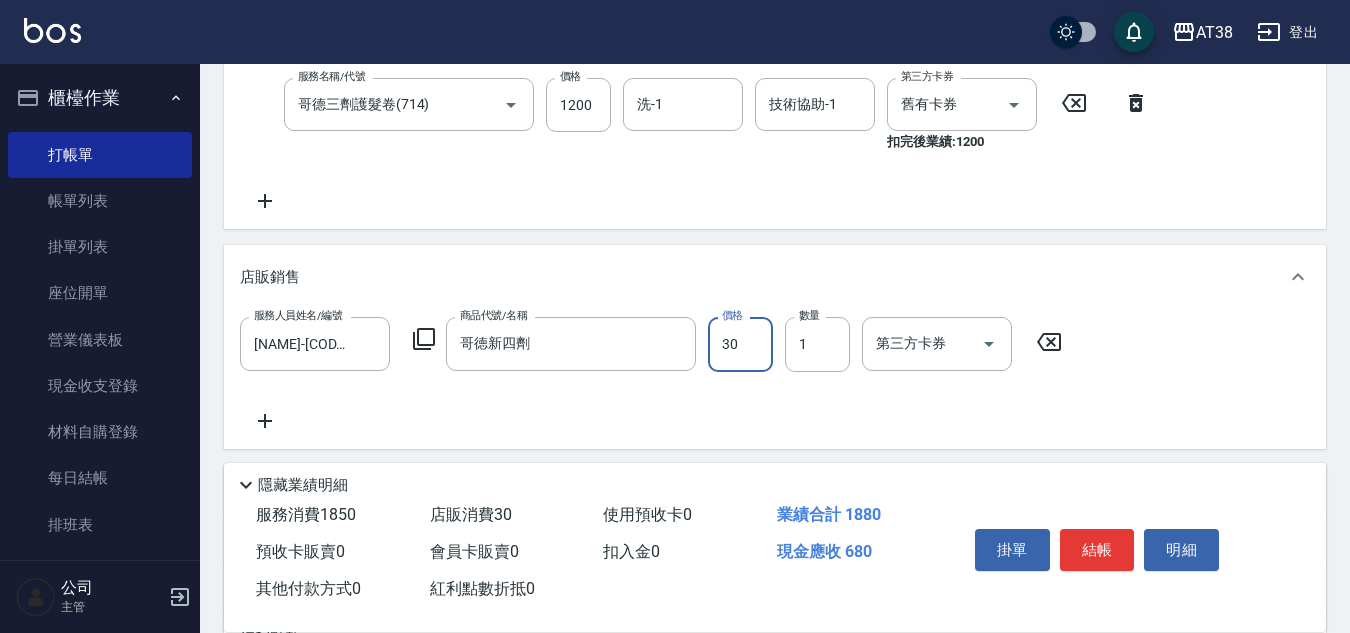 type on "90" 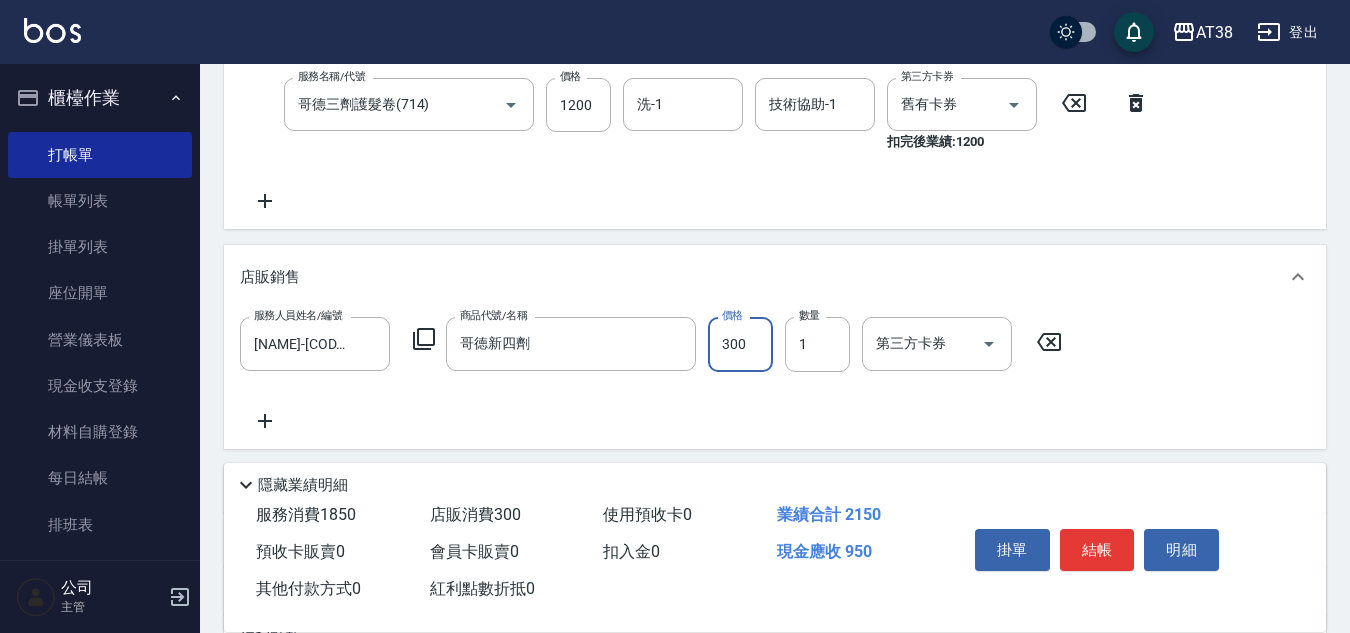 type on "300" 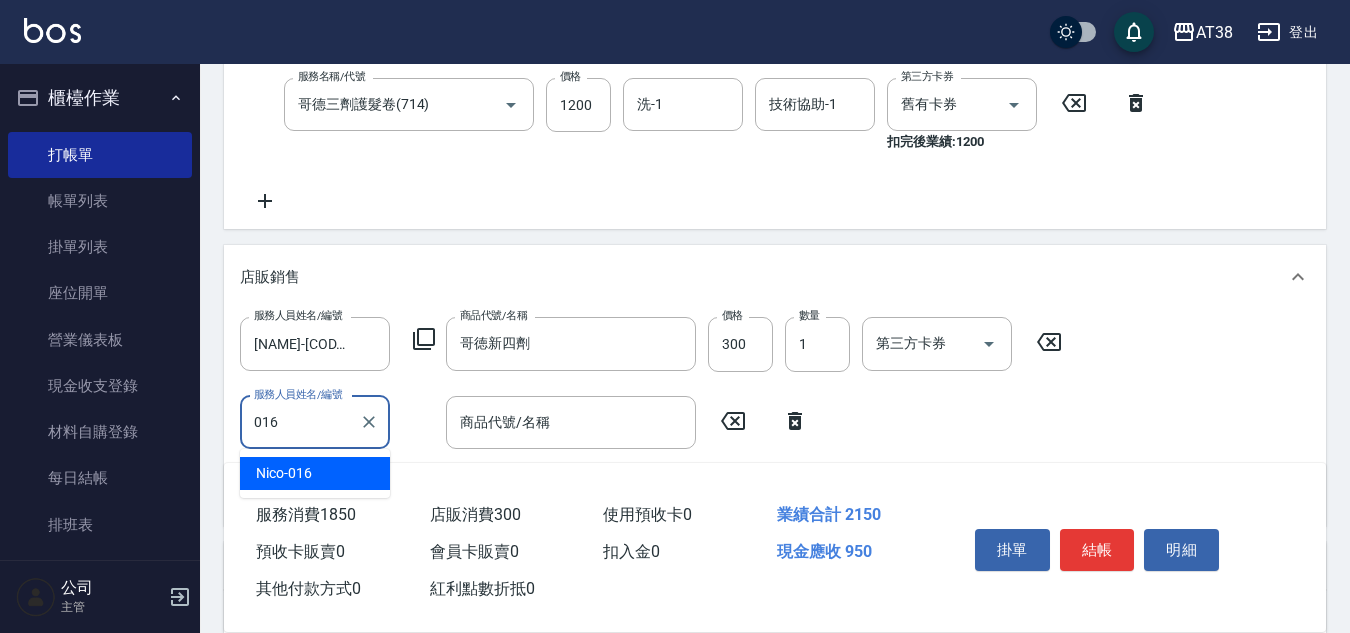 type on "[NAME]-[CODE]" 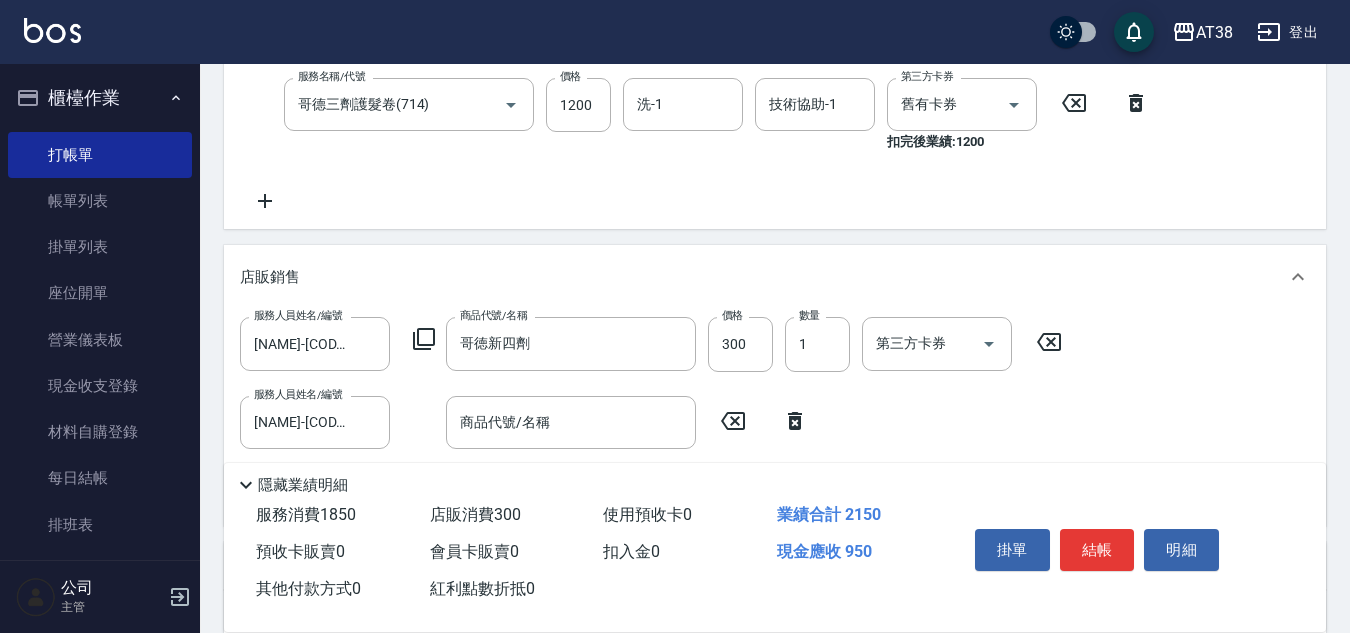 click 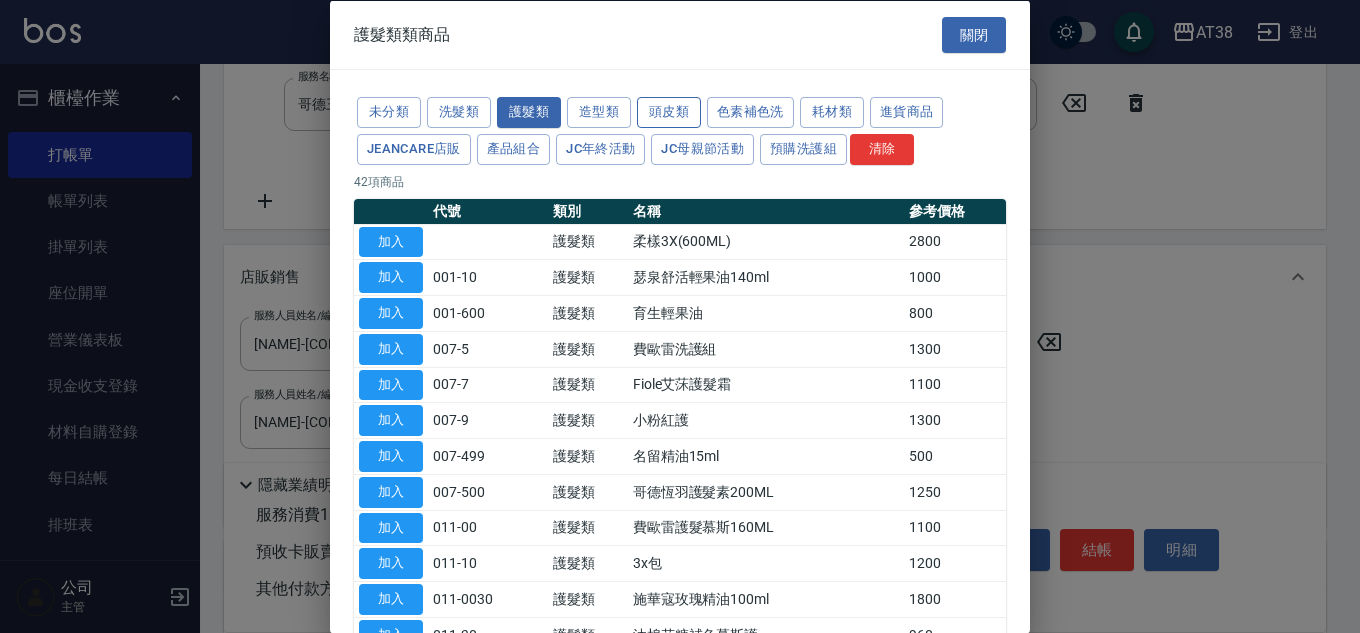 click on "頭皮類" at bounding box center [669, 112] 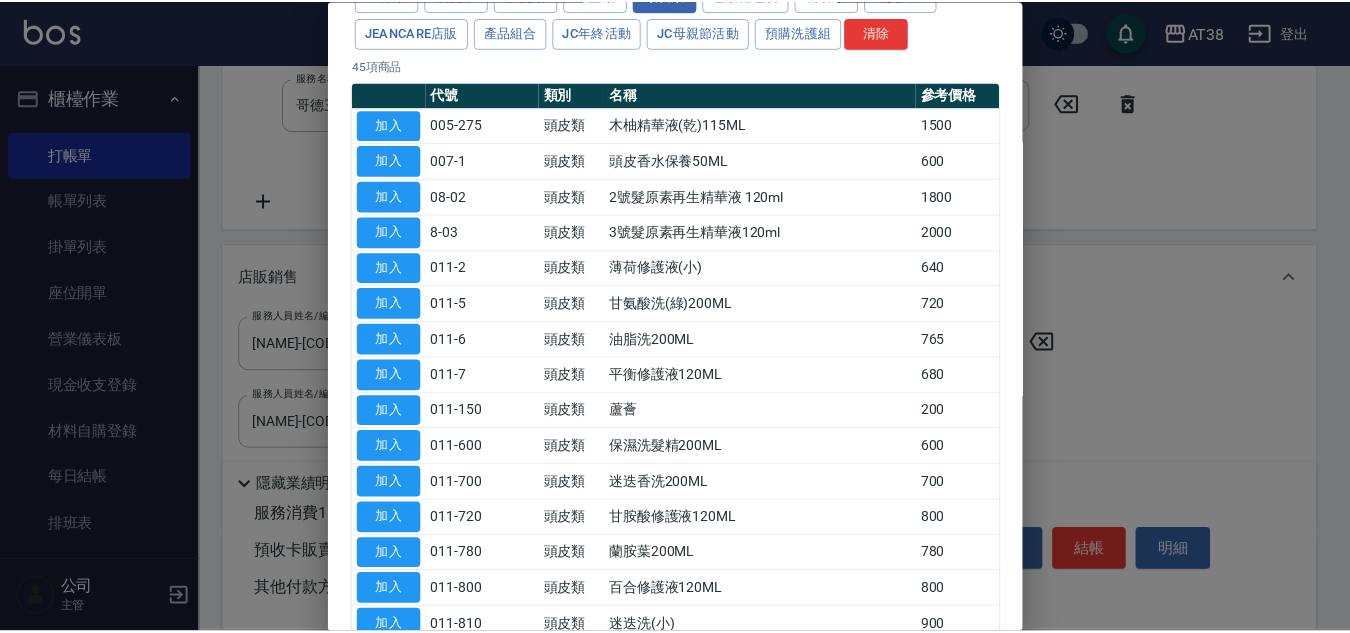 scroll, scrollTop: 100, scrollLeft: 0, axis: vertical 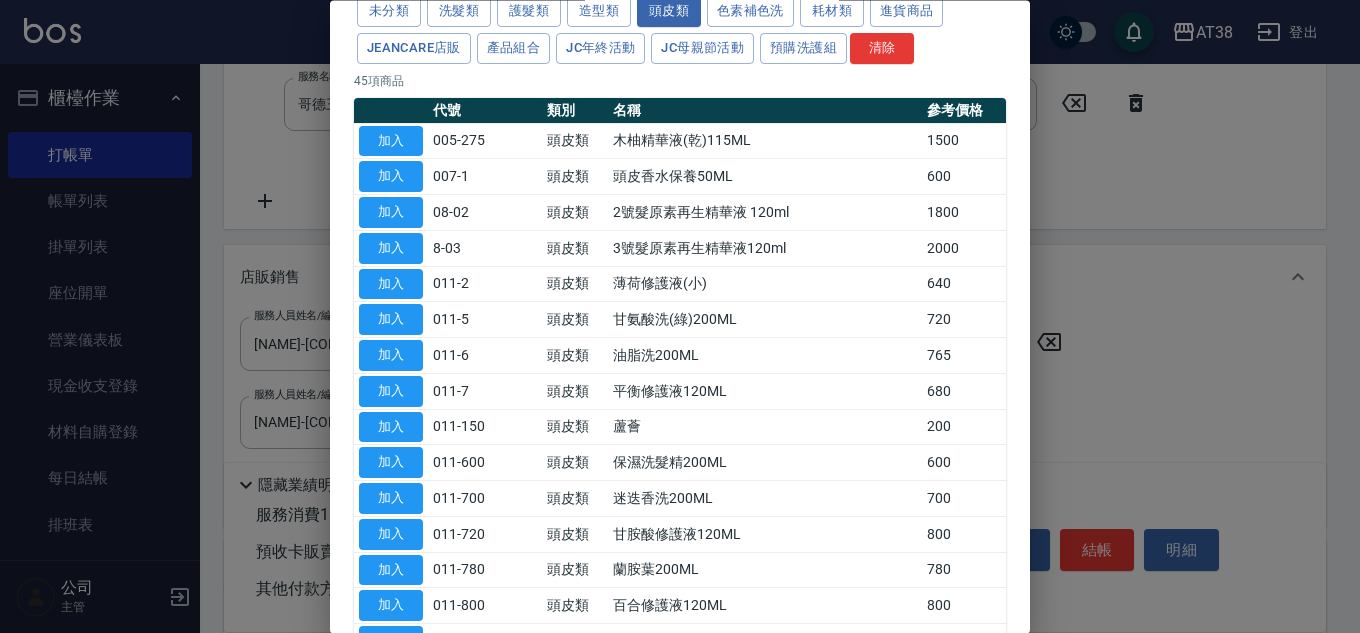 click on "加入" at bounding box center [391, 284] 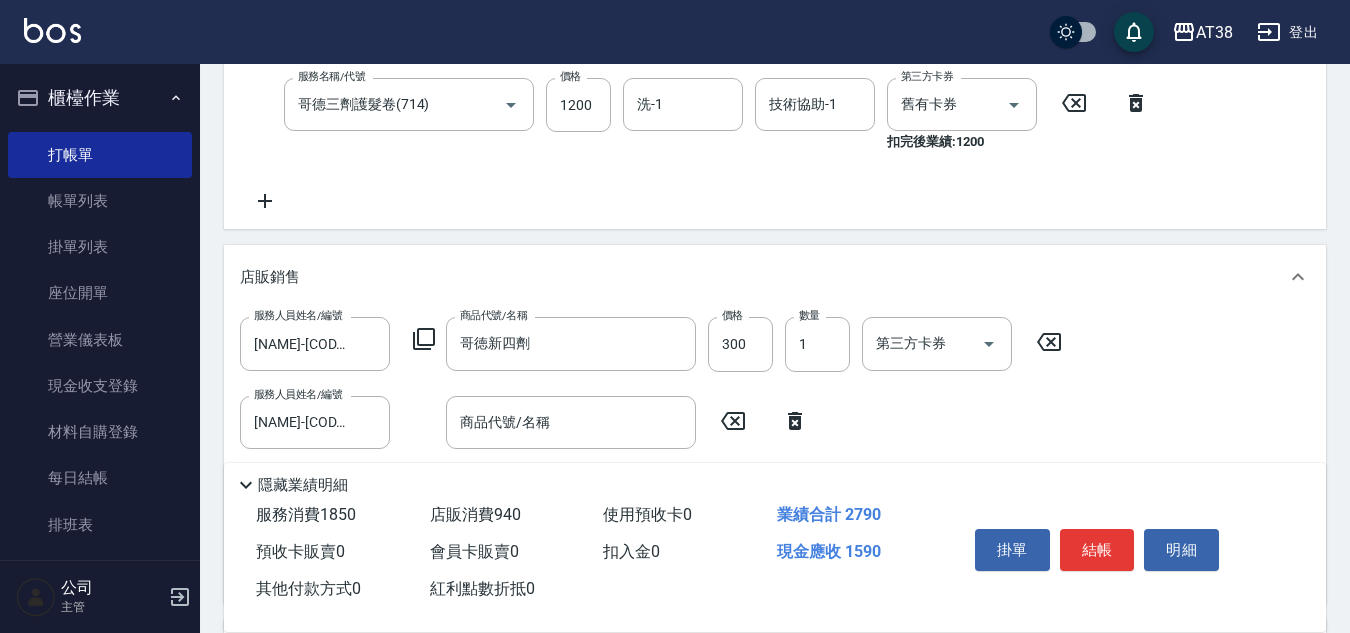 click 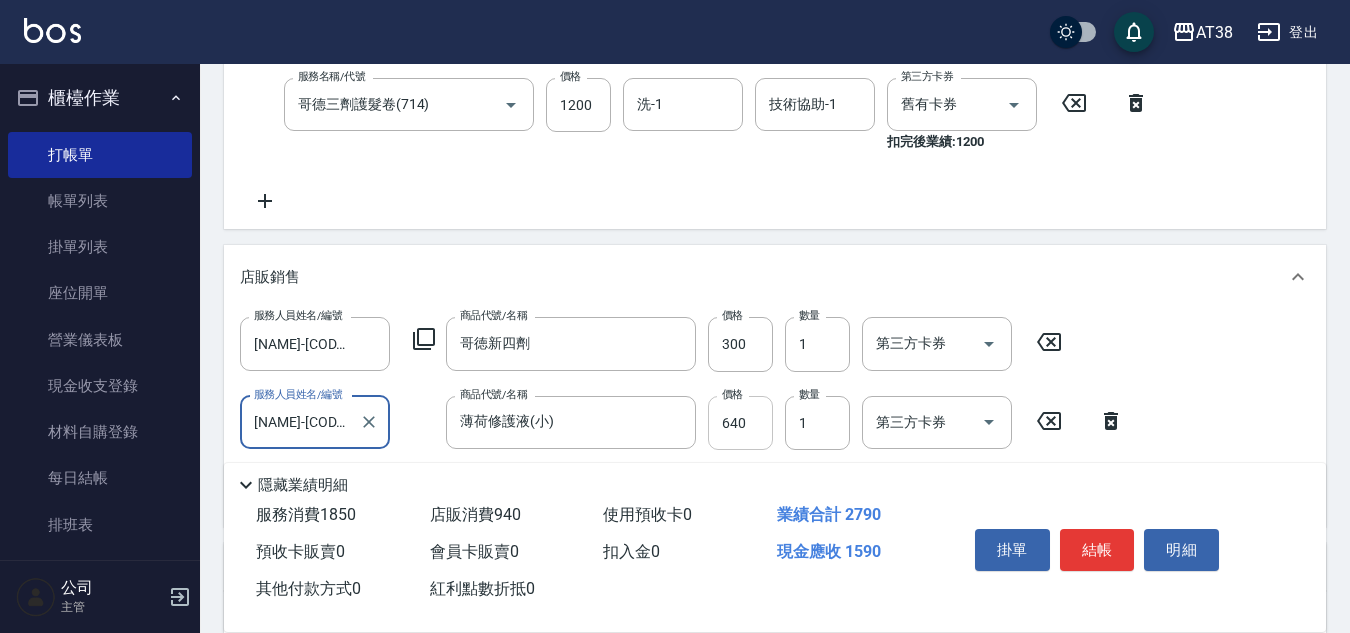 click on "640" at bounding box center (740, 423) 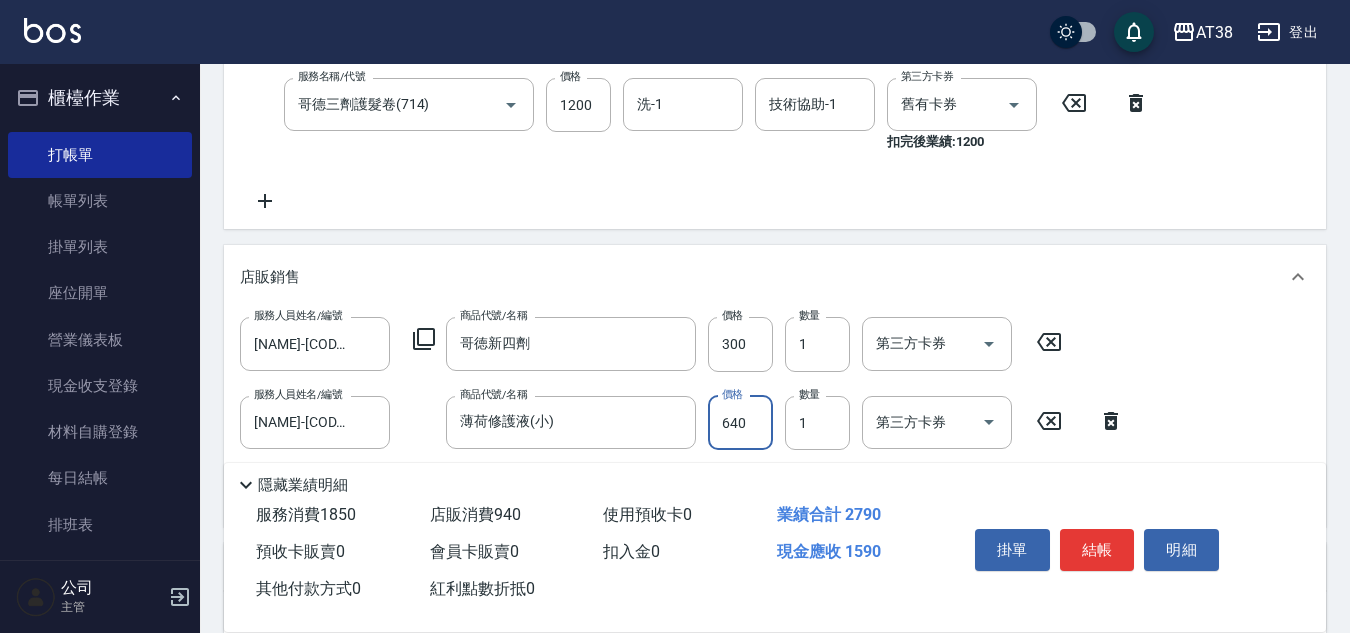 type on "90" 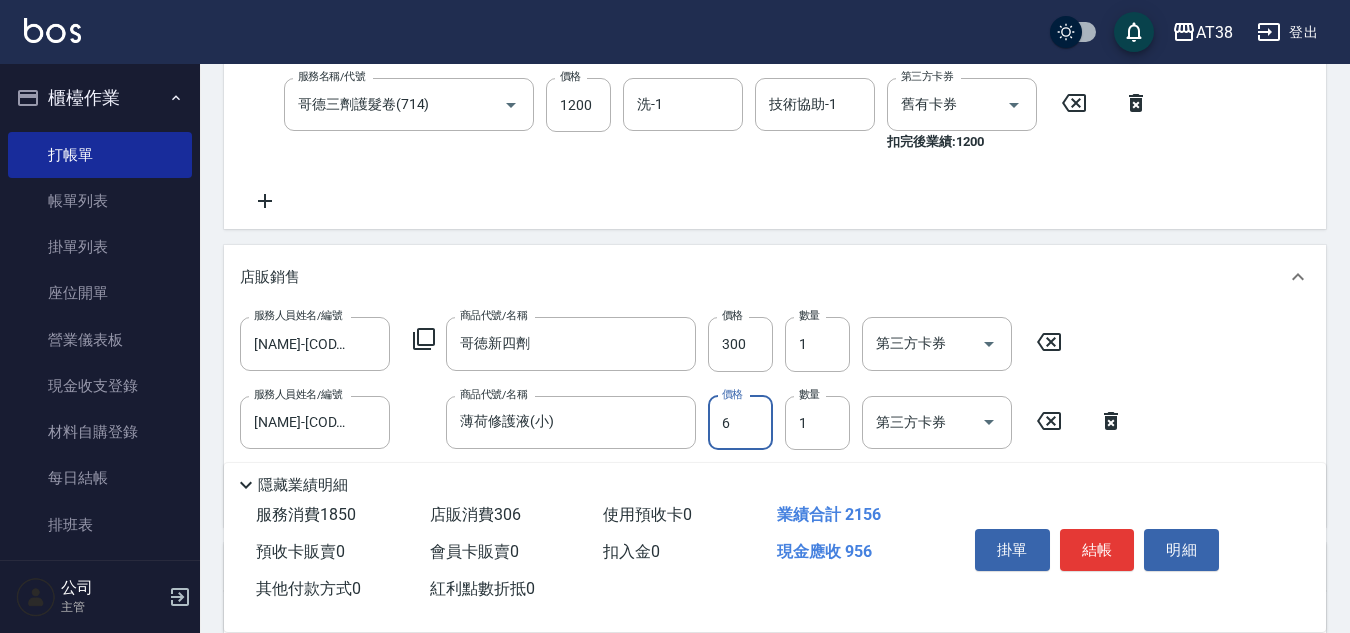 type on "60" 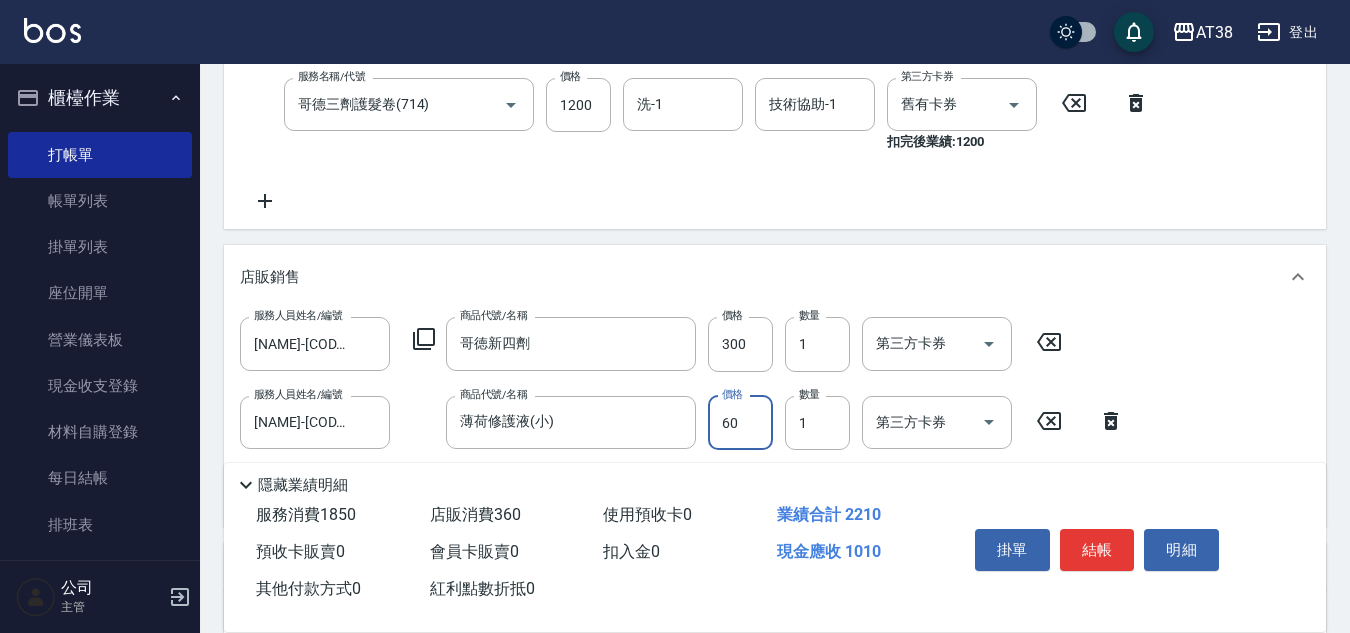 type on "150" 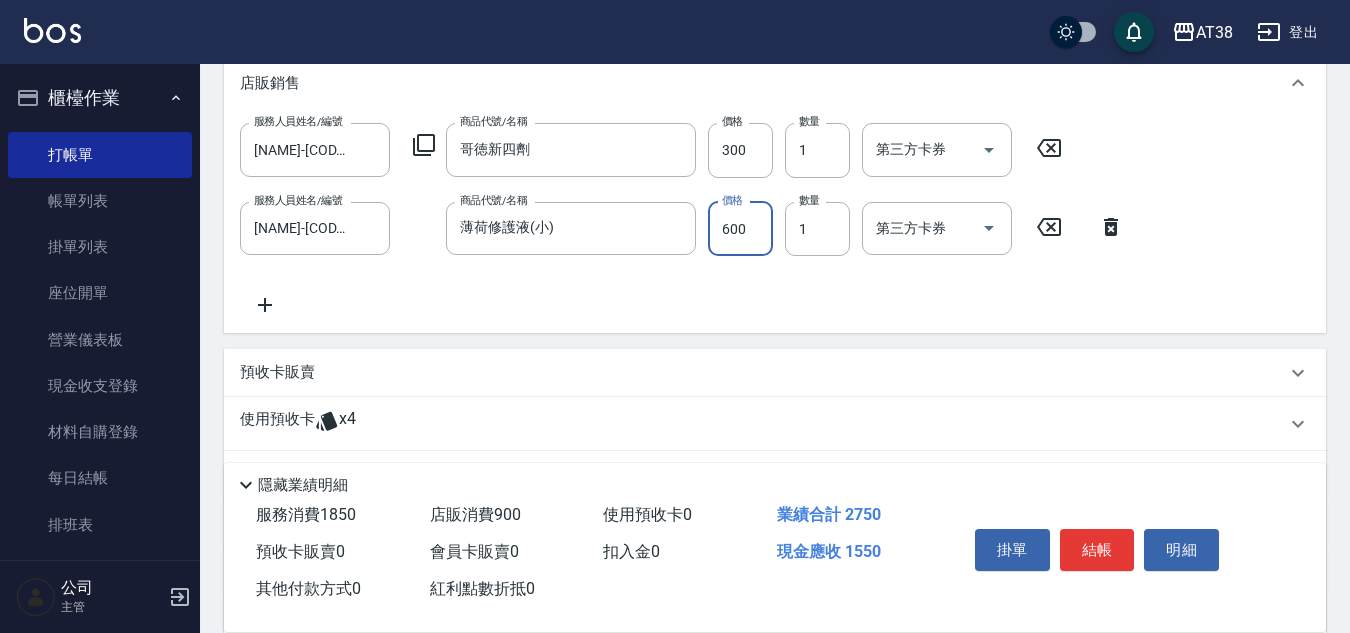 scroll, scrollTop: 600, scrollLeft: 0, axis: vertical 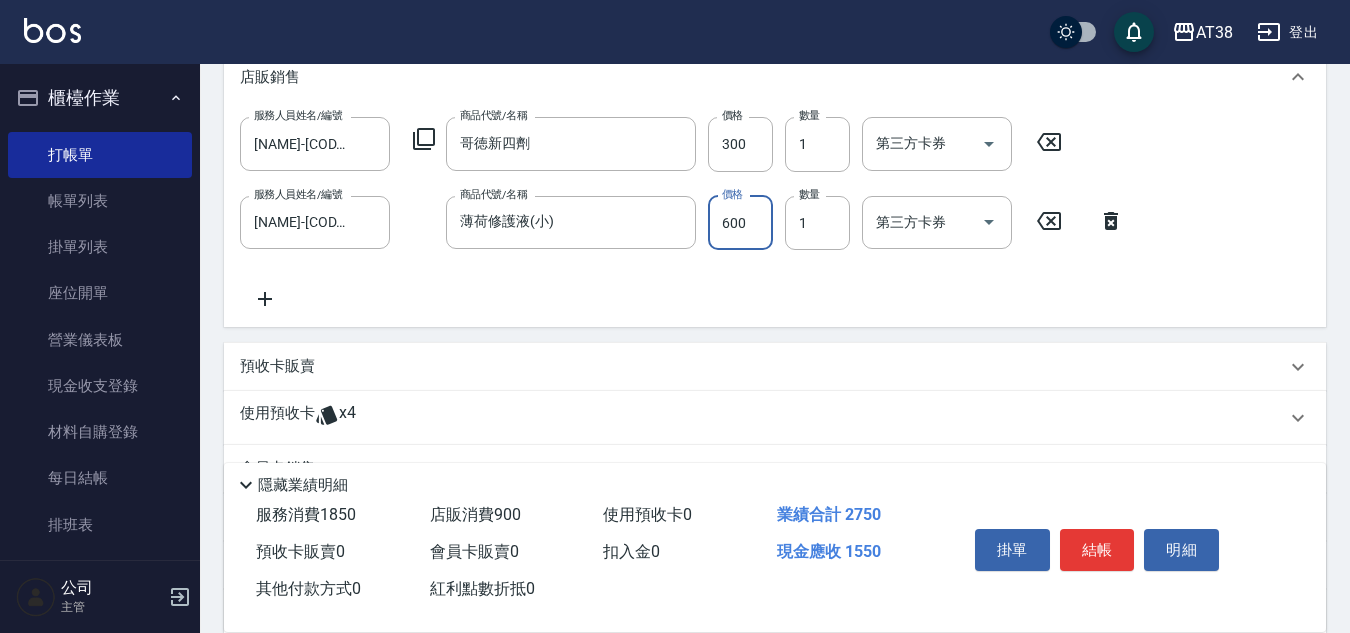 type on "600" 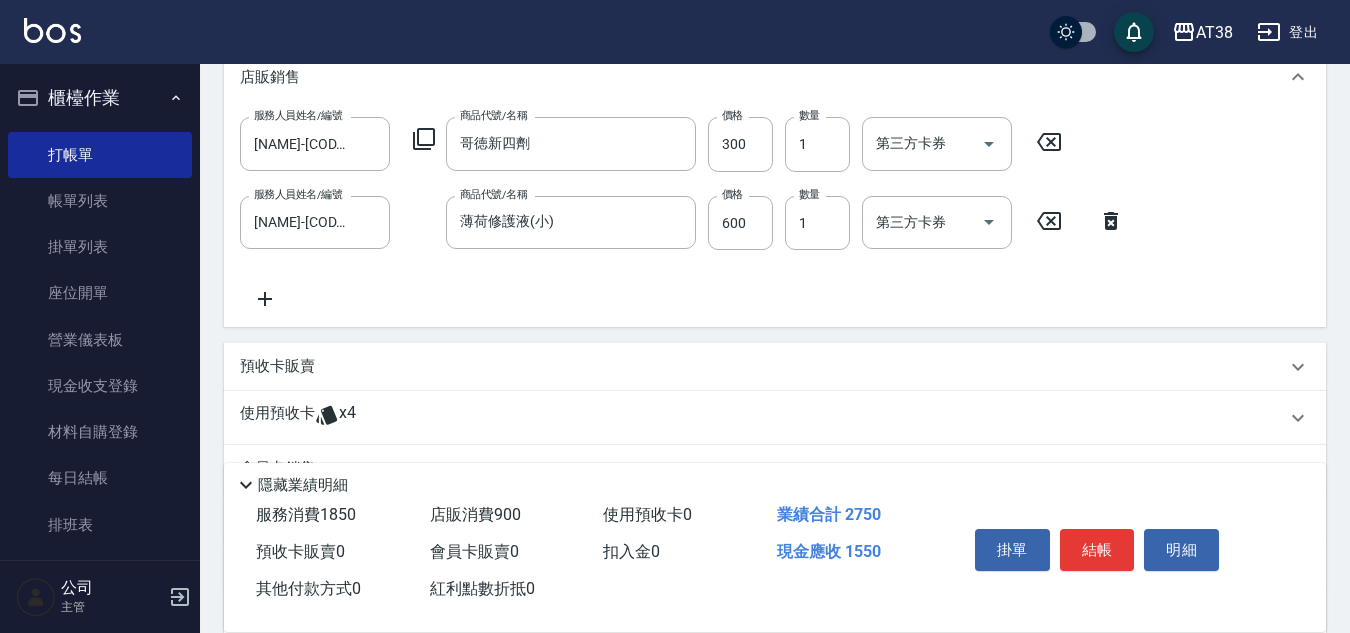 click on "預收卡販賣" at bounding box center (277, 366) 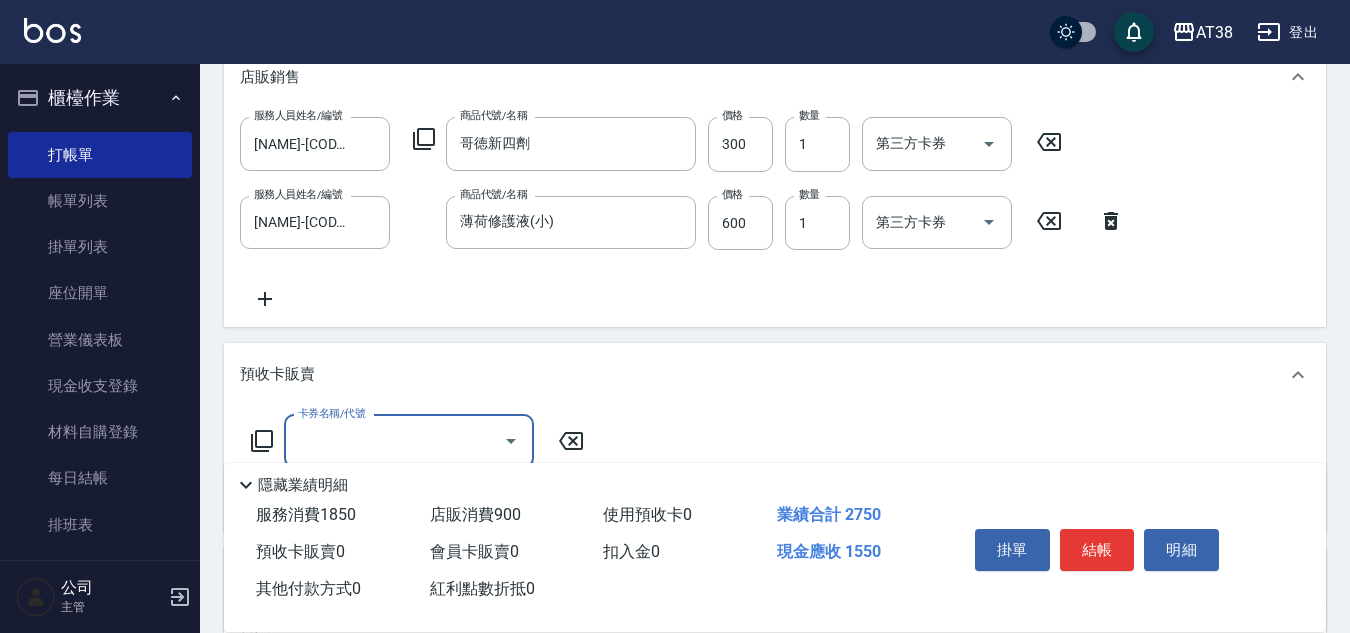 scroll, scrollTop: 0, scrollLeft: 0, axis: both 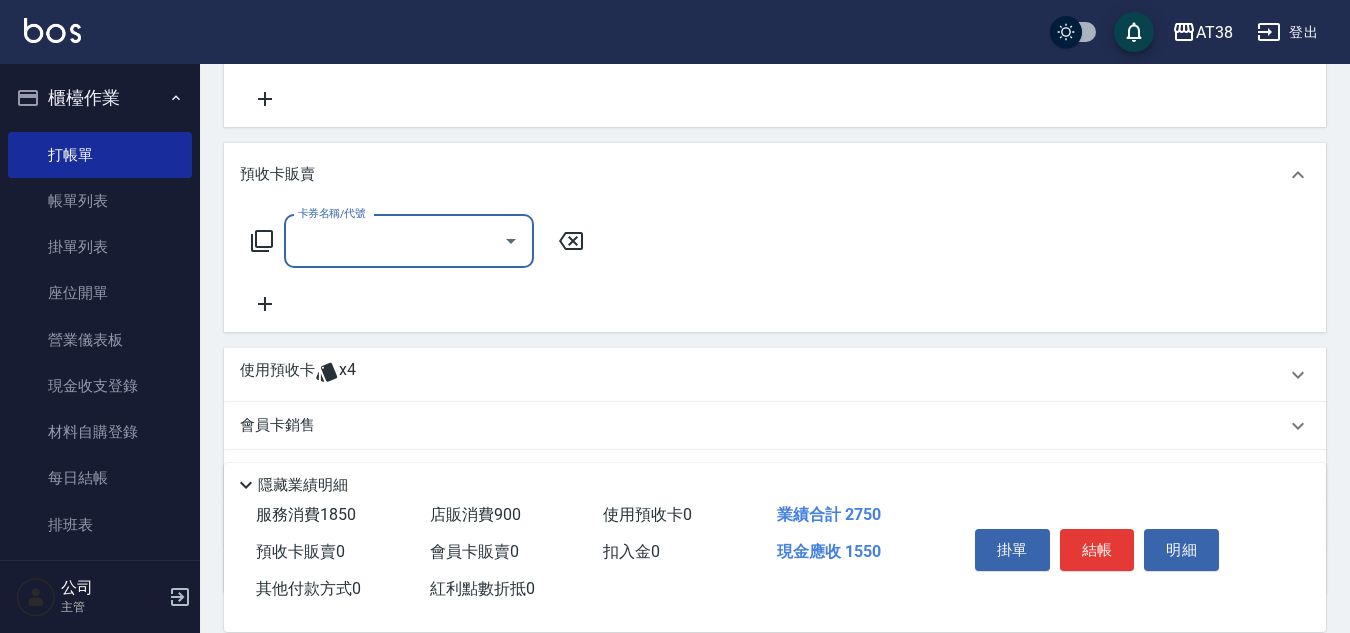 click 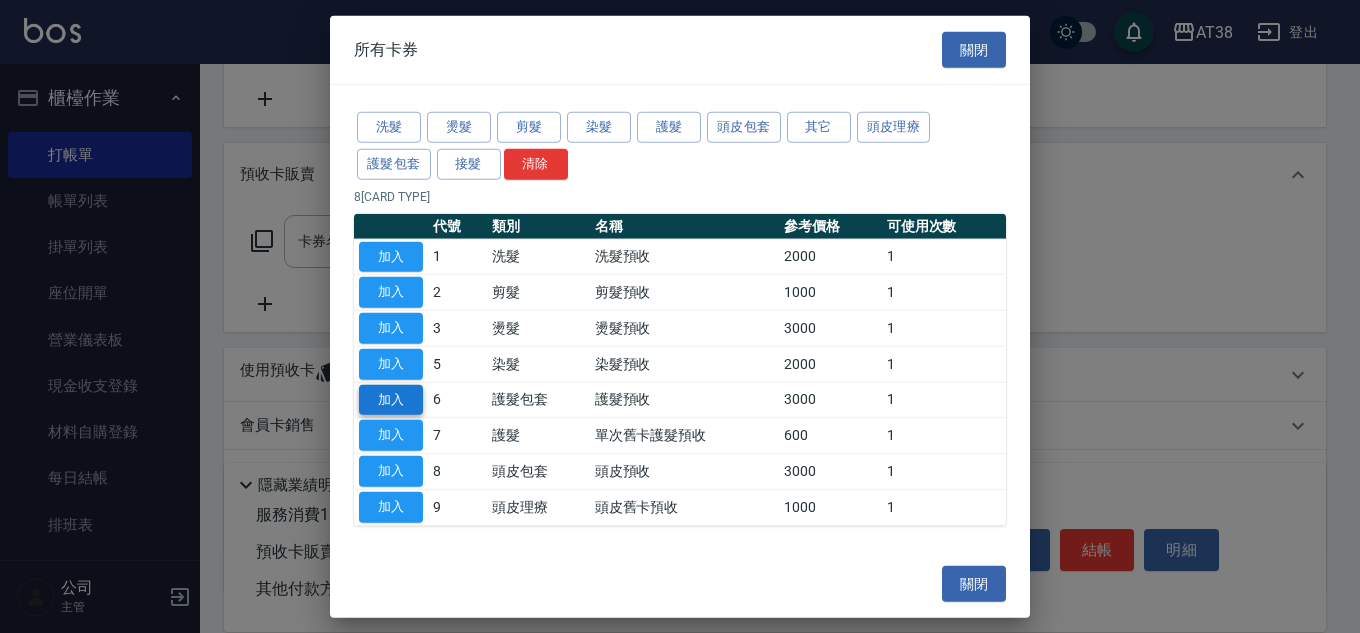 click on "加入" at bounding box center [391, 399] 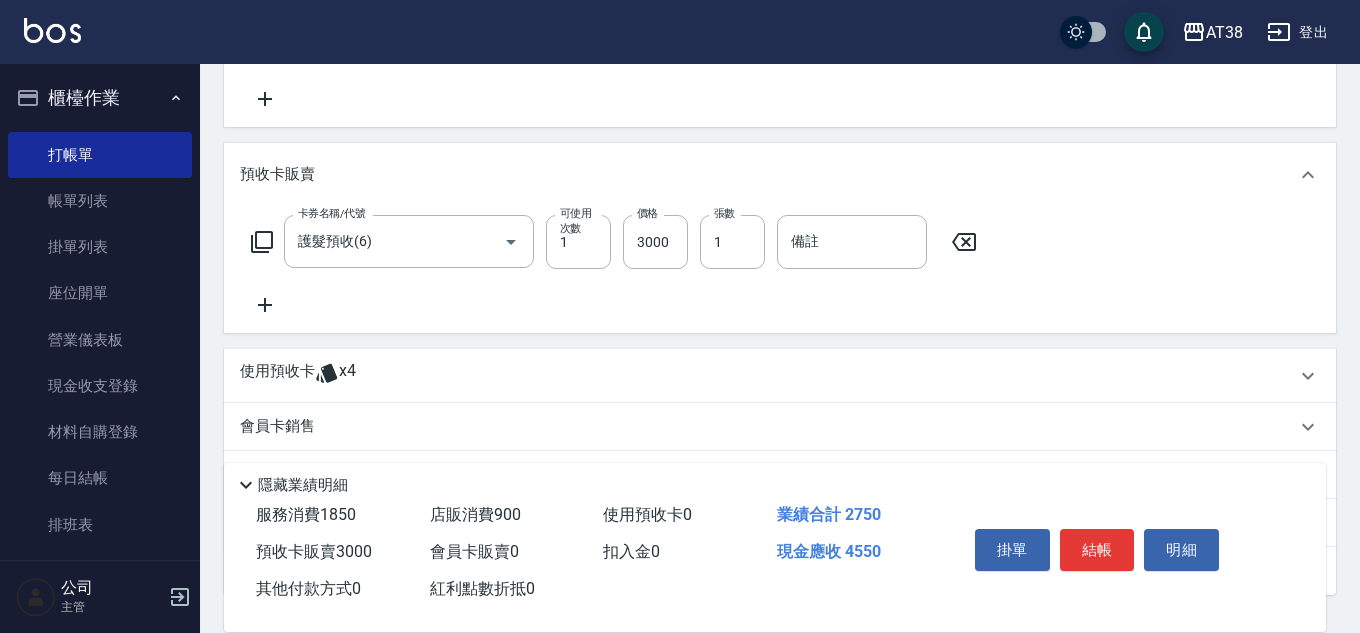type on "護髮預收(6)" 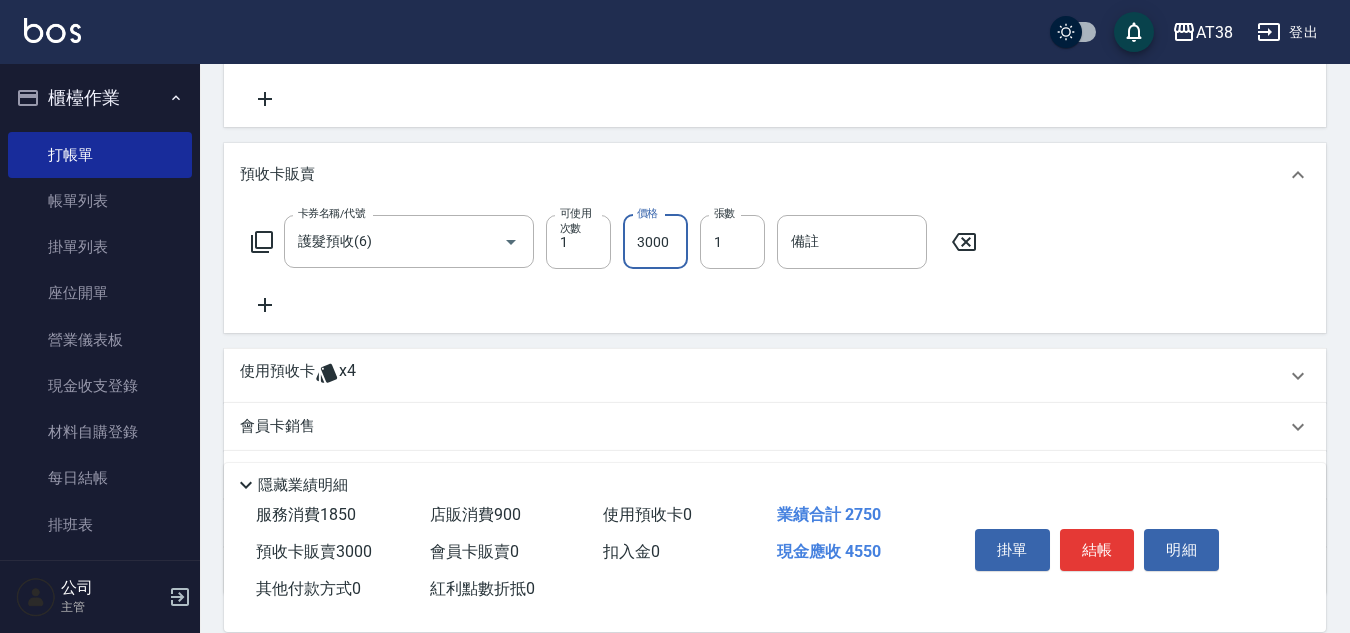 click on "3000" at bounding box center (655, 242) 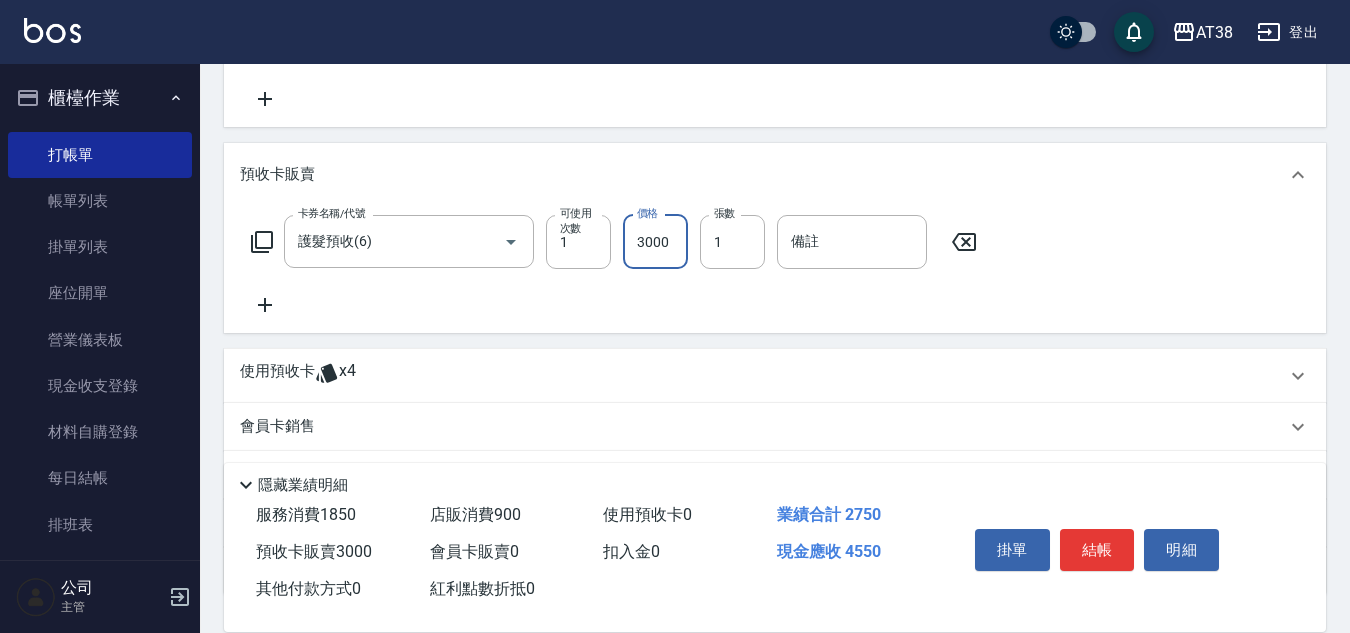 type on "150" 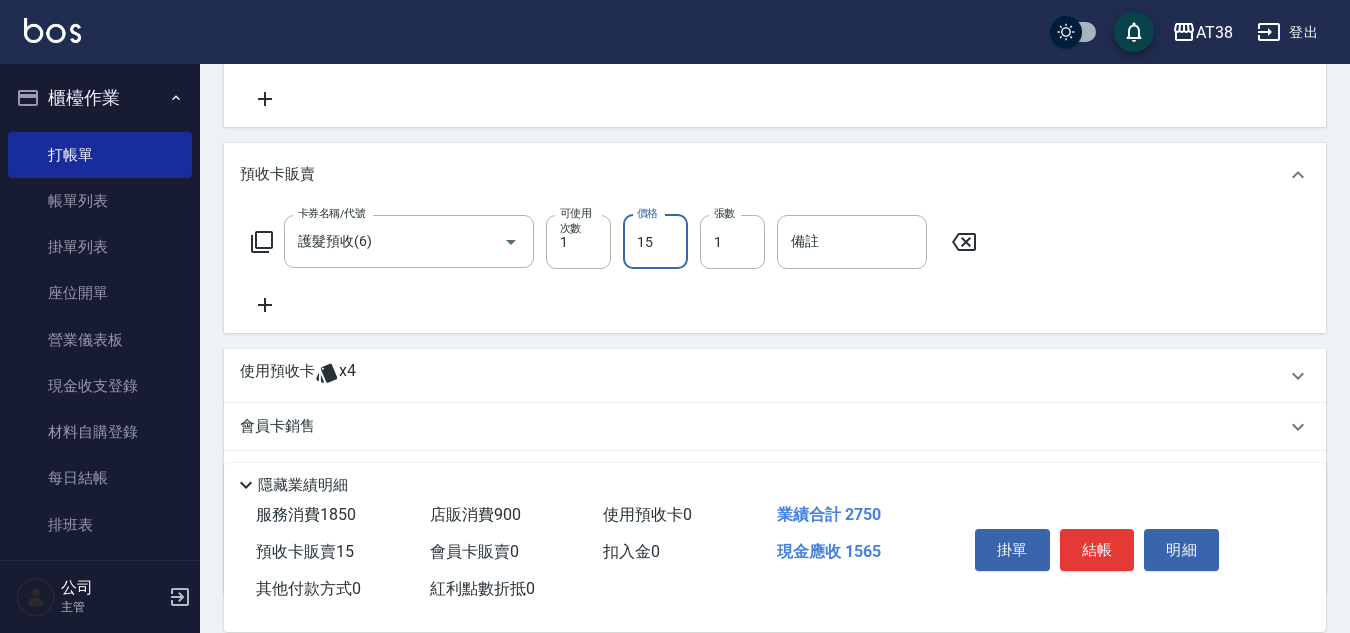 type on "150" 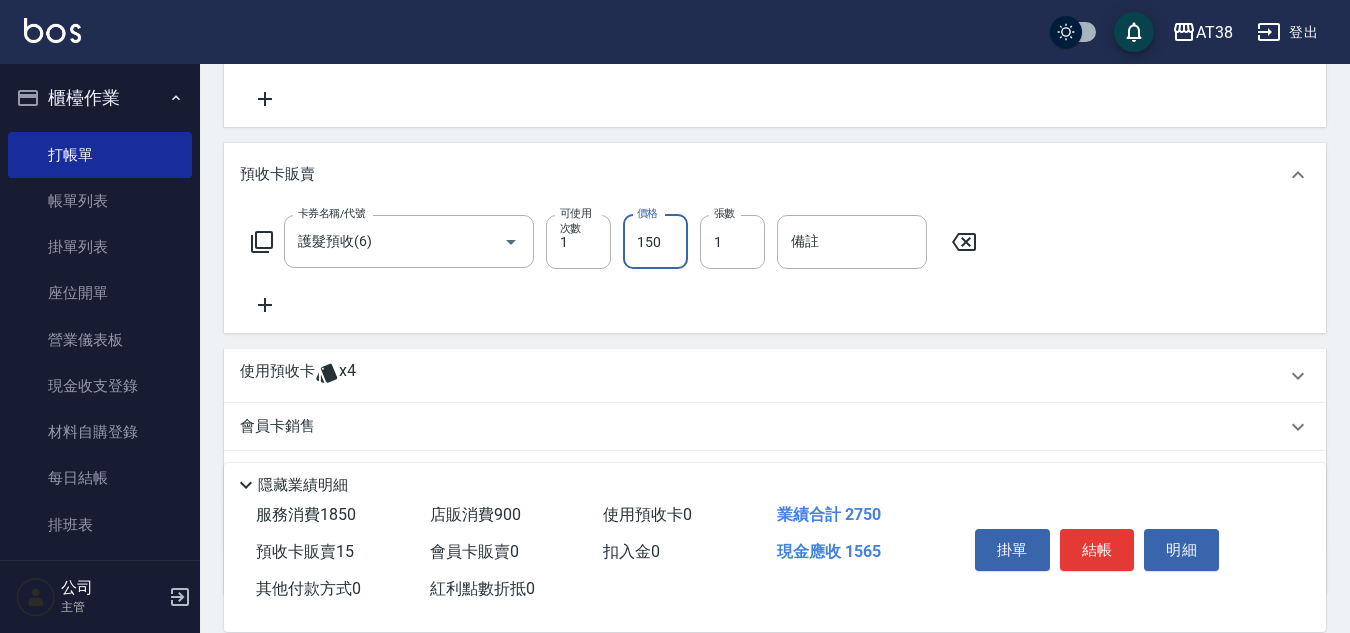type on "170" 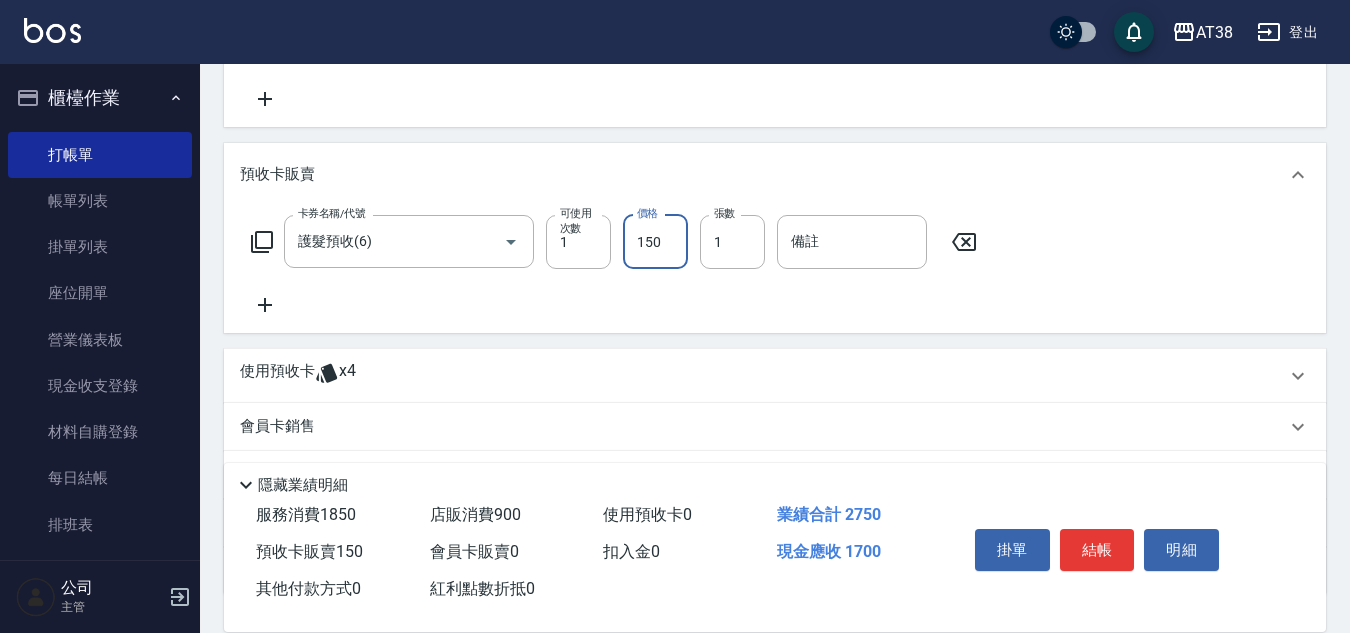 type on "1500" 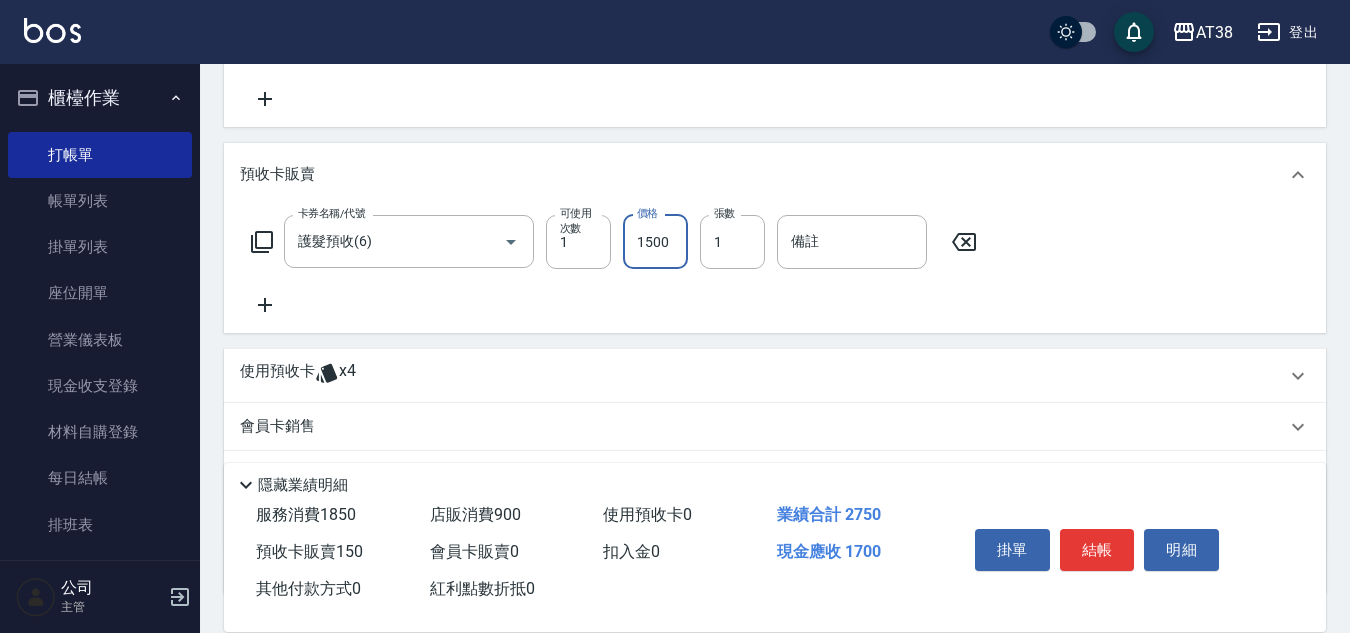 type on "300" 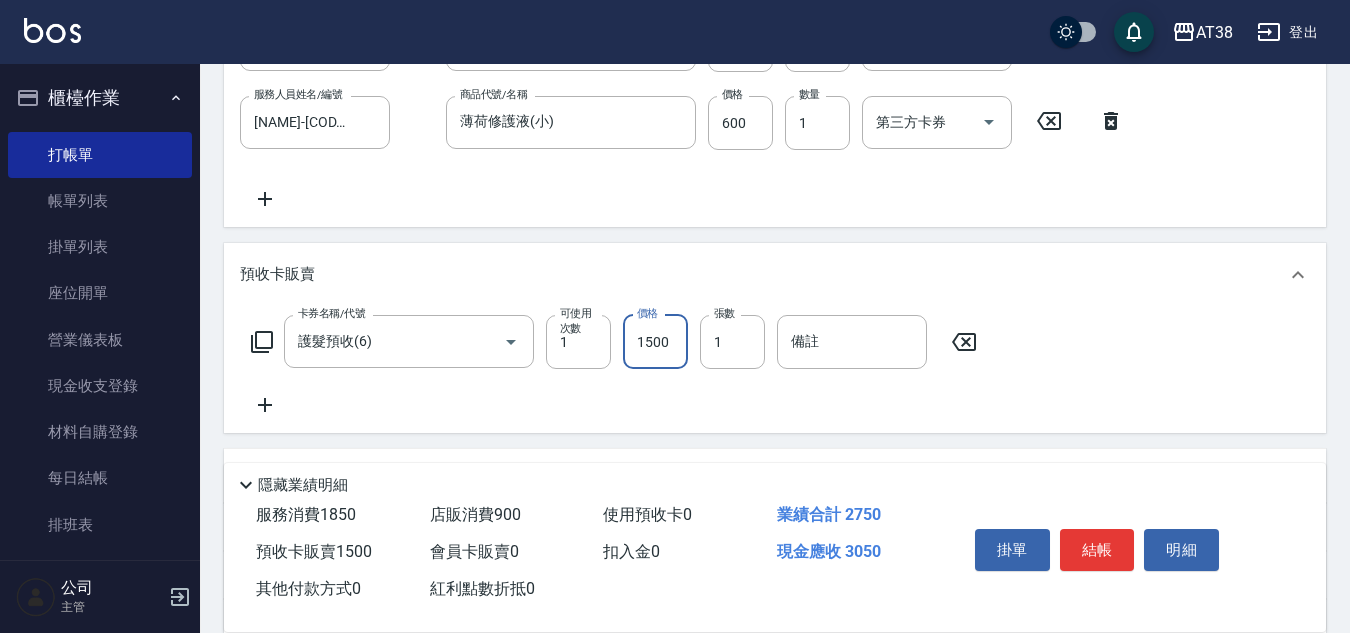 scroll, scrollTop: 600, scrollLeft: 0, axis: vertical 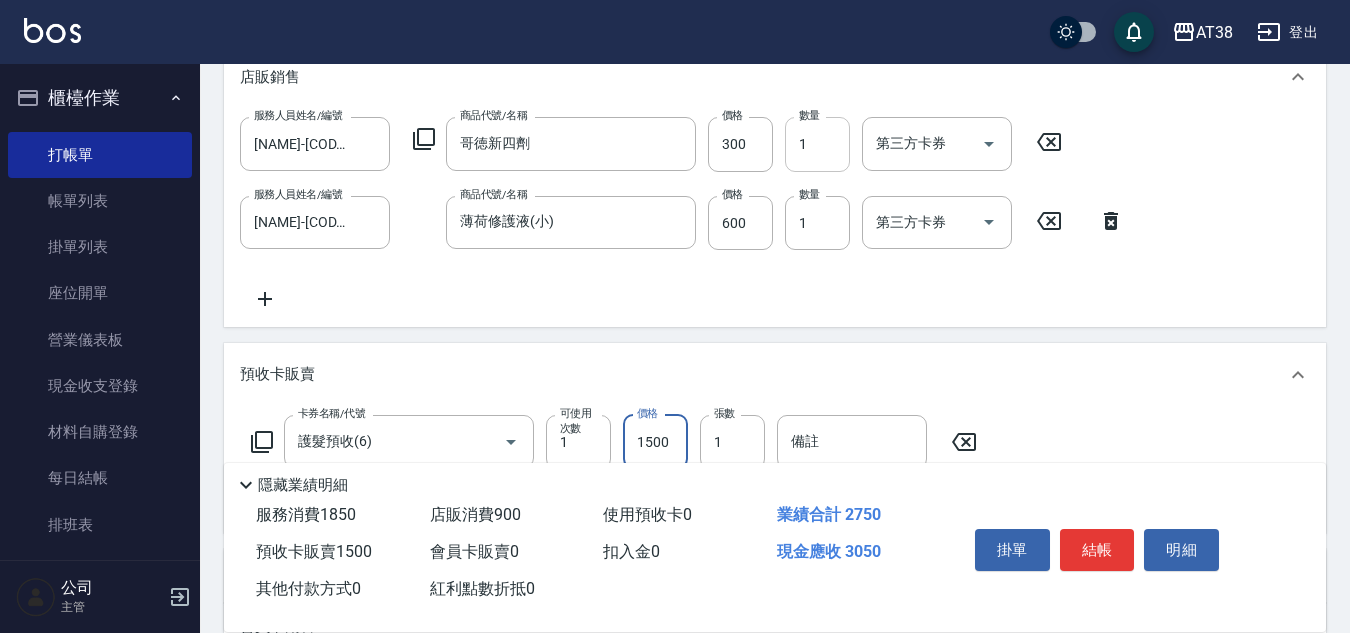 type on "1500" 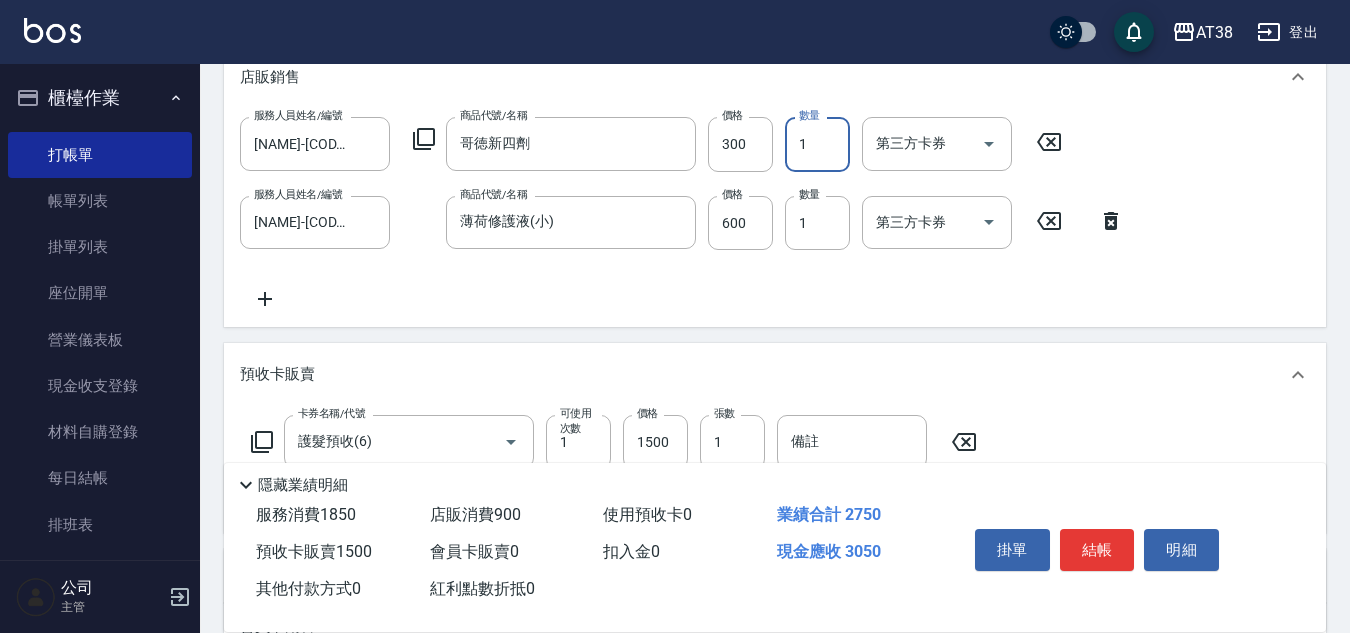 click on "1" at bounding box center (817, 144) 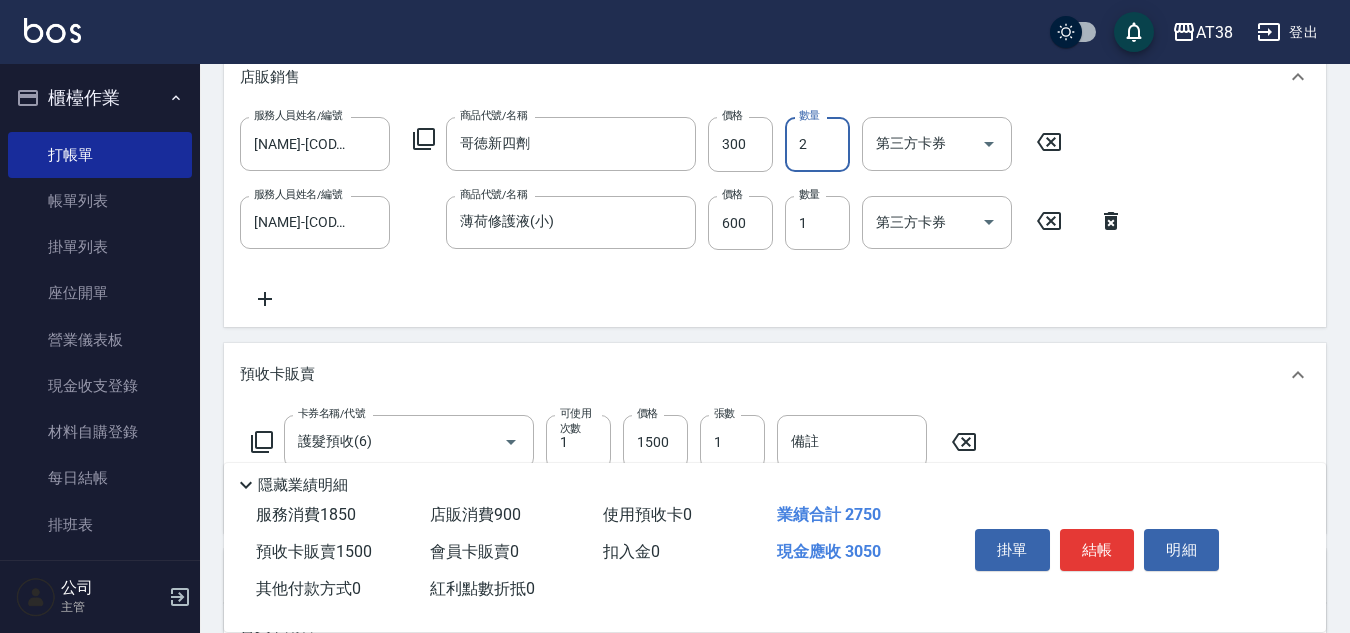 type on "330" 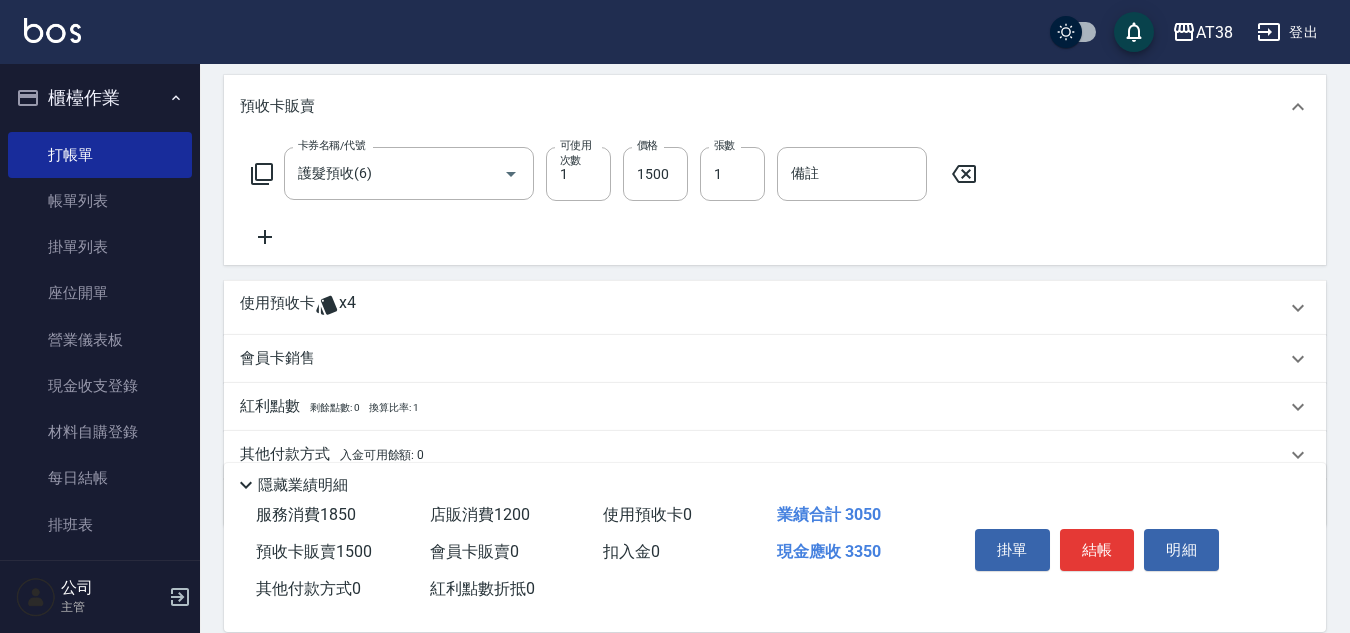 scroll, scrollTop: 900, scrollLeft: 0, axis: vertical 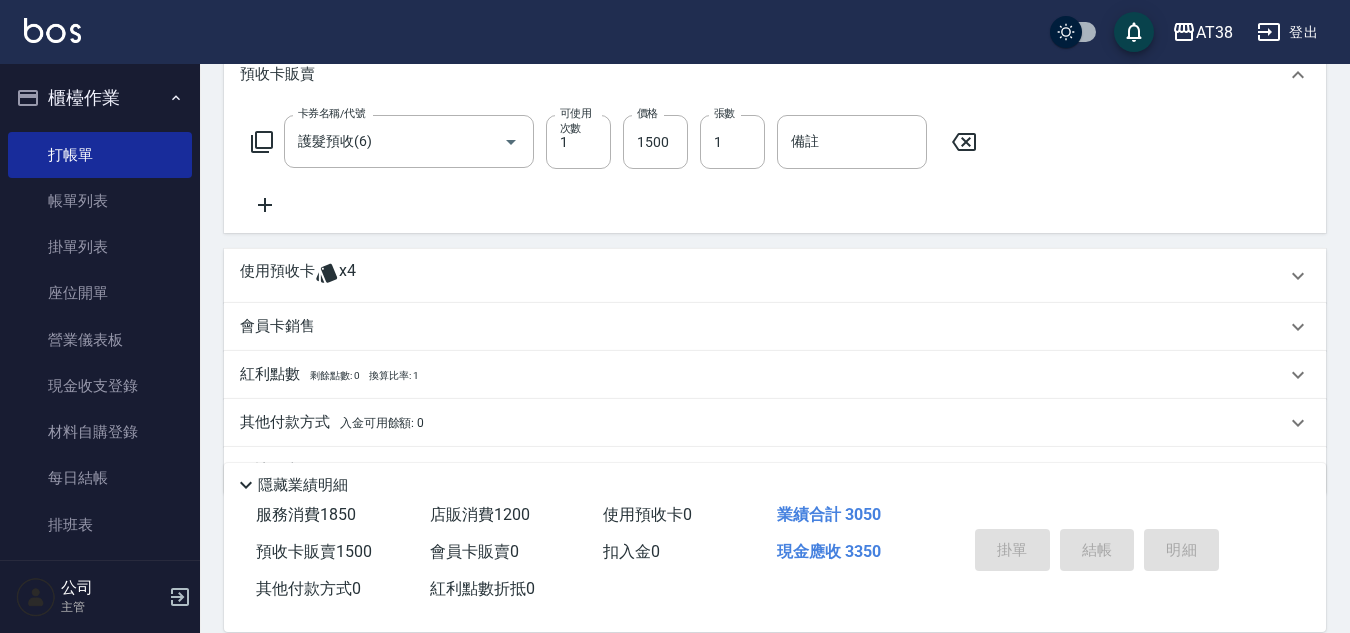 type on "2025/08/03 18:32" 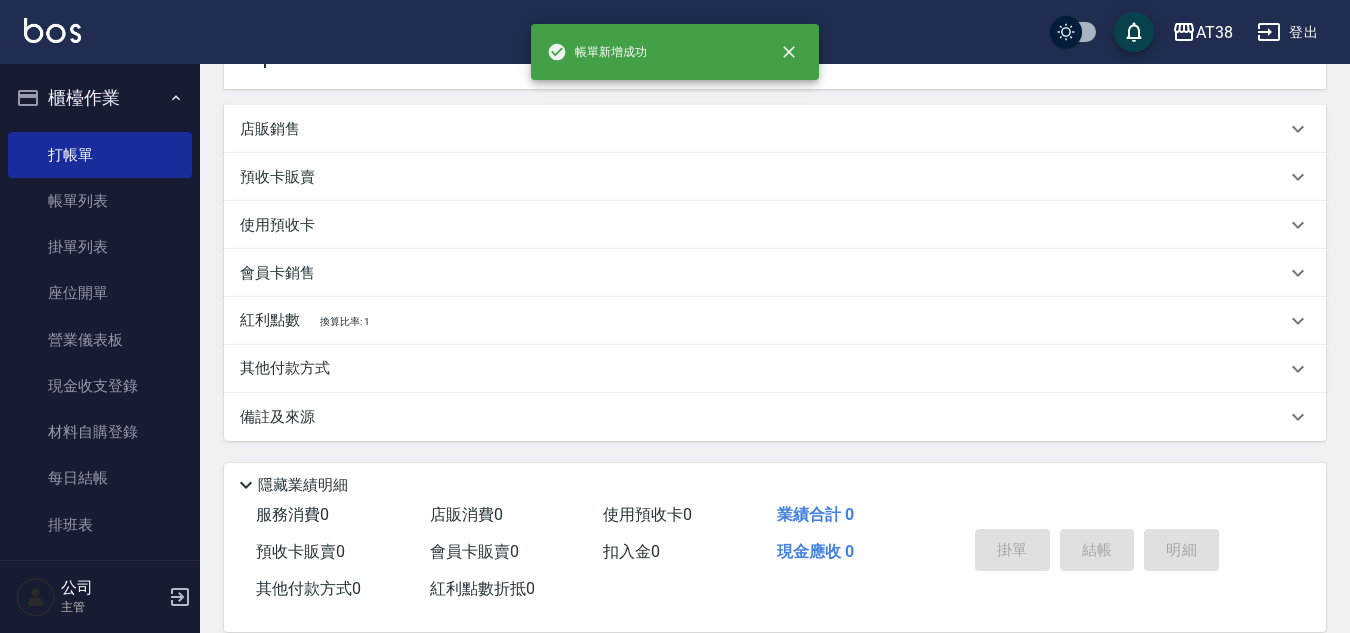 scroll, scrollTop: 0, scrollLeft: 0, axis: both 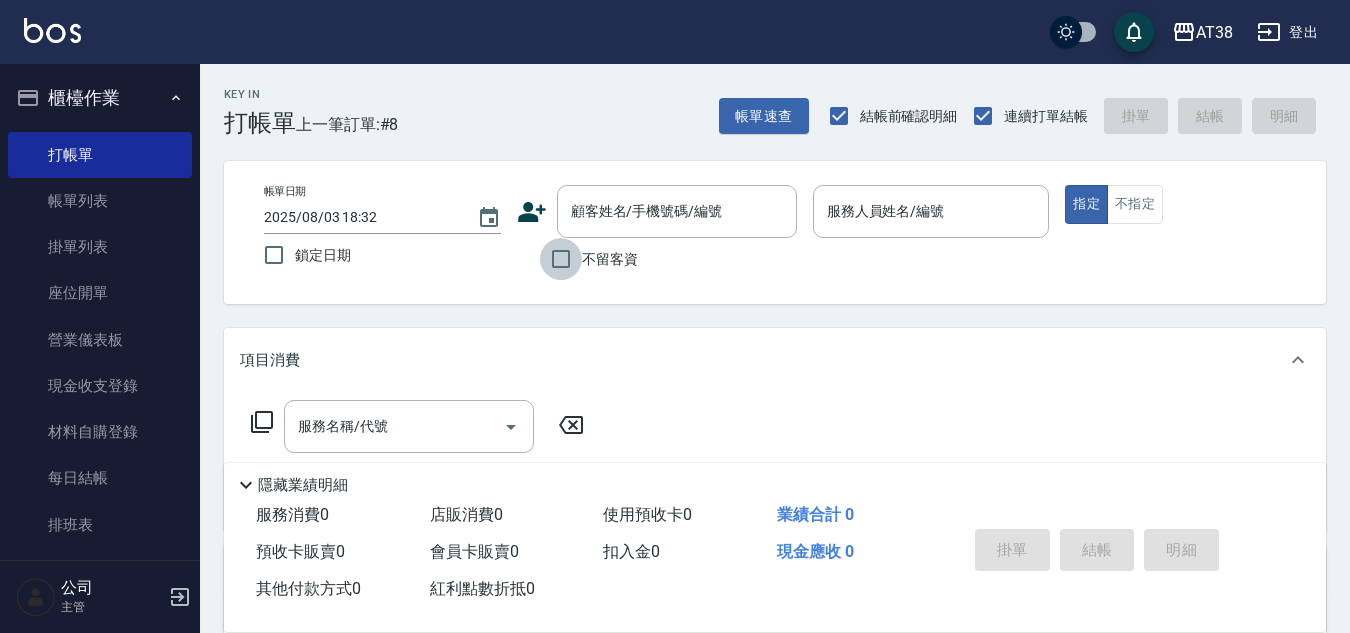 click on "不留客資" at bounding box center (561, 259) 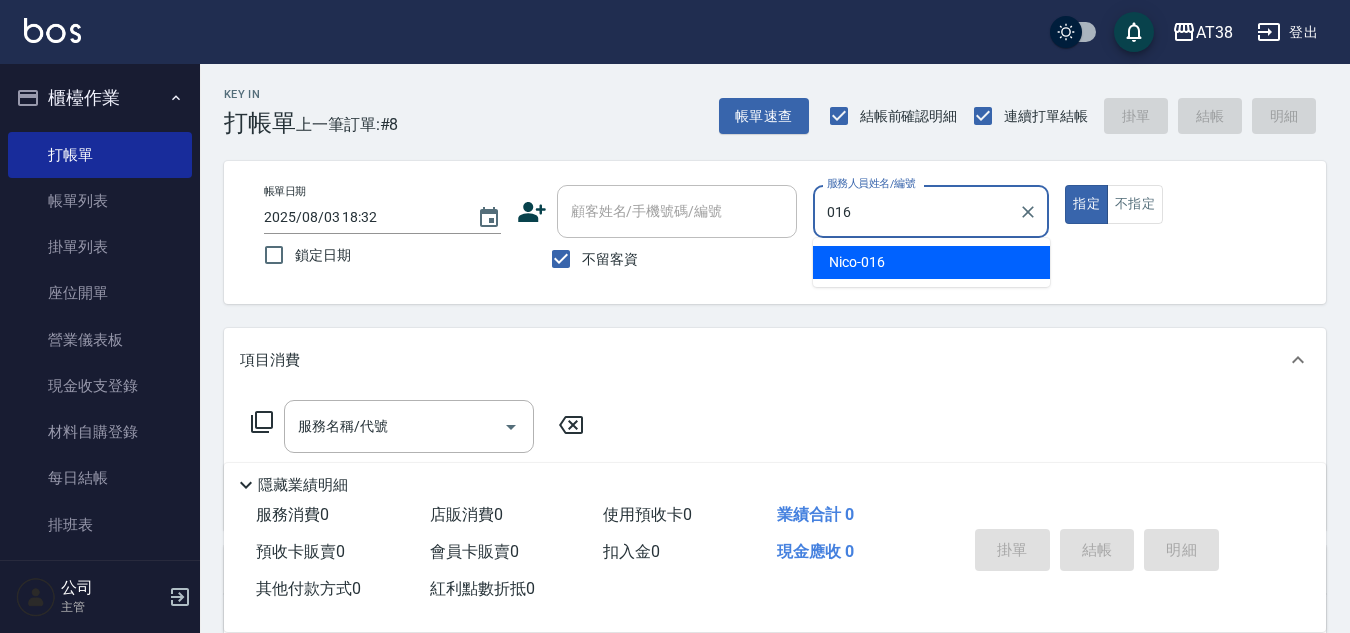 type on "[NAME]-[CODE]" 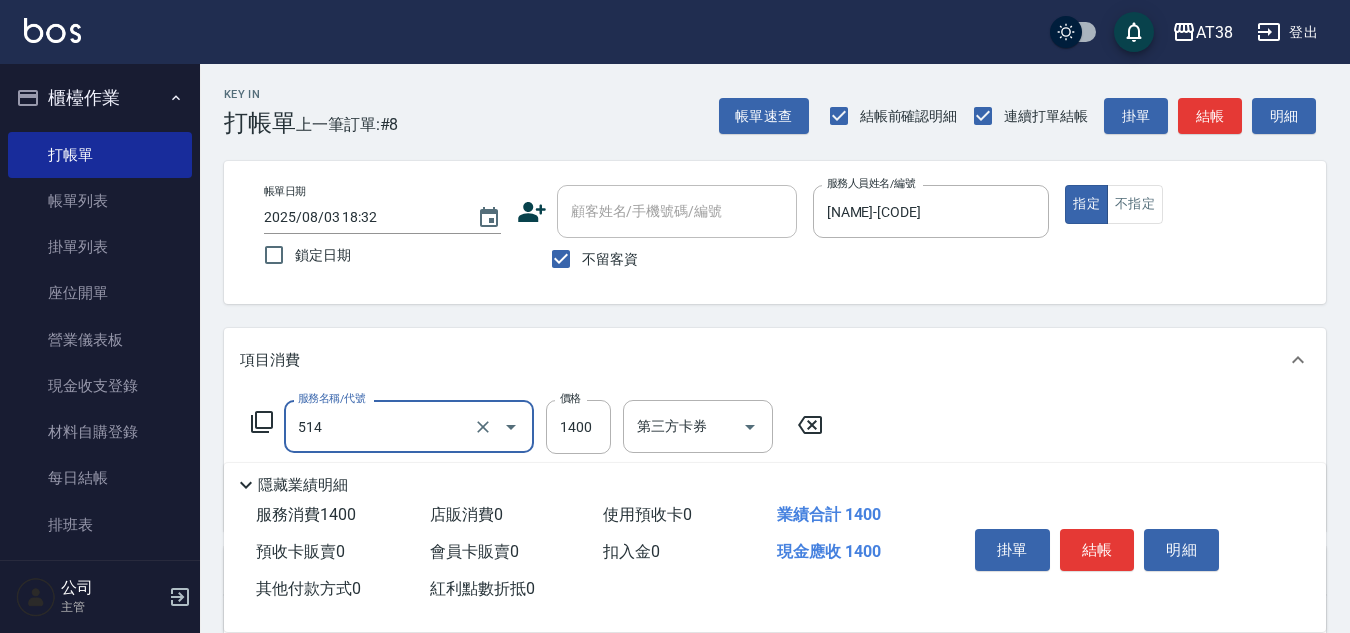 type on "染髮(長)(514)" 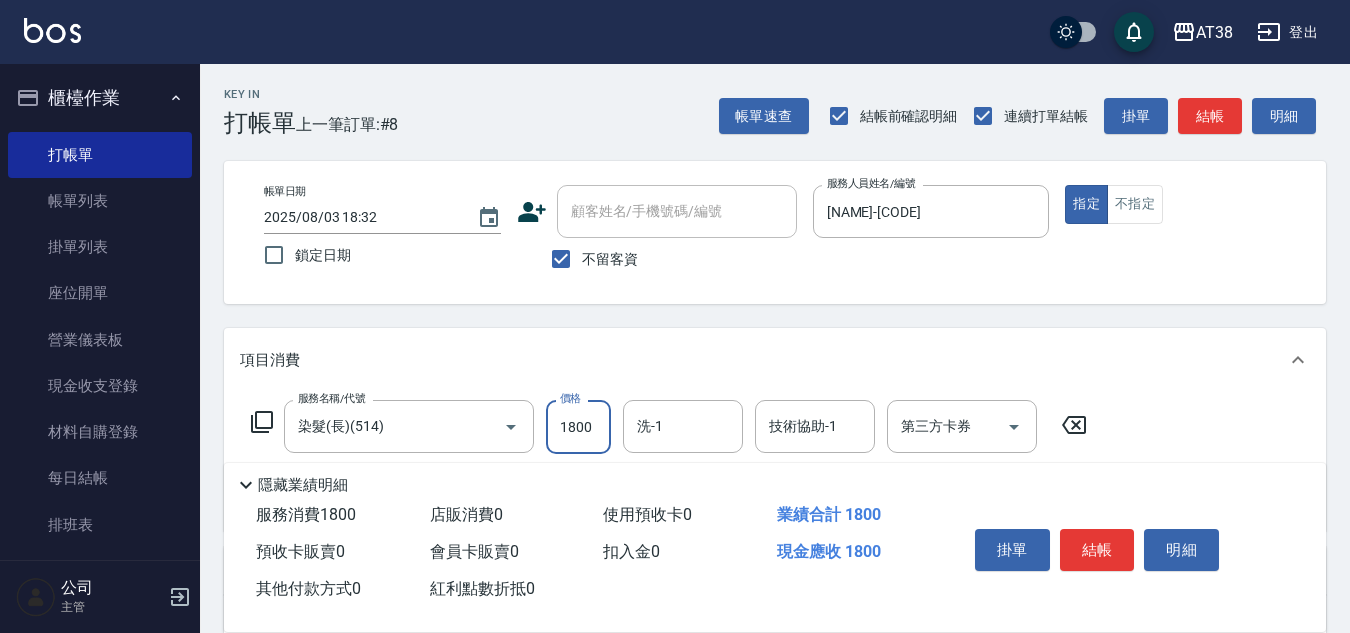 type on "1800" 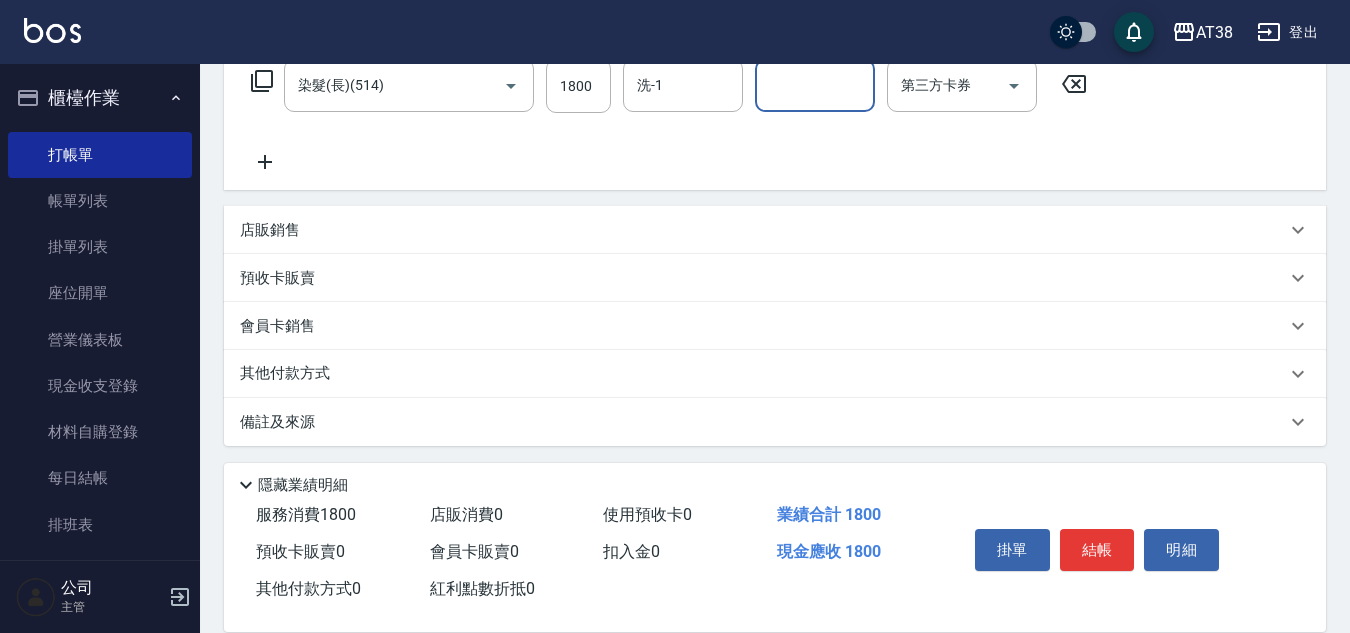 scroll, scrollTop: 346, scrollLeft: 0, axis: vertical 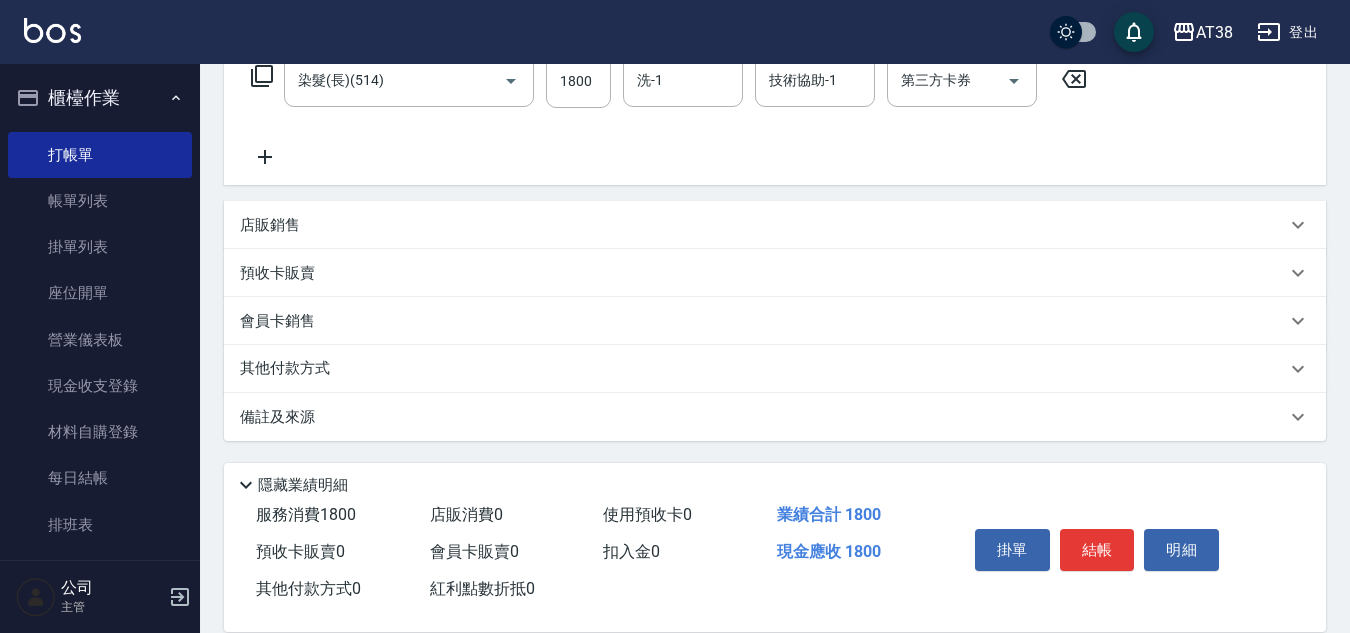 click on "店販銷售" at bounding box center (270, 225) 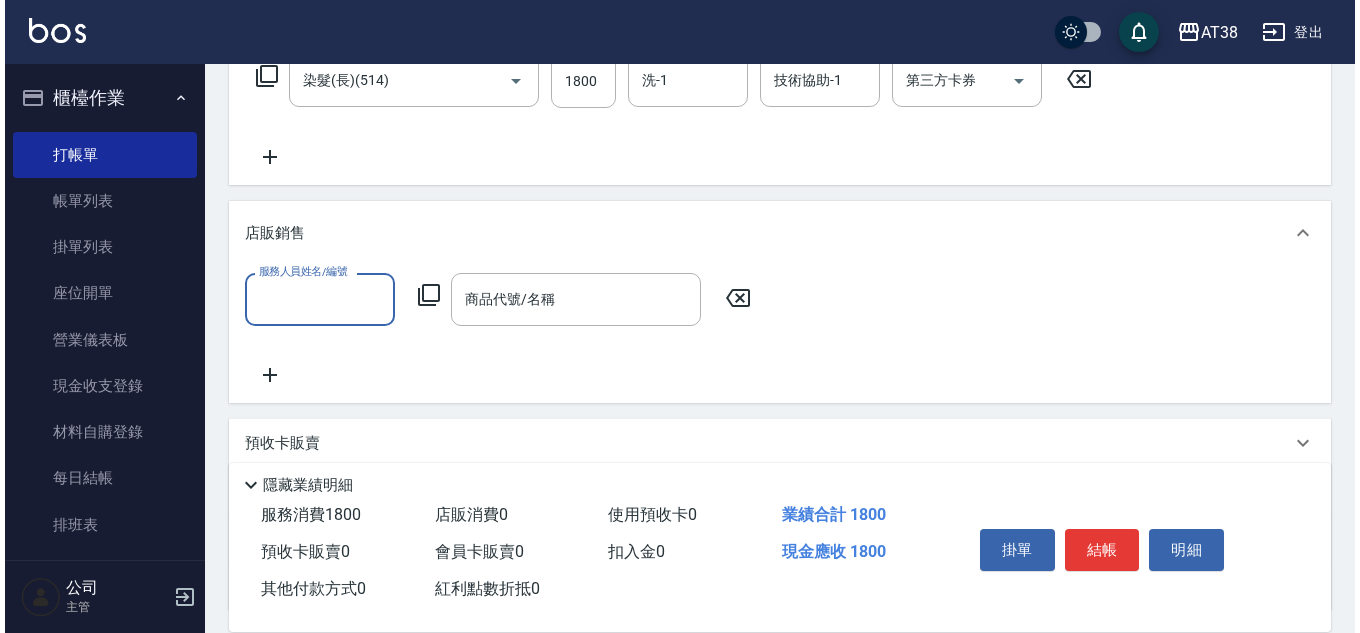 scroll, scrollTop: 0, scrollLeft: 0, axis: both 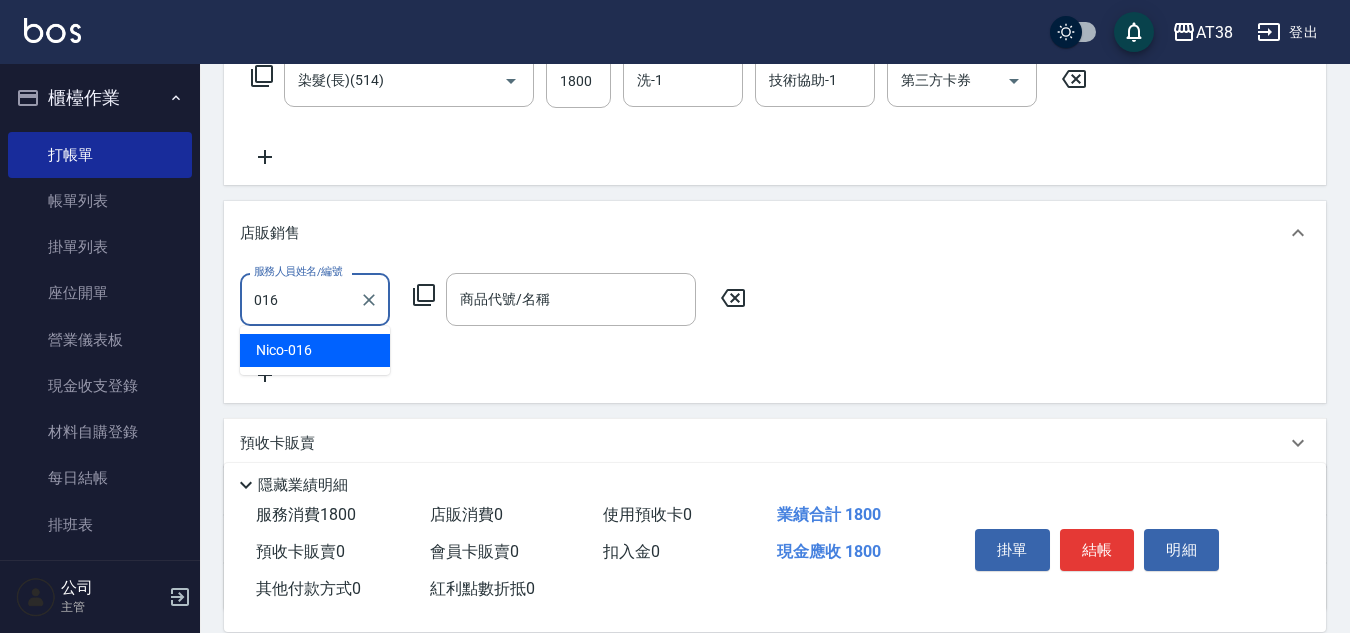type on "[NAME]-[CODE]" 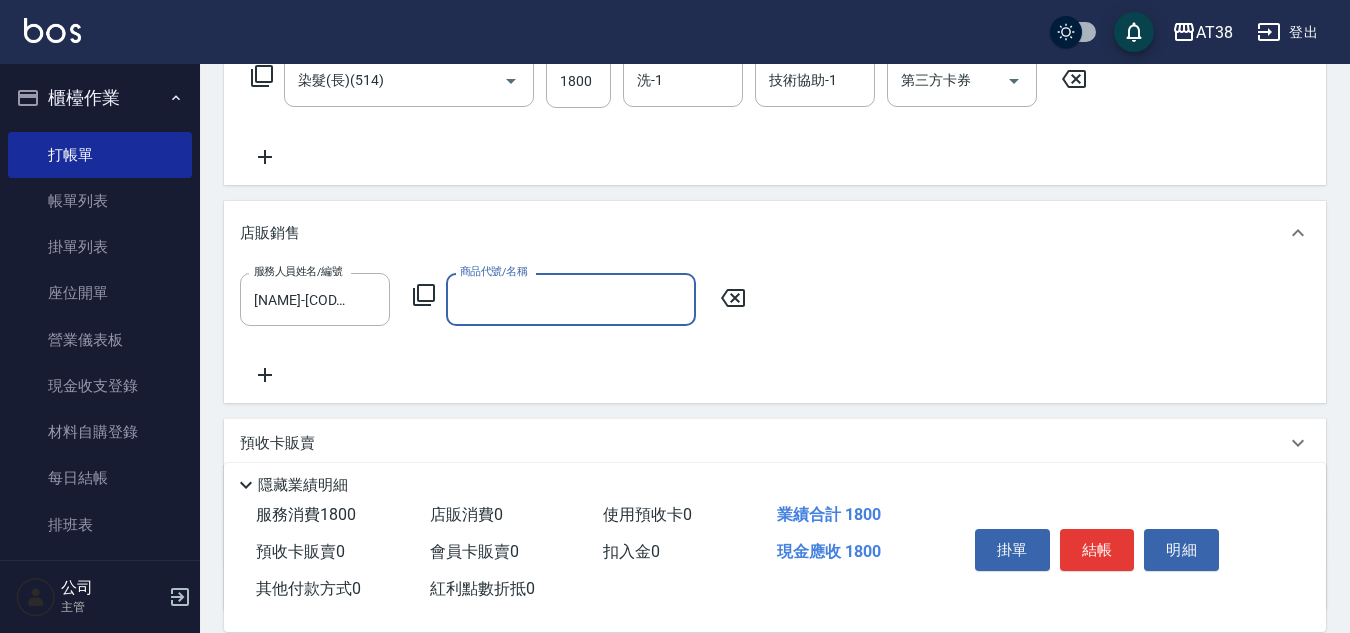 click 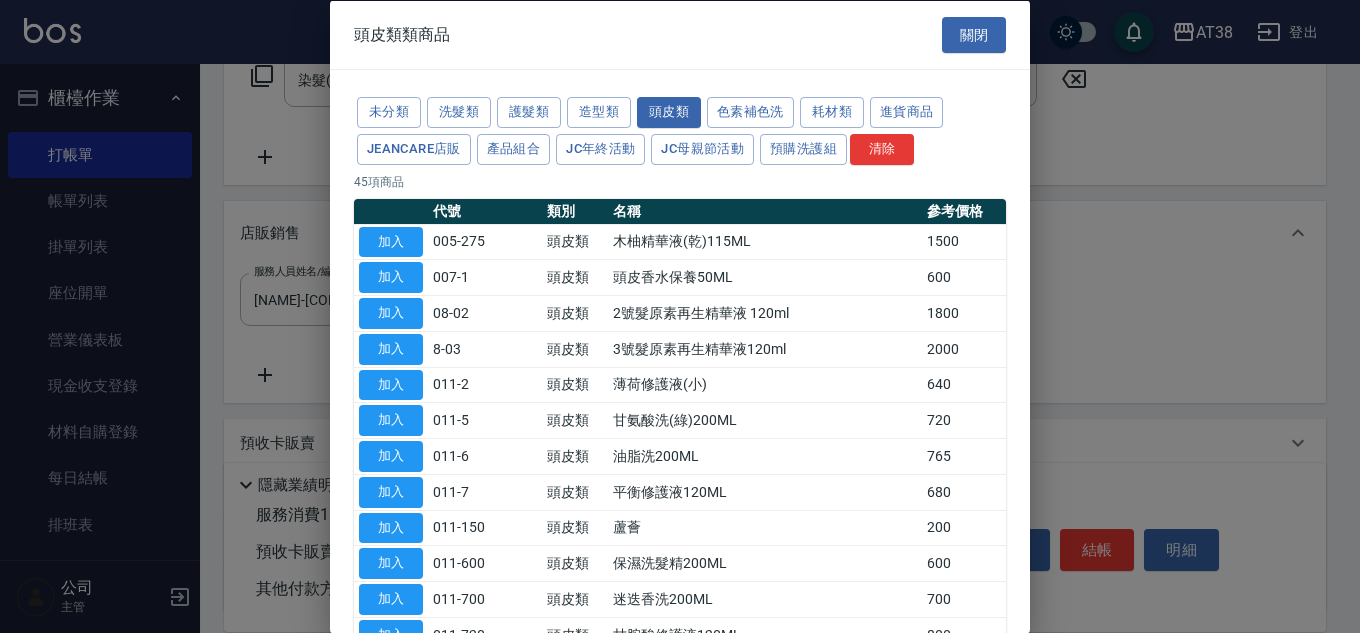 click on "未分類 洗髮類 護髮類 造型類 頭皮類 色素補色洗 耗材類 進貨商品 JeanCare店販 產品組合 JC年終活動 JC母親節活動 預購洗護組 清除" at bounding box center (680, 131) 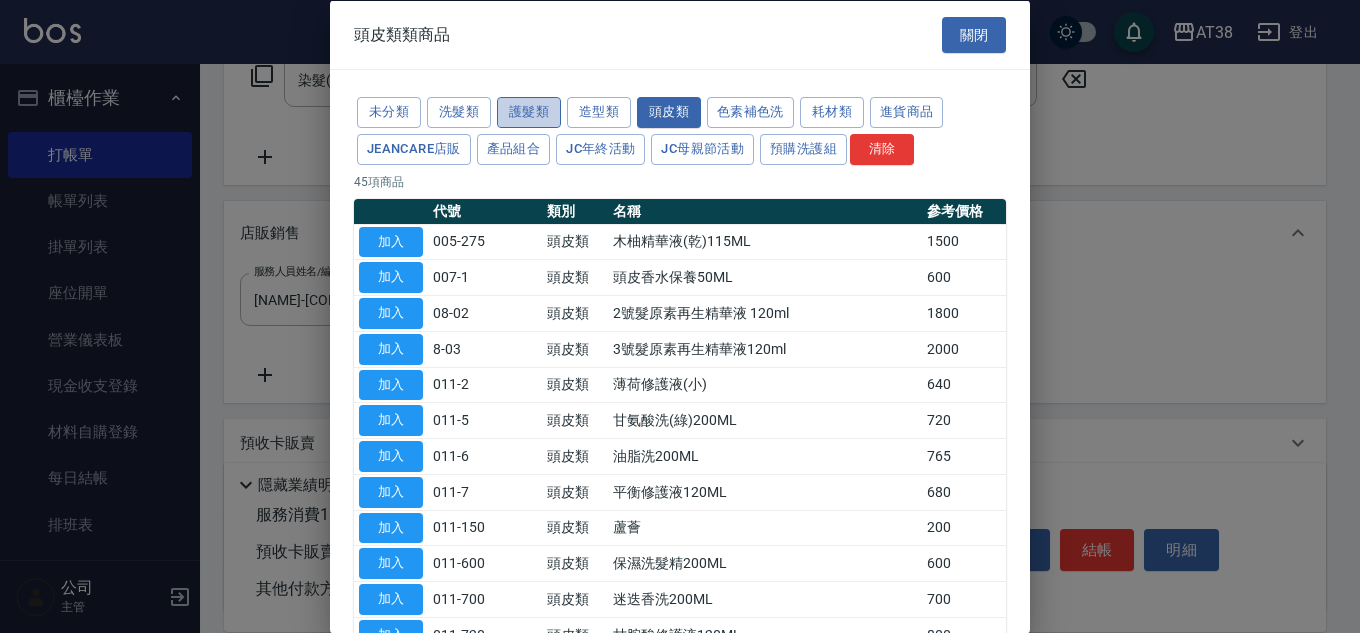 drag, startPoint x: 535, startPoint y: 105, endPoint x: 541, endPoint y: 116, distance: 12.529964 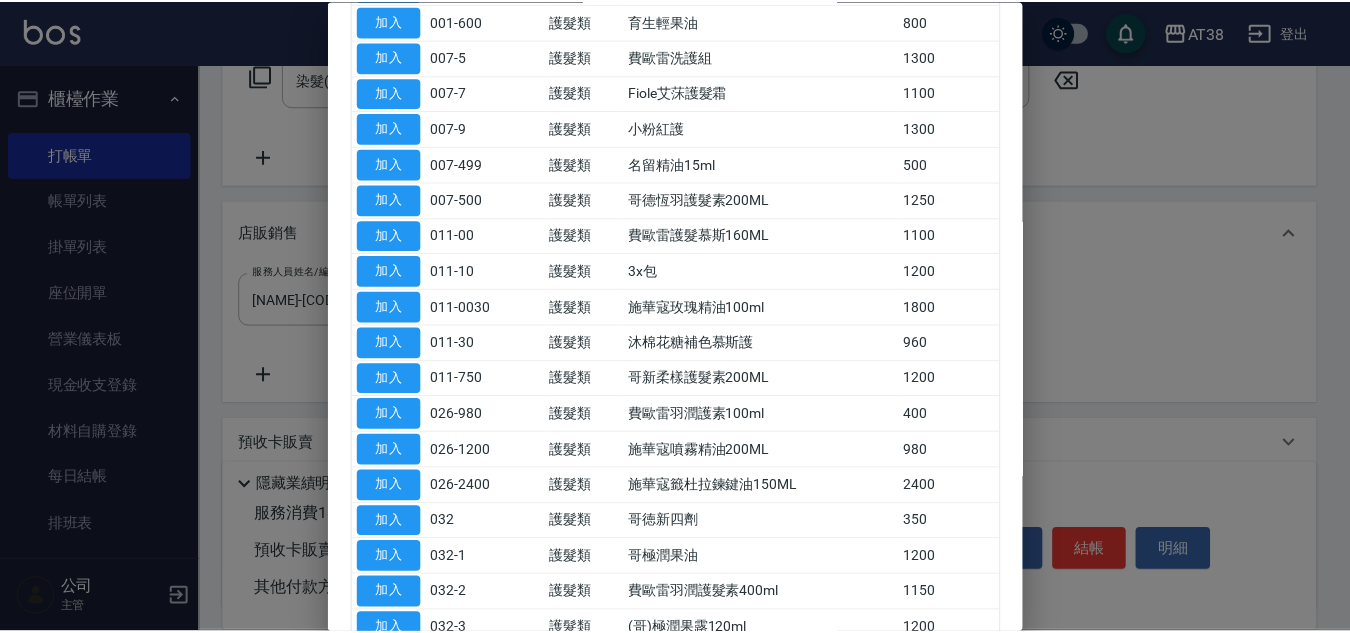 scroll, scrollTop: 300, scrollLeft: 0, axis: vertical 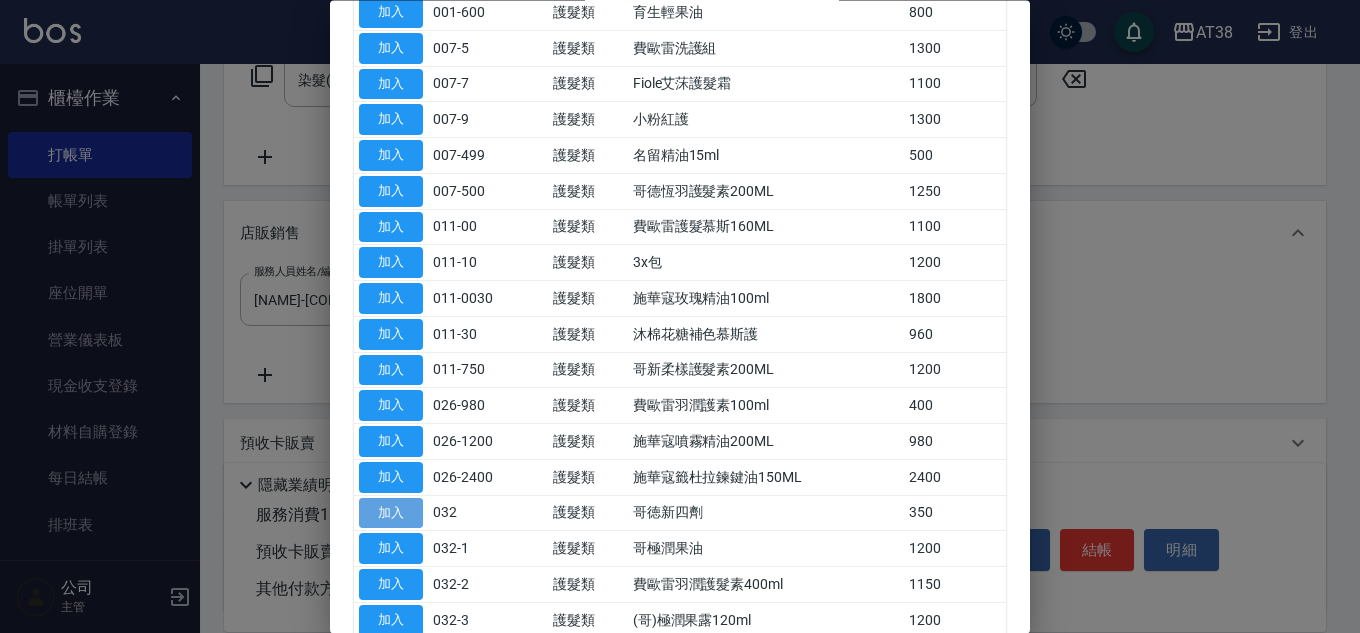 click on "加入" at bounding box center (391, 513) 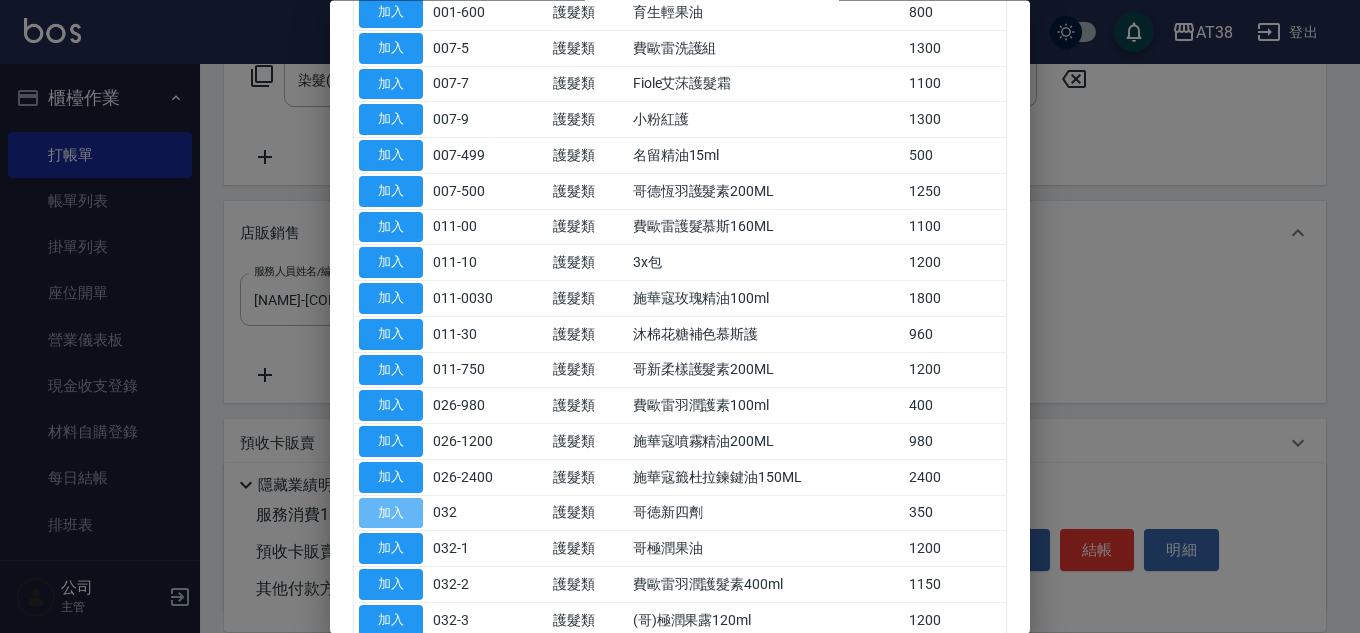 type on "哥徳新四劑" 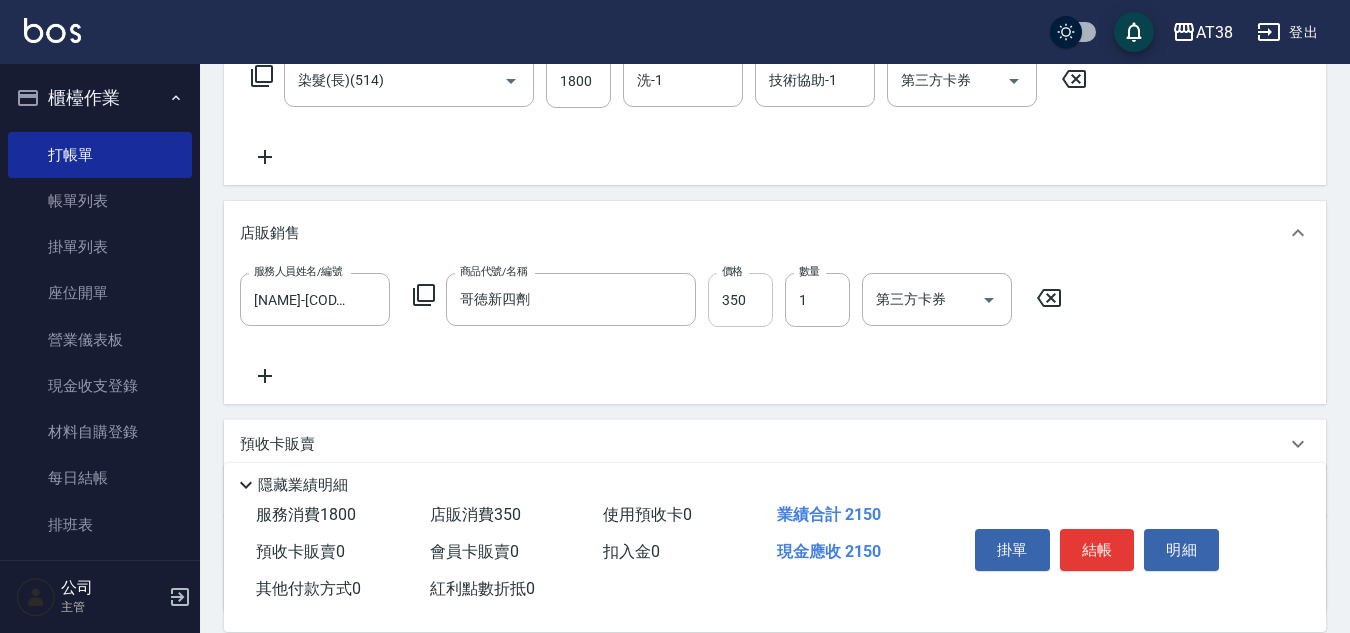 click on "350" at bounding box center (740, 300) 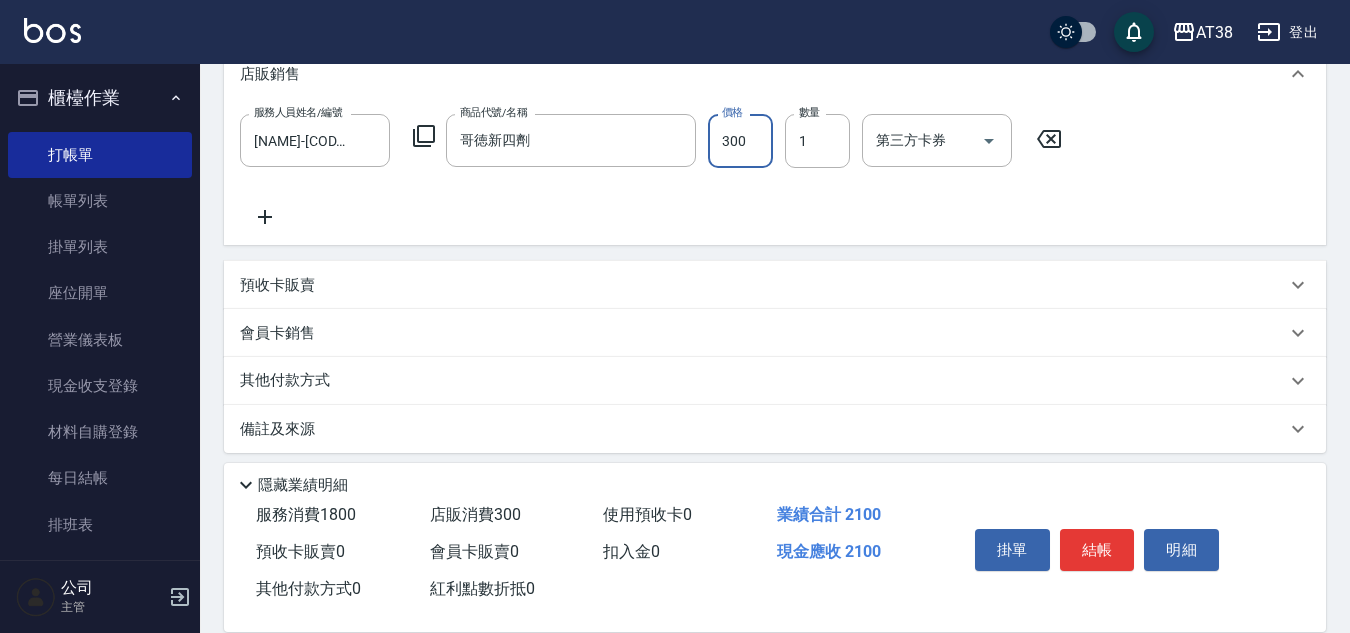 scroll, scrollTop: 517, scrollLeft: 0, axis: vertical 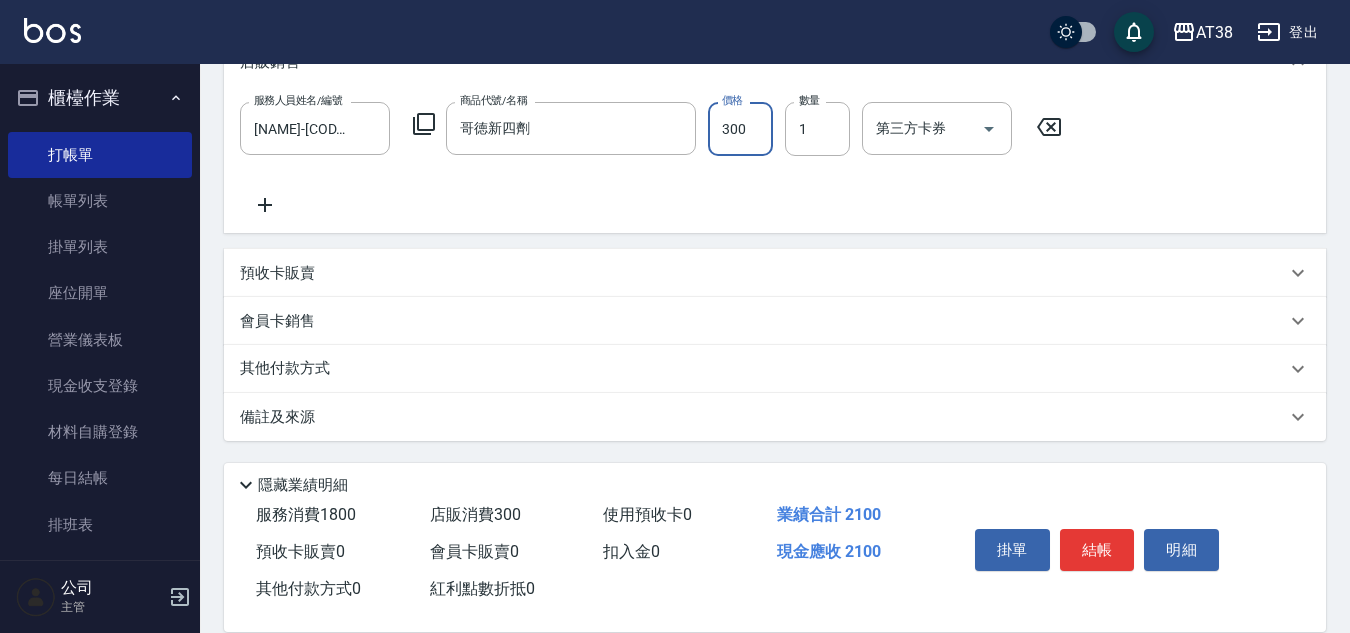 type on "300" 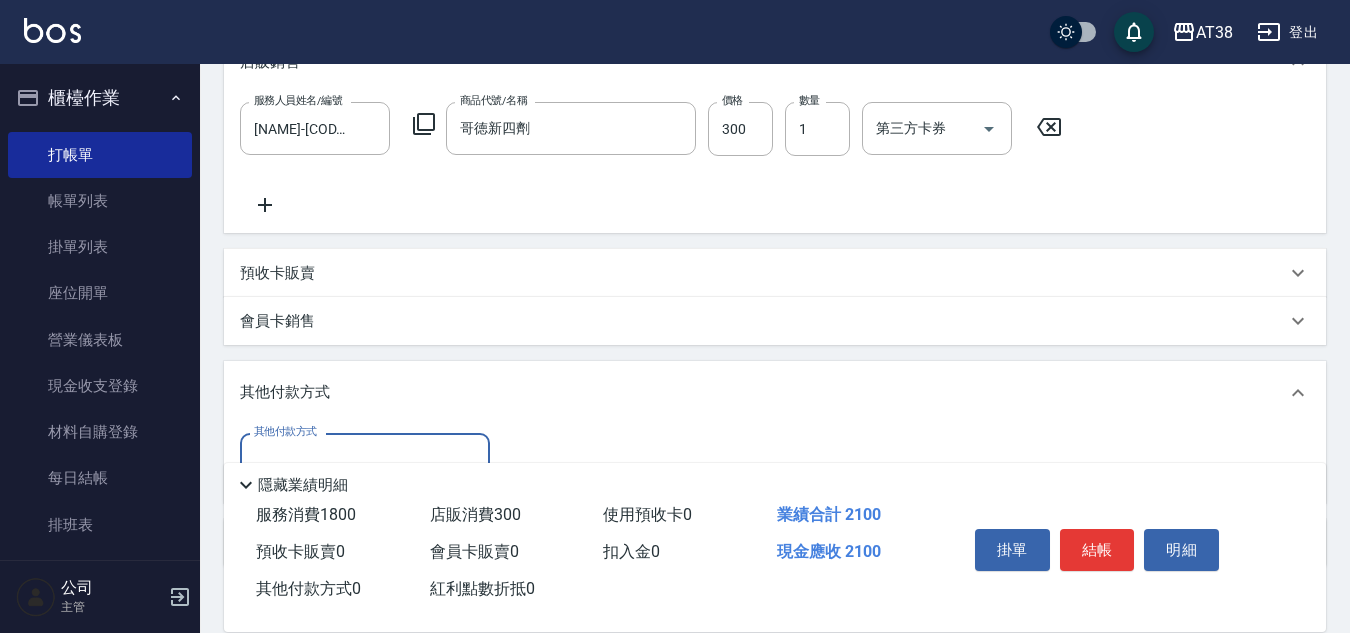 scroll, scrollTop: 0, scrollLeft: 0, axis: both 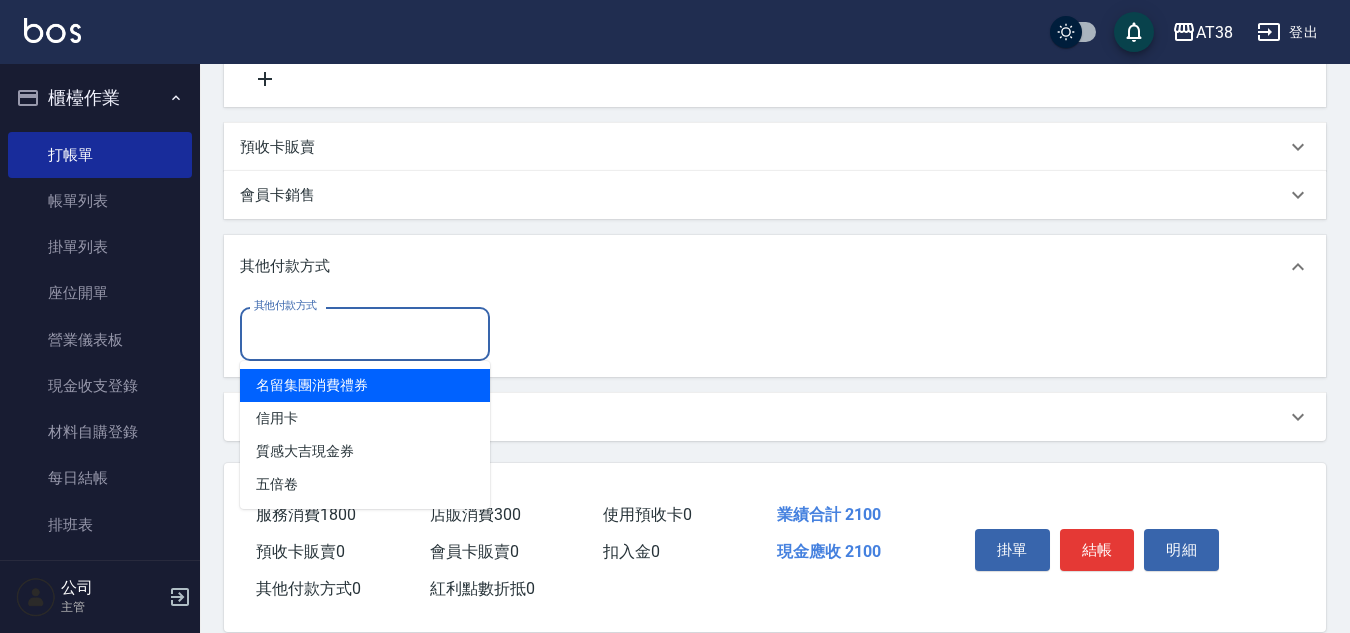 click on "其他付款方式" at bounding box center (365, 333) 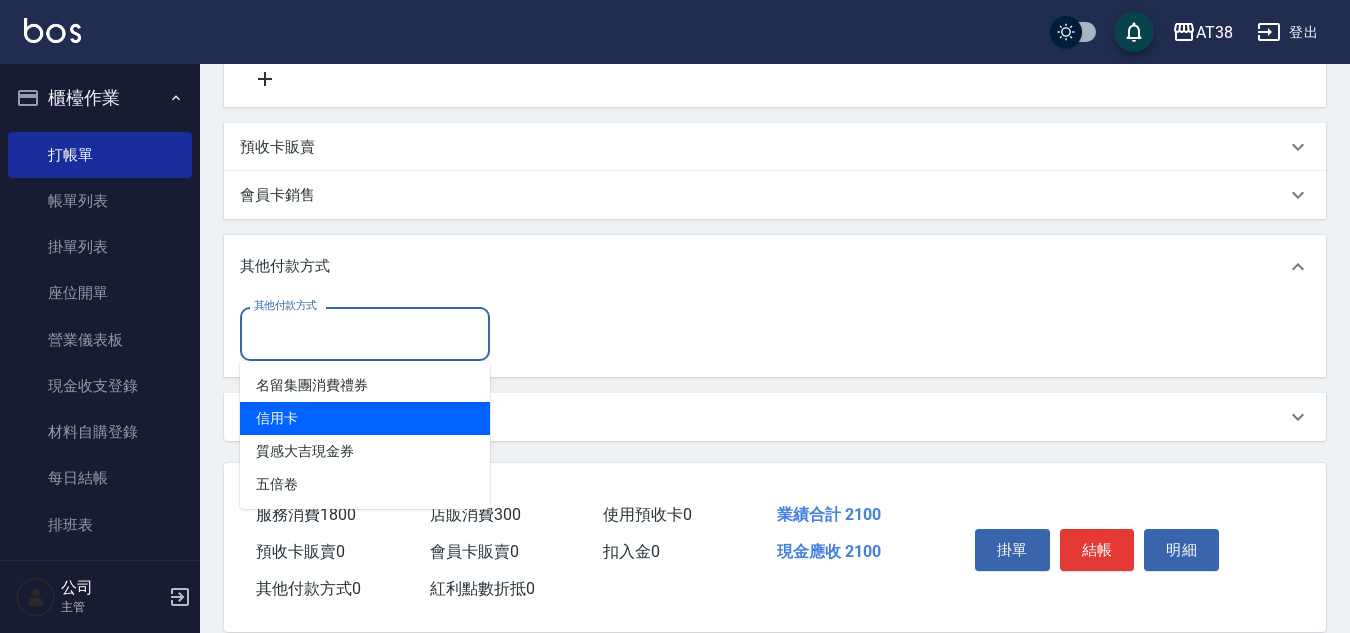 click on "信用卡" at bounding box center [365, 418] 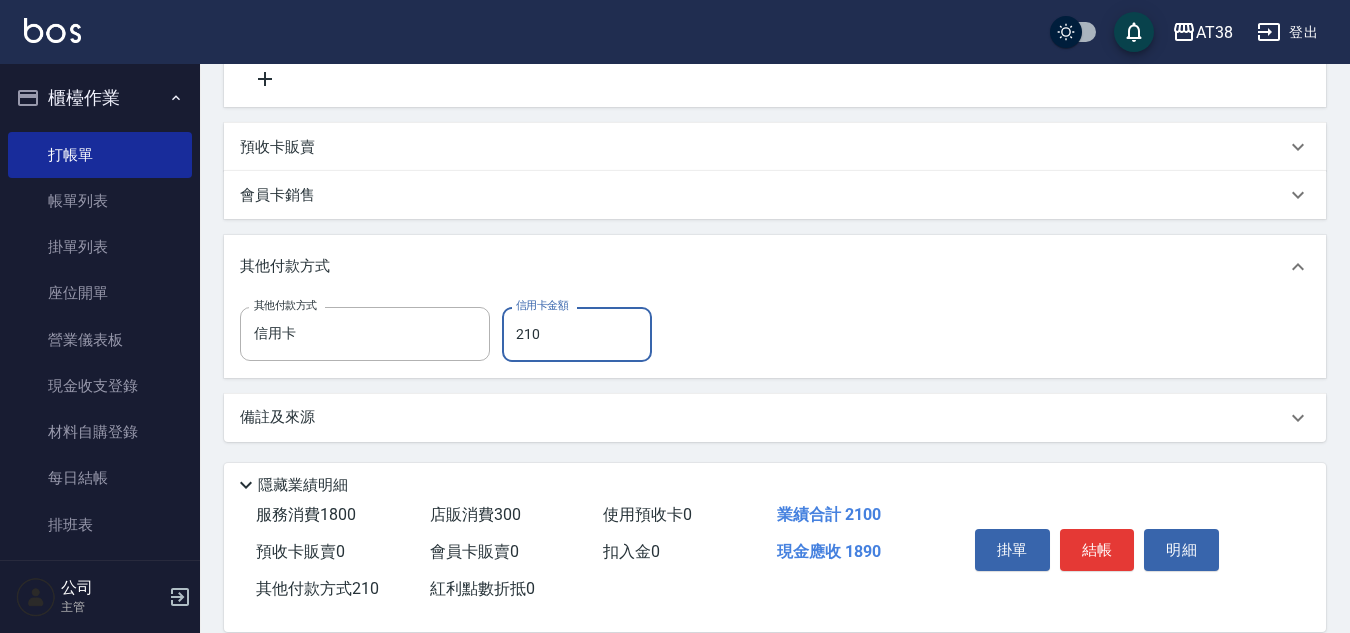 type on "2100" 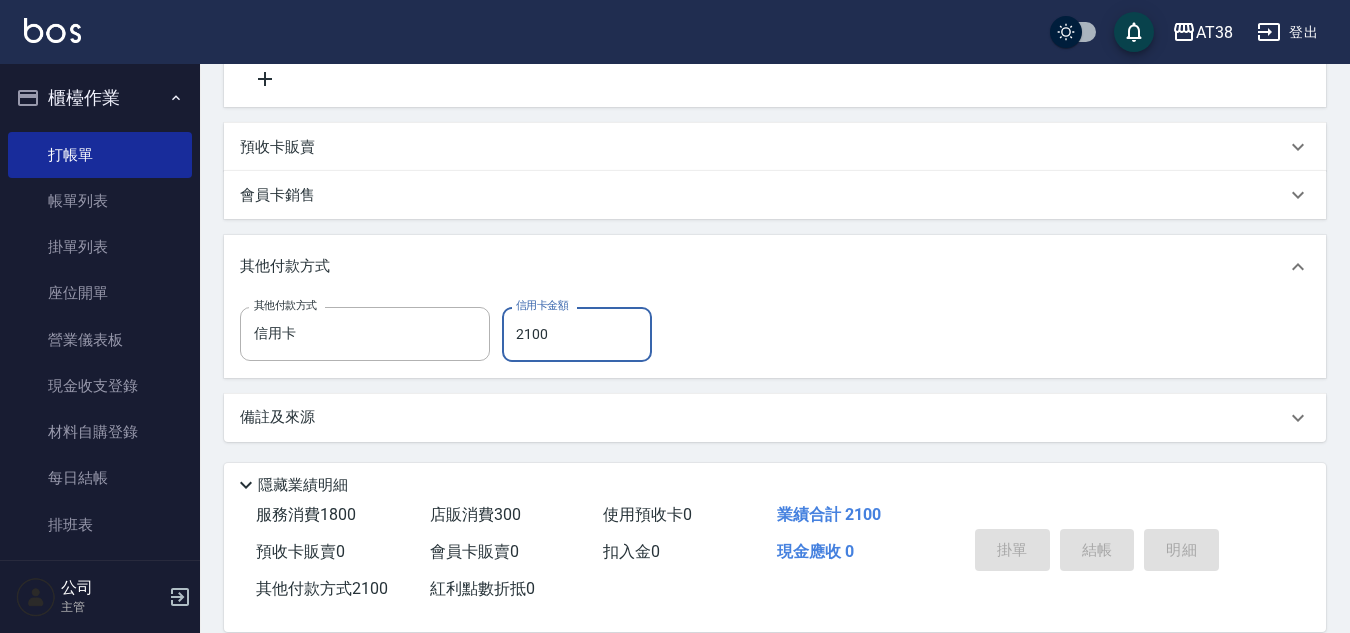 type on "2025/08/03 18:33" 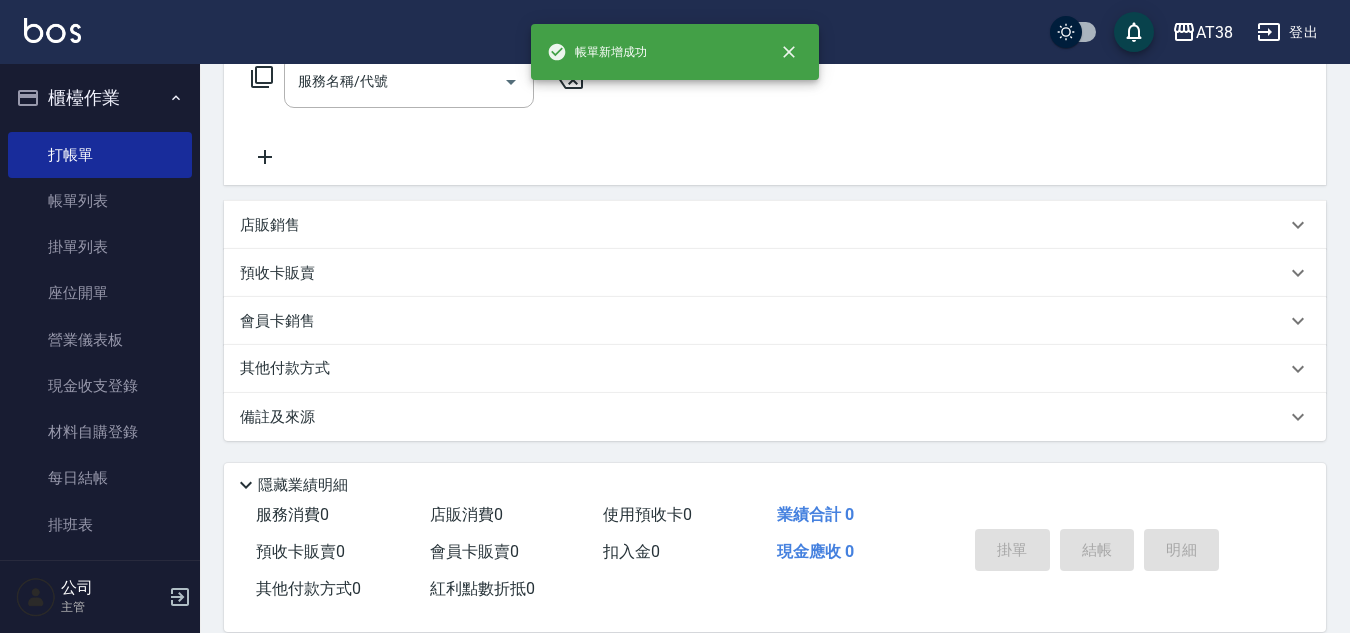 scroll, scrollTop: 0, scrollLeft: 0, axis: both 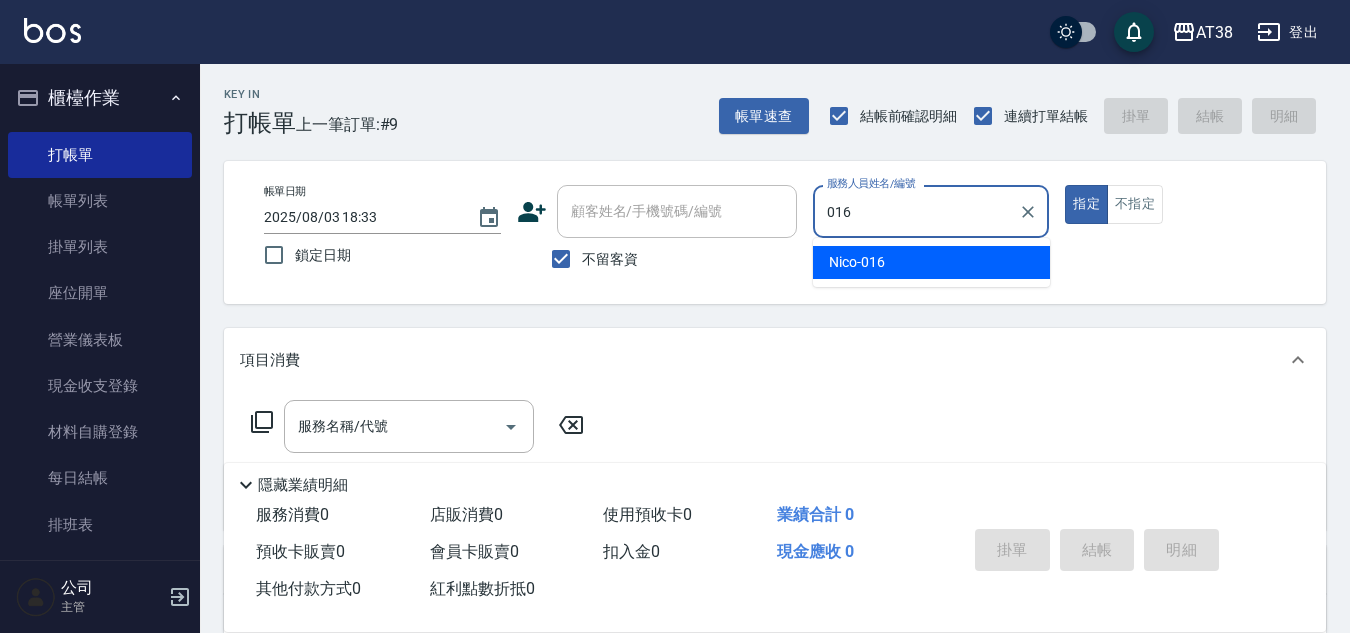 type on "[NAME]-[CODE]" 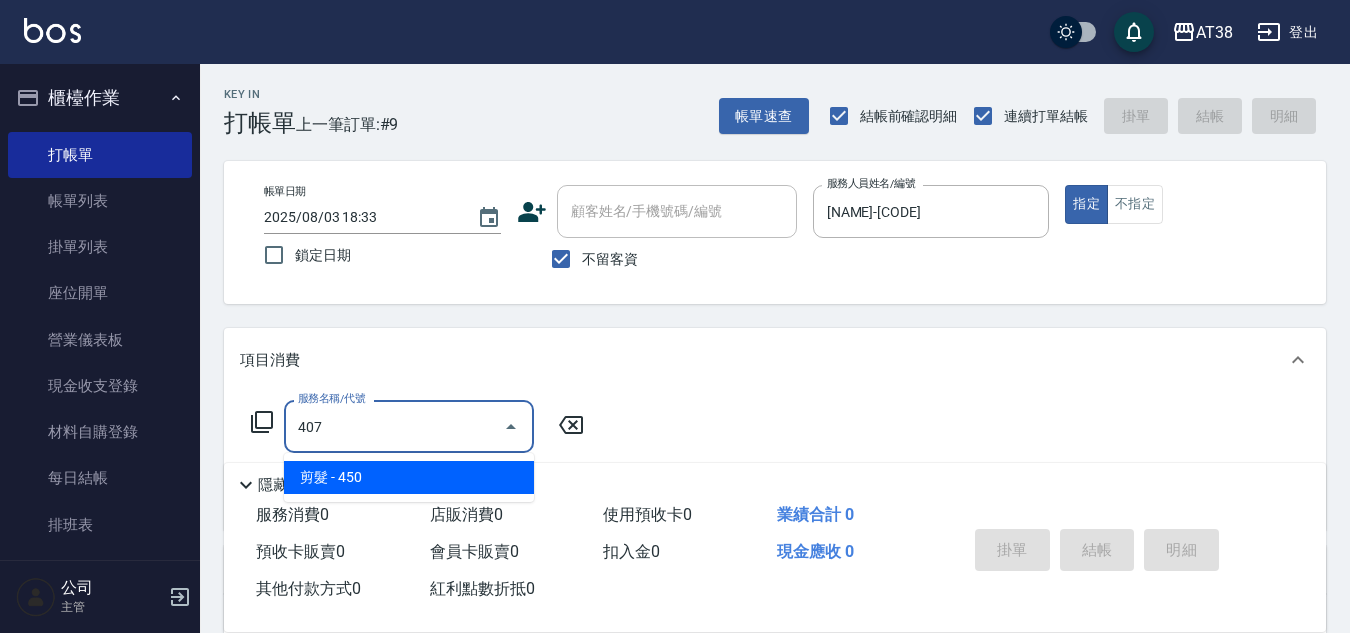 type on "剪髮(407)" 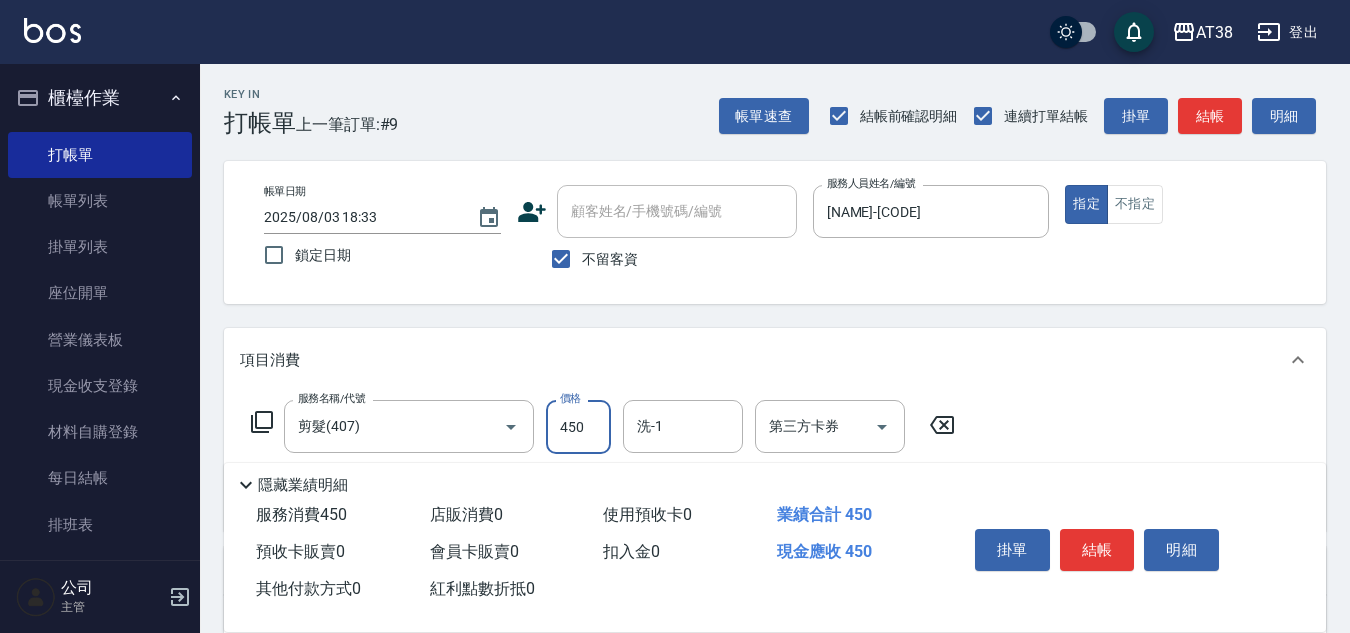 type 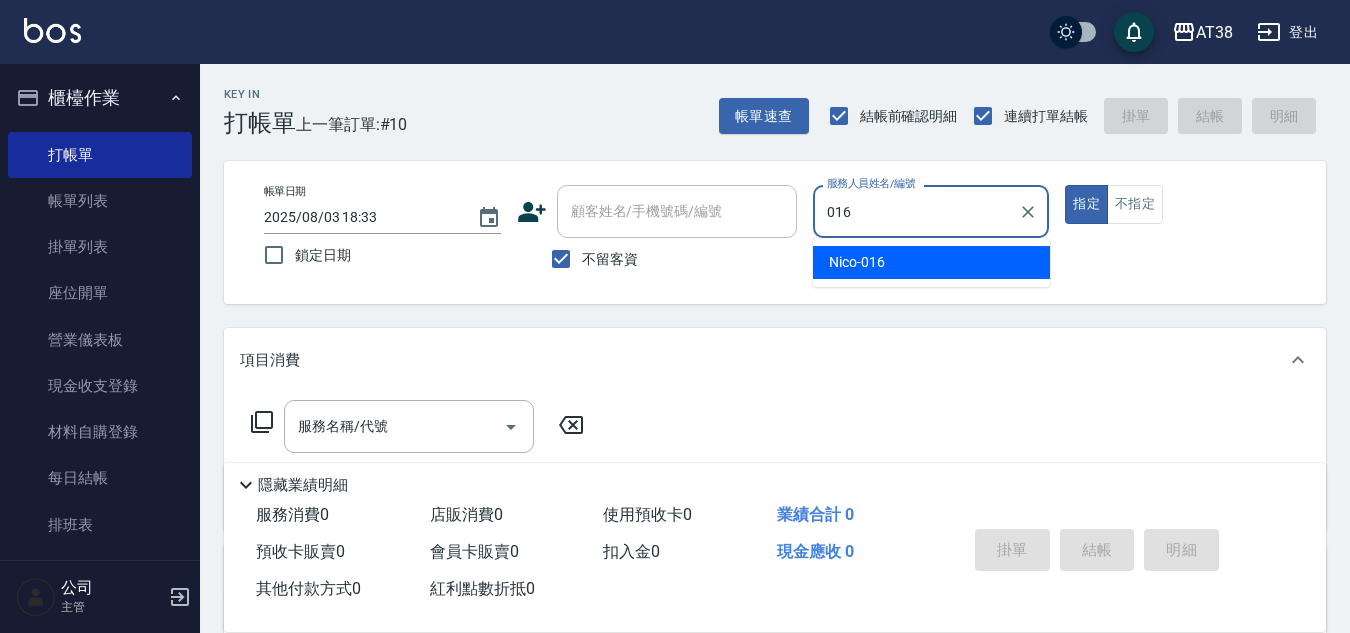 type on "[NAME]-[CODE]" 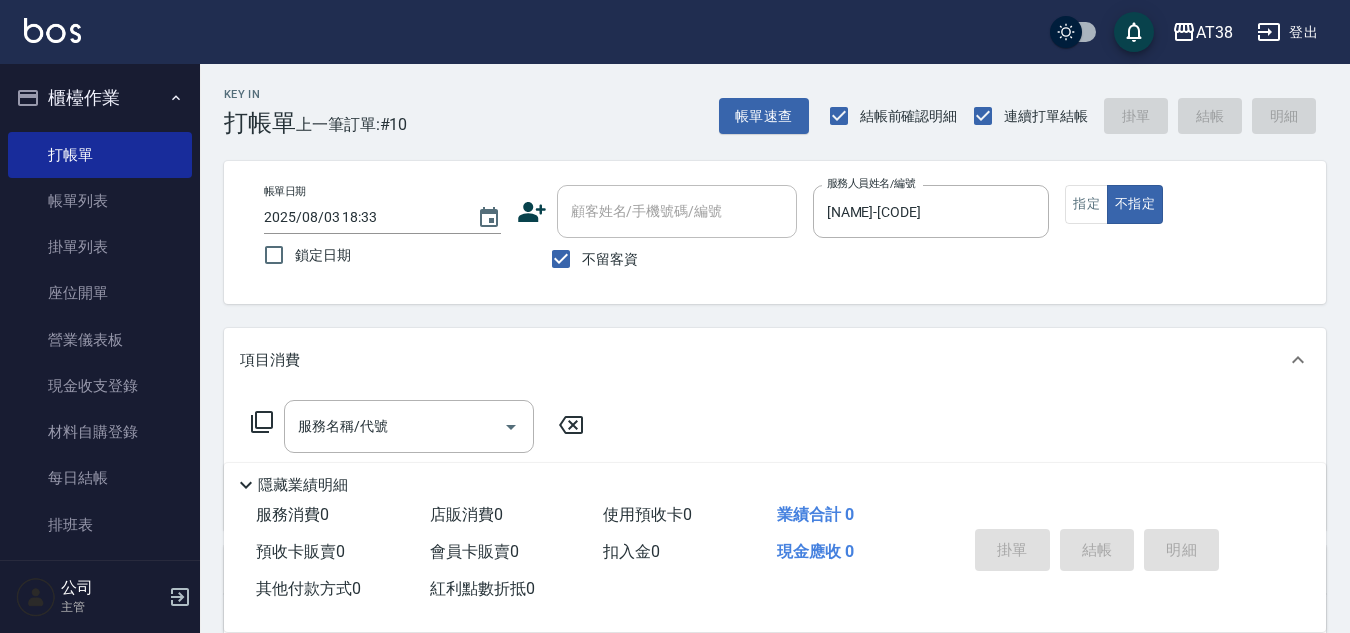 click 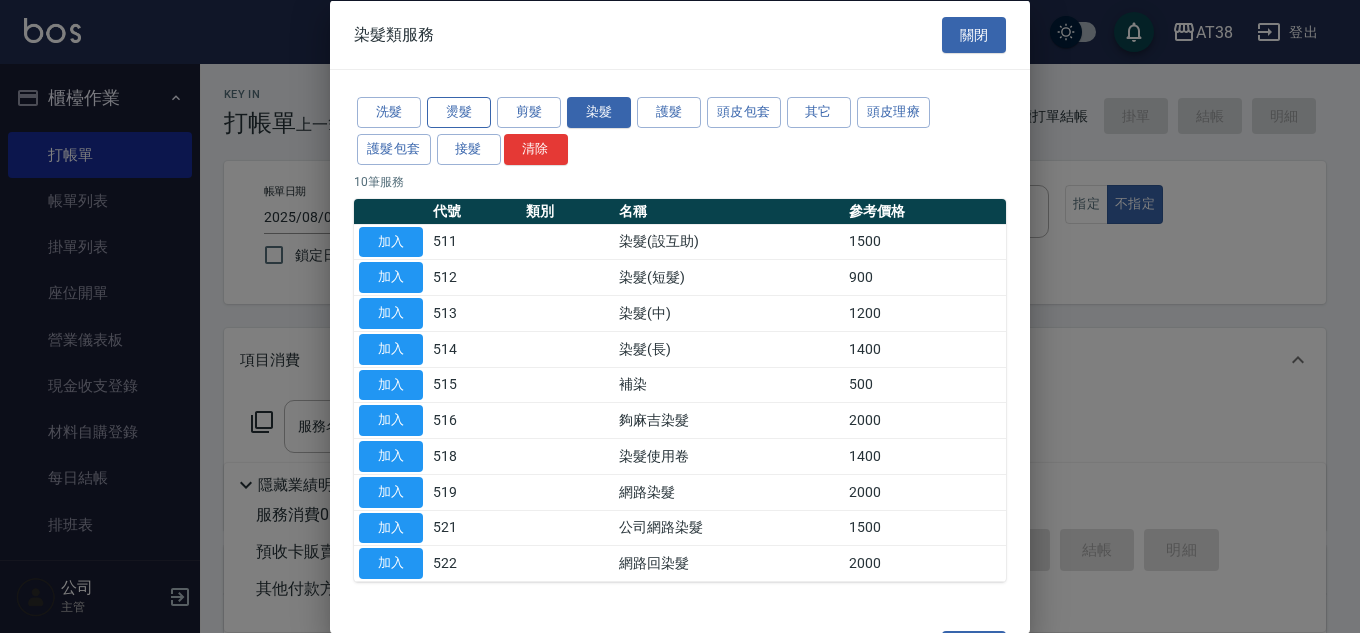 click on "燙髮" at bounding box center [459, 112] 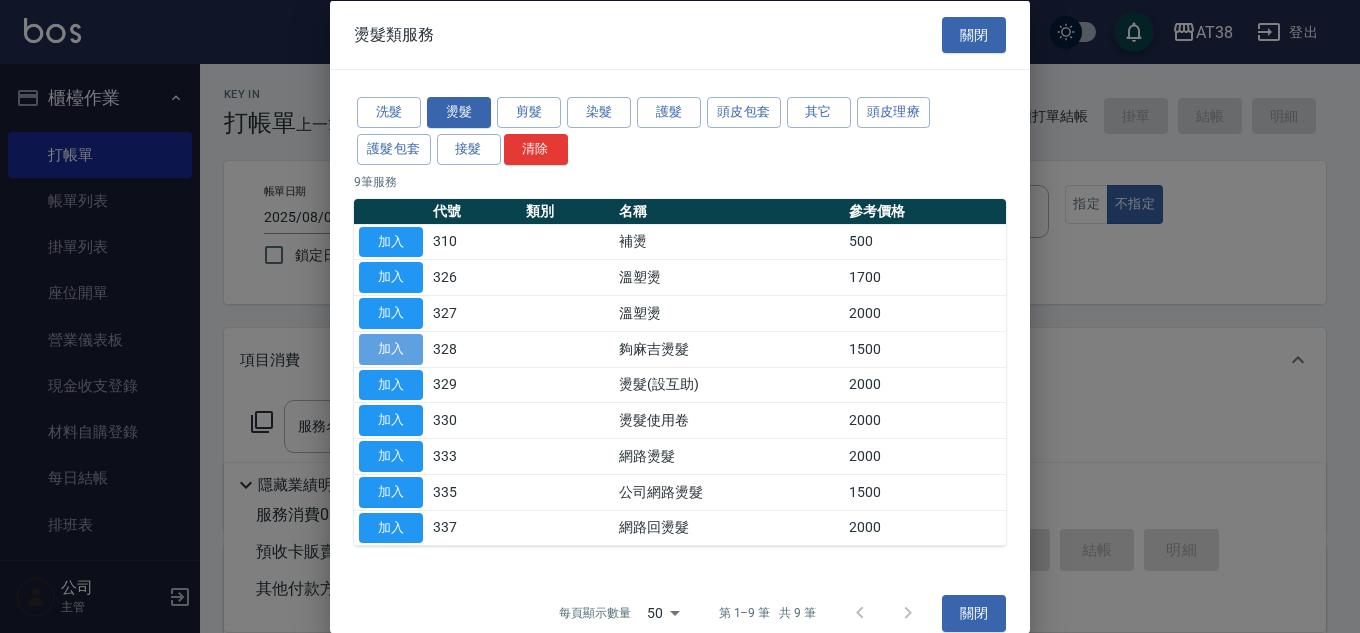 click on "加入" at bounding box center (391, 348) 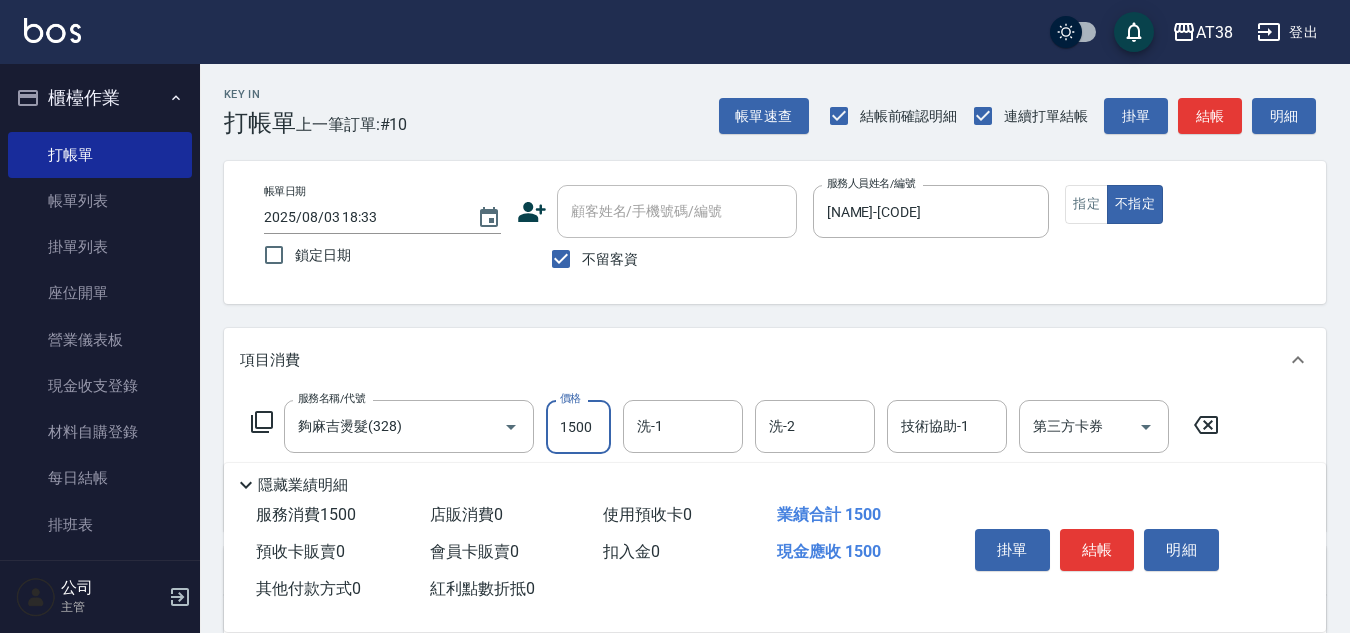 click on "1500" at bounding box center [578, 427] 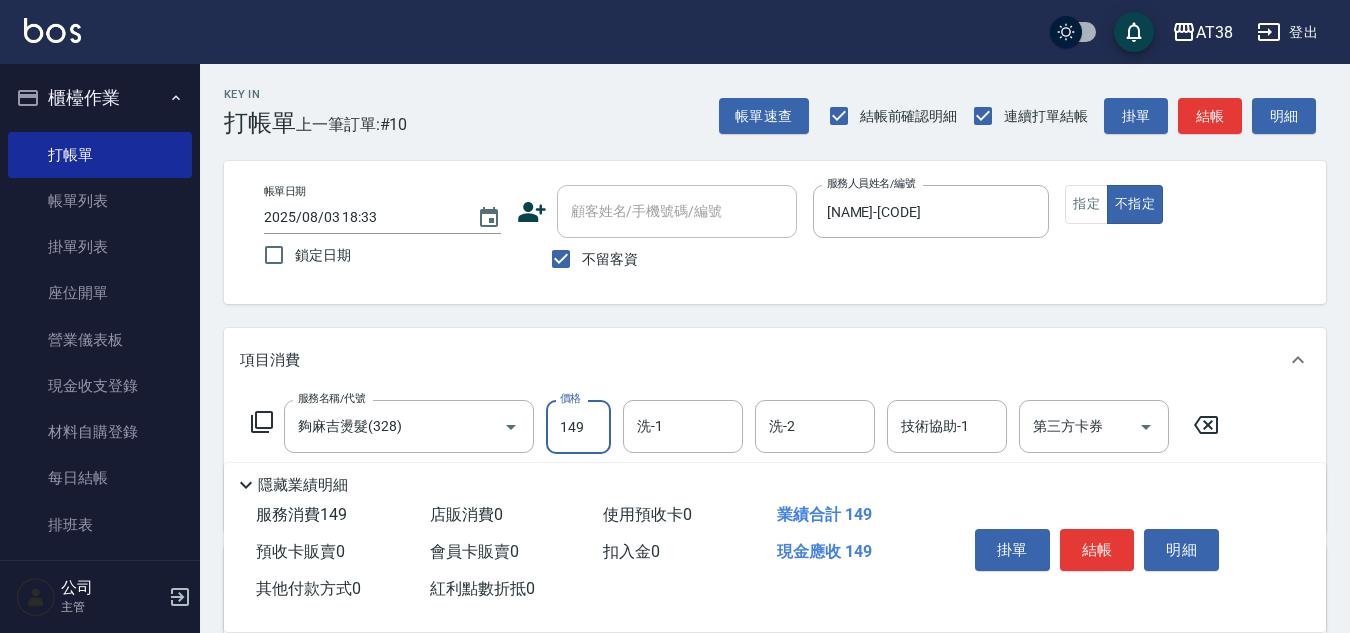 type on "1499" 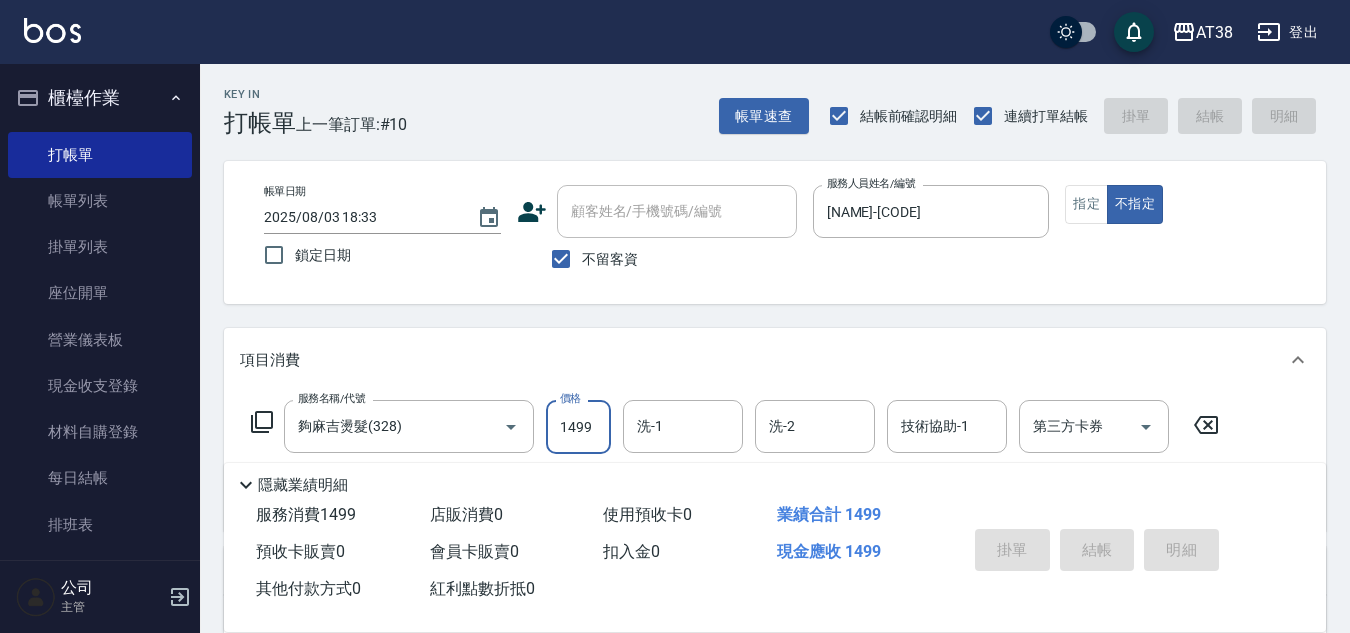 type on "2025/08/03 18:34" 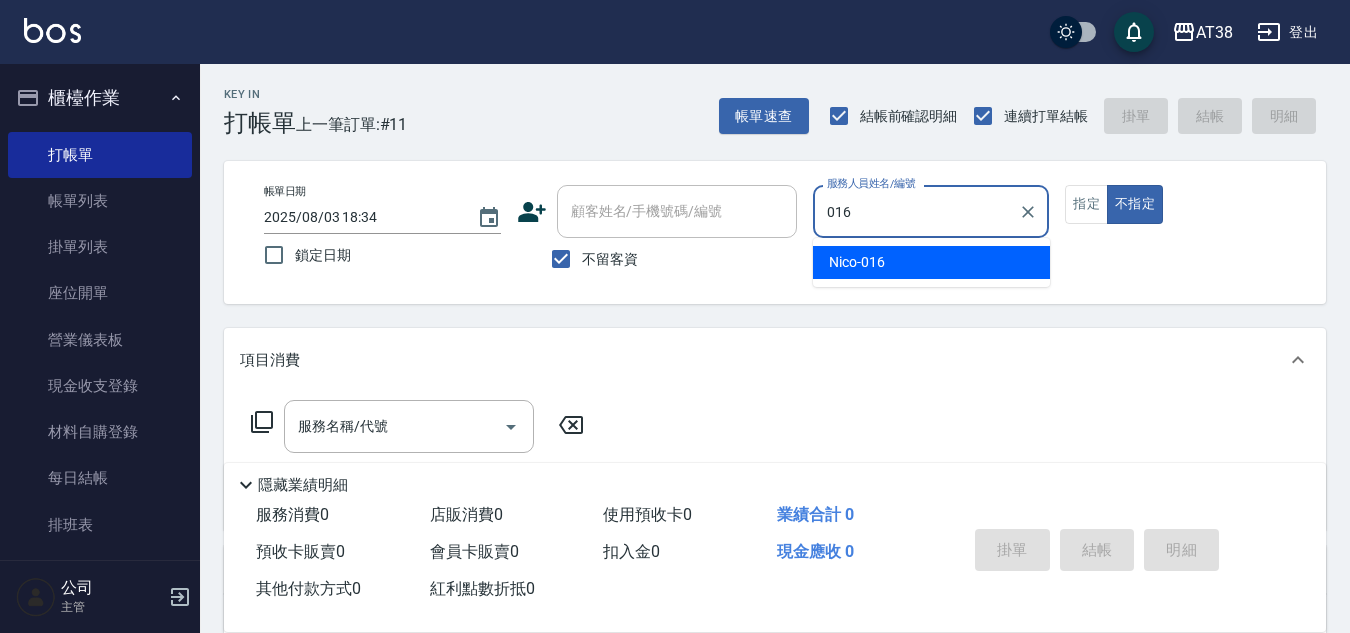 type on "[NAME]-[CODE]" 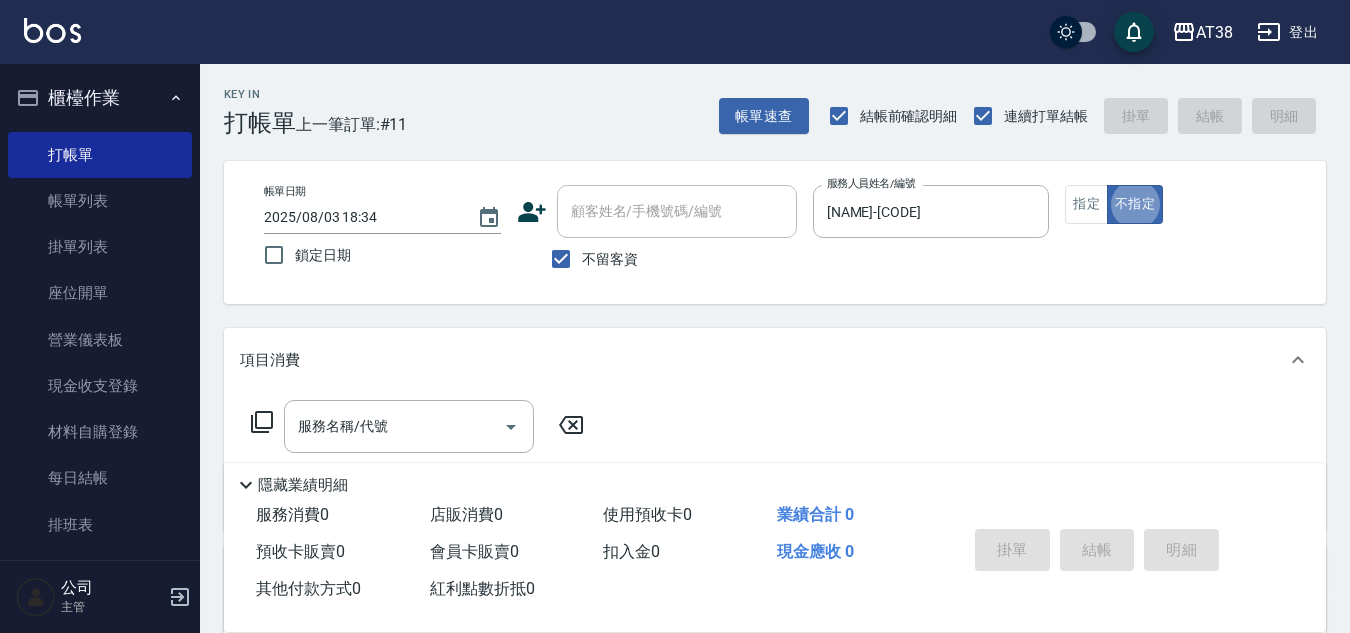 type on "false" 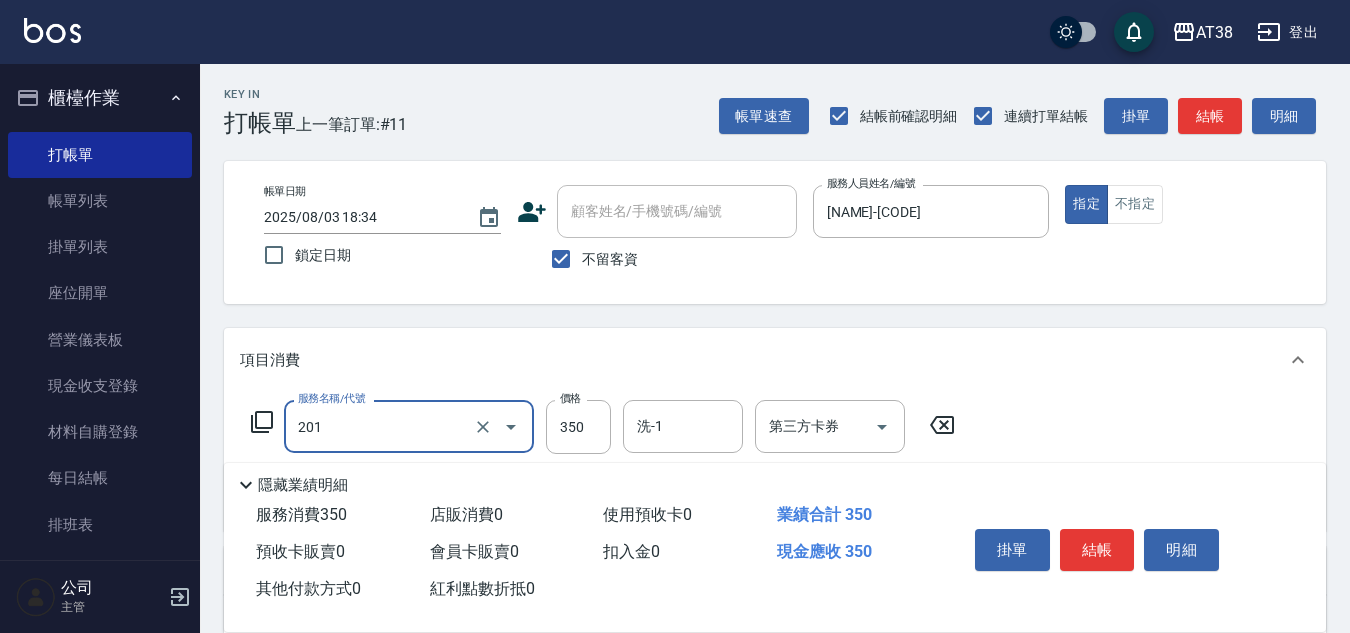 type on "洗髮(201)" 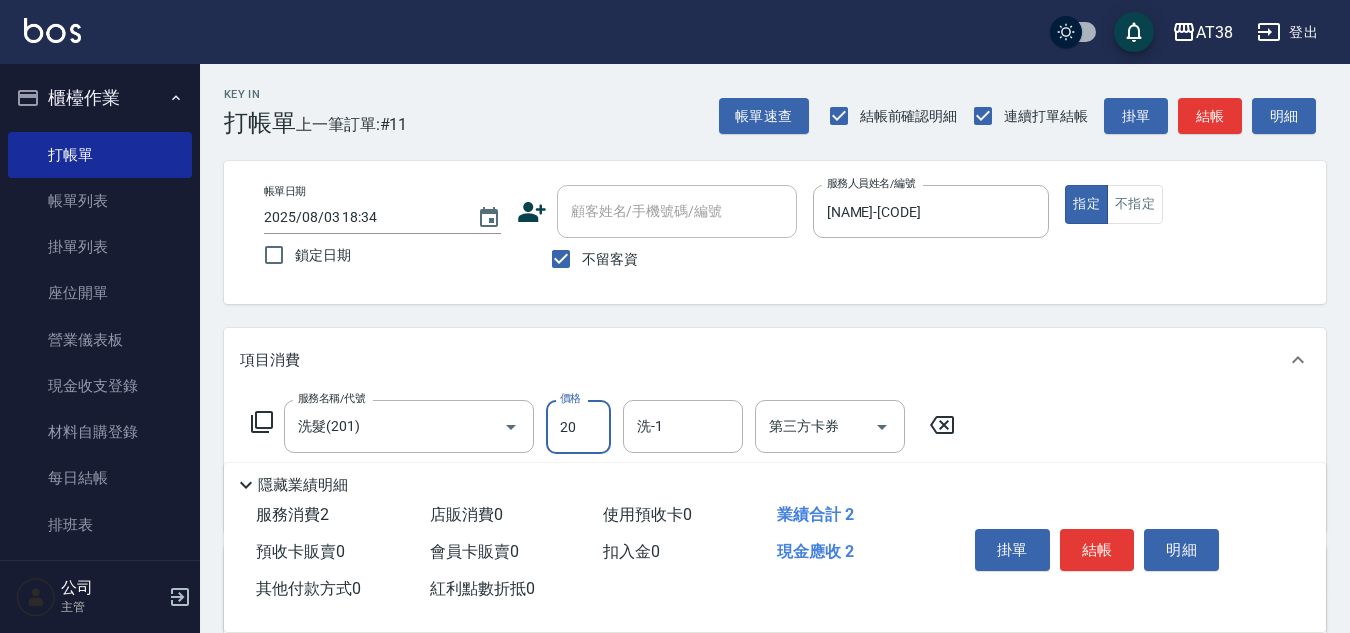 type on "200" 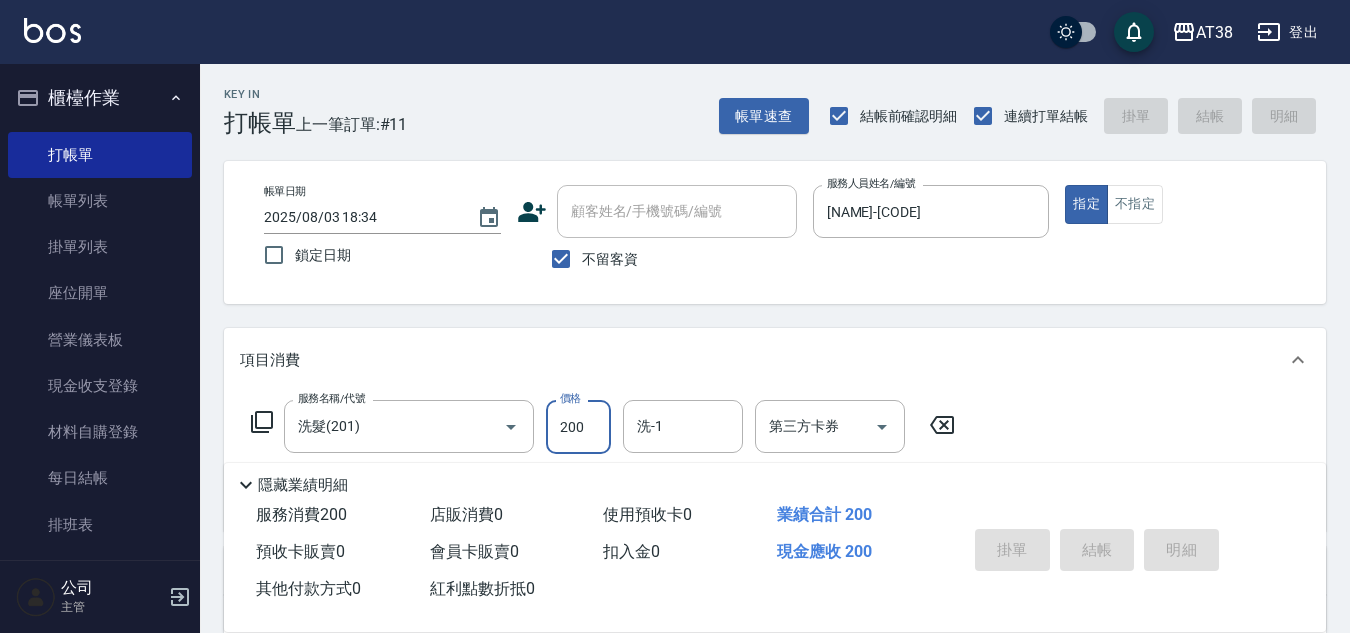 type 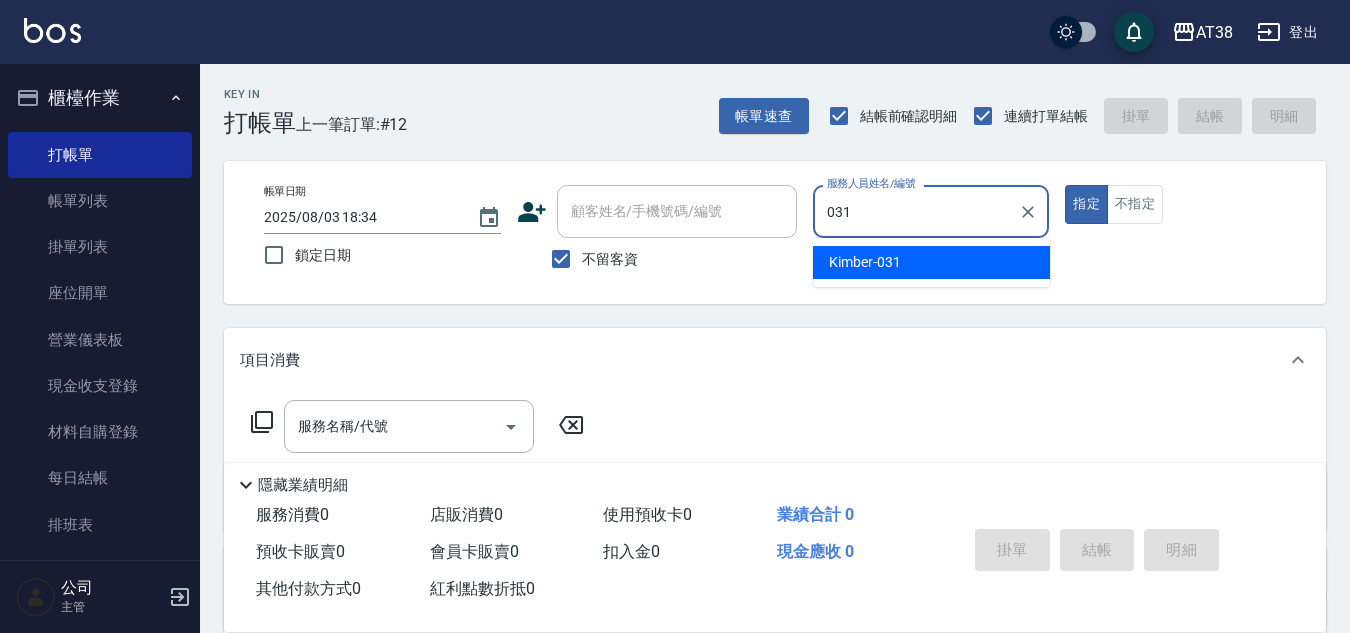 type on "[NAME]-[CODE]" 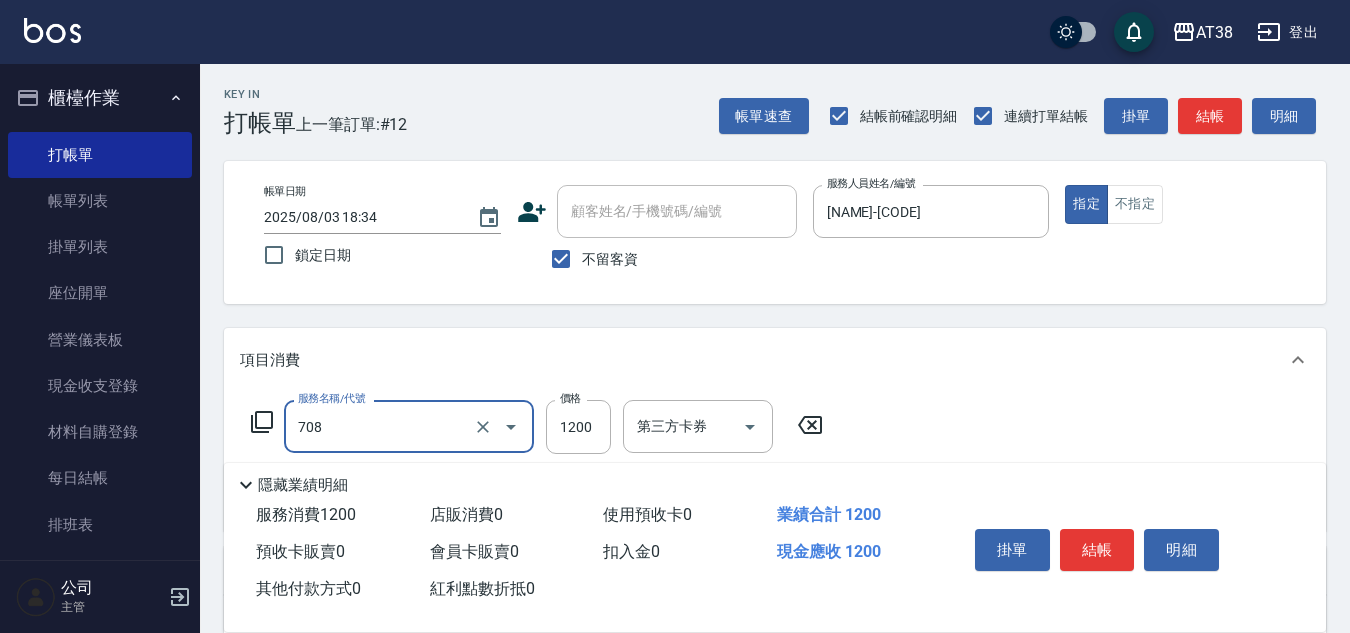 type on "哥德三劑護髮(708)" 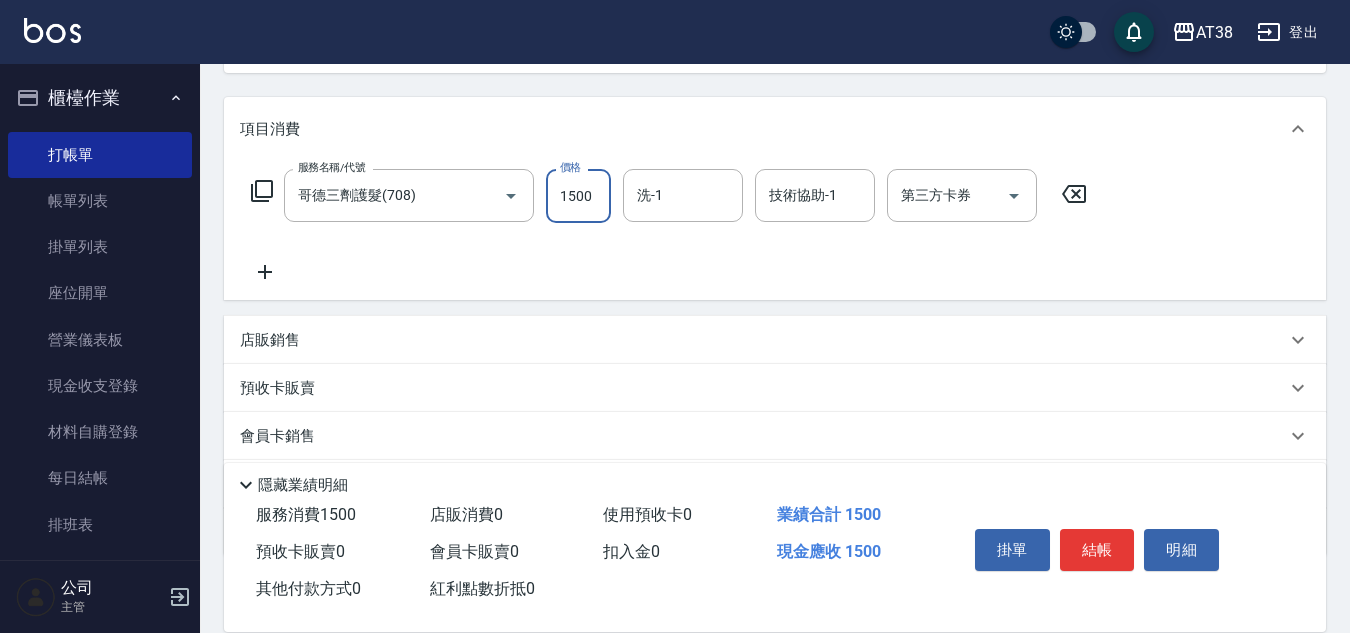scroll, scrollTop: 300, scrollLeft: 0, axis: vertical 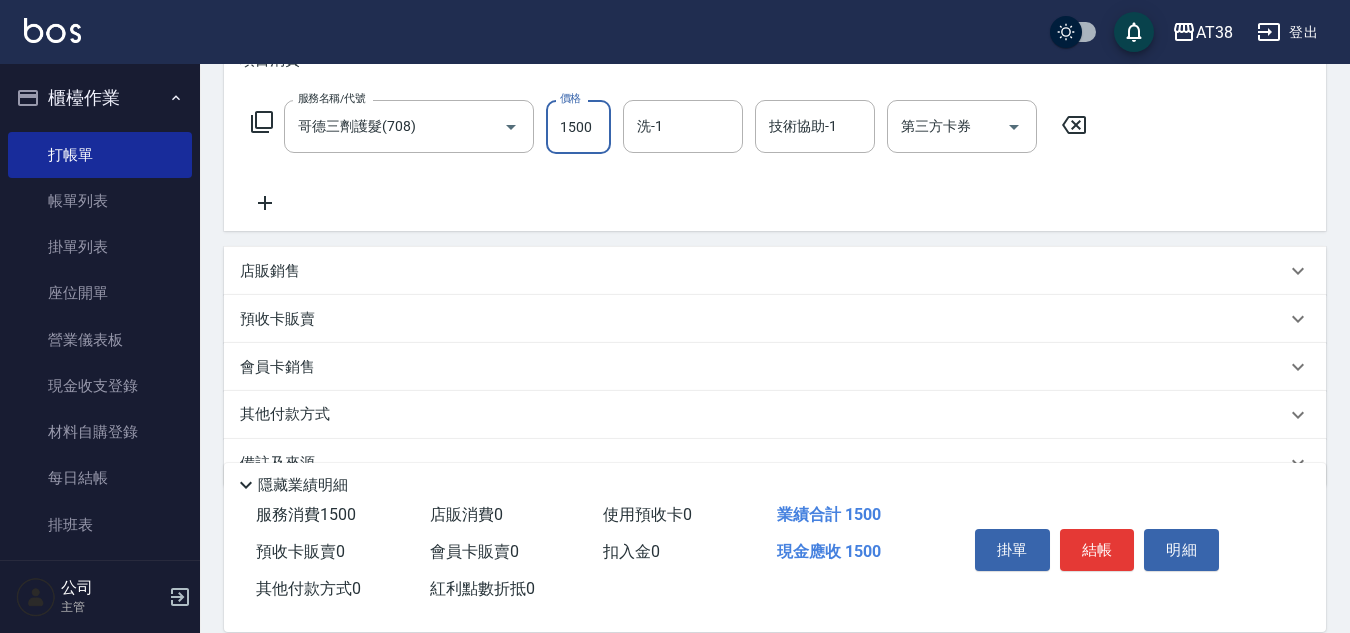 type on "1500" 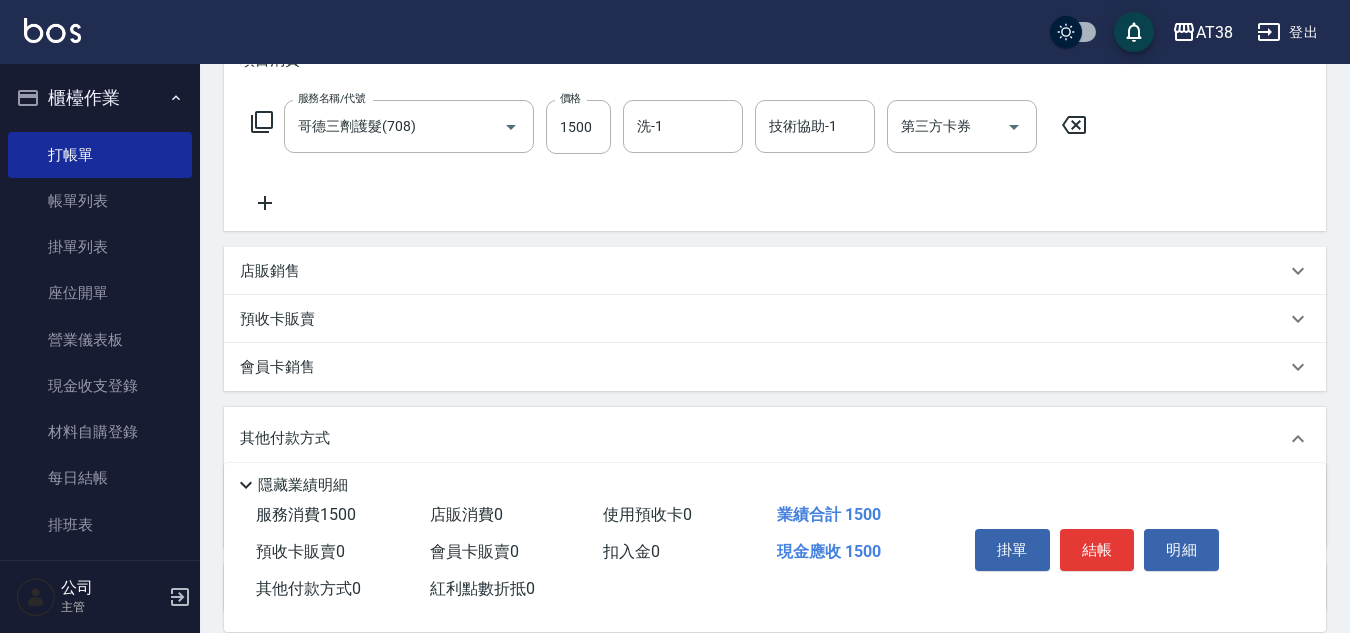 scroll, scrollTop: 0, scrollLeft: 0, axis: both 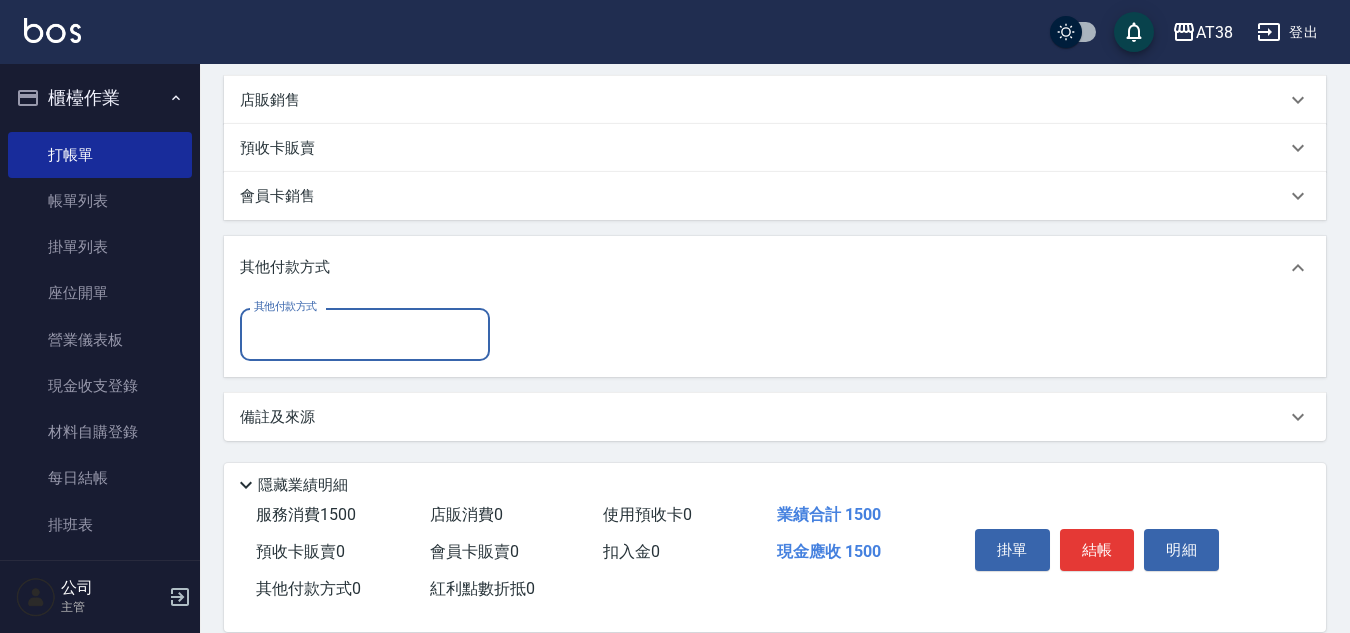 click on "其他付款方式" at bounding box center [365, 334] 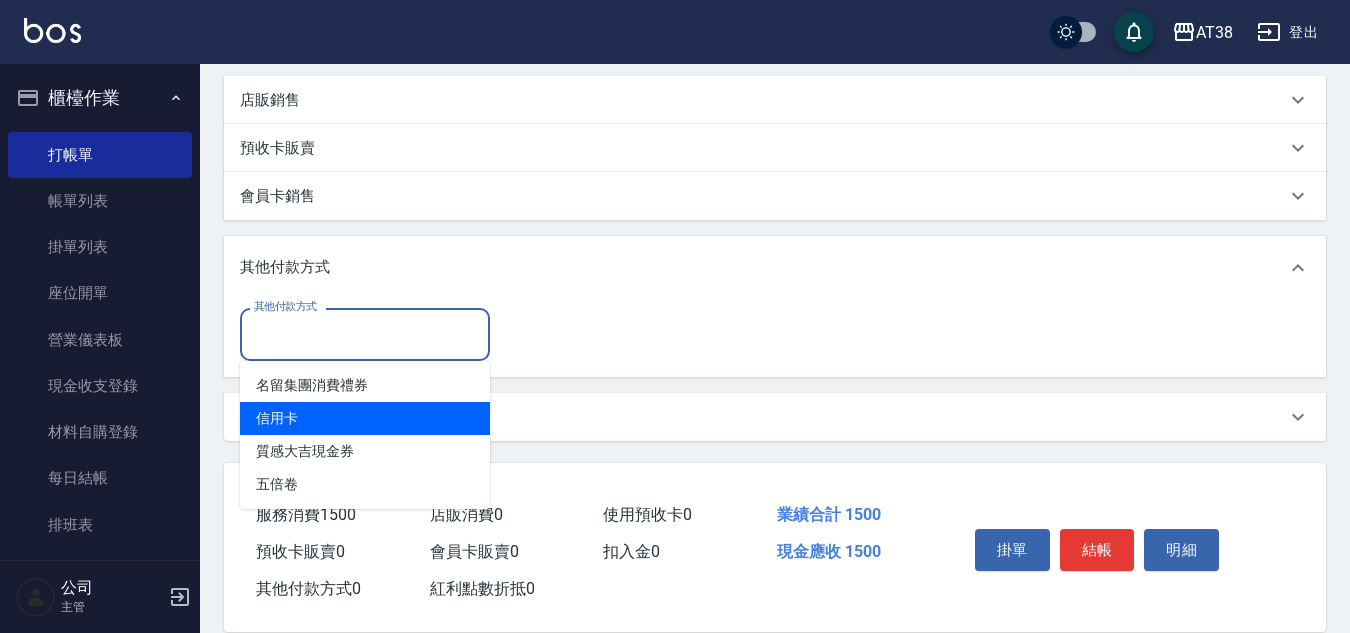 click on "信用卡" at bounding box center [365, 418] 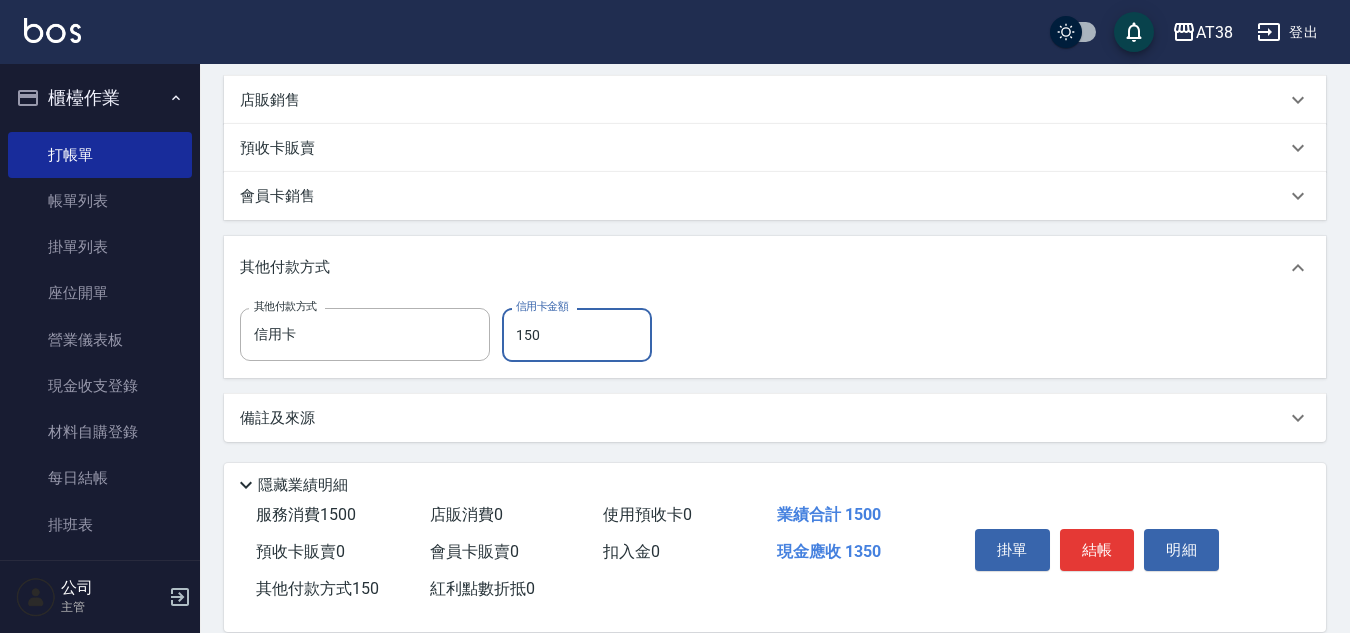 type on "1500" 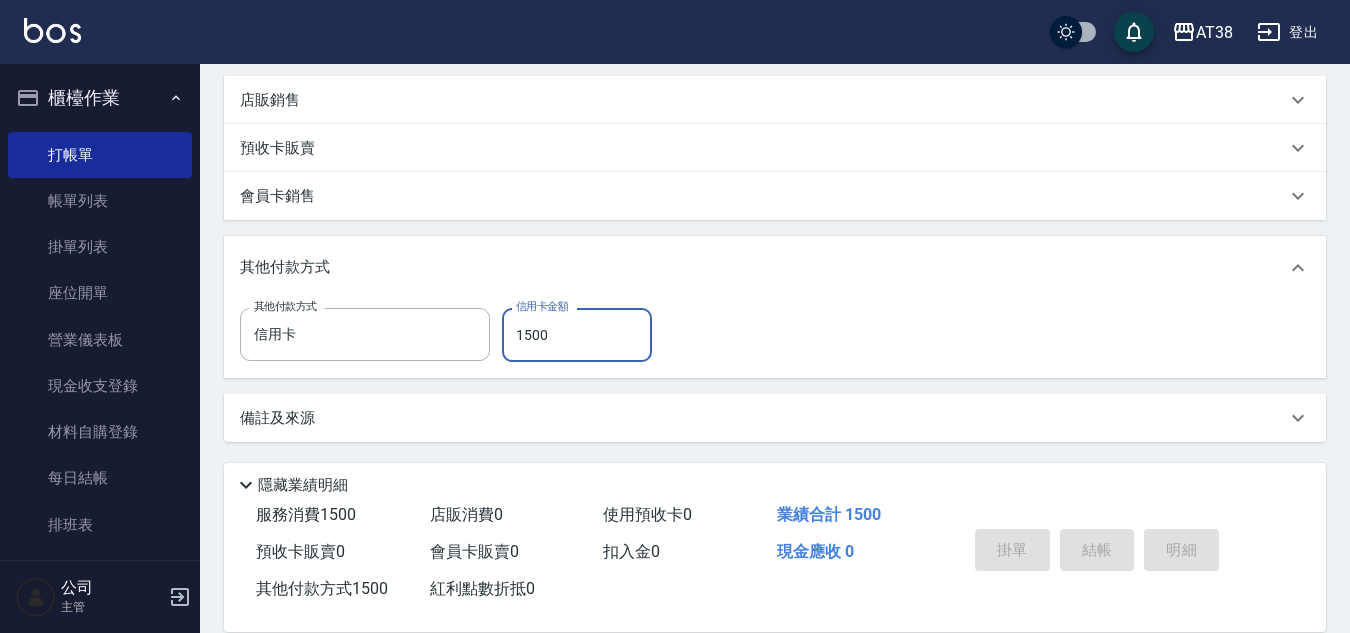 type 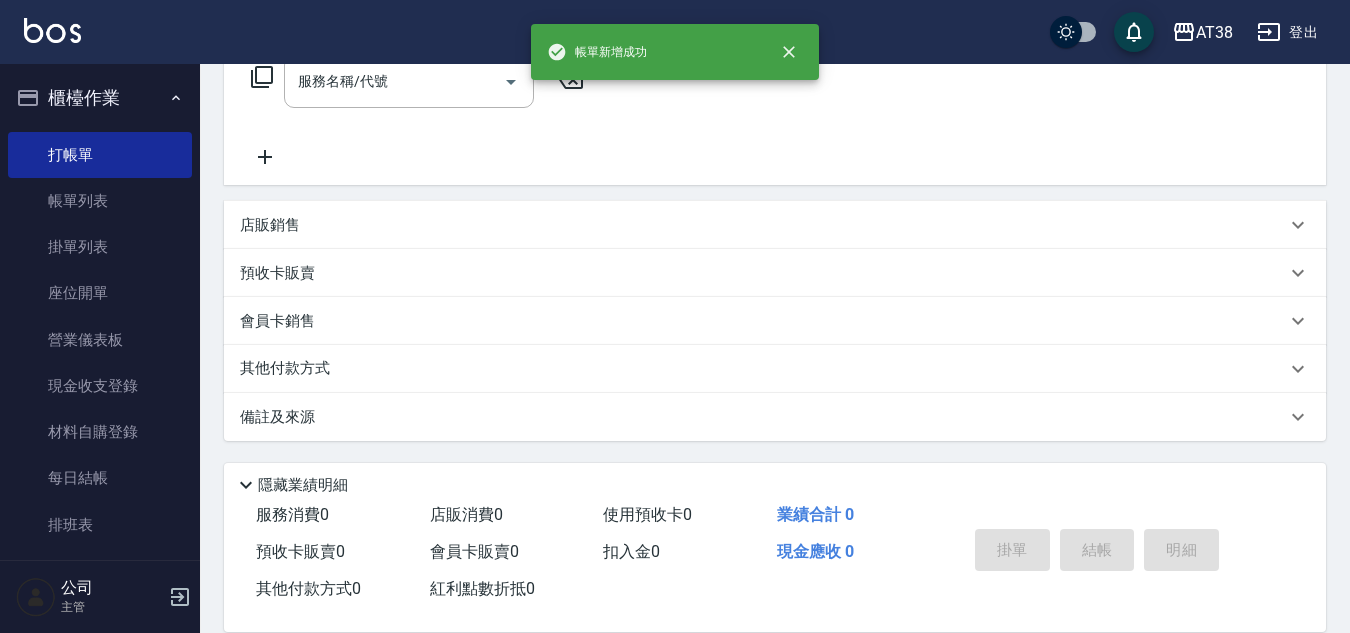 scroll, scrollTop: 0, scrollLeft: 0, axis: both 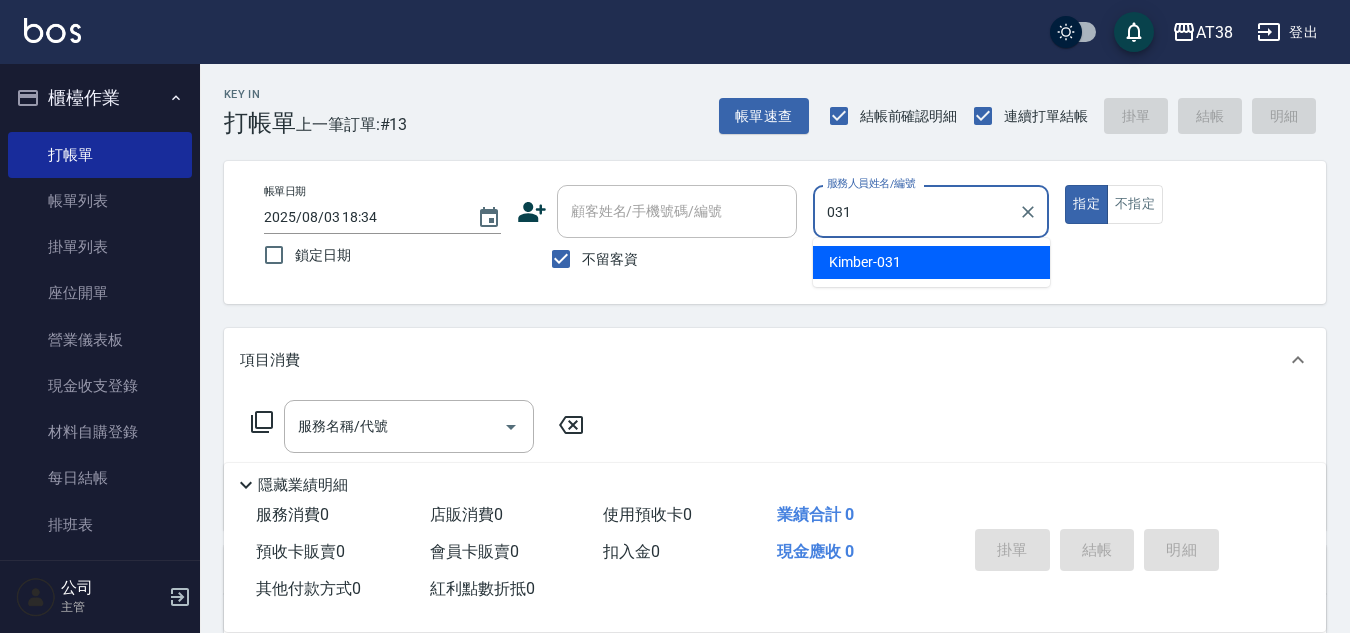 type on "[NAME]-[CODE]" 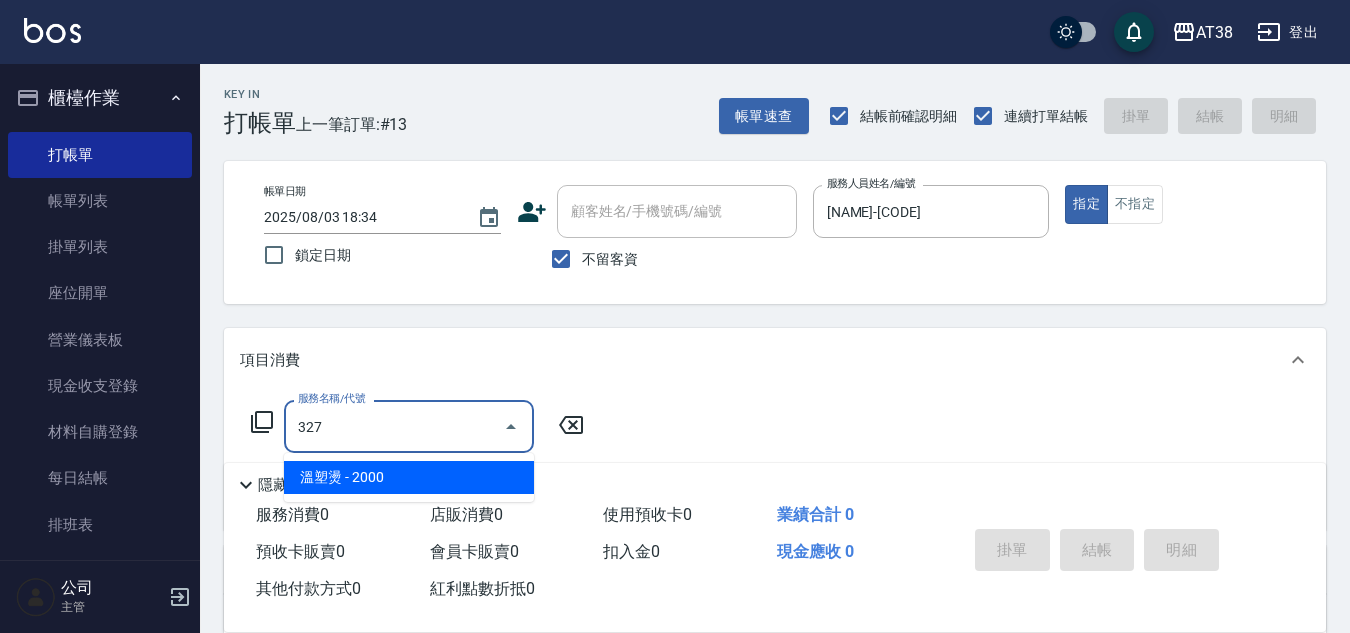 type on "溫塑燙(327)" 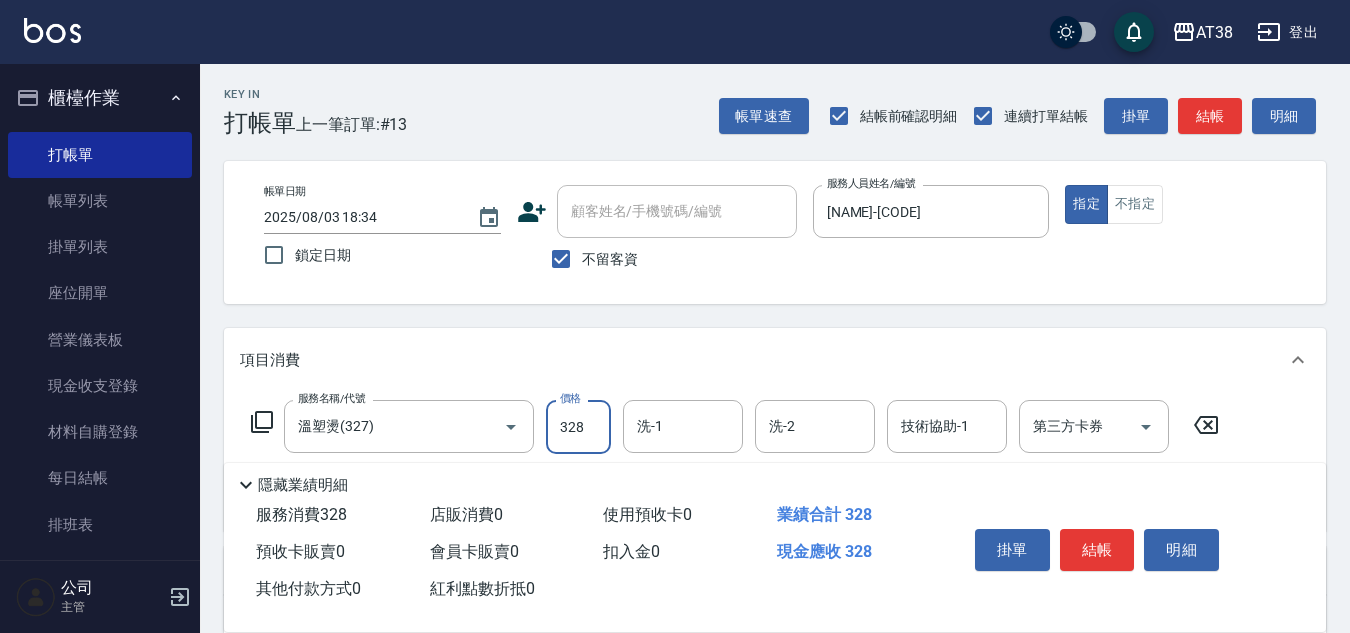 type on "3288" 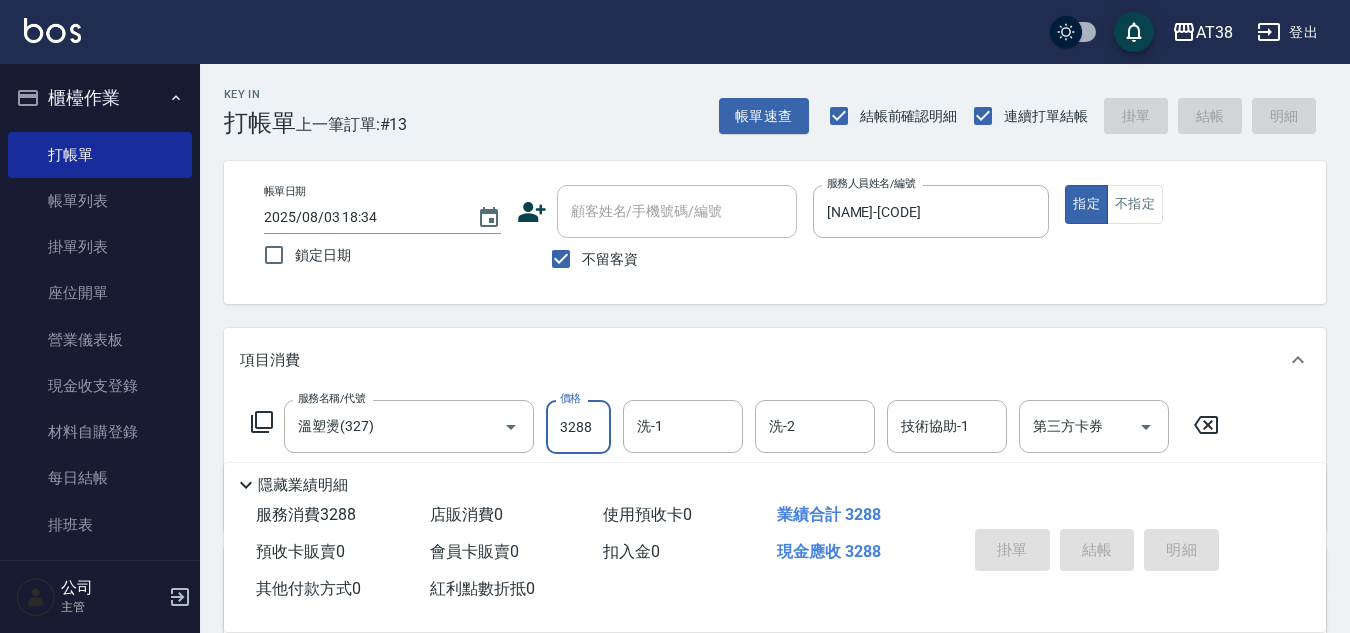 type 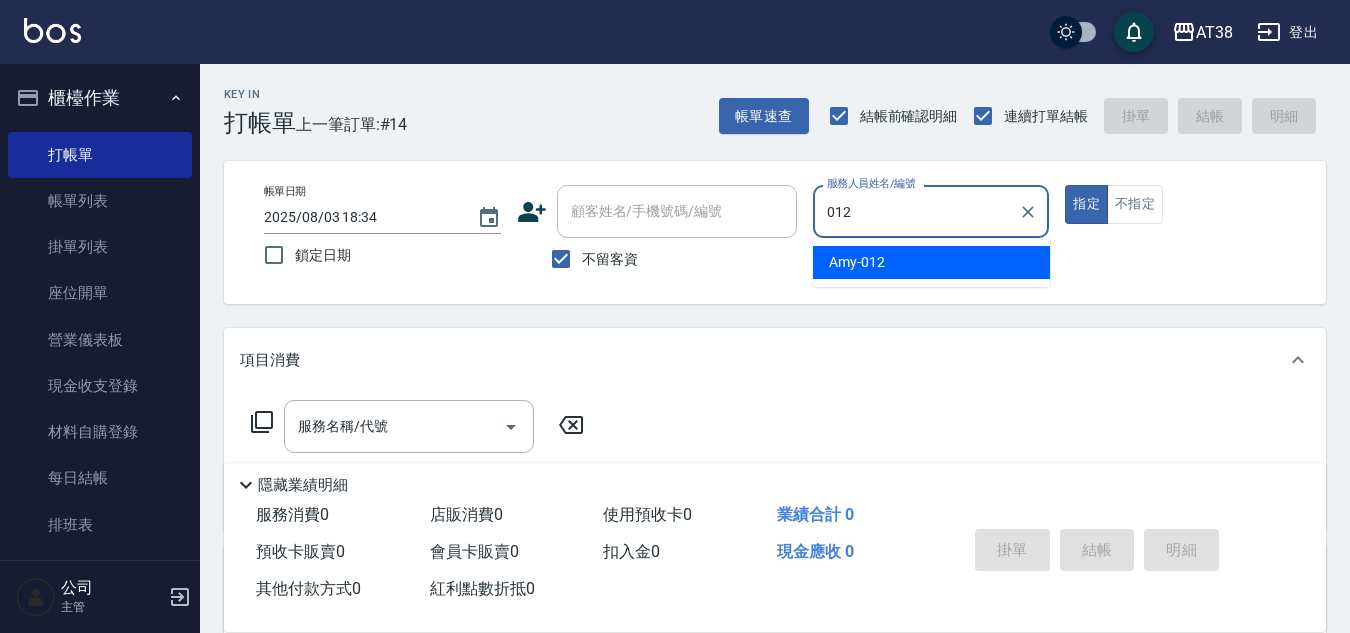 type on "[NAME]-[CODE]" 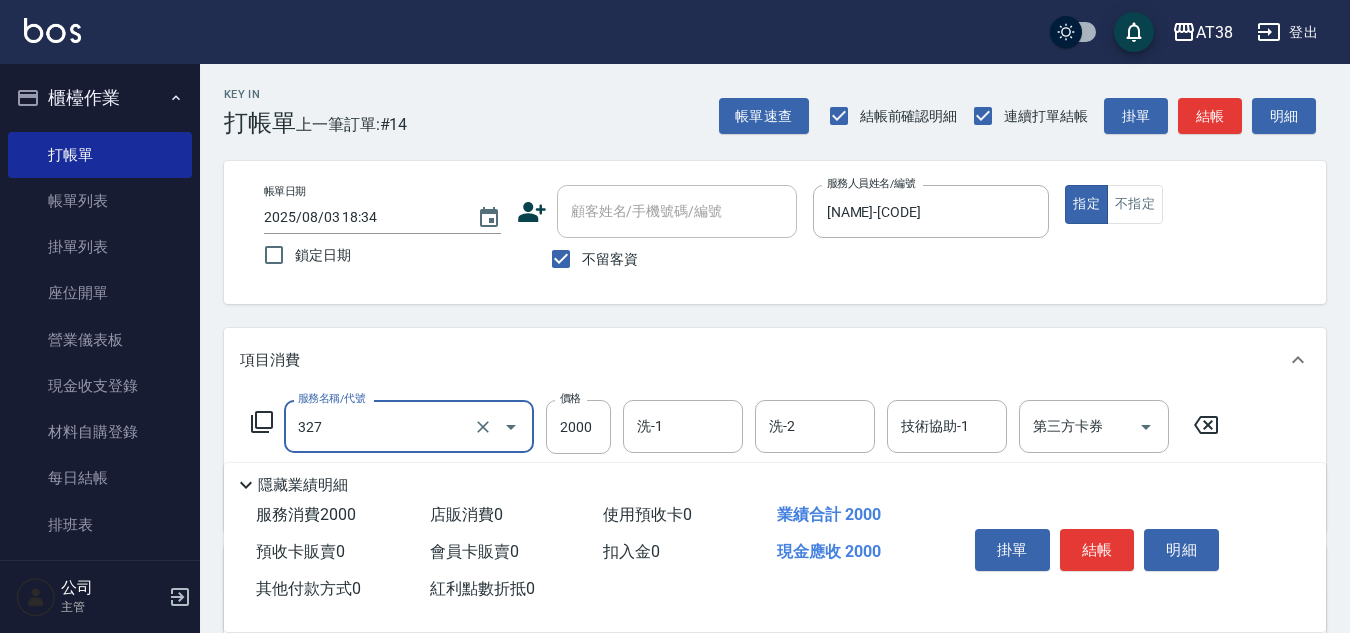type on "溫塑燙(327)" 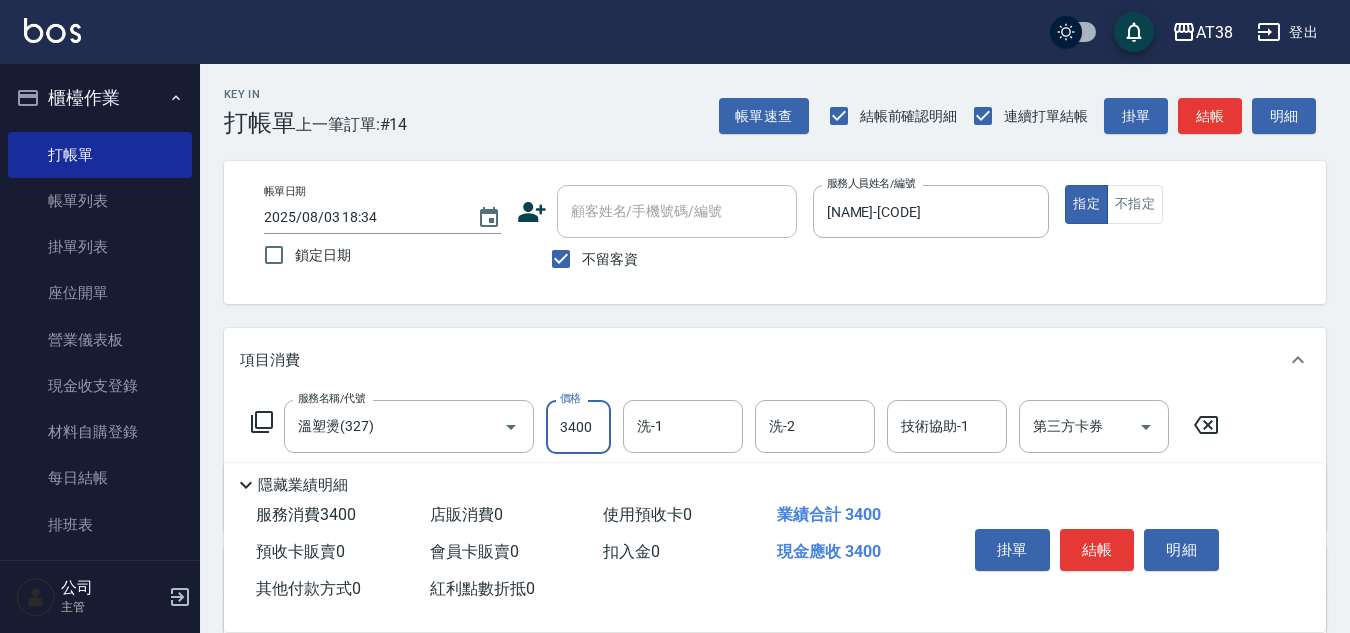 type on "3400" 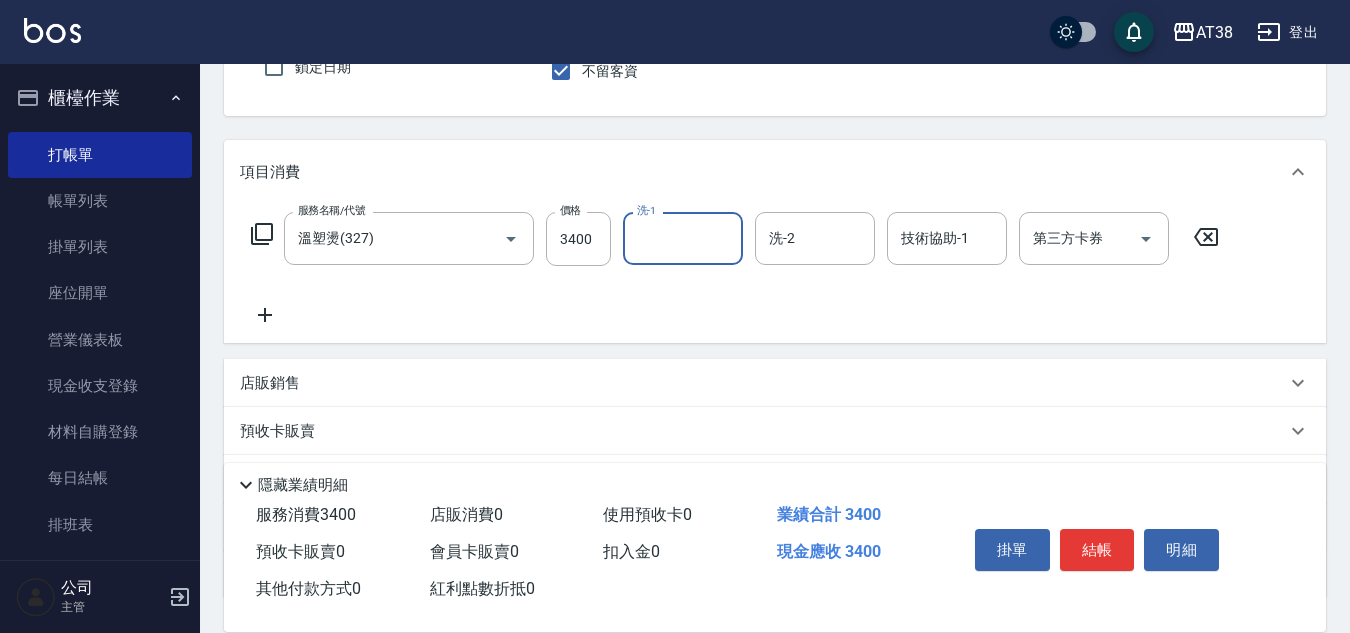 scroll, scrollTop: 200, scrollLeft: 0, axis: vertical 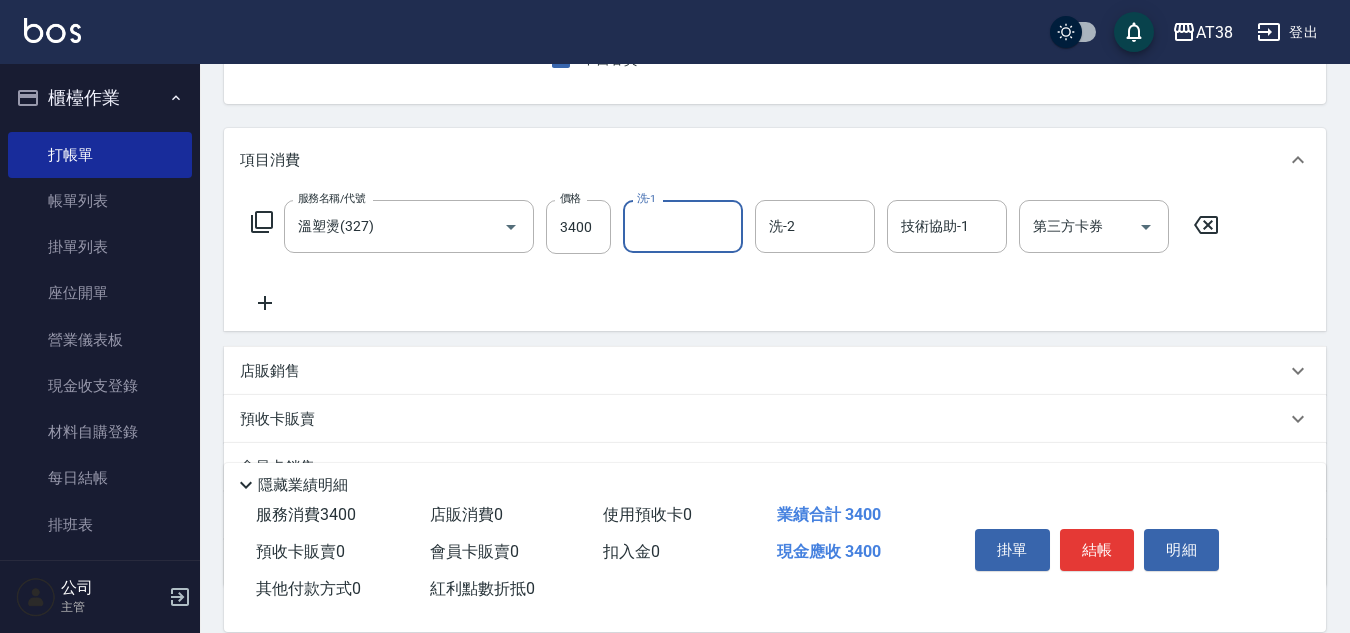 click on "店販銷售" at bounding box center (270, 371) 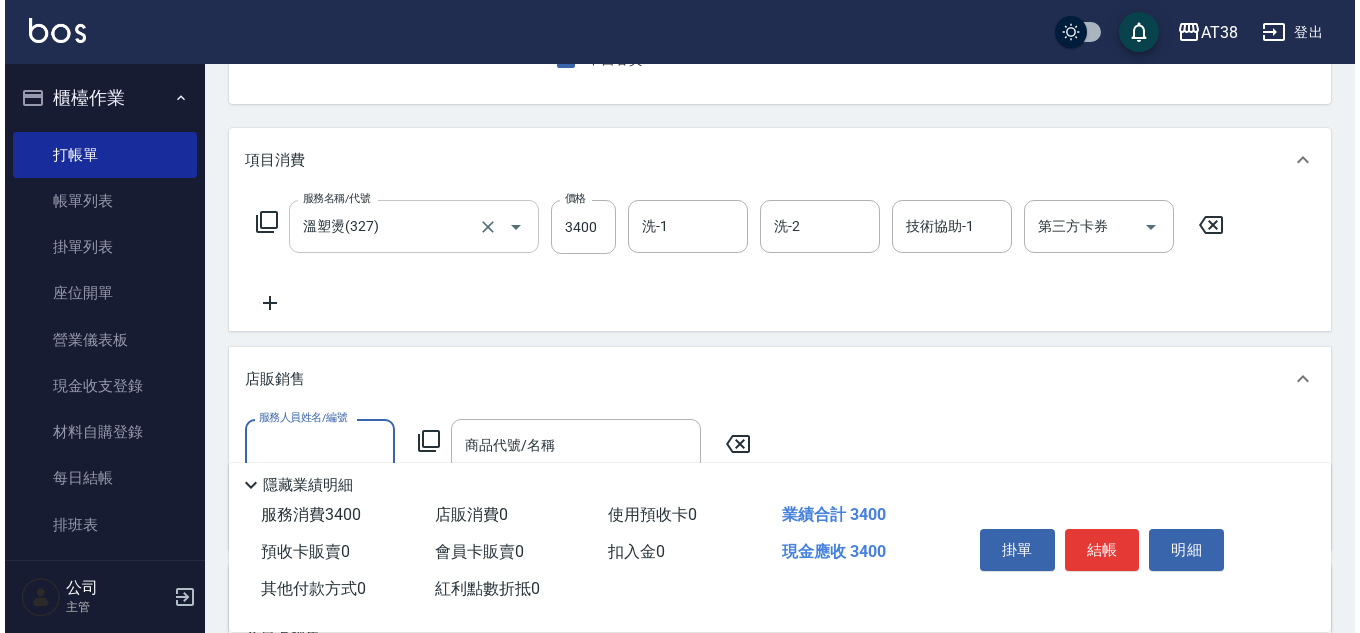 scroll, scrollTop: 0, scrollLeft: 0, axis: both 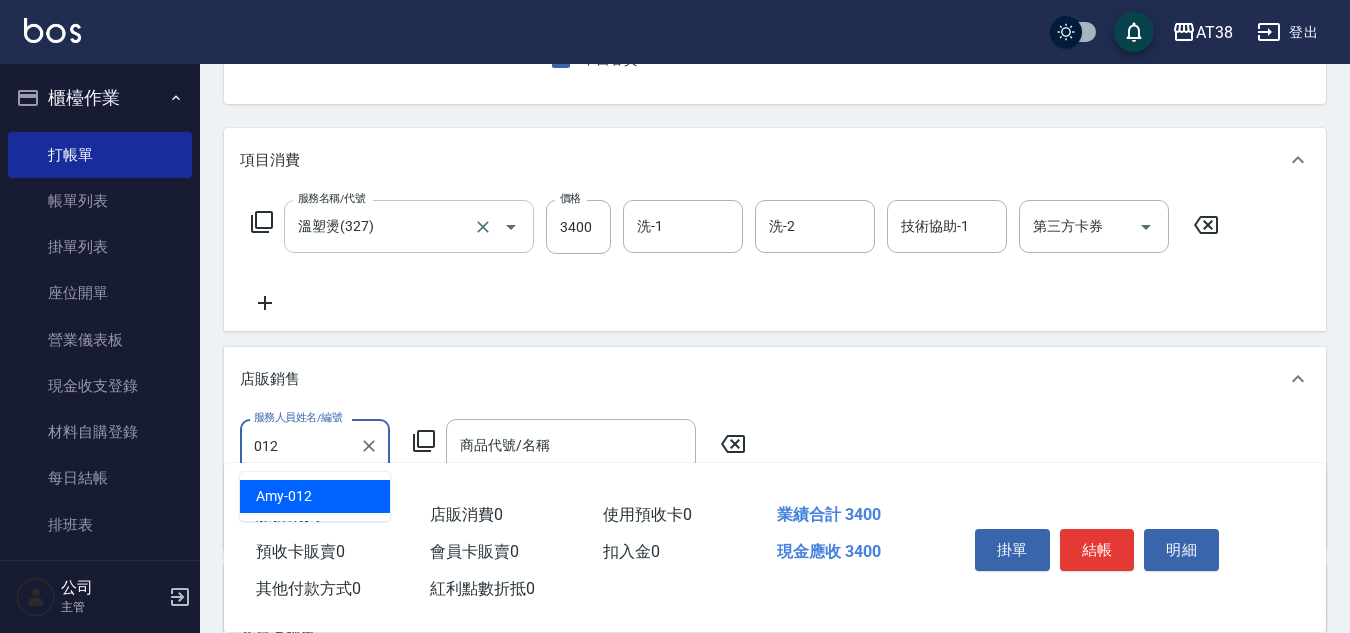 type on "[NAME]-[CODE]" 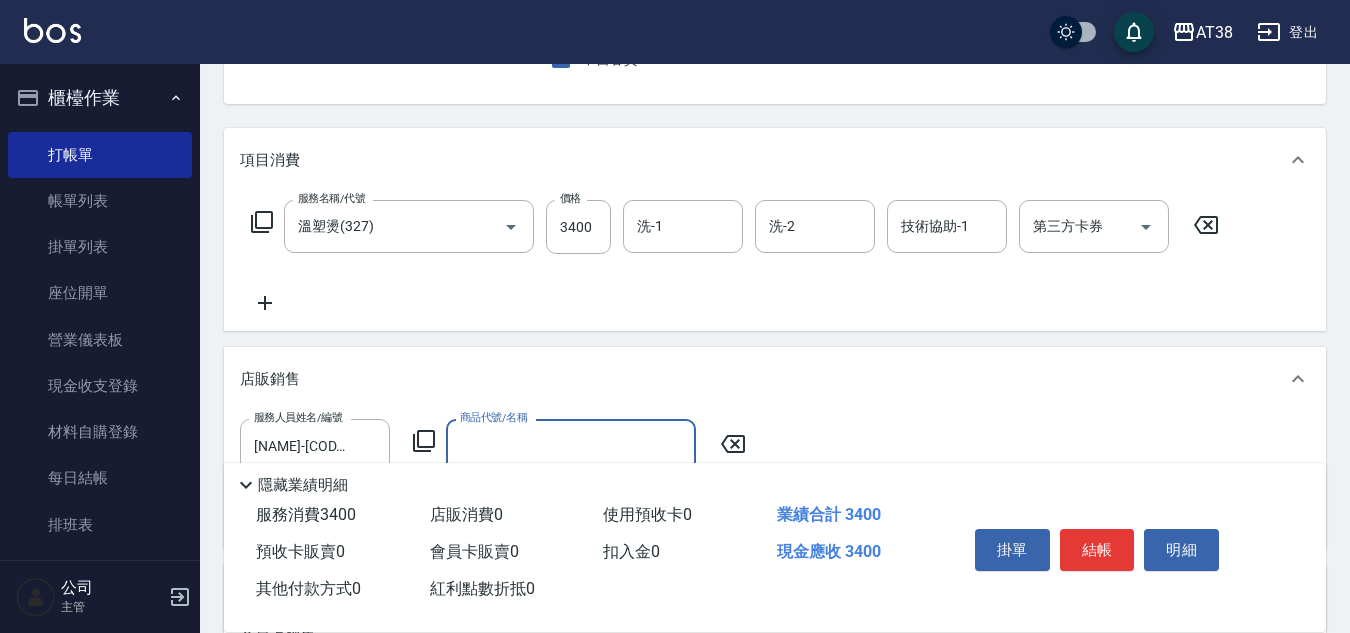 click 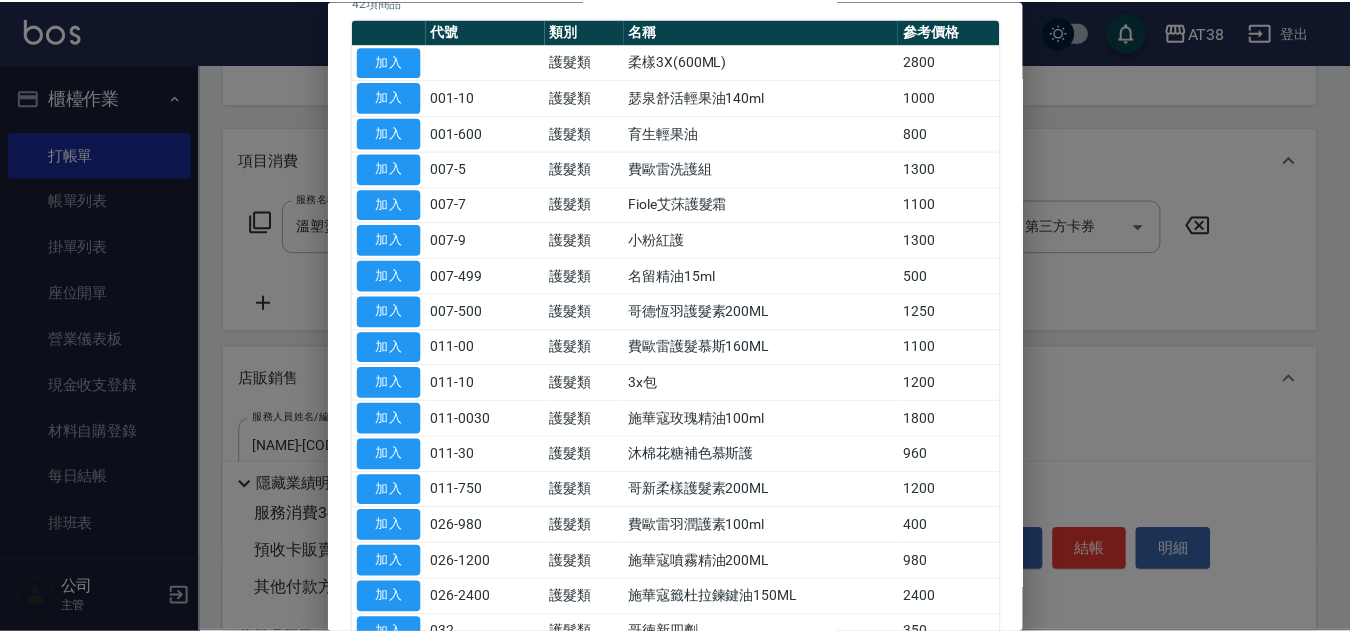 scroll, scrollTop: 200, scrollLeft: 0, axis: vertical 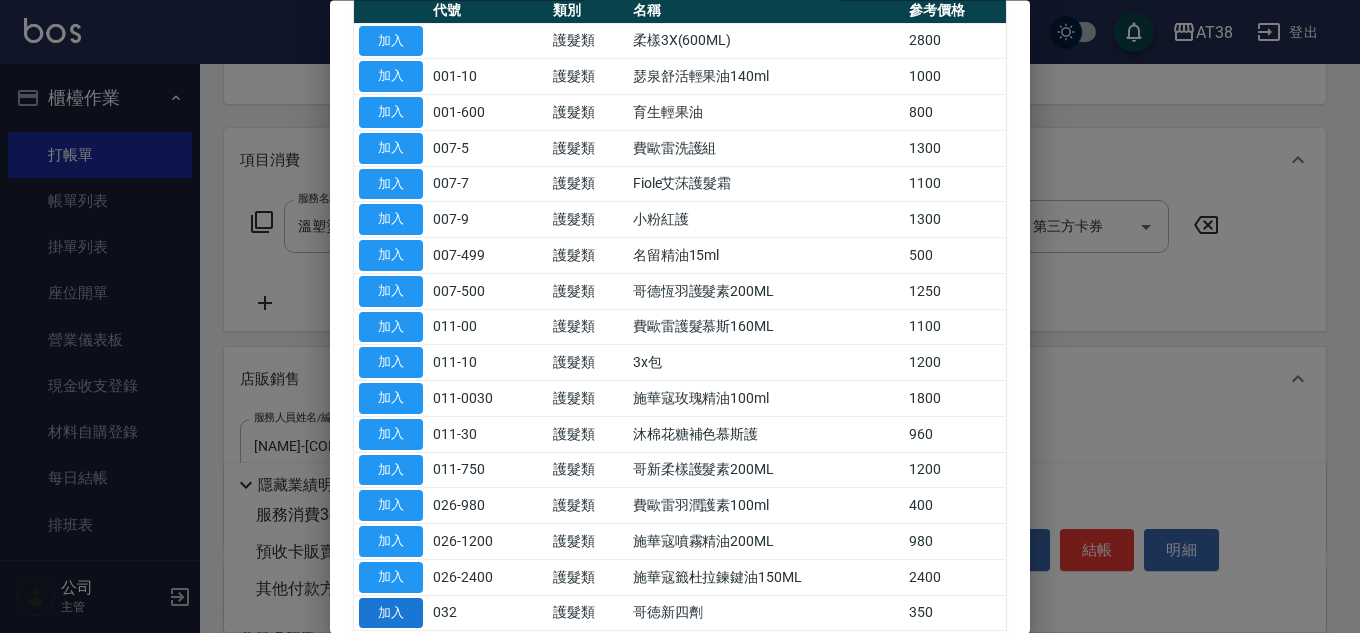 click on "加入" at bounding box center [391, 613] 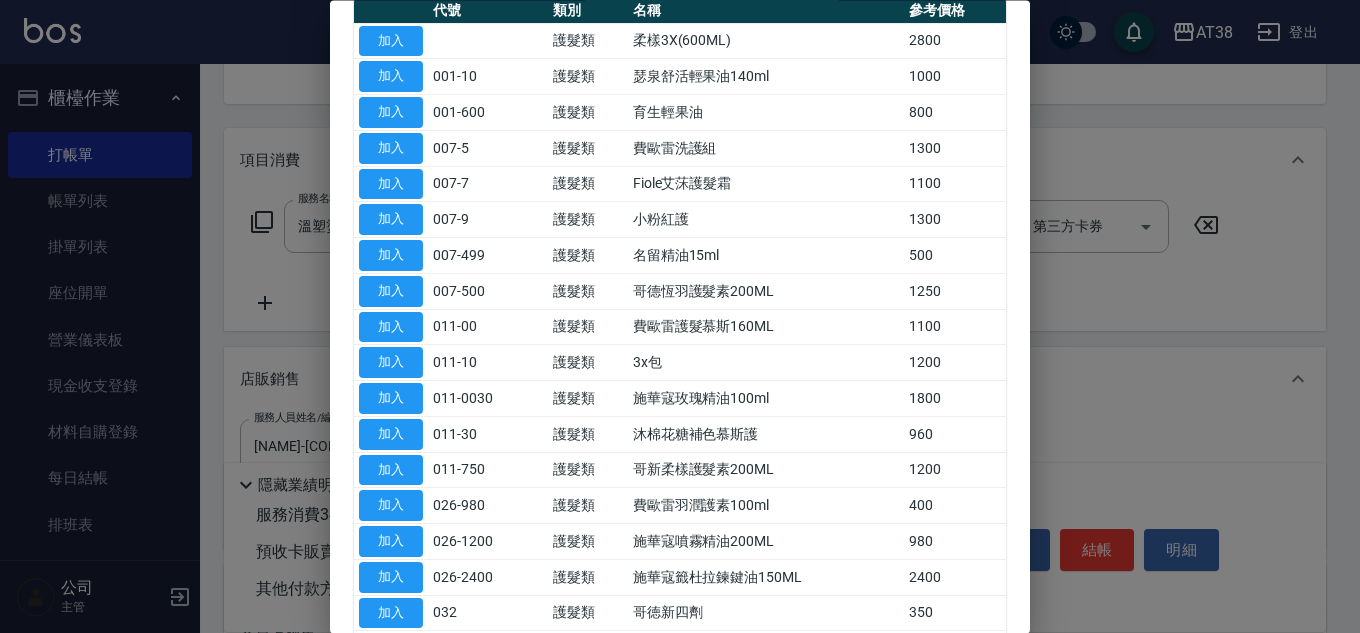 type on "哥徳新四劑" 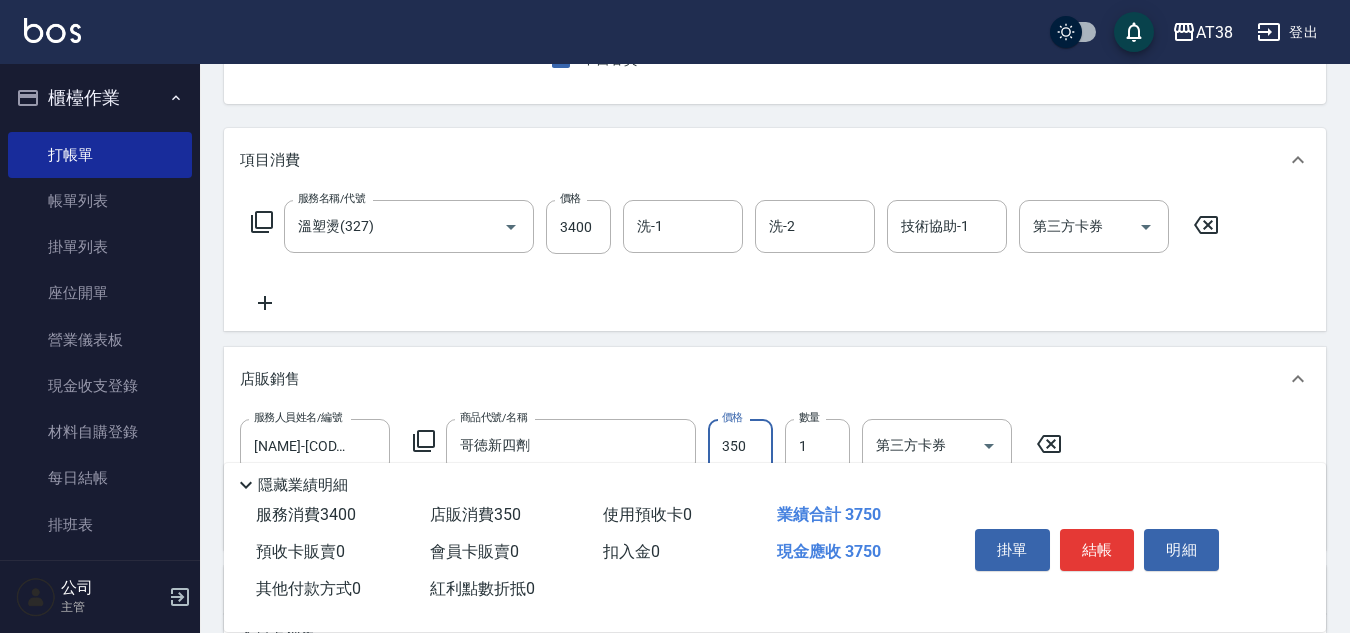 click on "350" at bounding box center [740, 446] 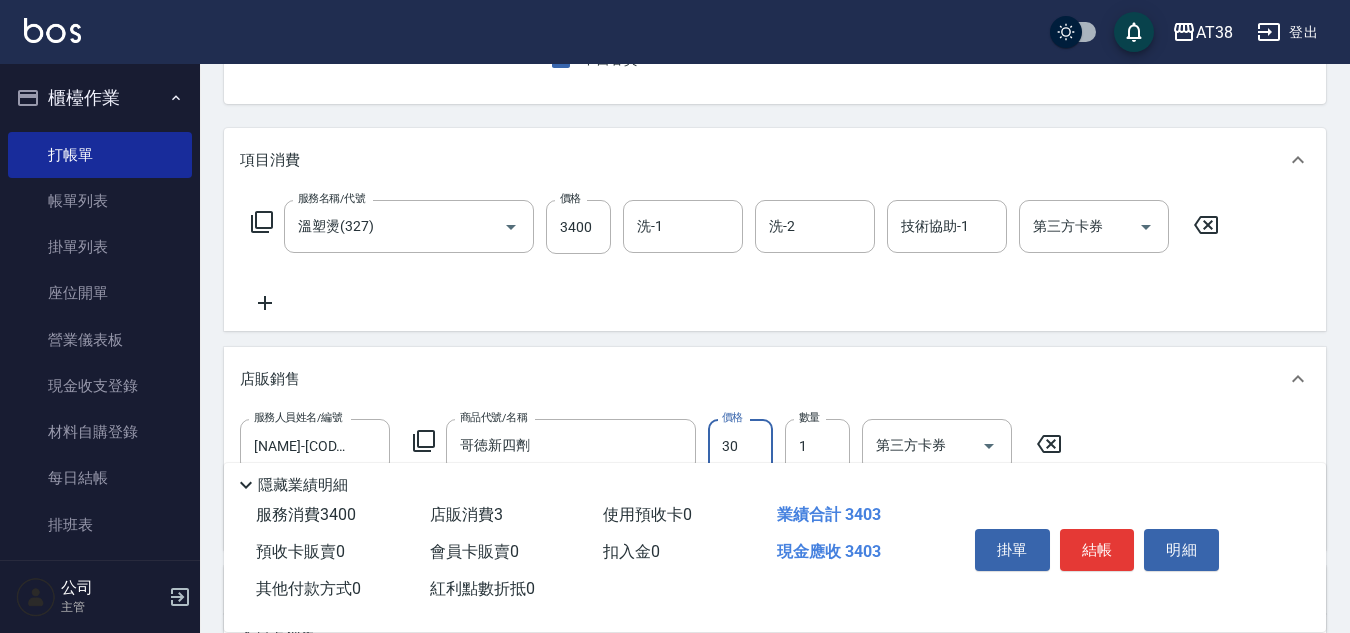 type on "300" 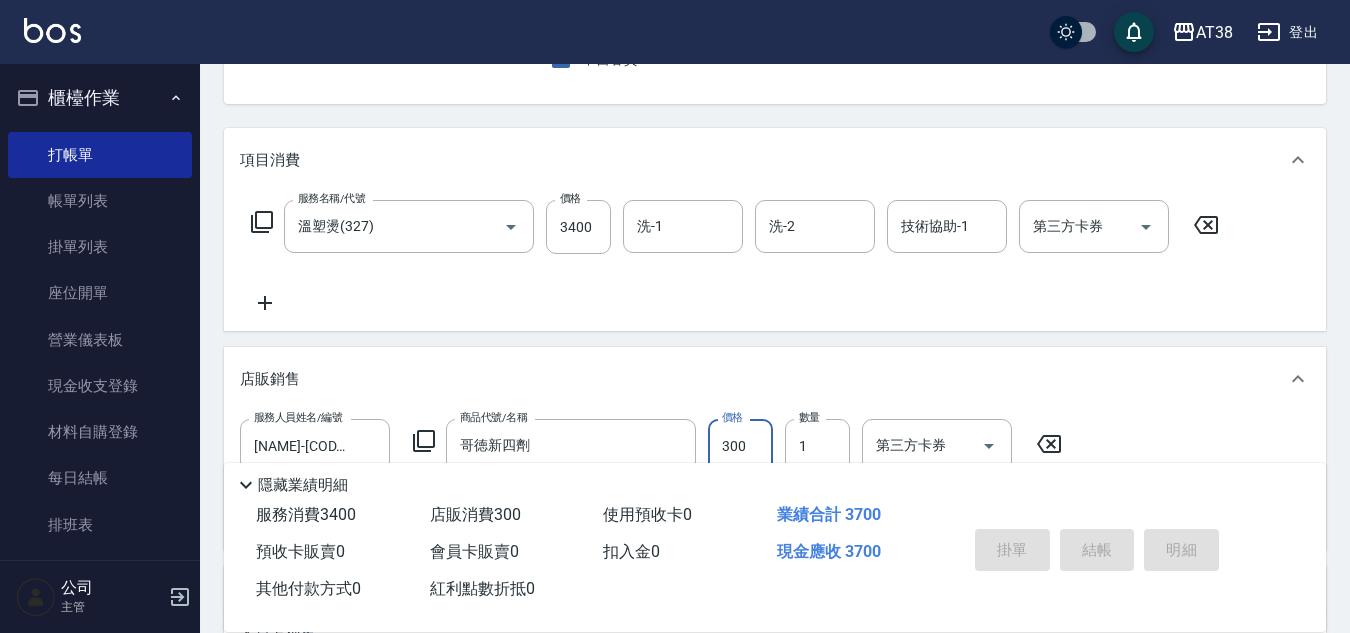 type on "2025/08/03 18:39" 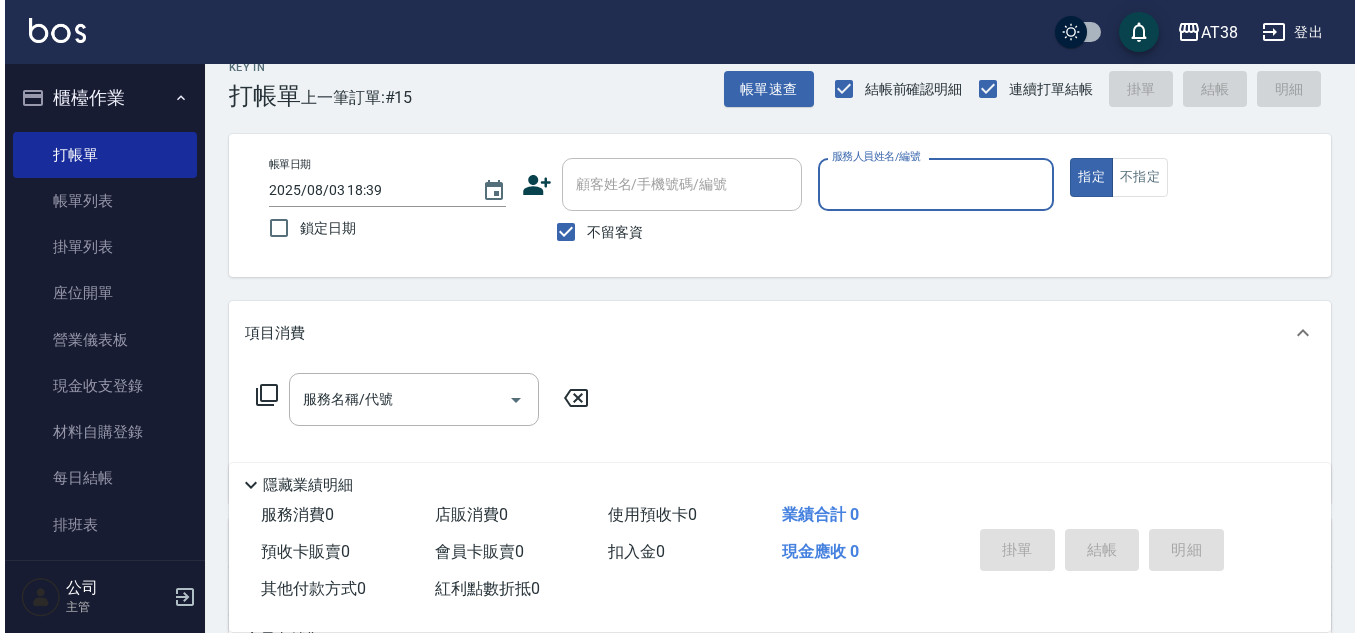 scroll, scrollTop: 0, scrollLeft: 0, axis: both 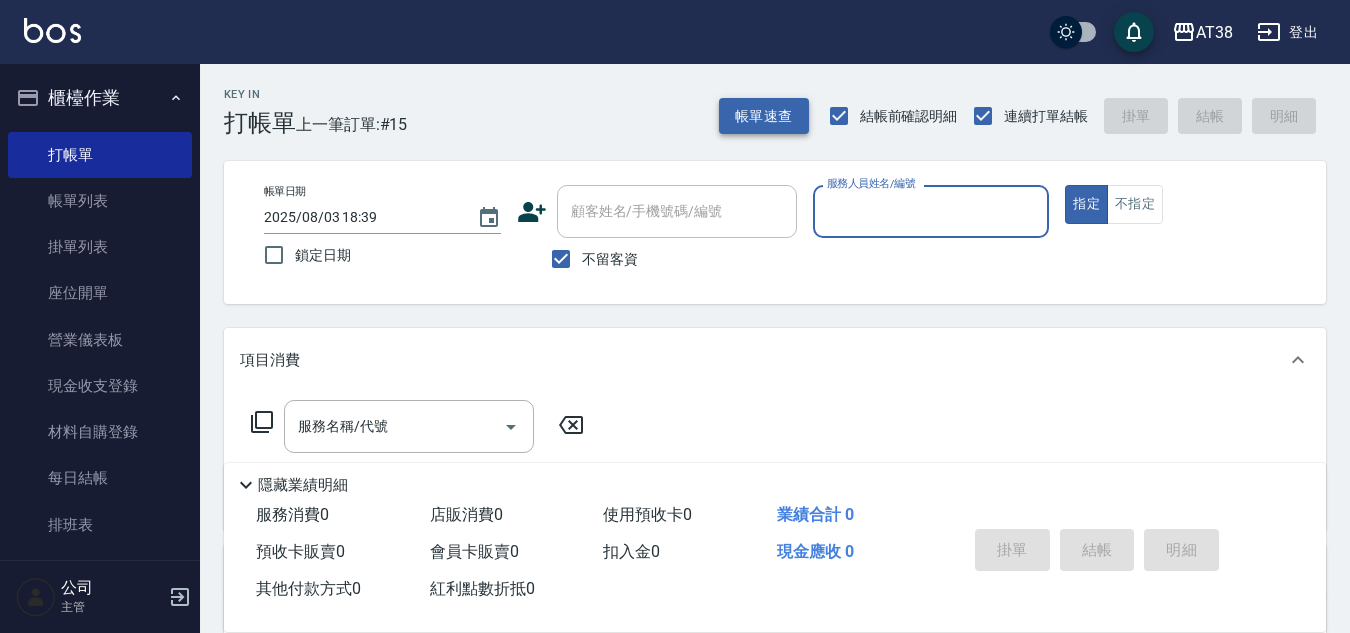 click on "帳單速查" at bounding box center (764, 116) 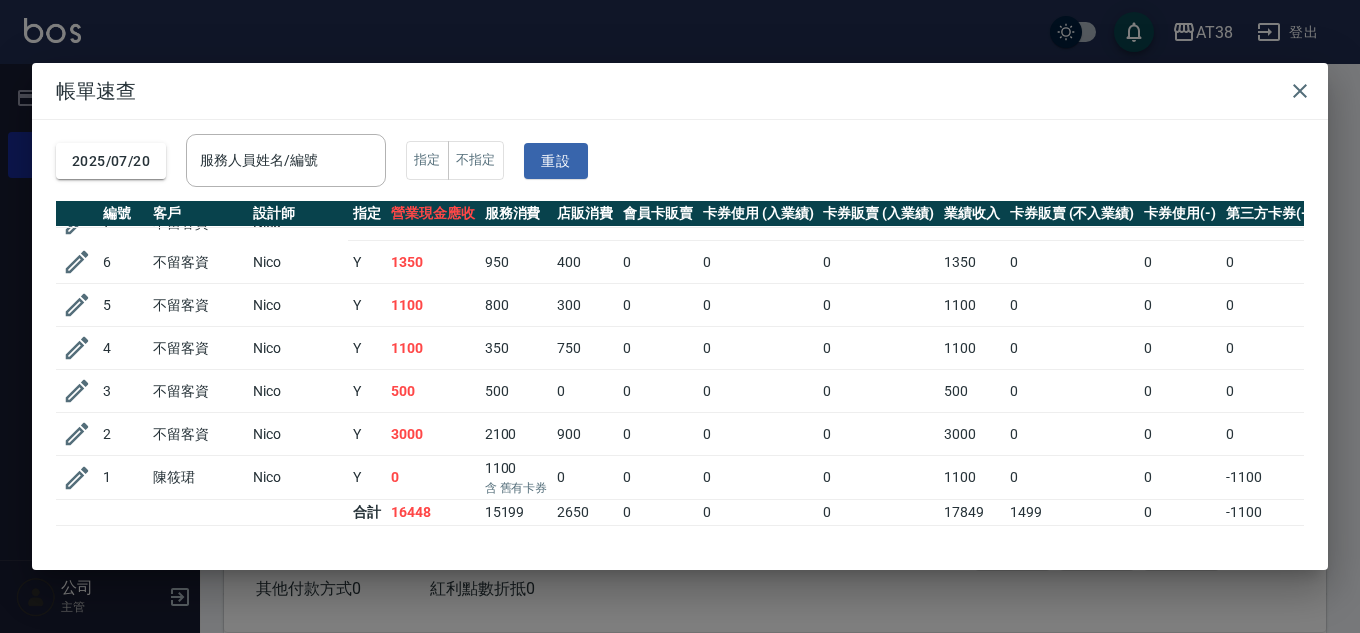 scroll, scrollTop: 302, scrollLeft: 0, axis: vertical 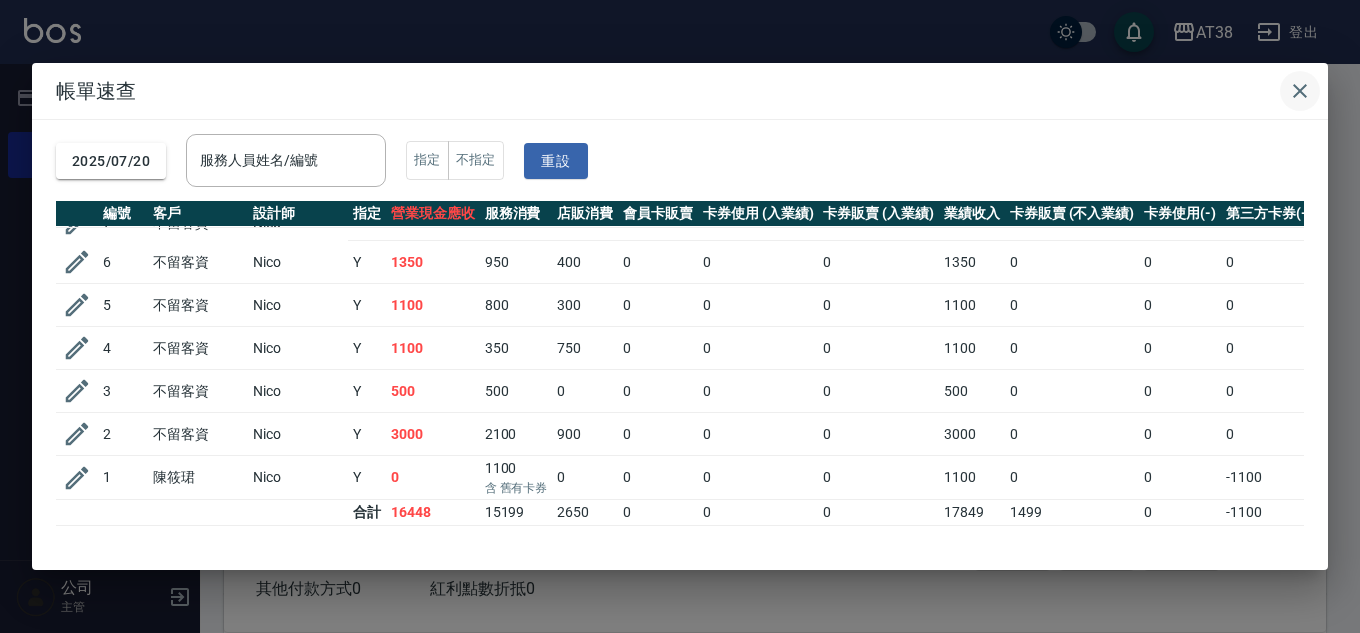click 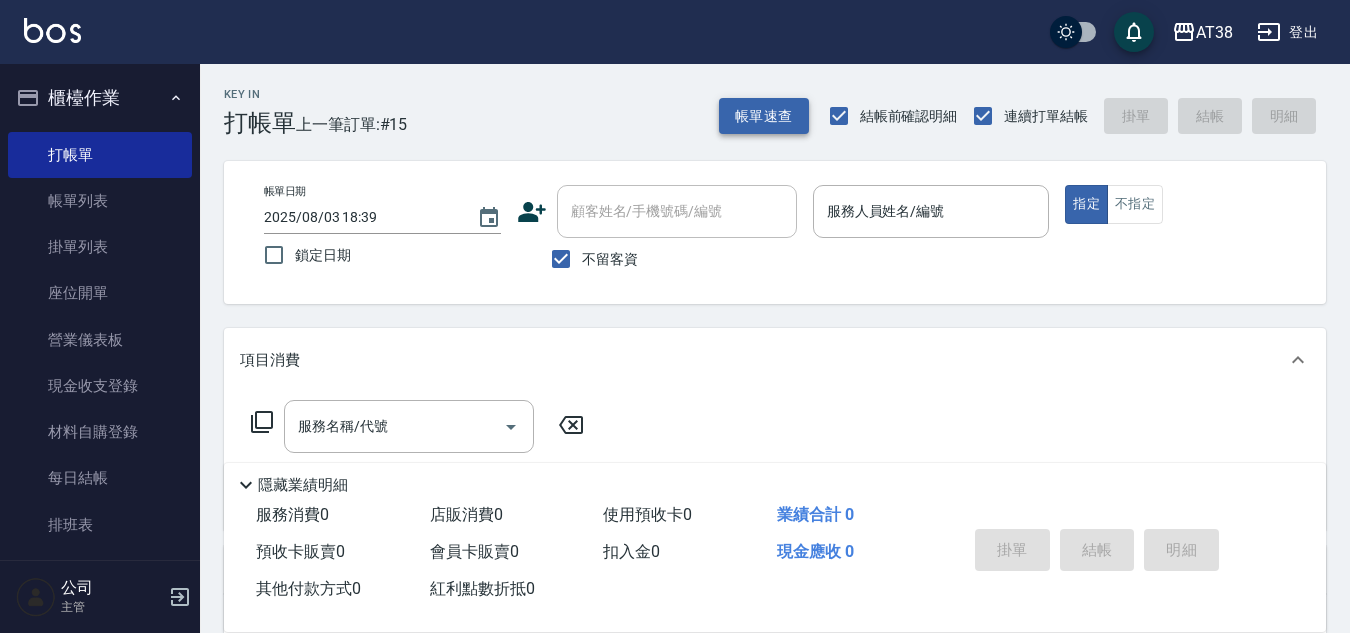 click on "帳單速查" at bounding box center (764, 116) 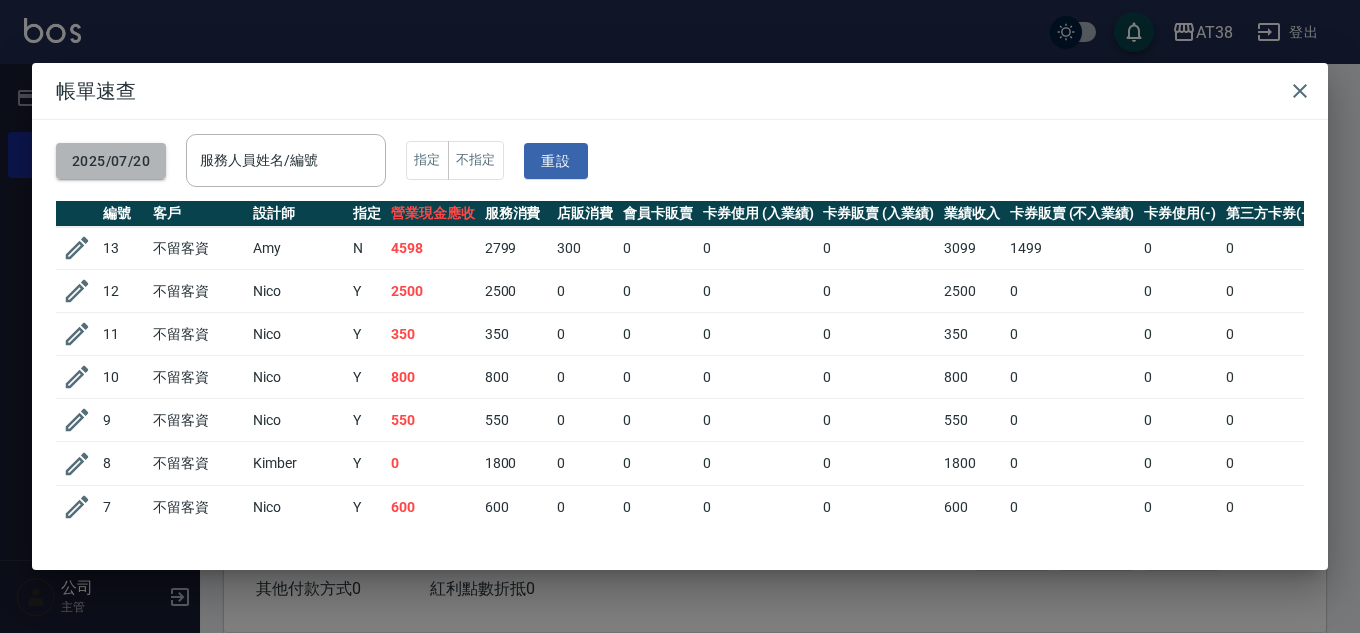 click on "2025/07/20" at bounding box center (111, 161) 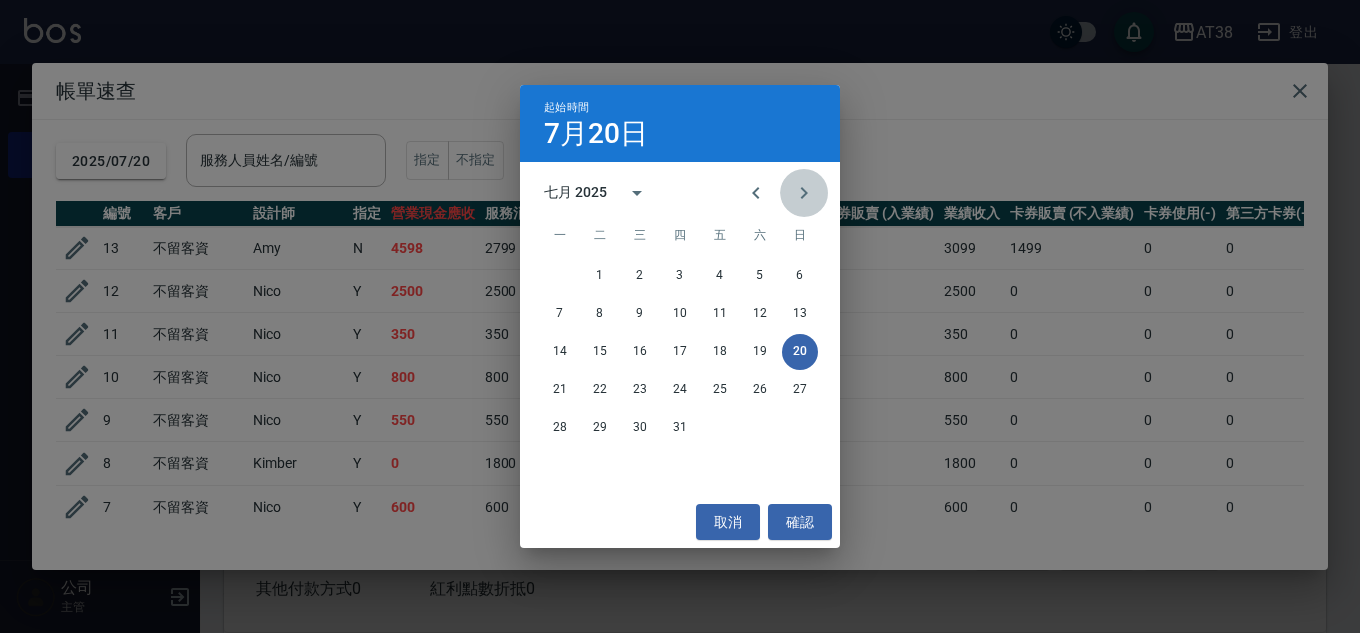 click 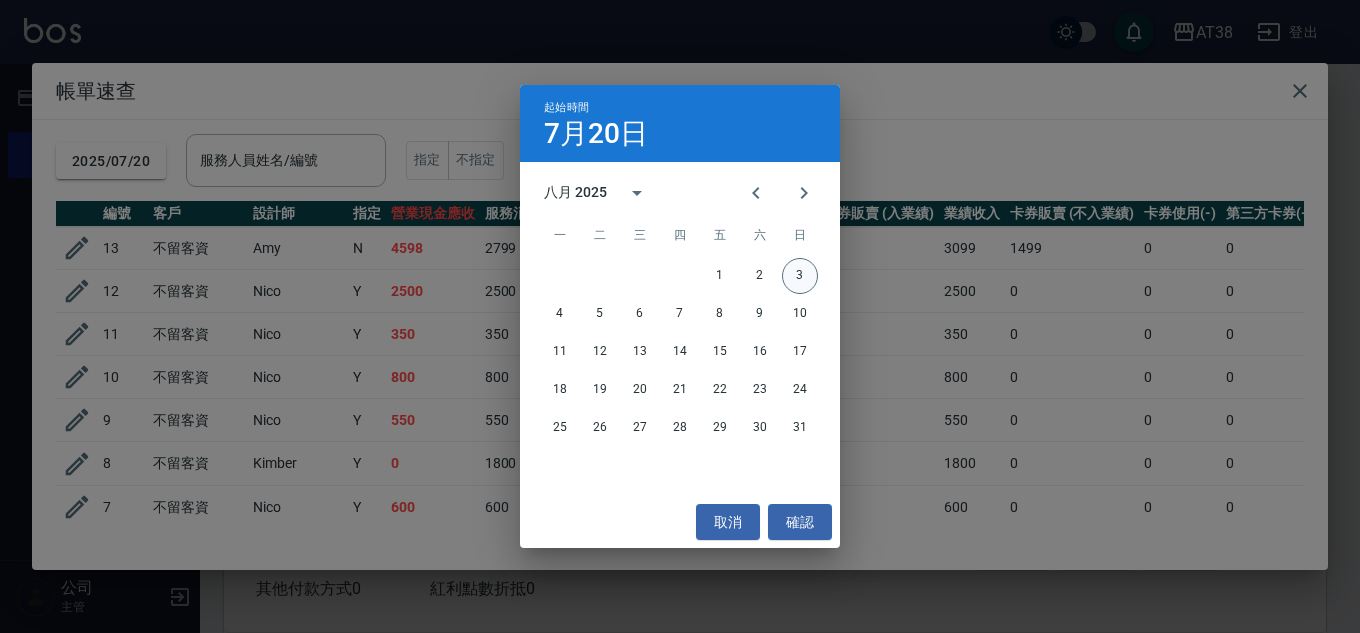 click on "3" at bounding box center (800, 276) 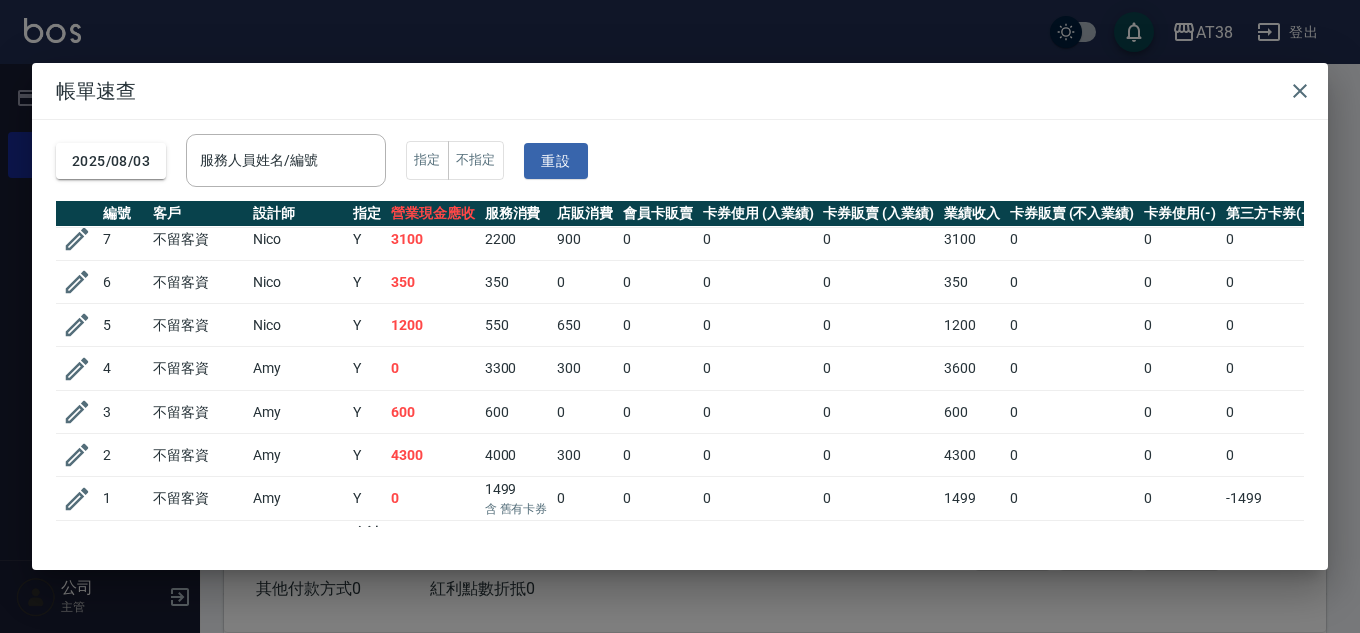 scroll, scrollTop: 391, scrollLeft: 0, axis: vertical 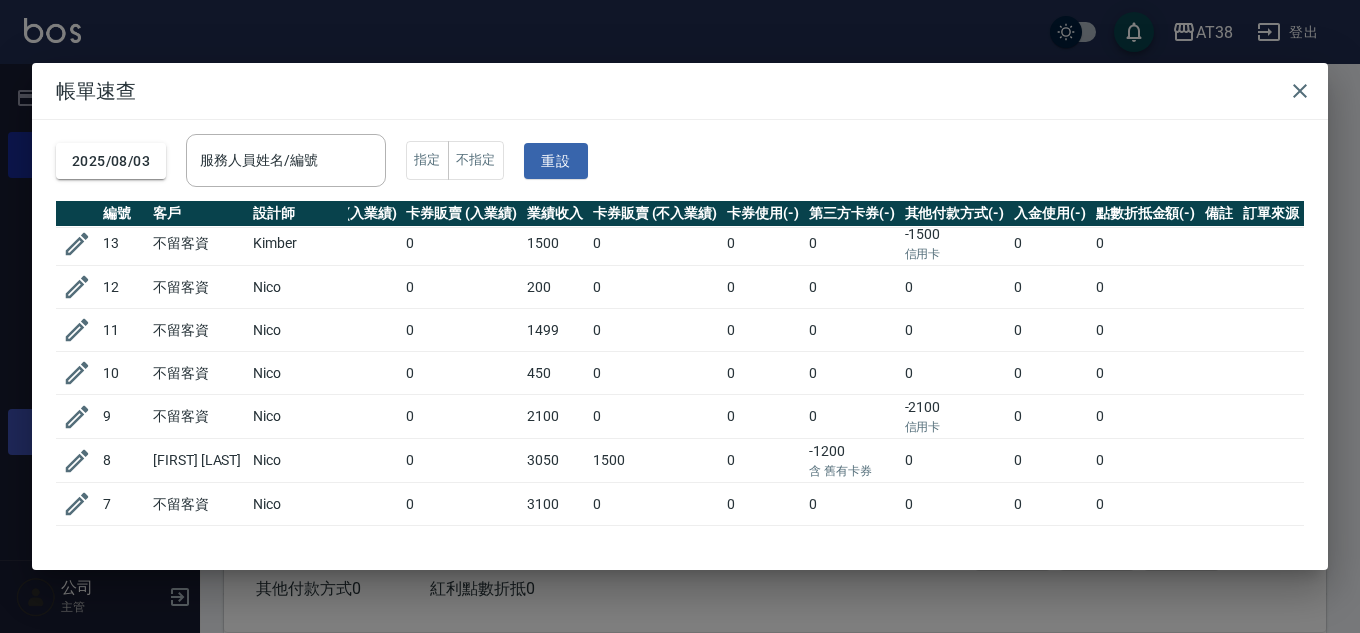 click 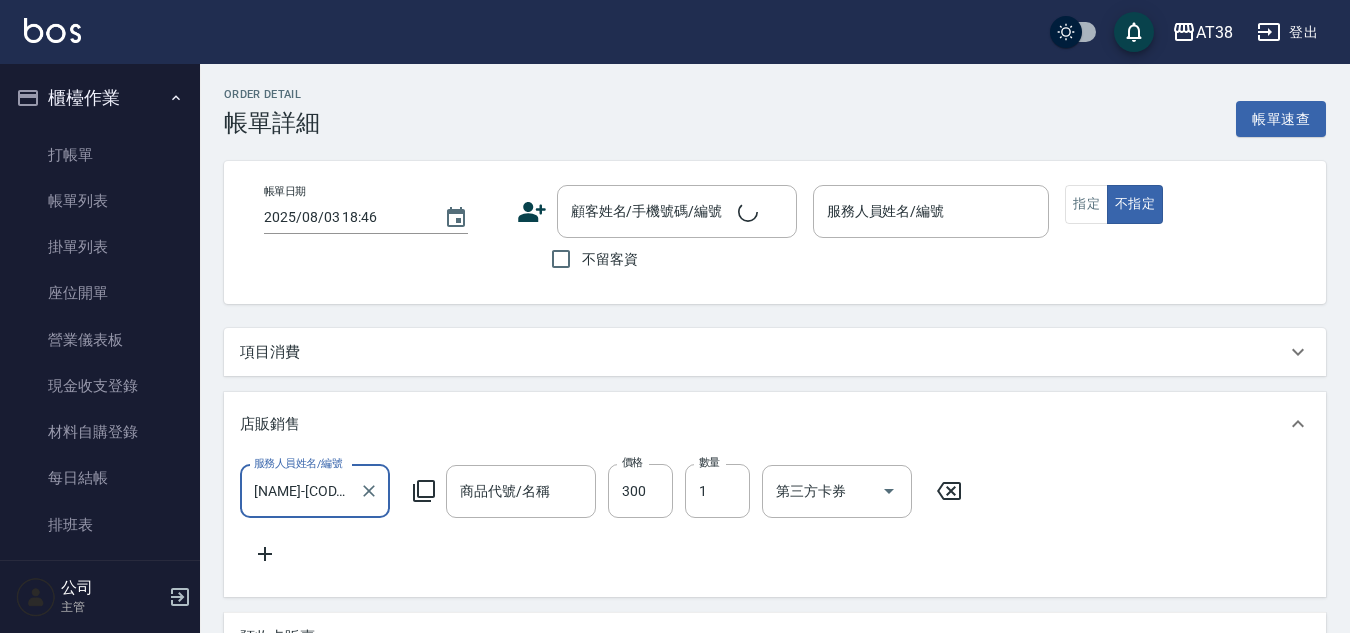 type on "2025/08/03 18:32" 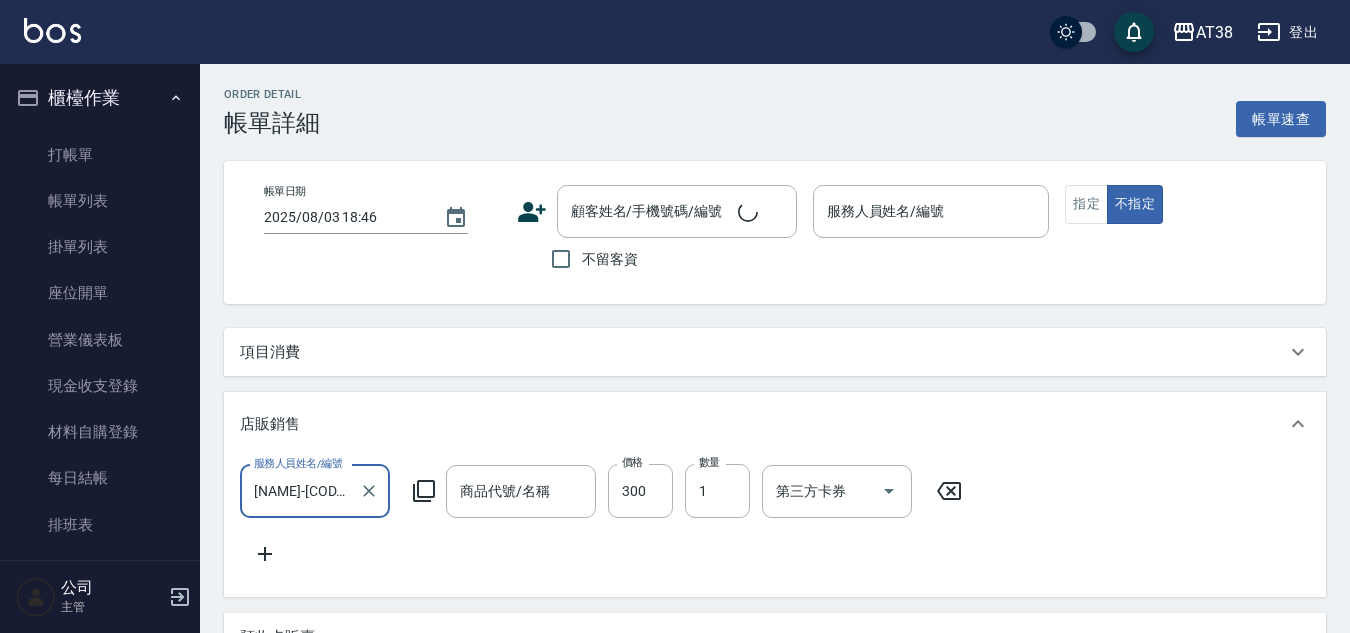 checkbox on "true" 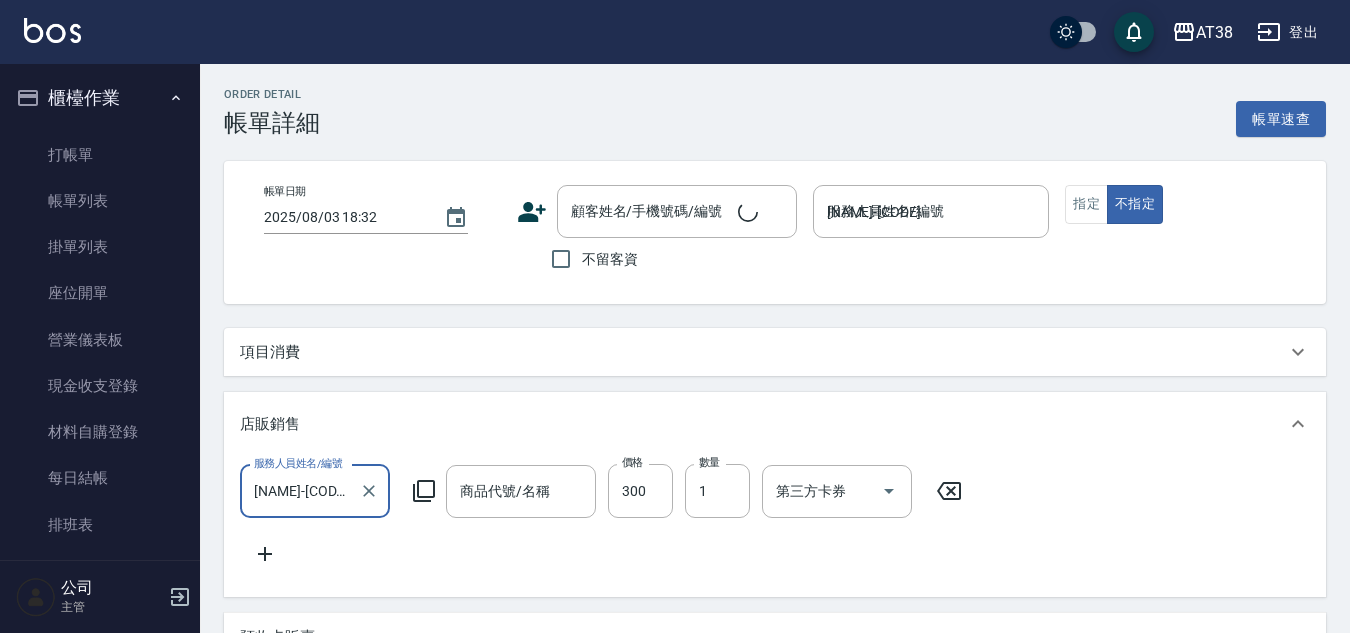 scroll, scrollTop: 0, scrollLeft: 0, axis: both 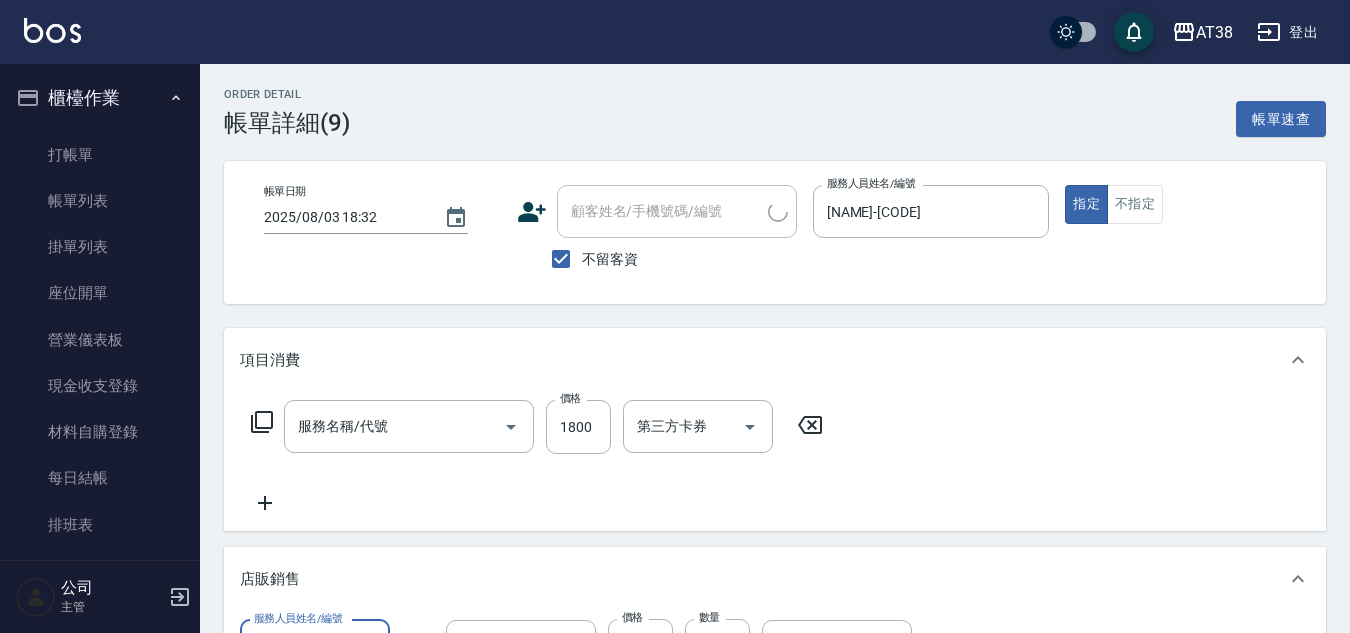 type on "哥徳新四劑" 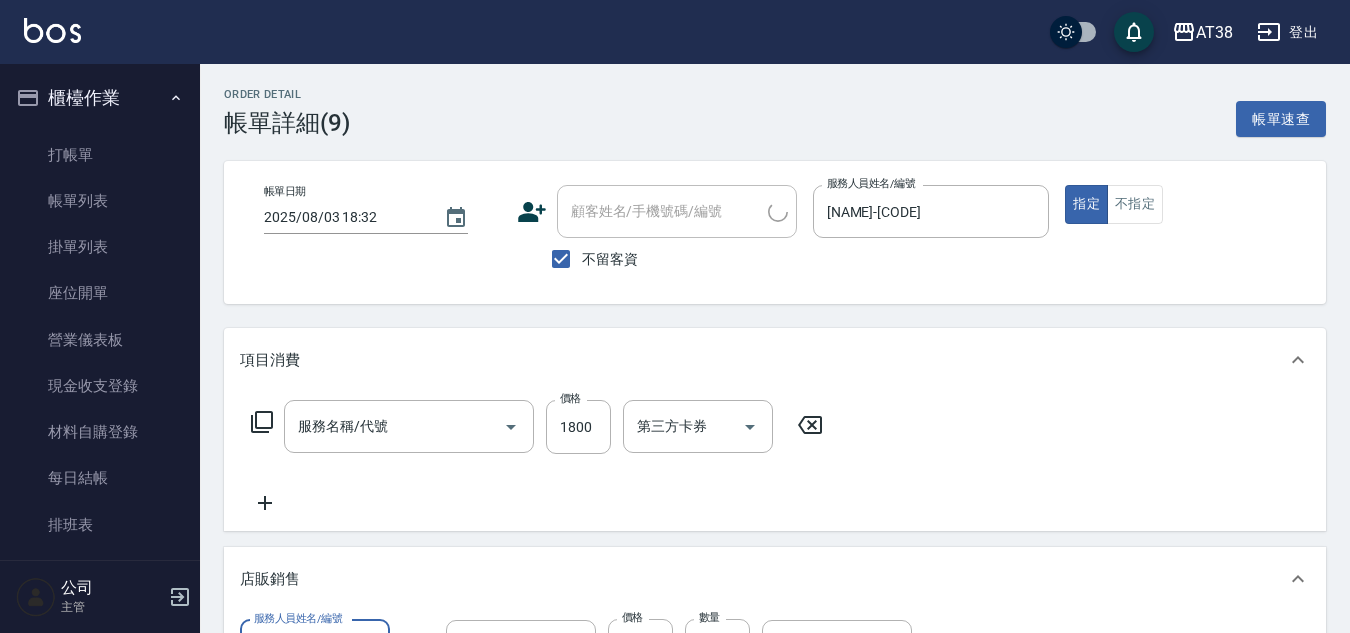 type on "染髮(長)(514)" 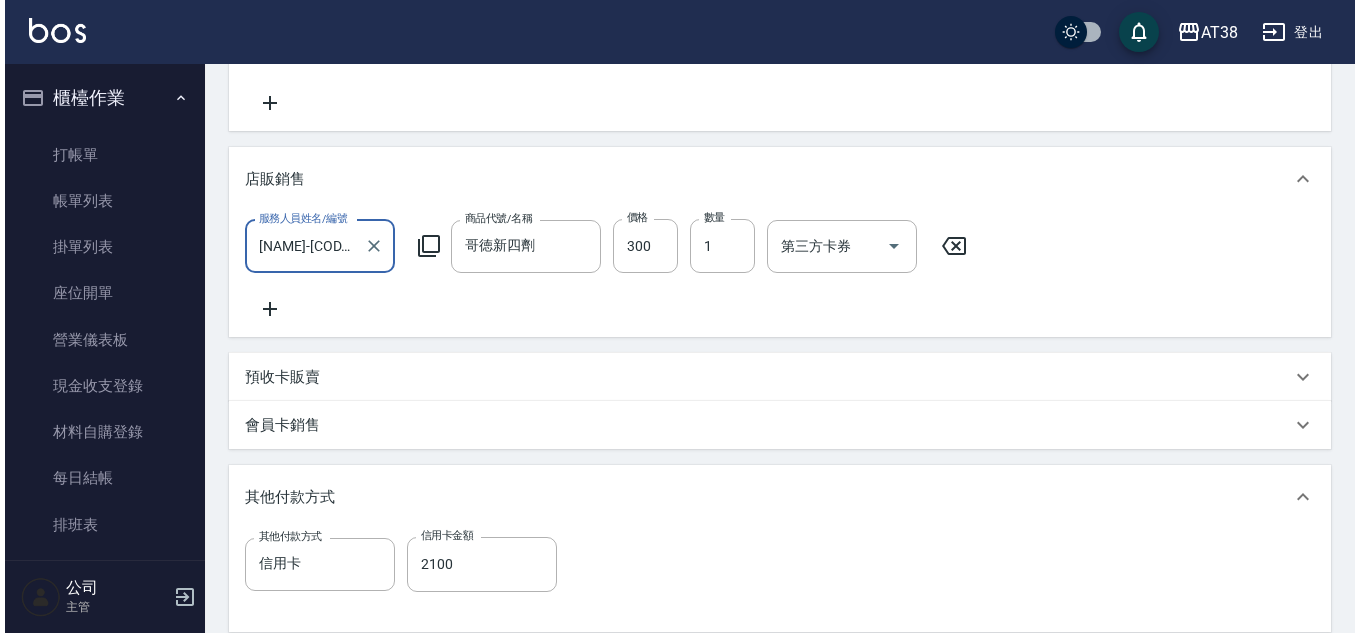 scroll, scrollTop: 0, scrollLeft: 0, axis: both 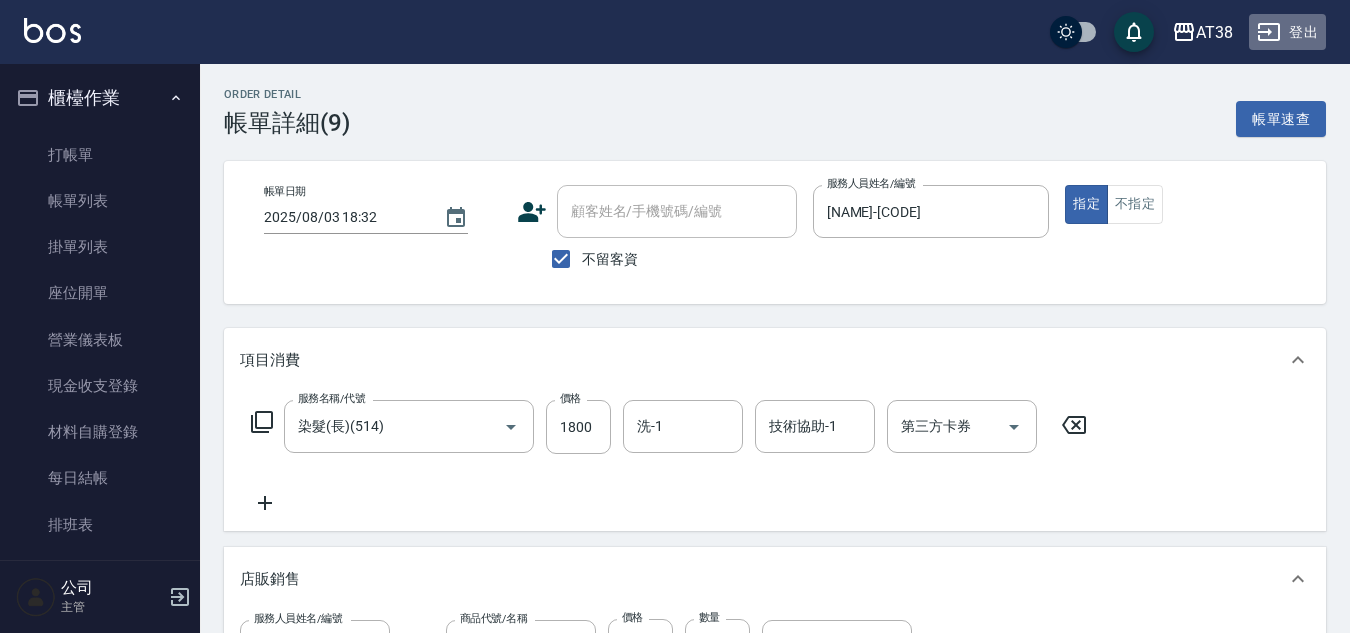 click on "登出" at bounding box center (1287, 32) 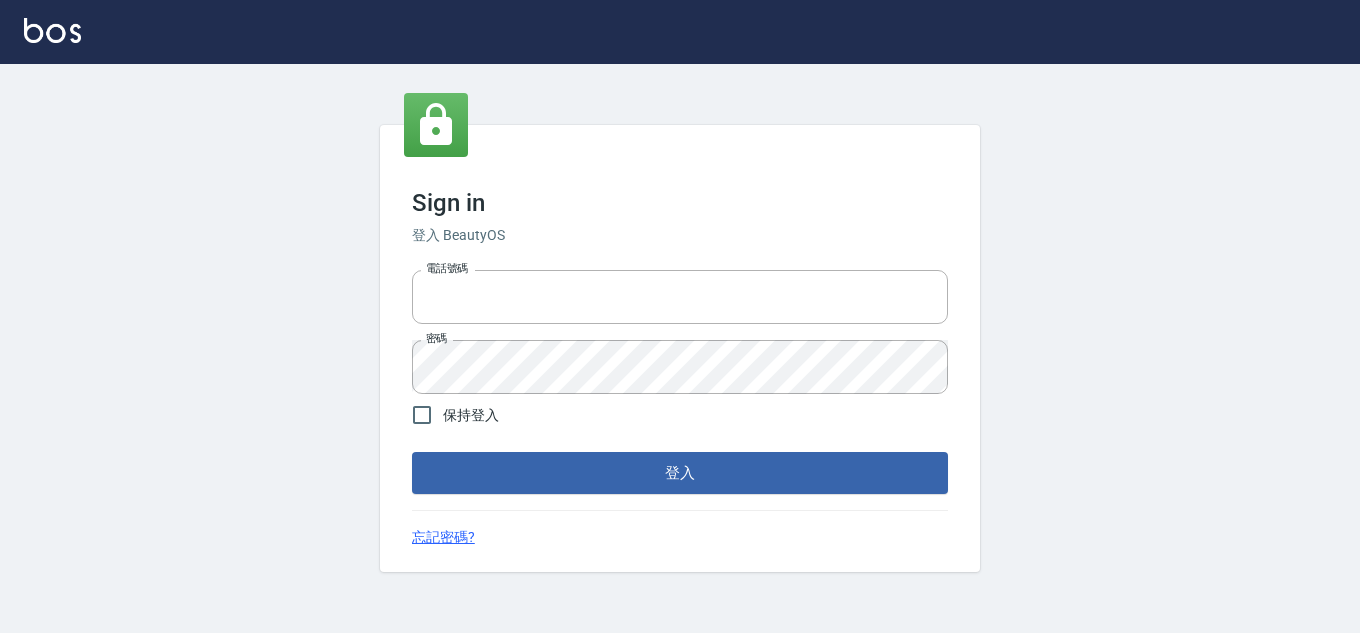scroll, scrollTop: 0, scrollLeft: 0, axis: both 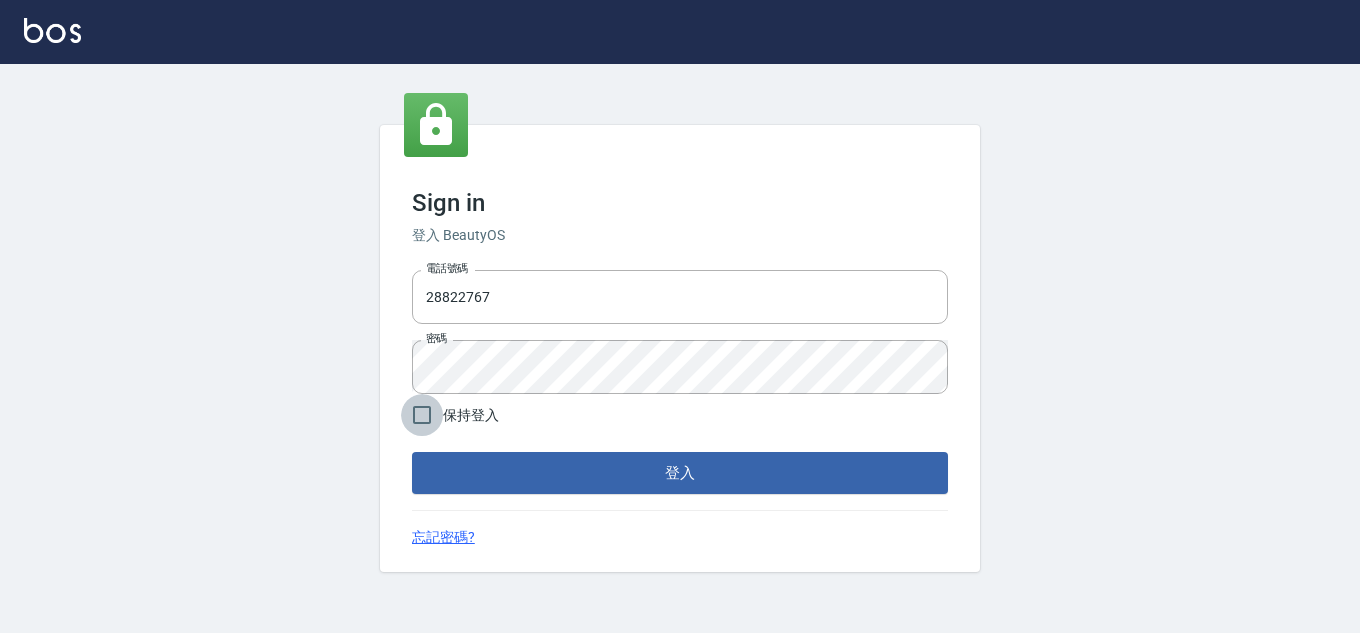 click on "保持登入" at bounding box center [422, 415] 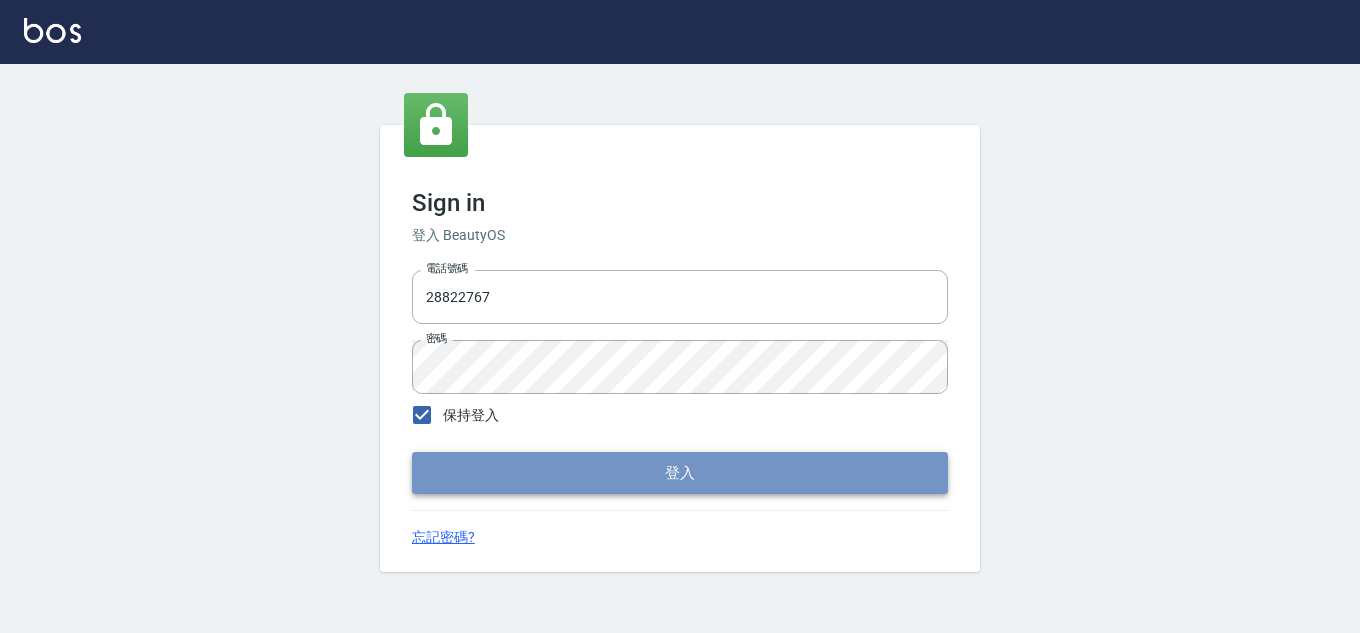 click on "登入" at bounding box center [680, 473] 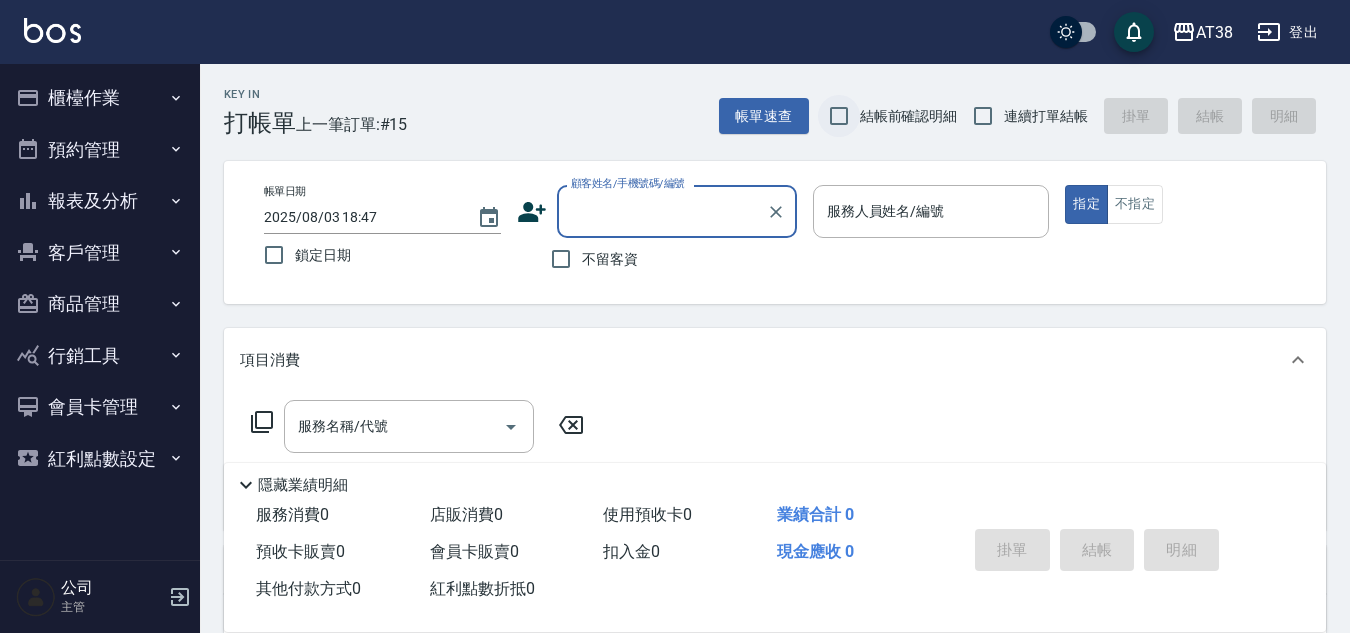 click on "結帳前確認明細" at bounding box center (839, 116) 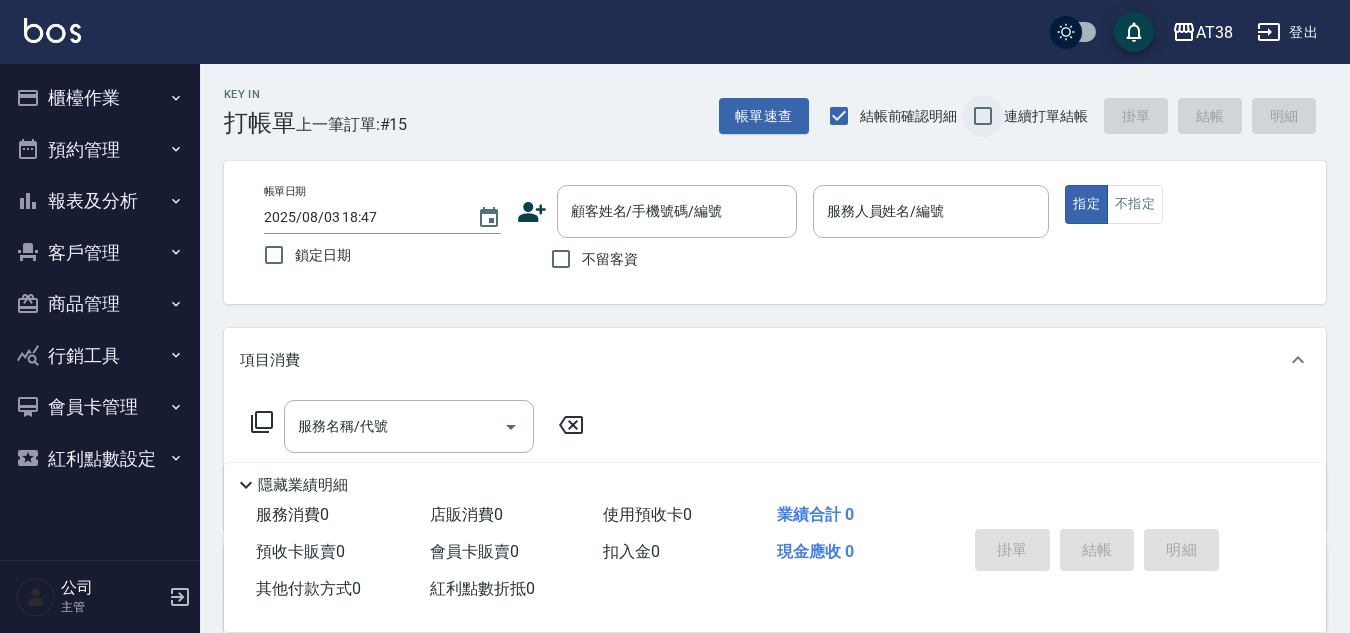 click on "連續打單結帳" at bounding box center (983, 116) 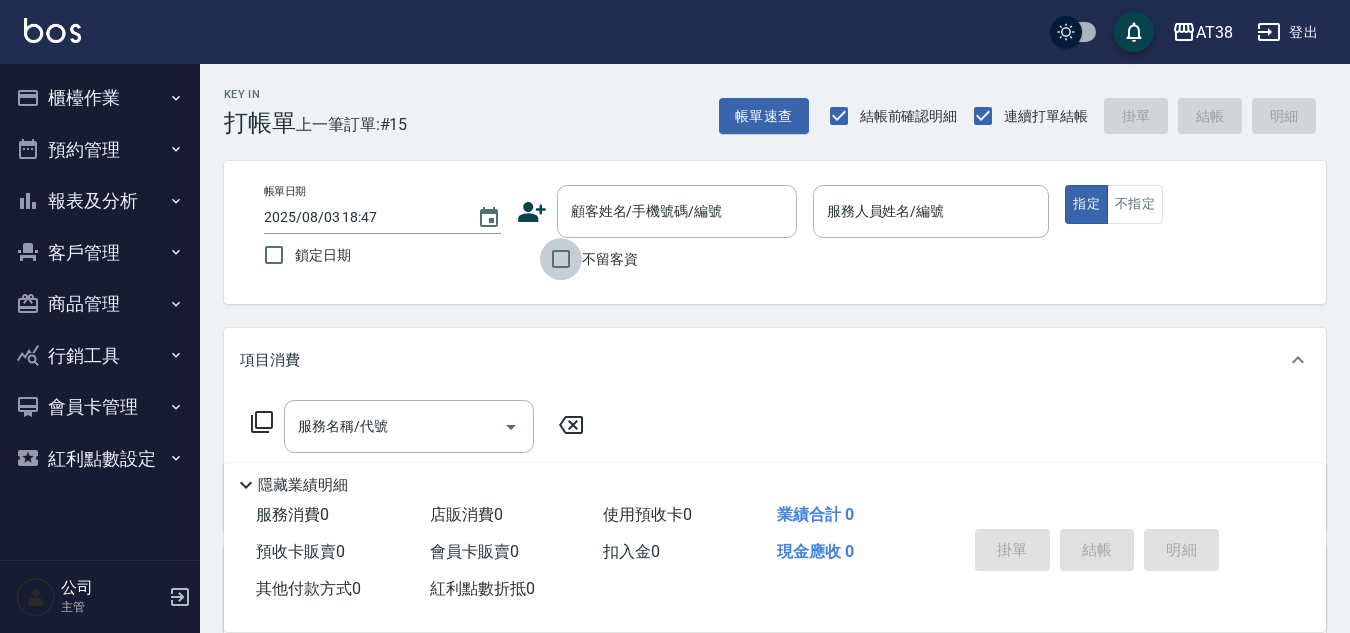 click on "不留客資" at bounding box center [561, 259] 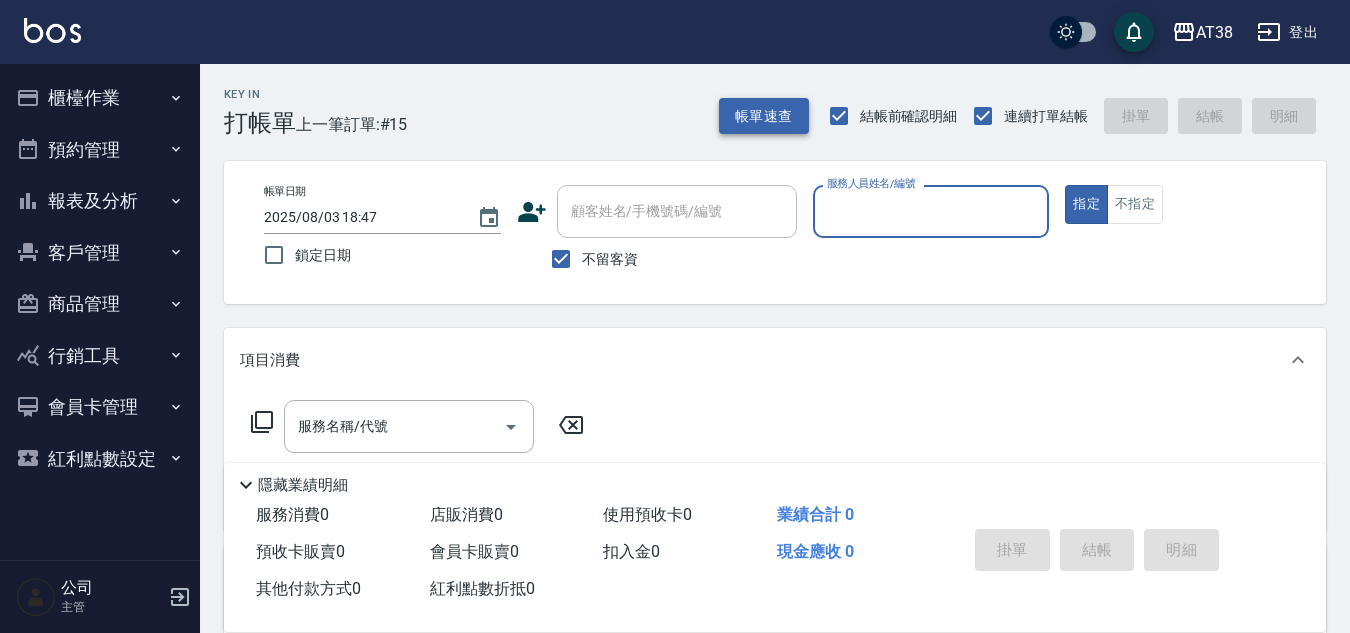 click on "帳單速查" at bounding box center [764, 116] 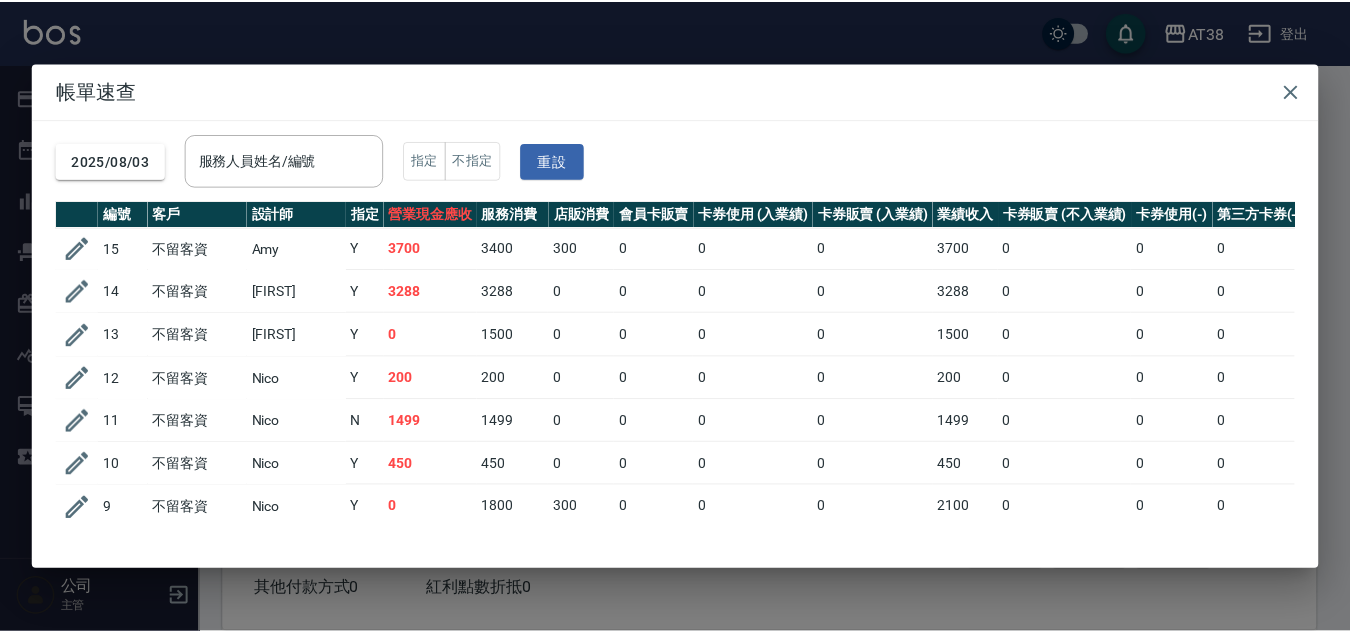 scroll, scrollTop: 100, scrollLeft: 0, axis: vertical 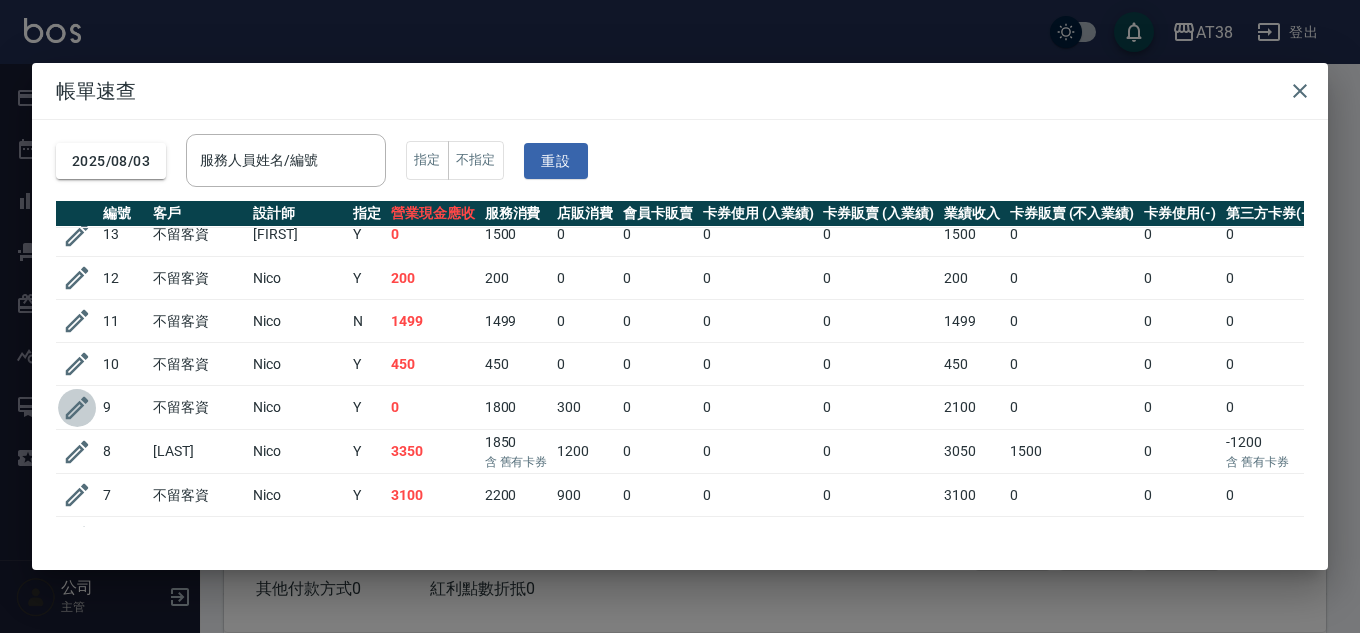 click 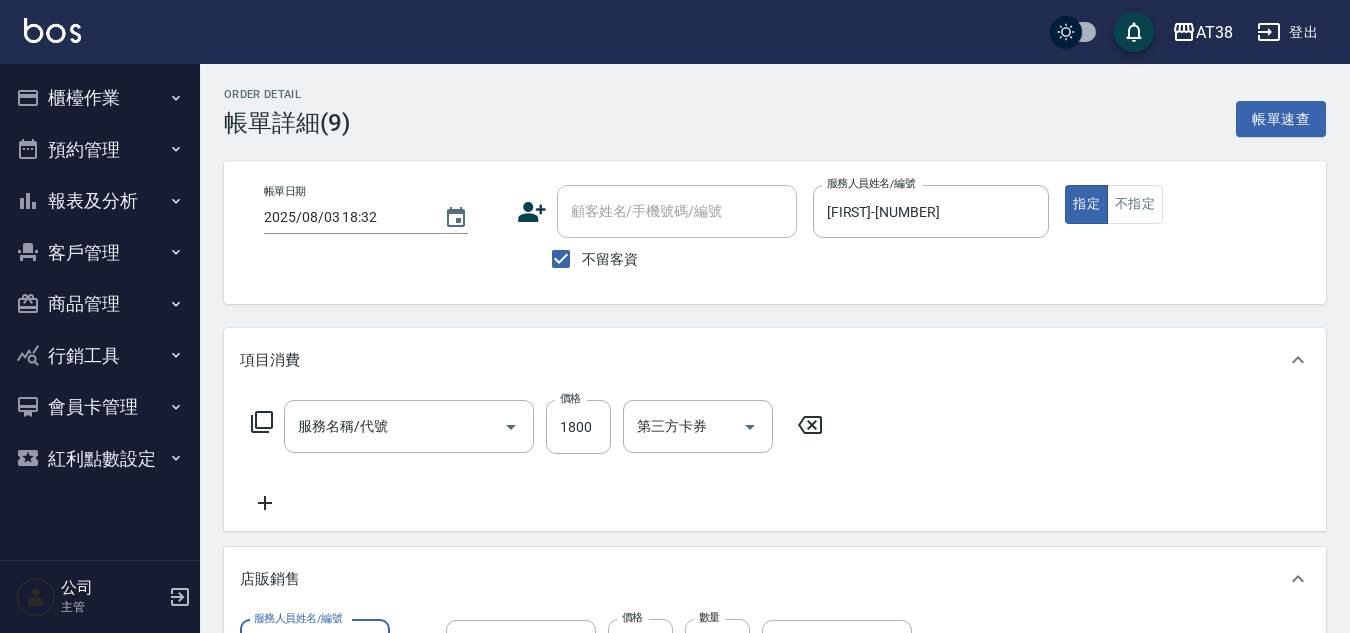 type on "2025/08/03 18:32" 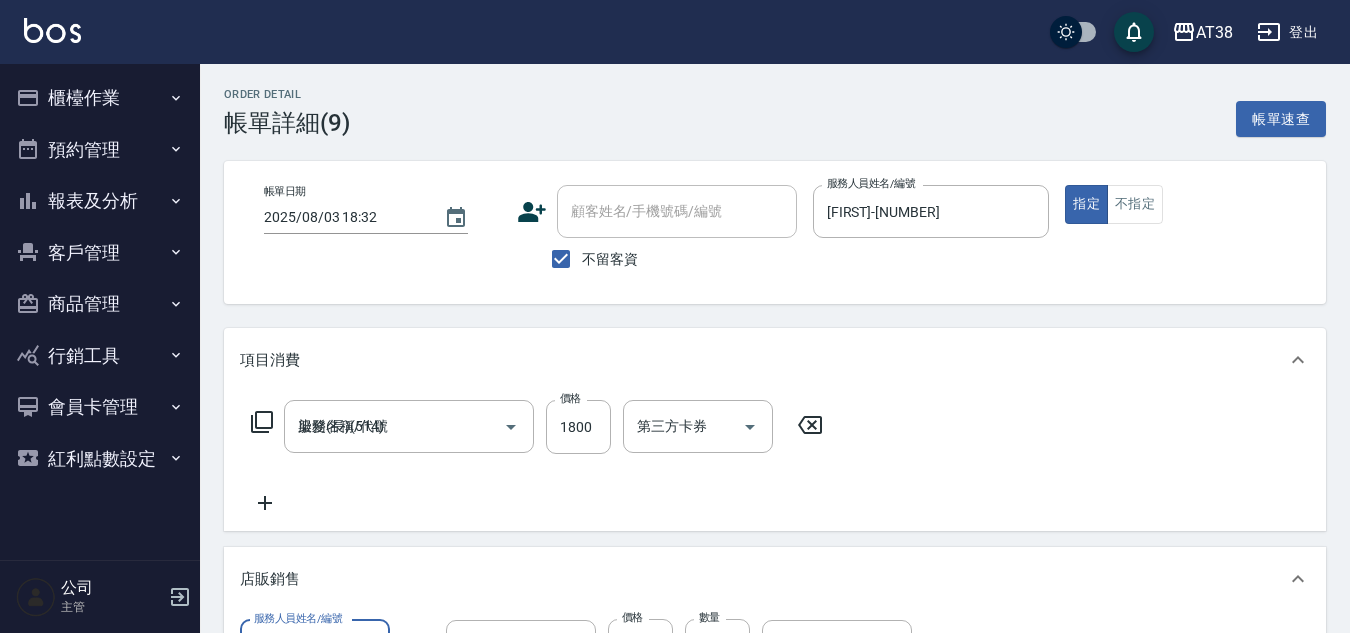 type on "哥徳新四劑" 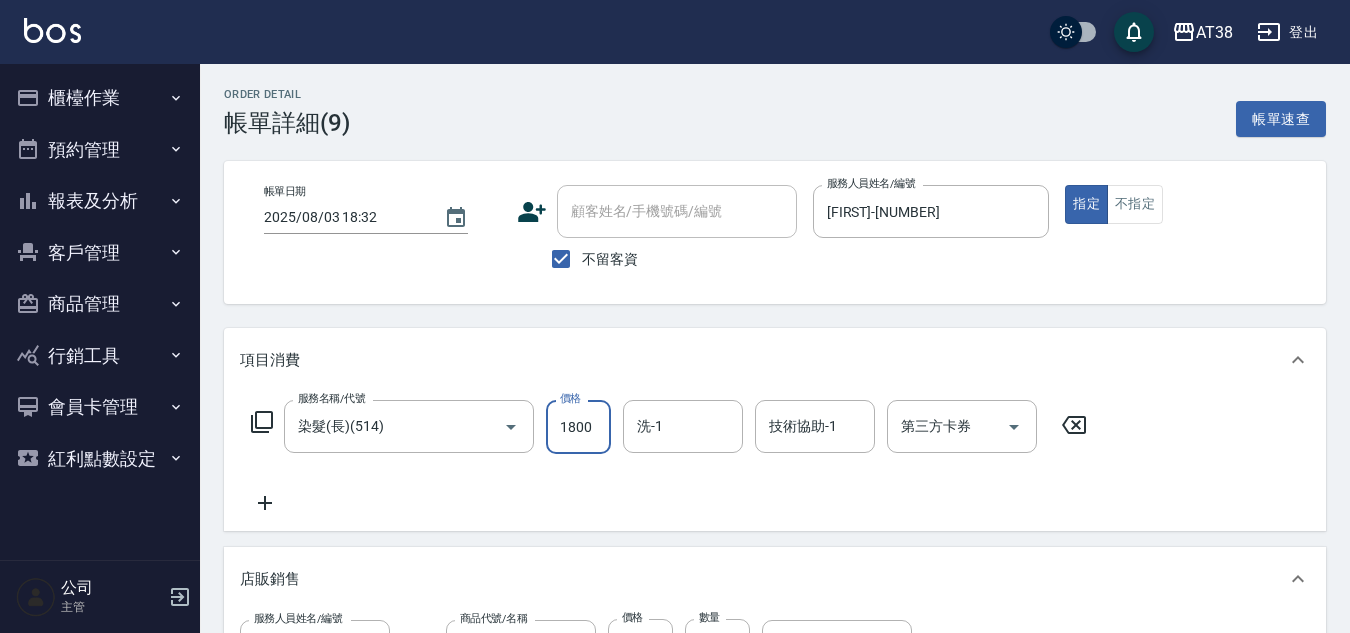 click on "1800" at bounding box center [578, 427] 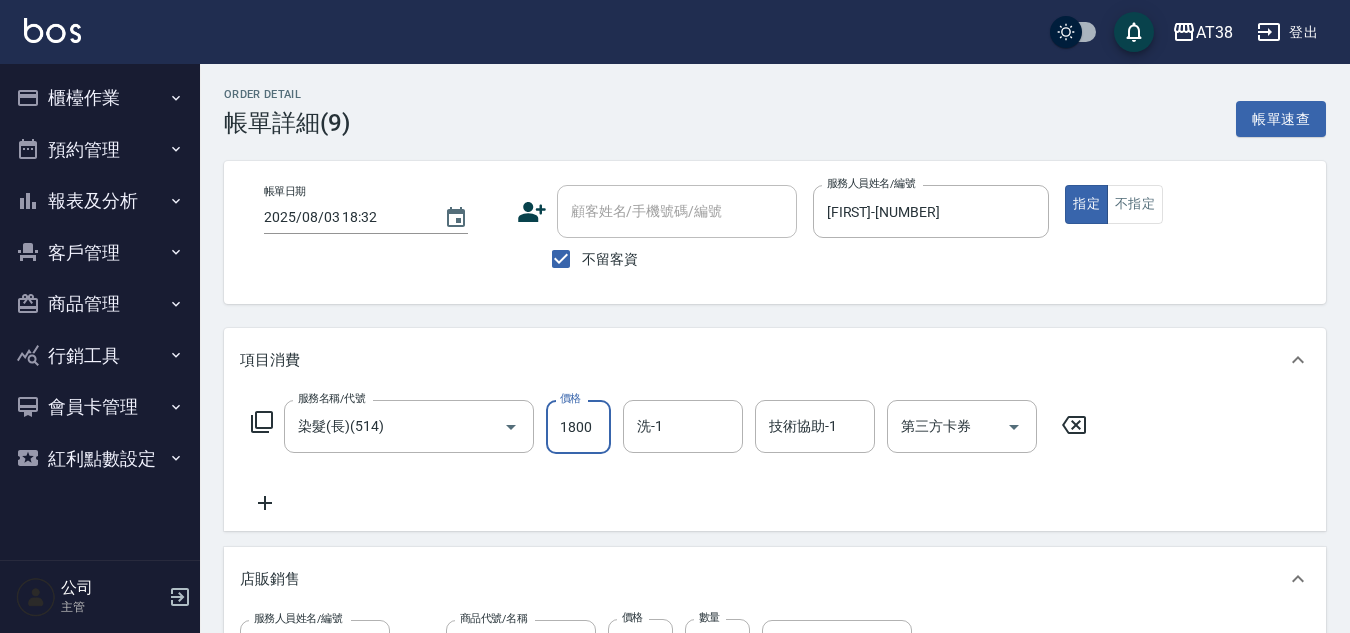 type on "1" 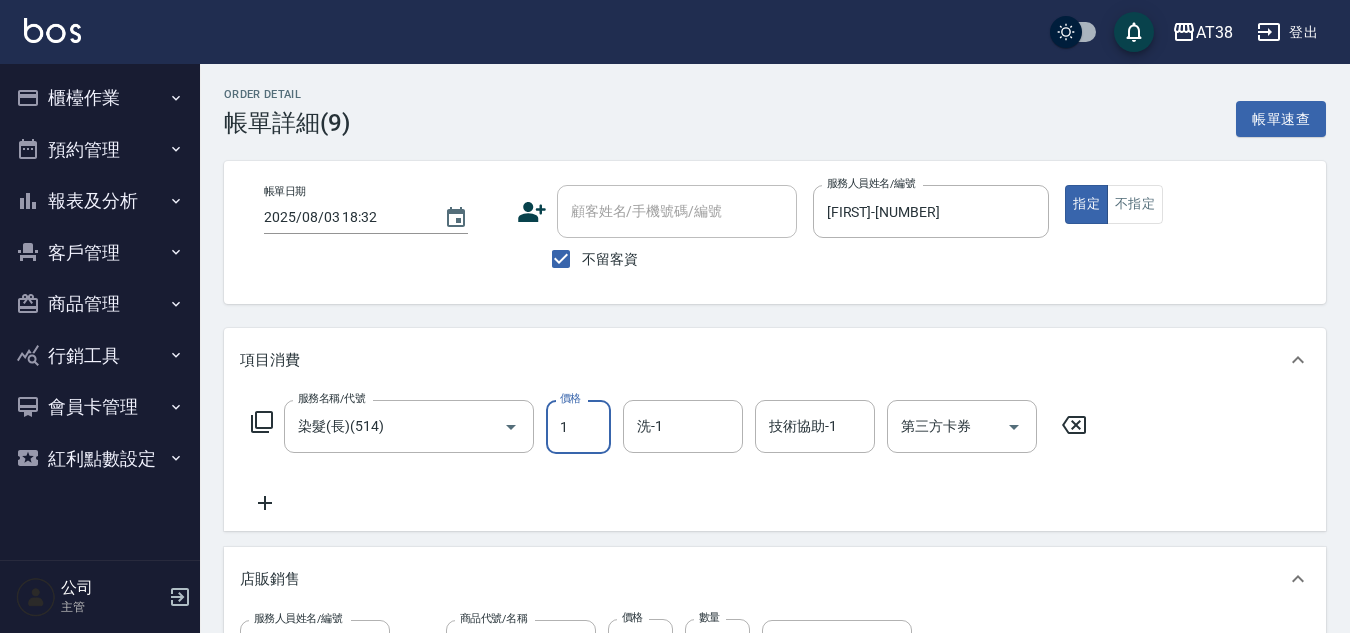 type on "0" 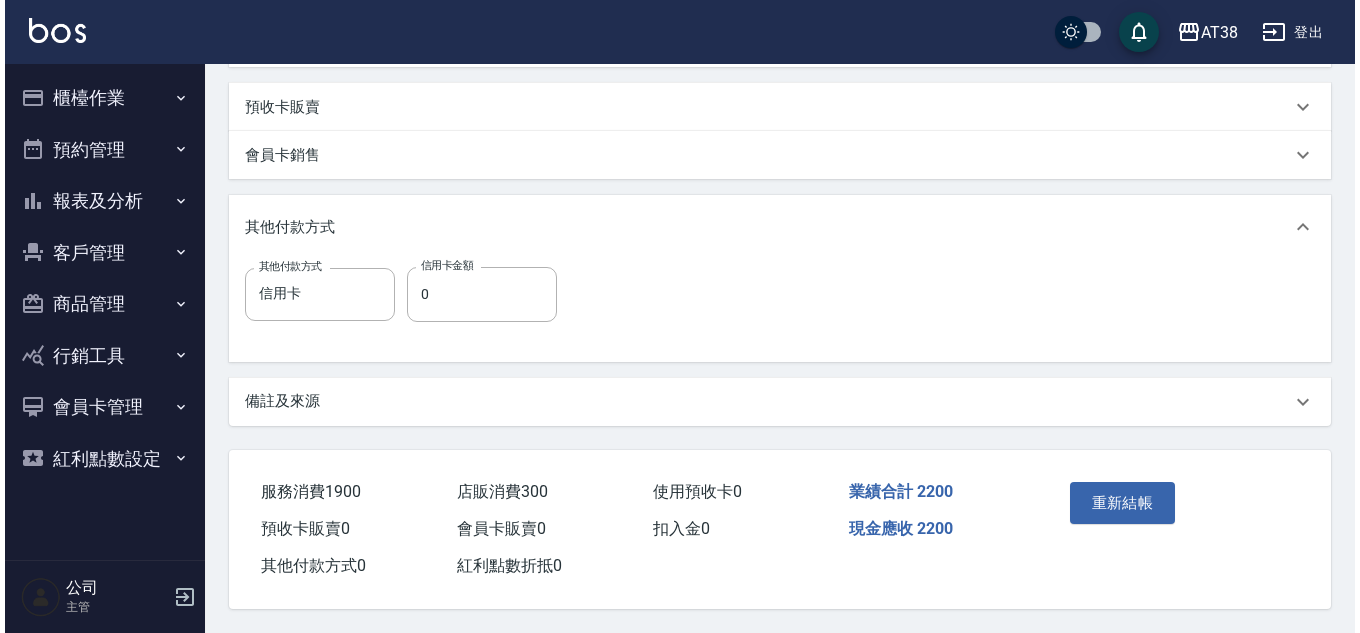 scroll, scrollTop: 694, scrollLeft: 0, axis: vertical 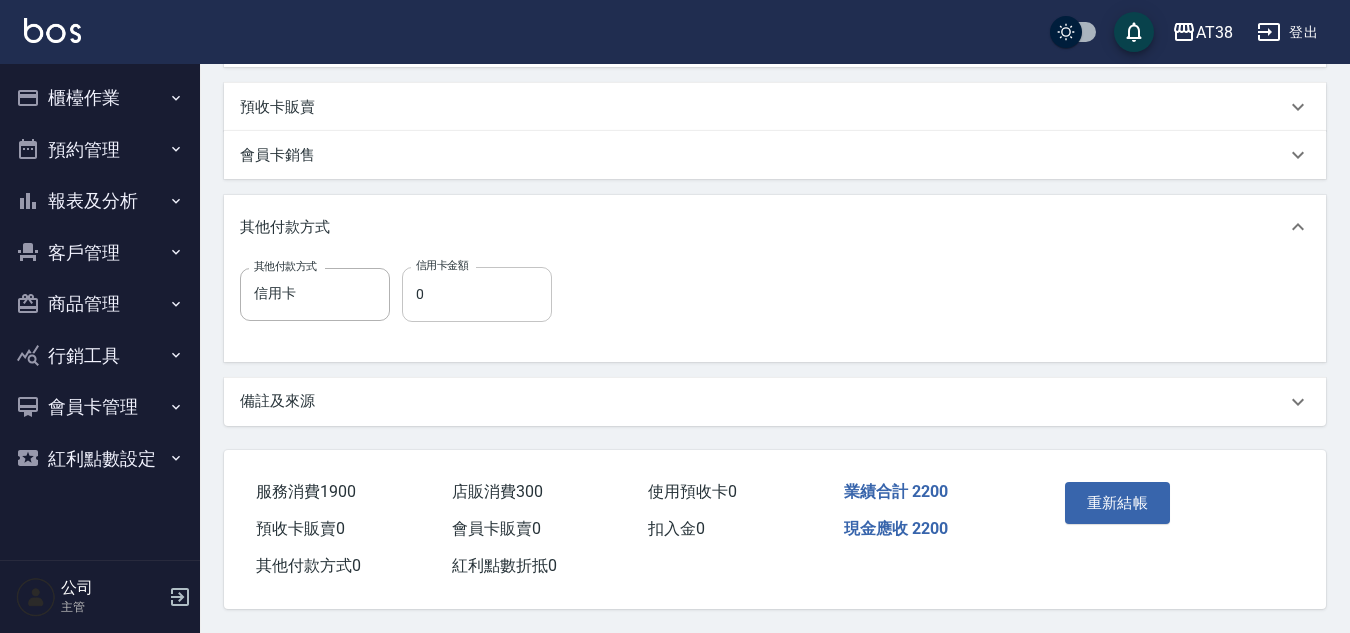 type on "1900" 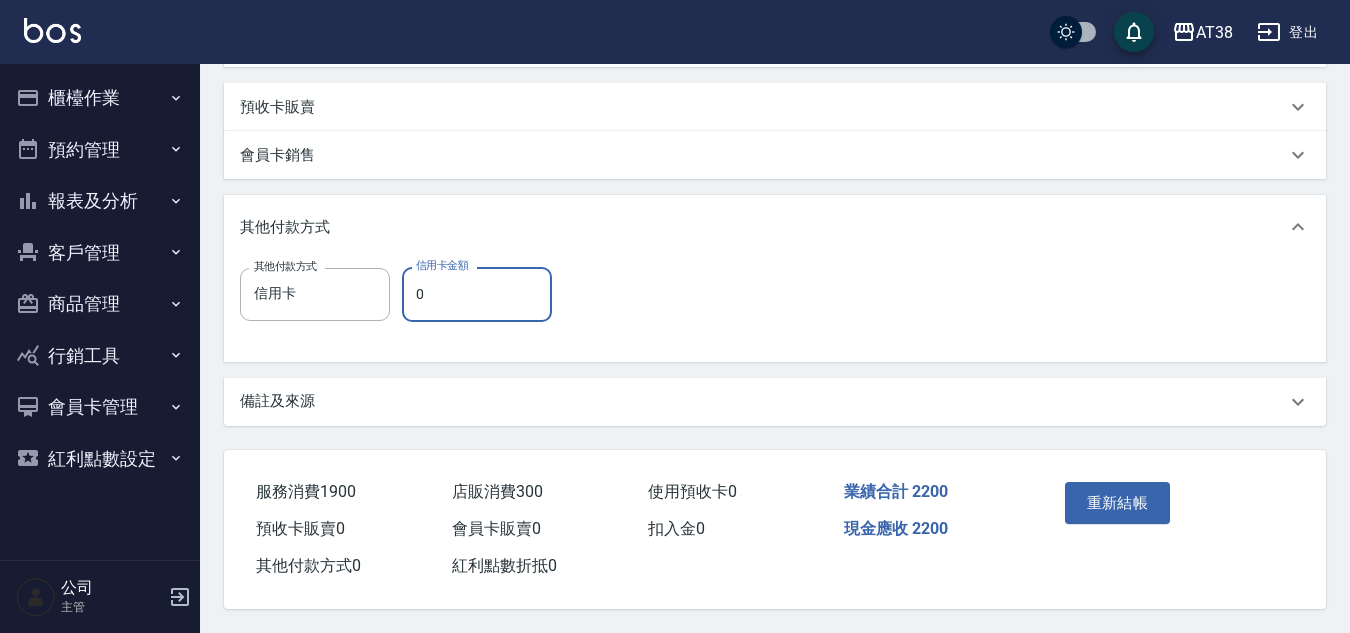 click on "0" at bounding box center [477, 294] 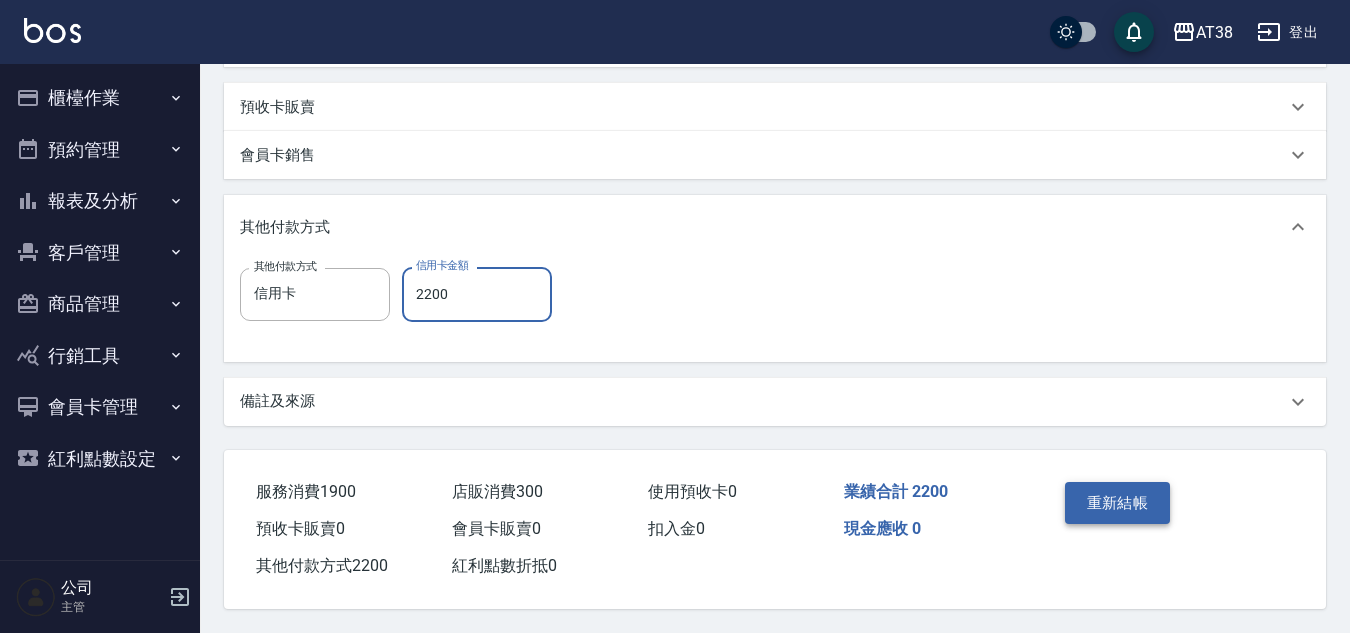 type on "2200" 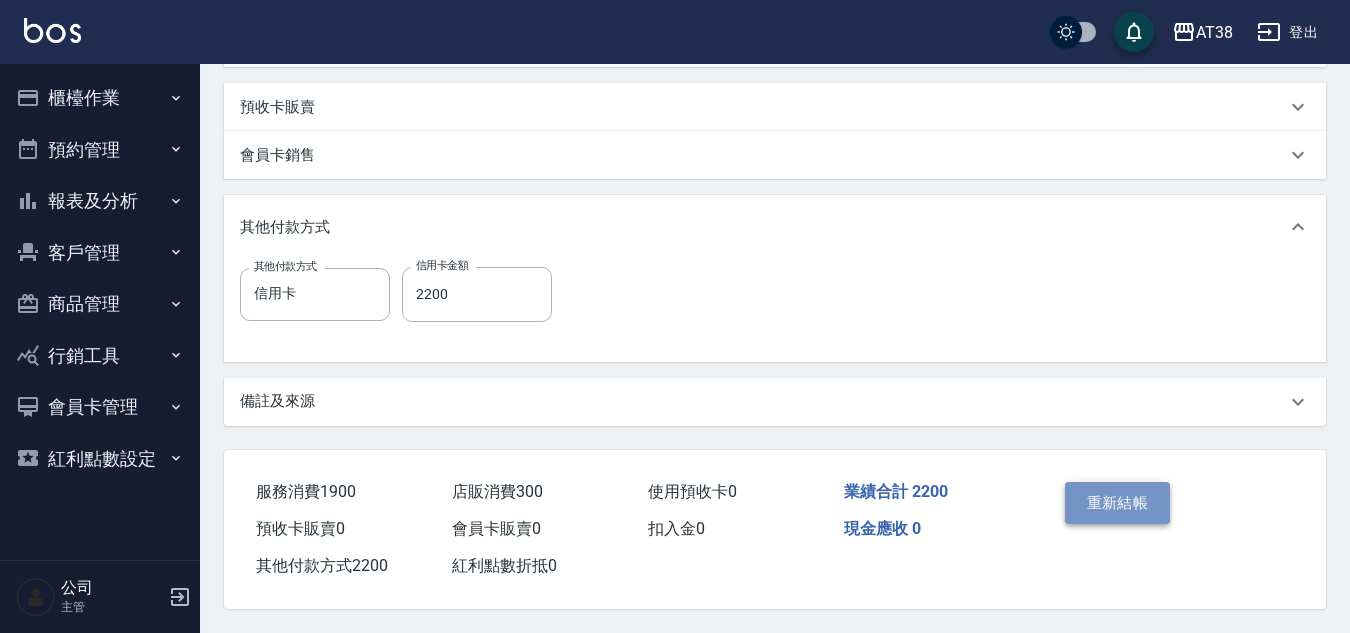 click on "重新結帳" at bounding box center [1118, 503] 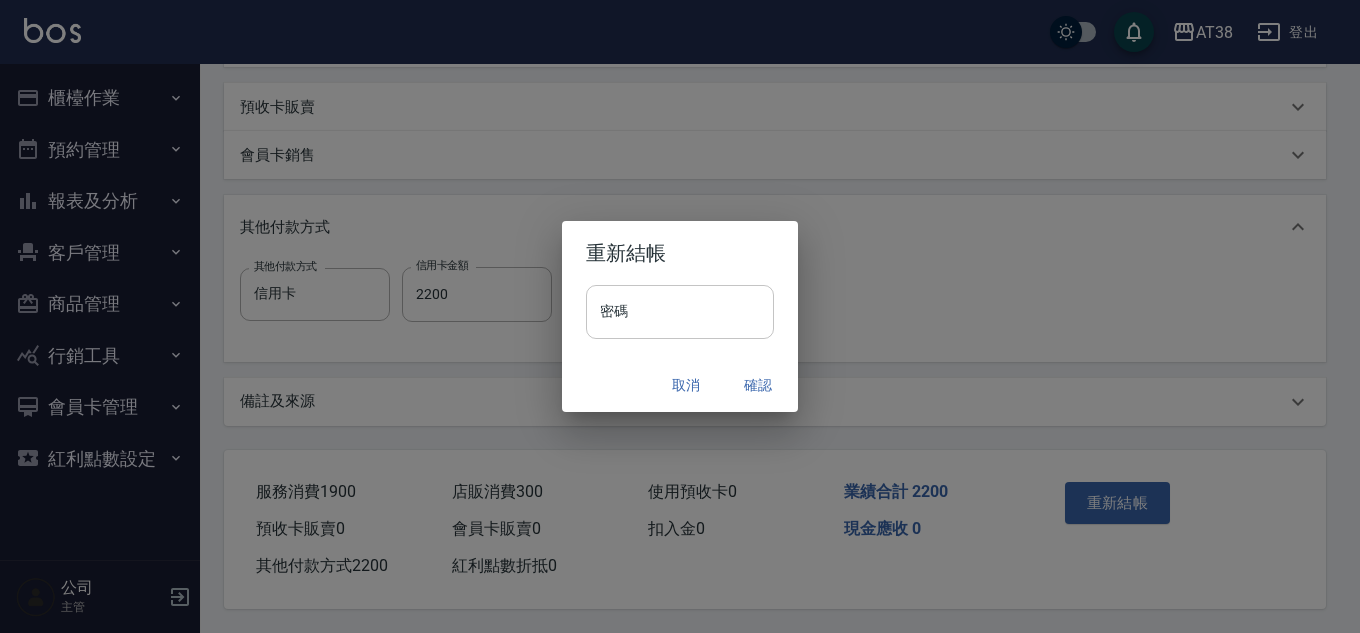 click on "密碼" at bounding box center [680, 312] 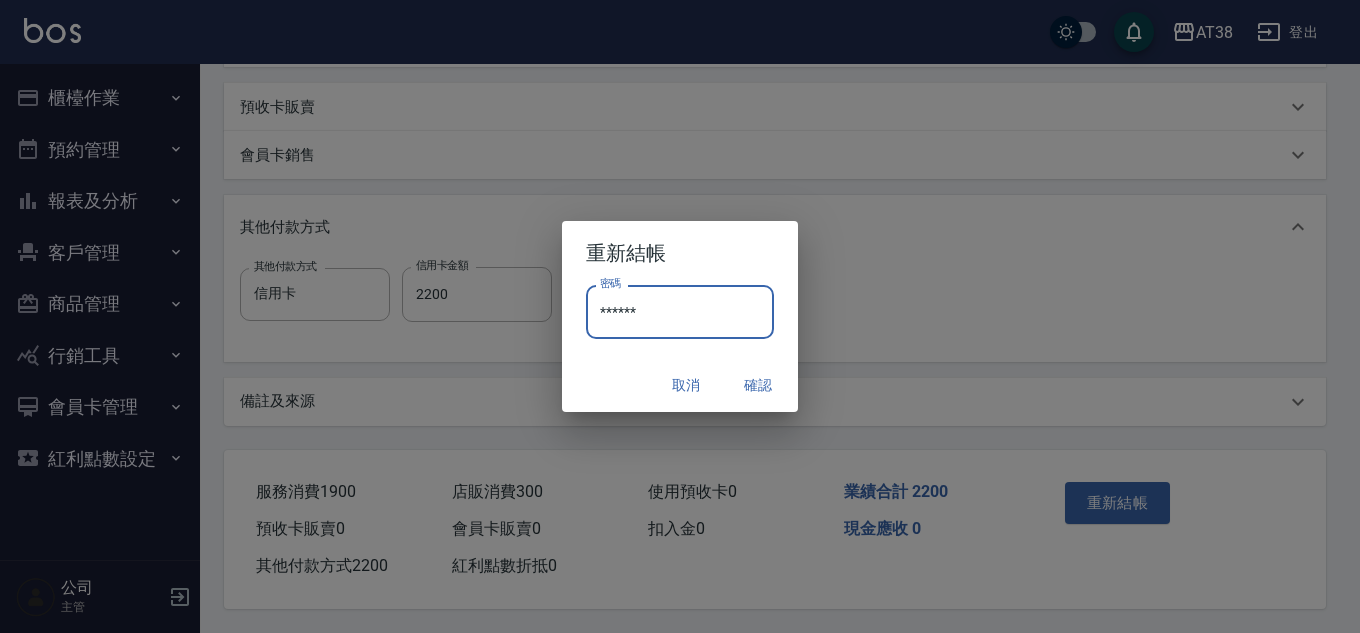 type on "******" 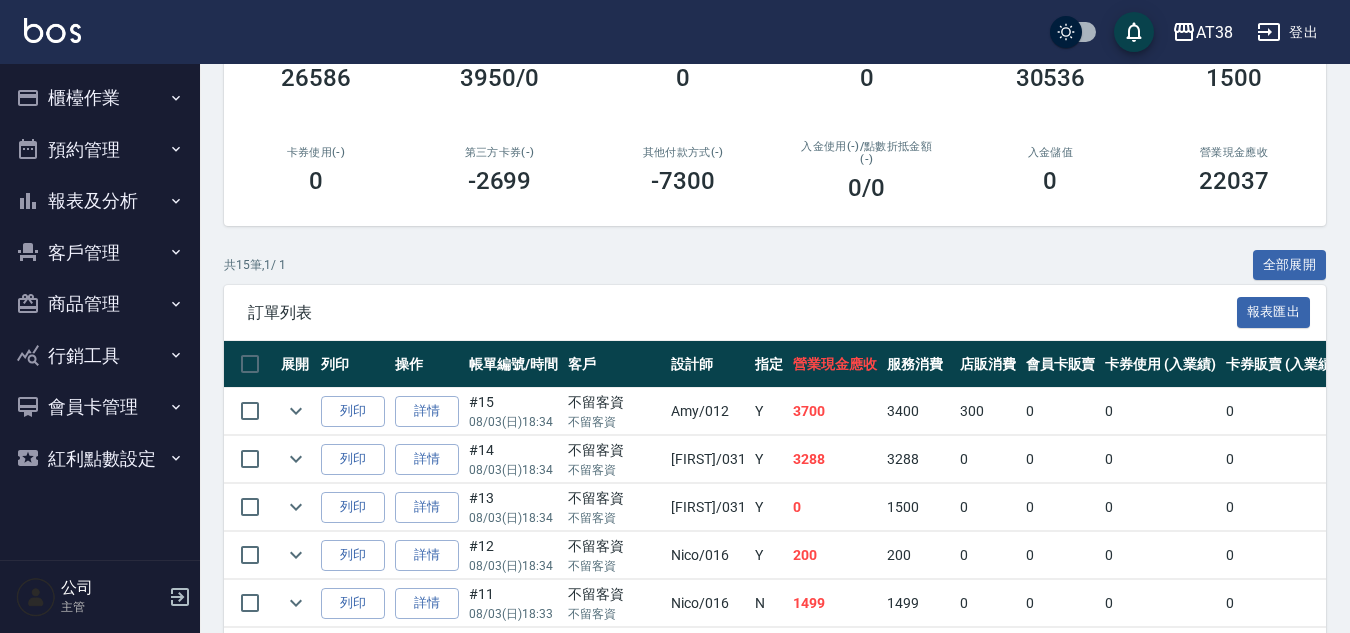 scroll, scrollTop: 0, scrollLeft: 0, axis: both 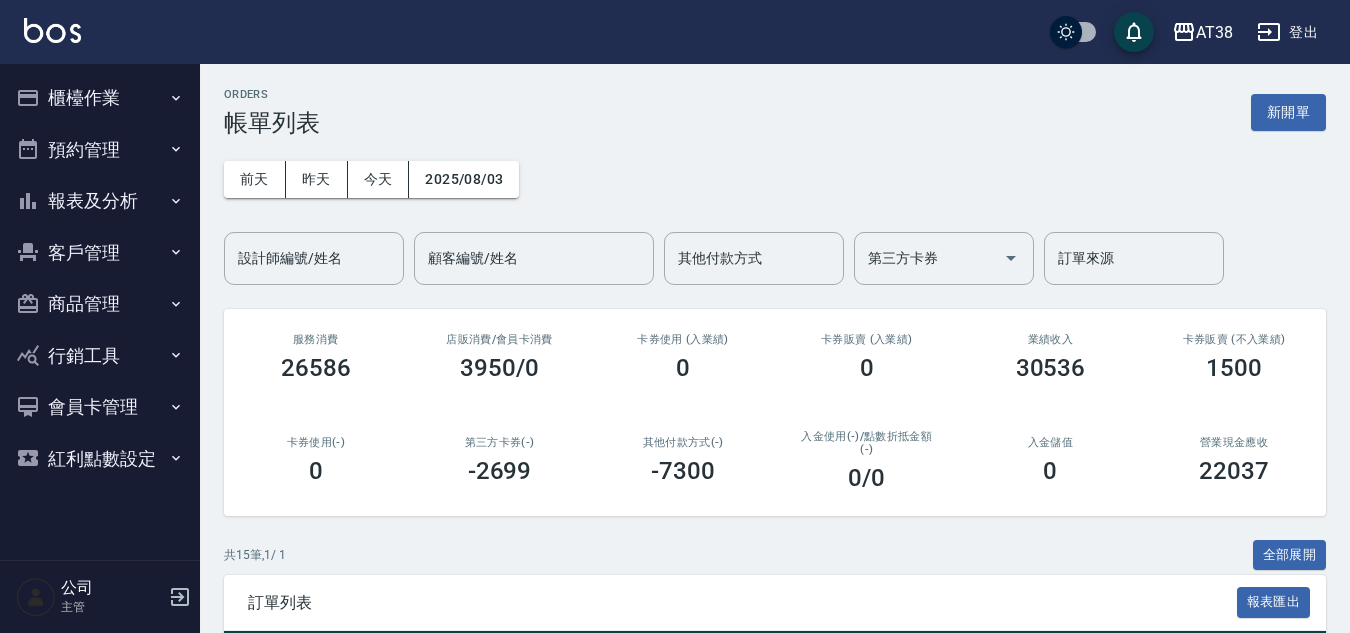 click on "櫃檯作業" at bounding box center [100, 98] 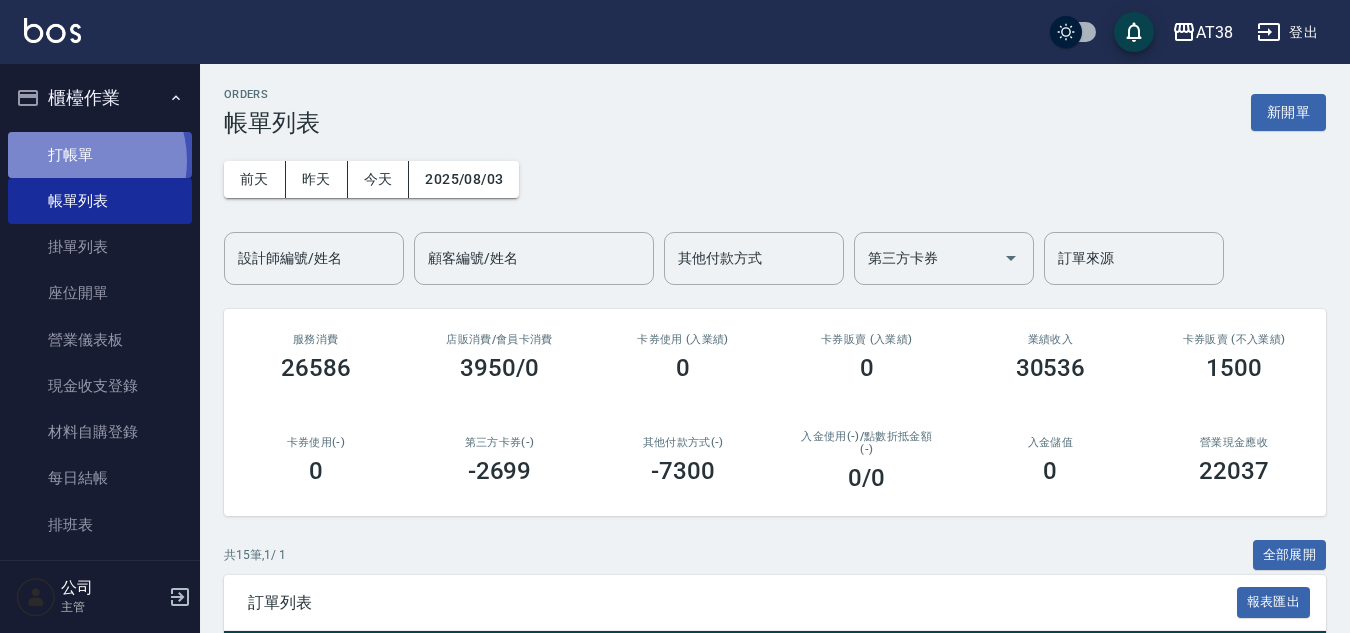 click on "打帳單" at bounding box center (100, 155) 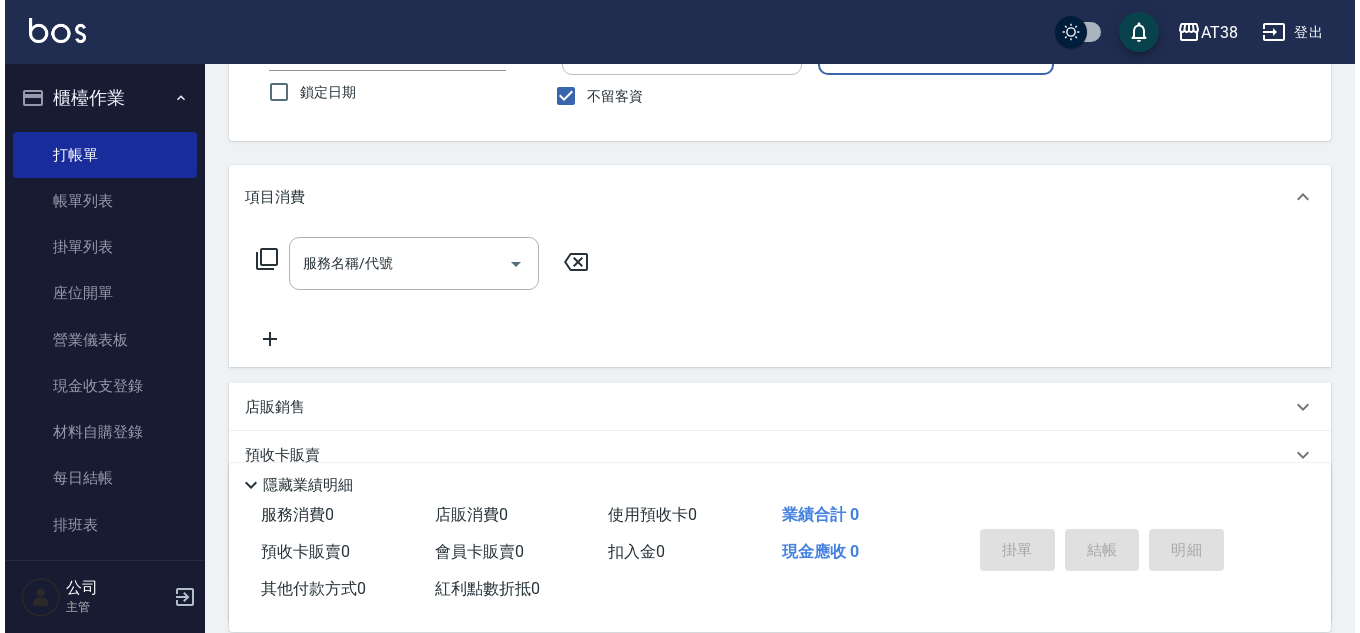 scroll, scrollTop: 0, scrollLeft: 0, axis: both 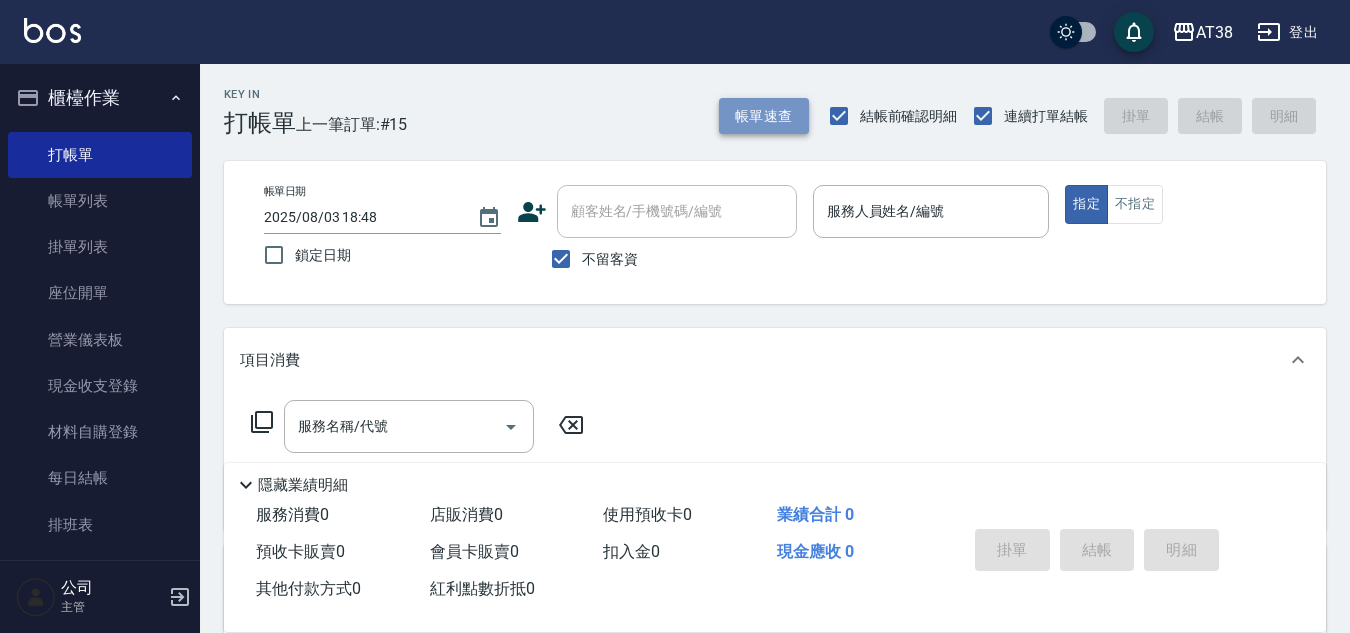 click on "帳單速查" at bounding box center [764, 116] 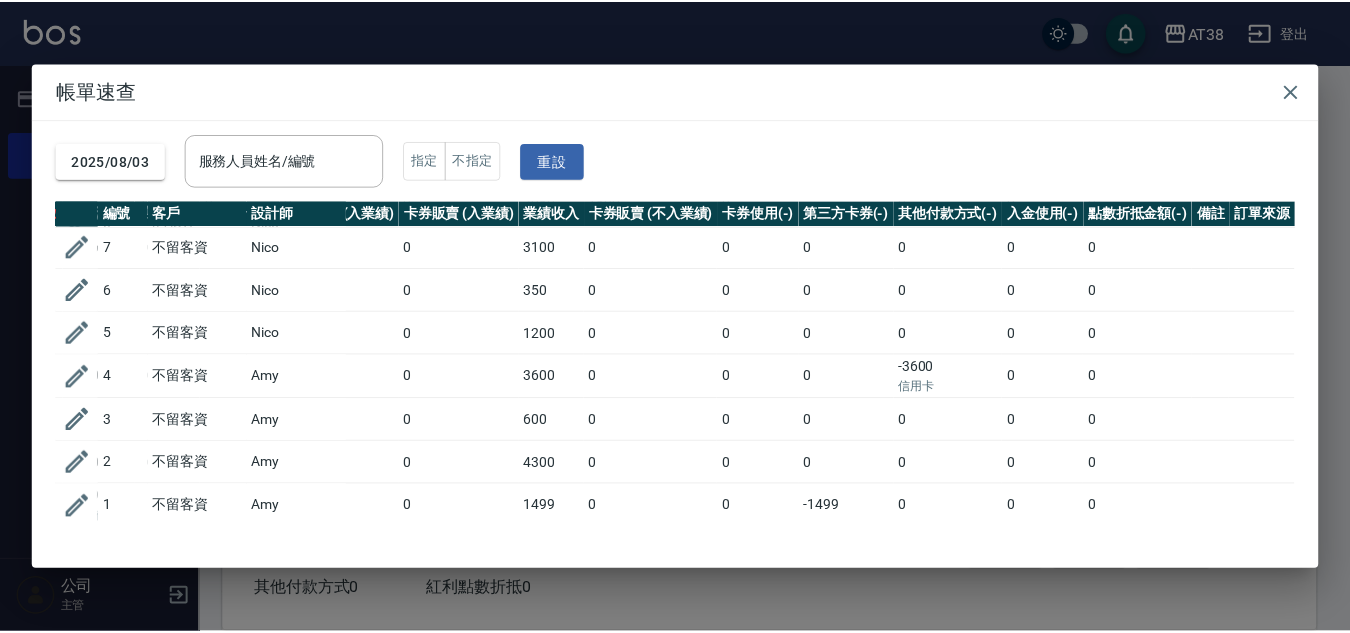 scroll, scrollTop: 391, scrollLeft: 425, axis: both 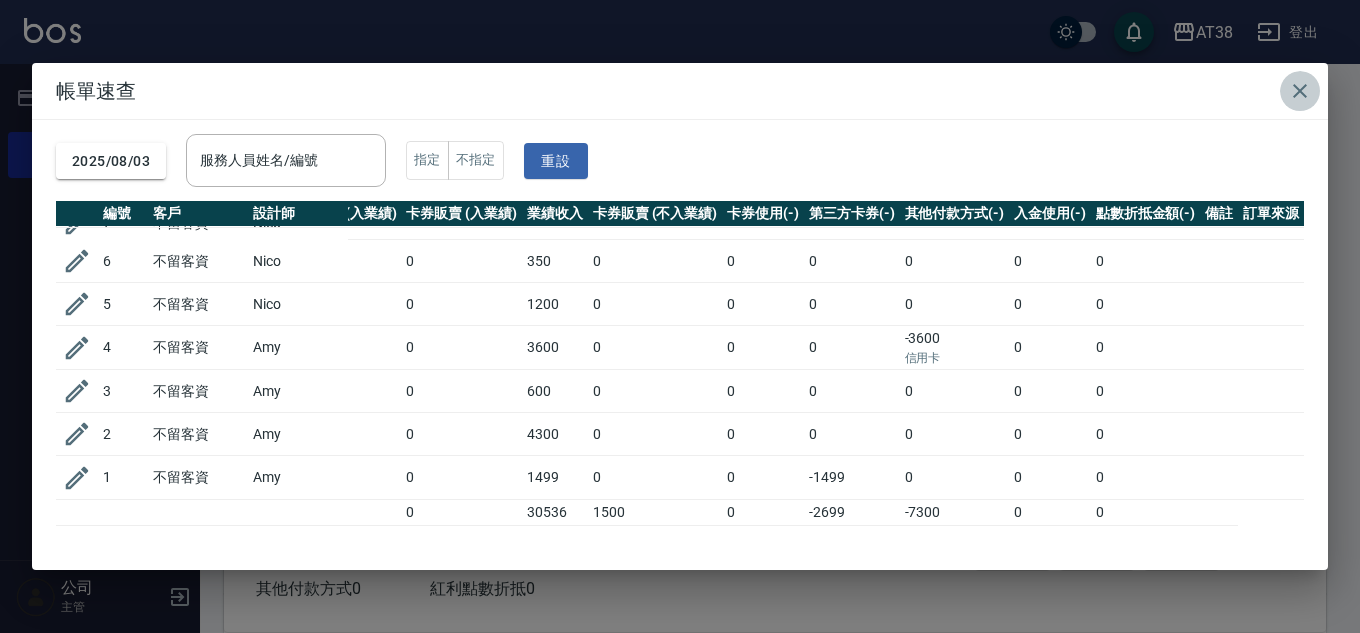 click 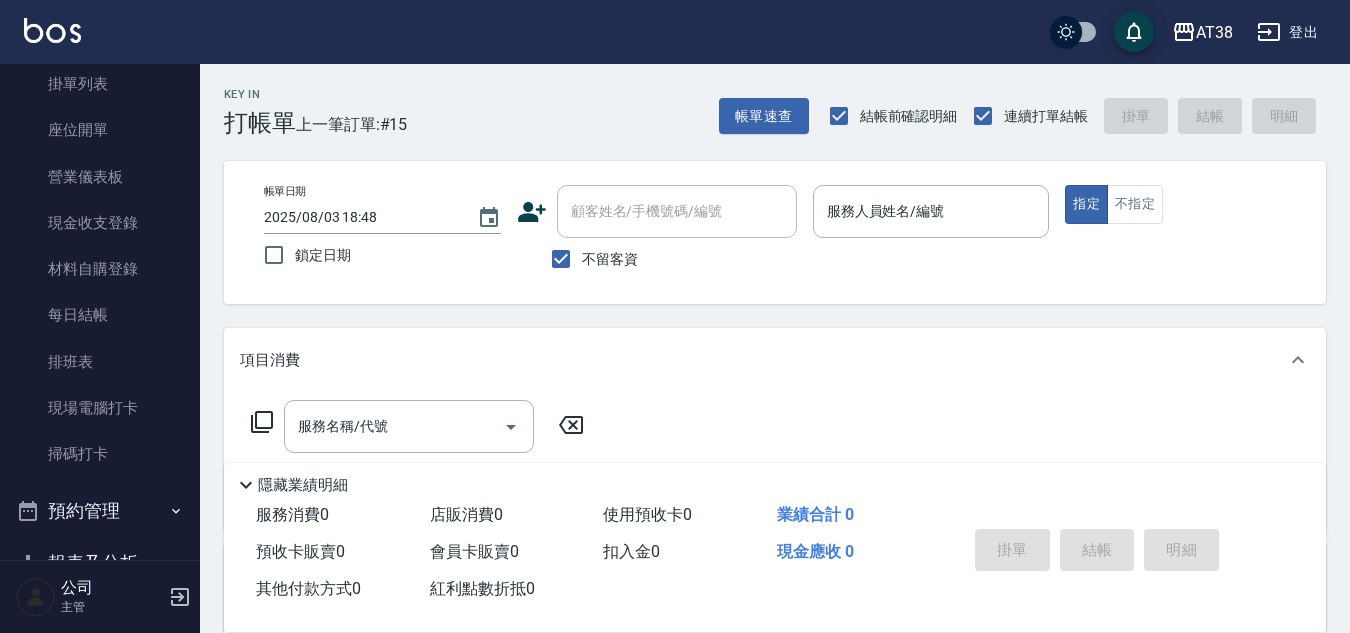 scroll, scrollTop: 373, scrollLeft: 0, axis: vertical 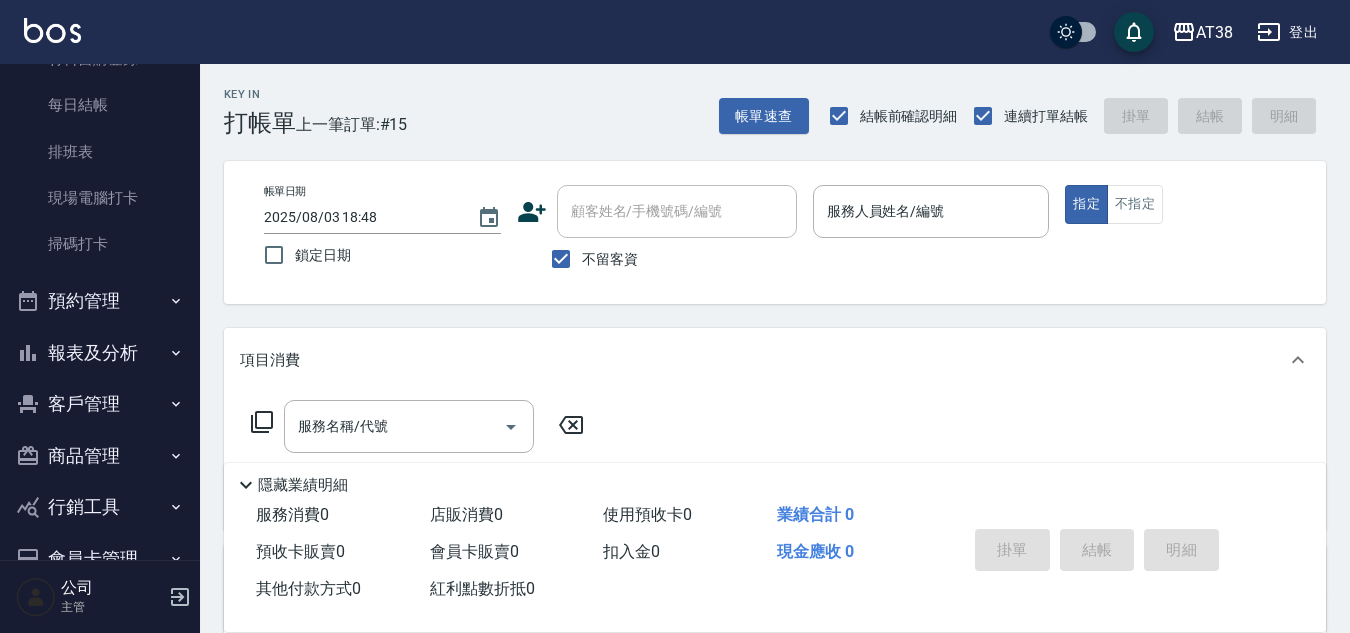 click on "報表及分析" at bounding box center (100, 353) 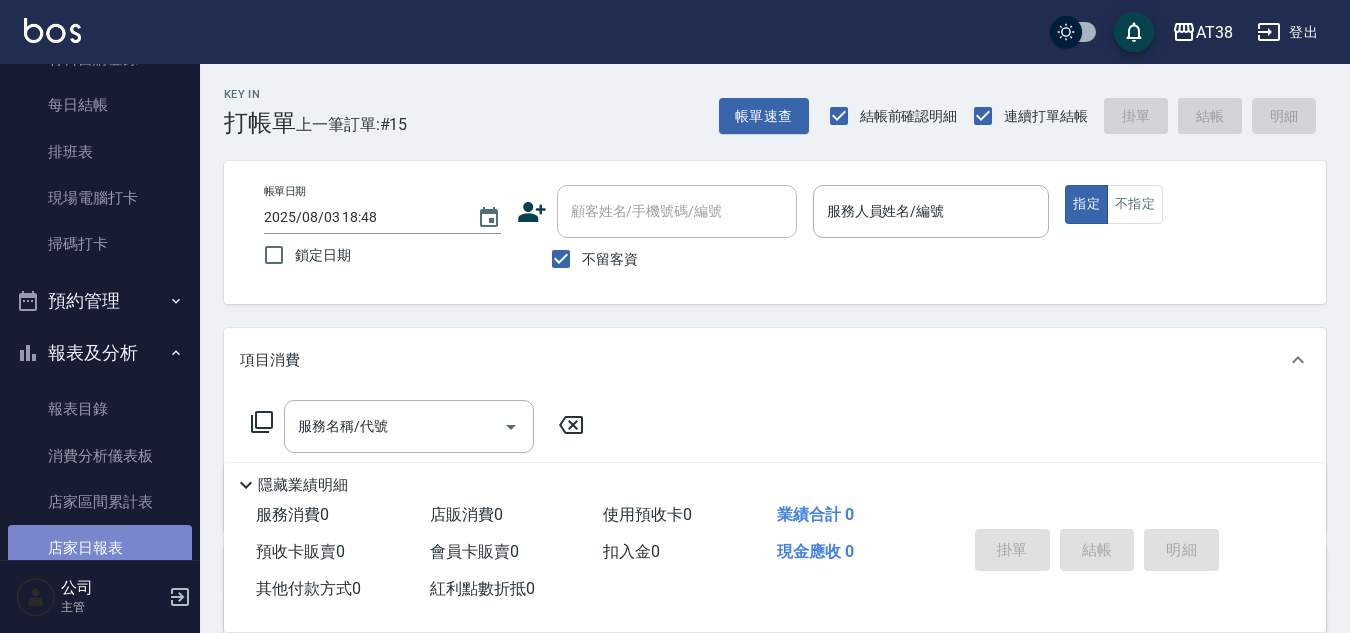 click on "店家日報表" at bounding box center (100, 548) 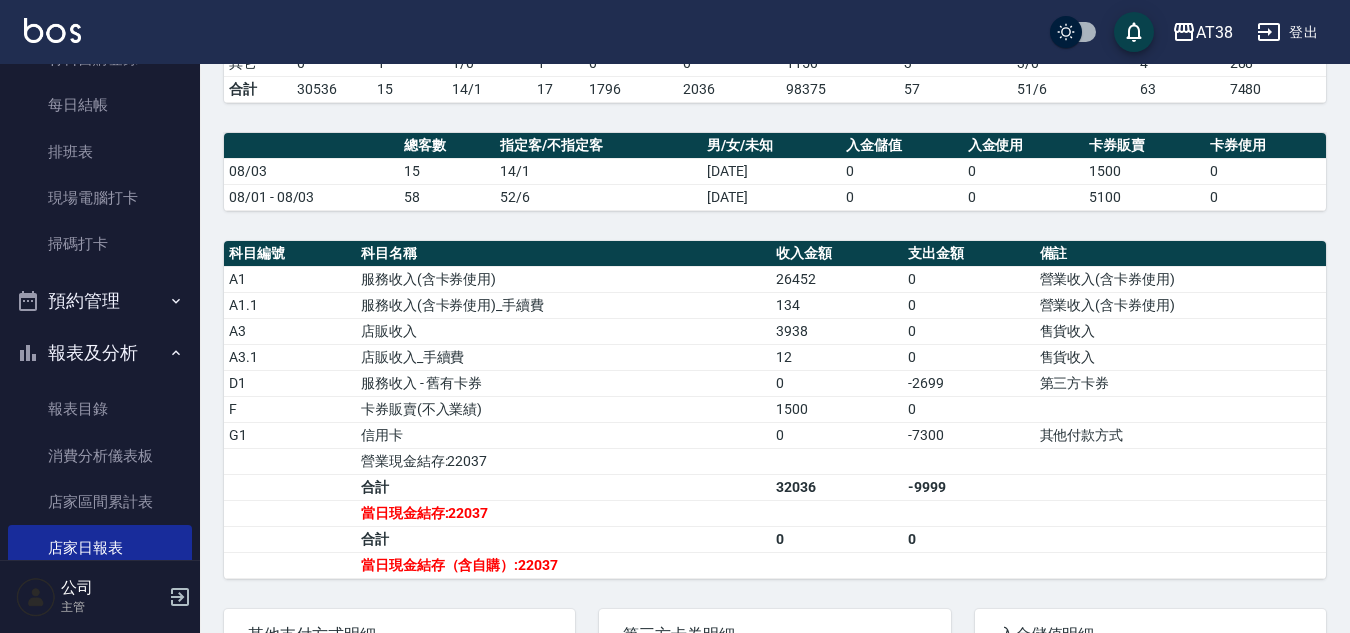 scroll, scrollTop: 500, scrollLeft: 0, axis: vertical 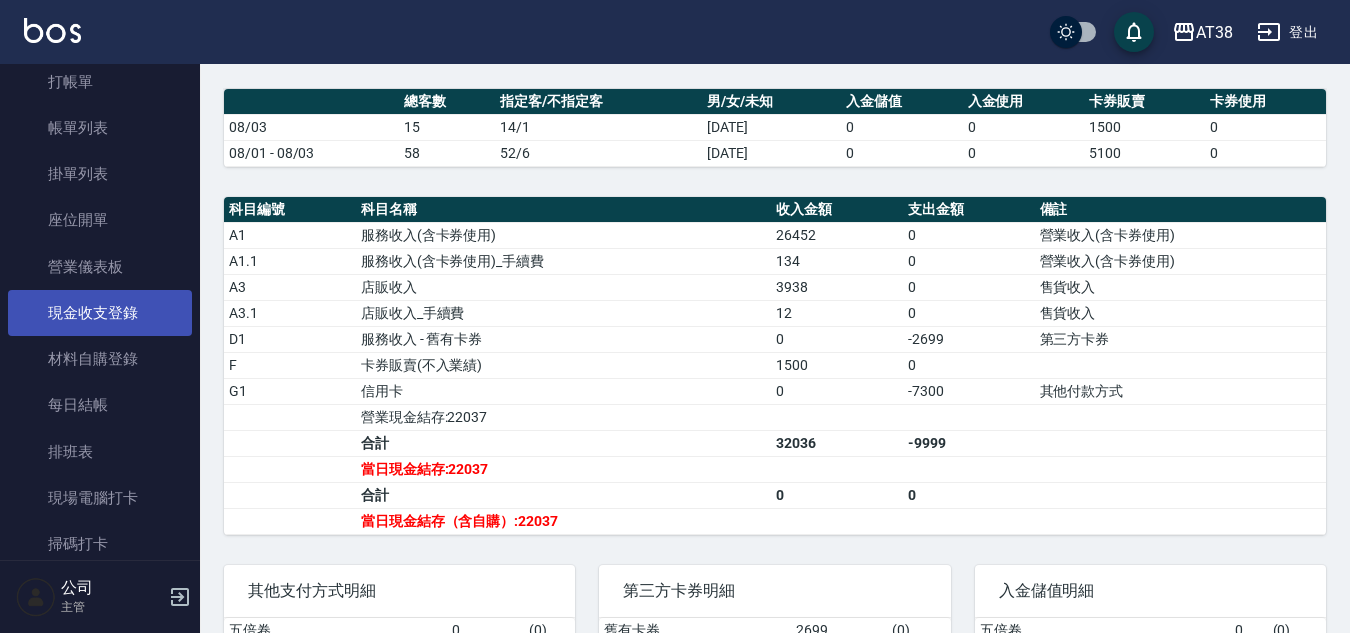 click on "現金收支登錄" at bounding box center [100, 313] 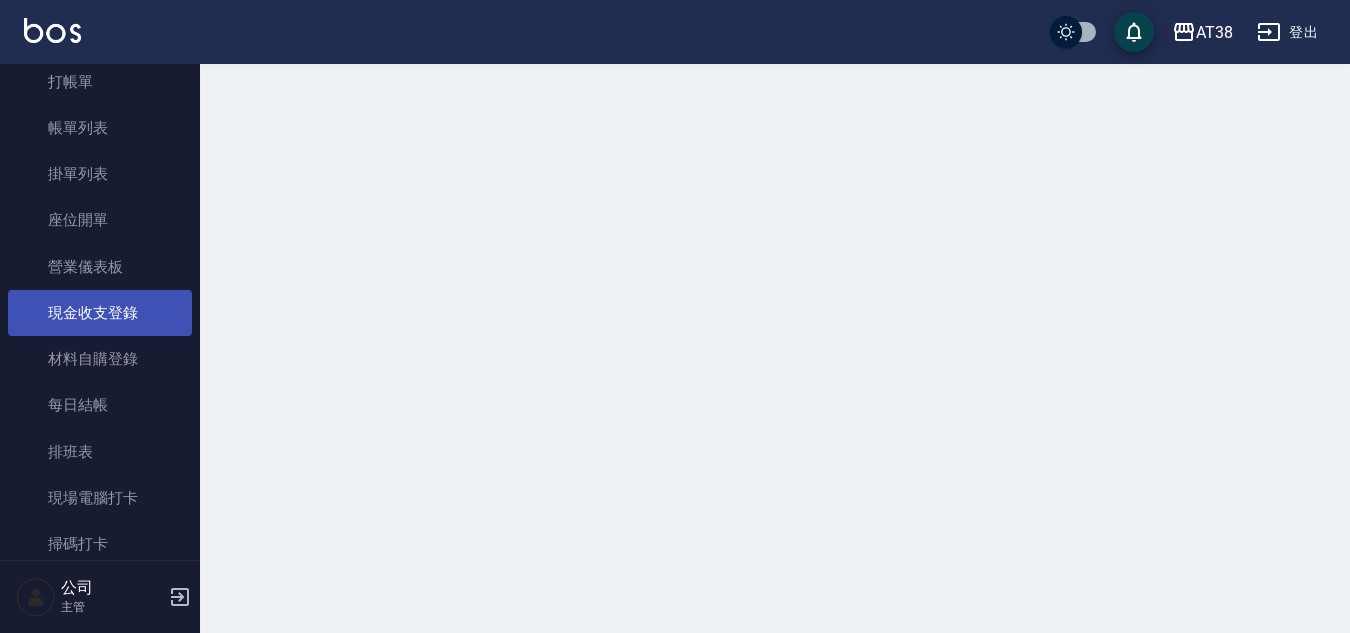 scroll, scrollTop: 0, scrollLeft: 0, axis: both 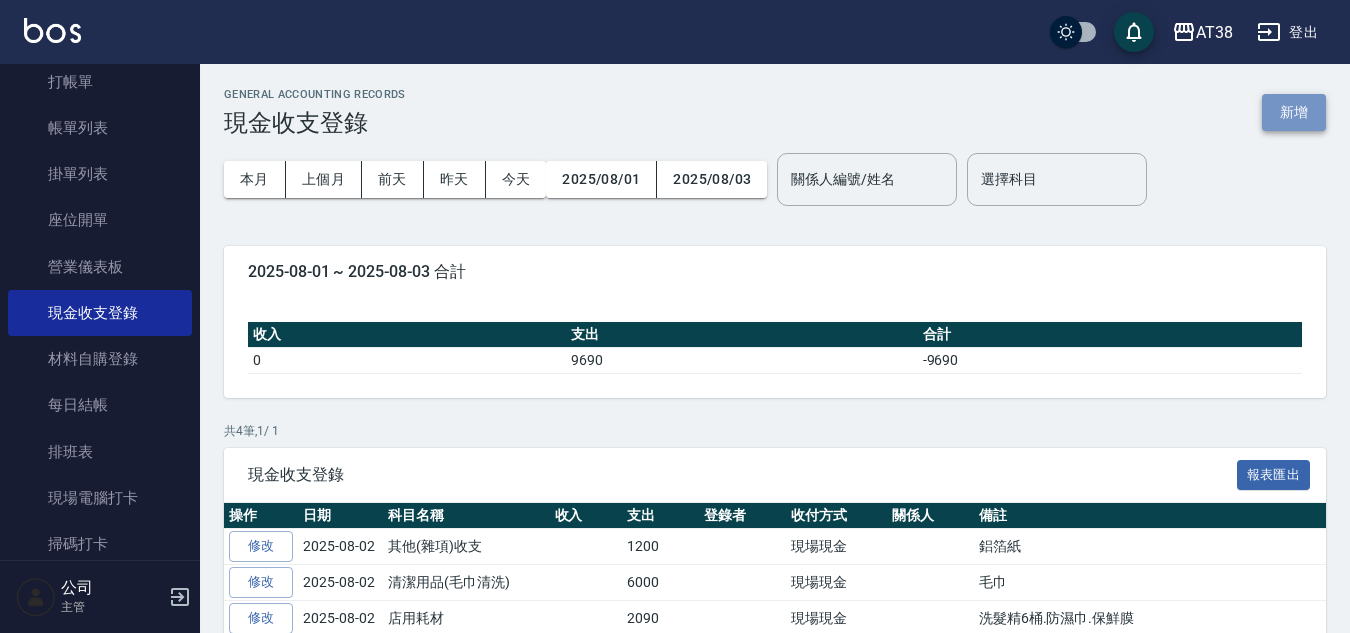 click on "新增" at bounding box center (1294, 112) 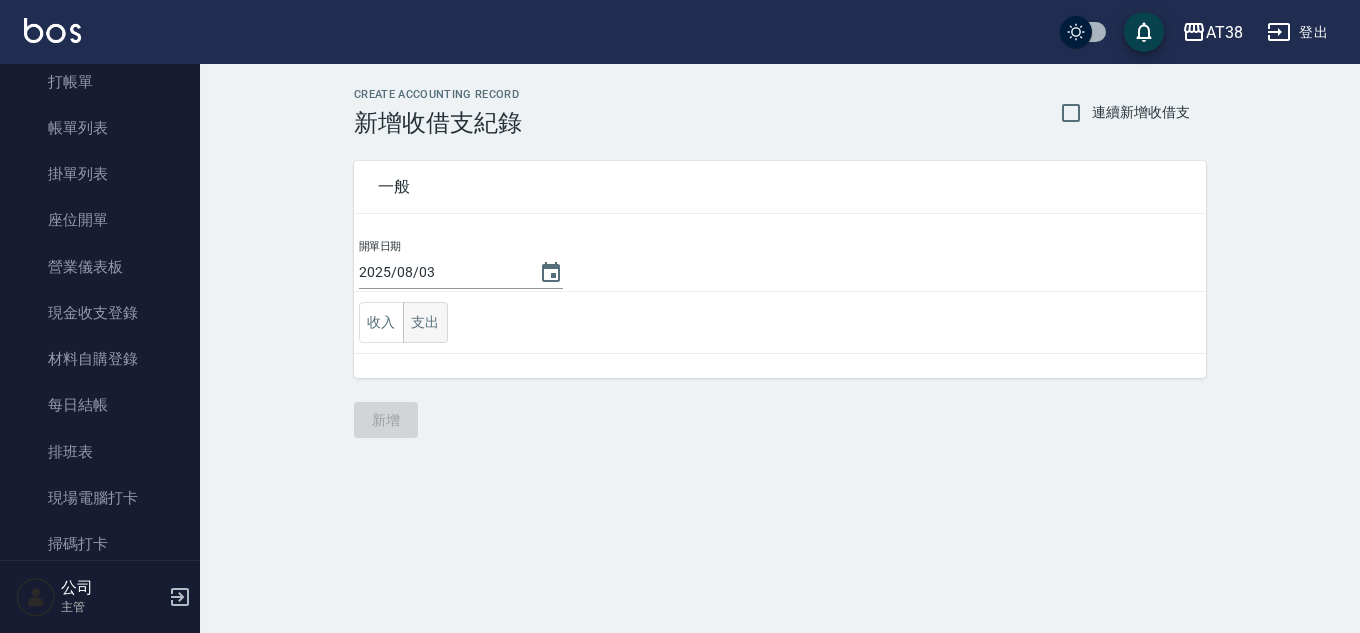click on "支出" at bounding box center [425, 322] 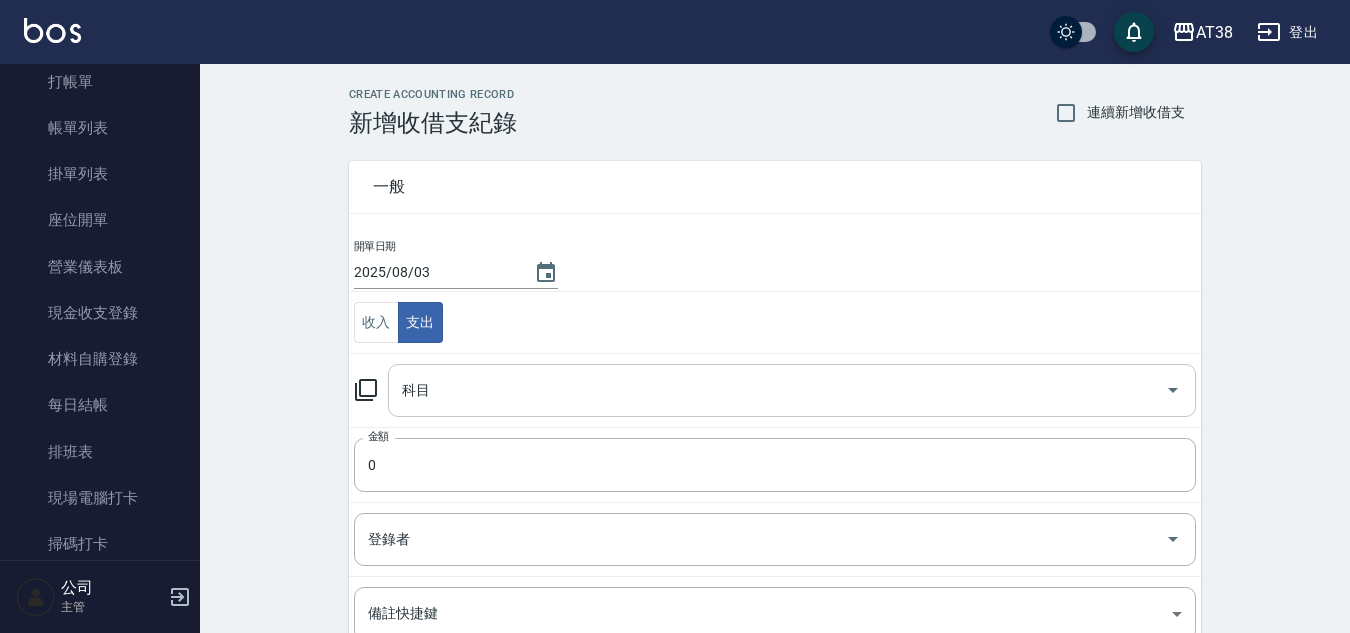 click on "科目" at bounding box center (777, 390) 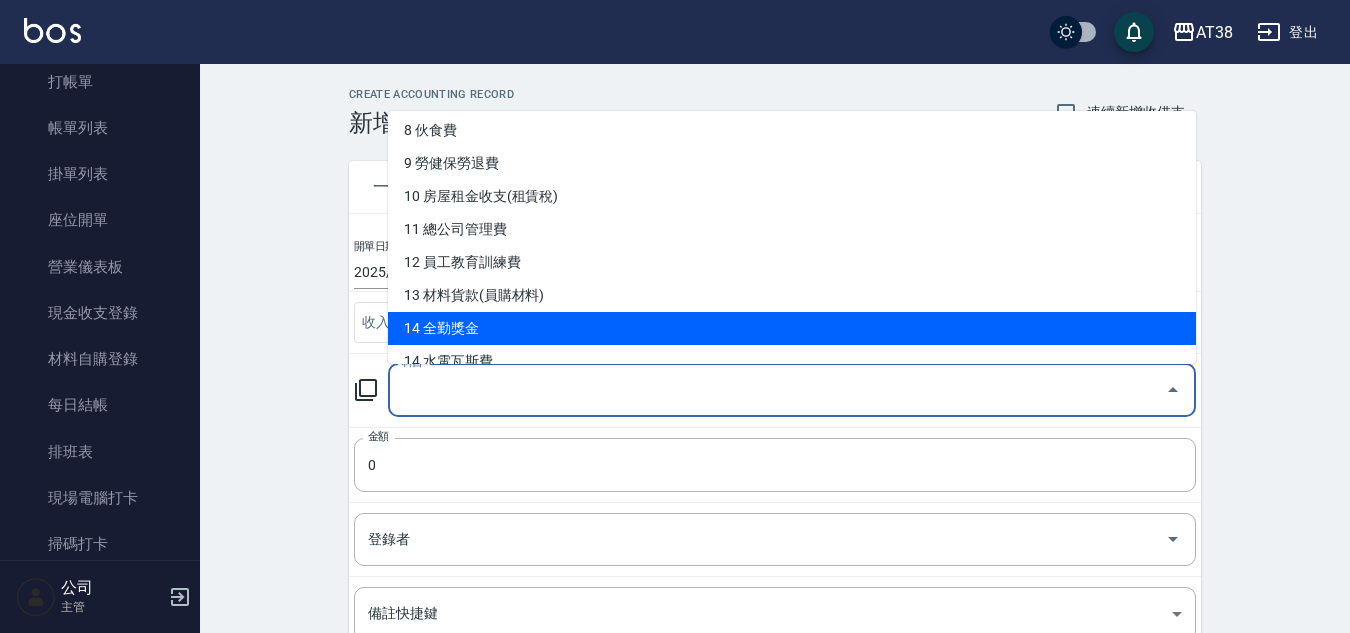 scroll, scrollTop: 300, scrollLeft: 0, axis: vertical 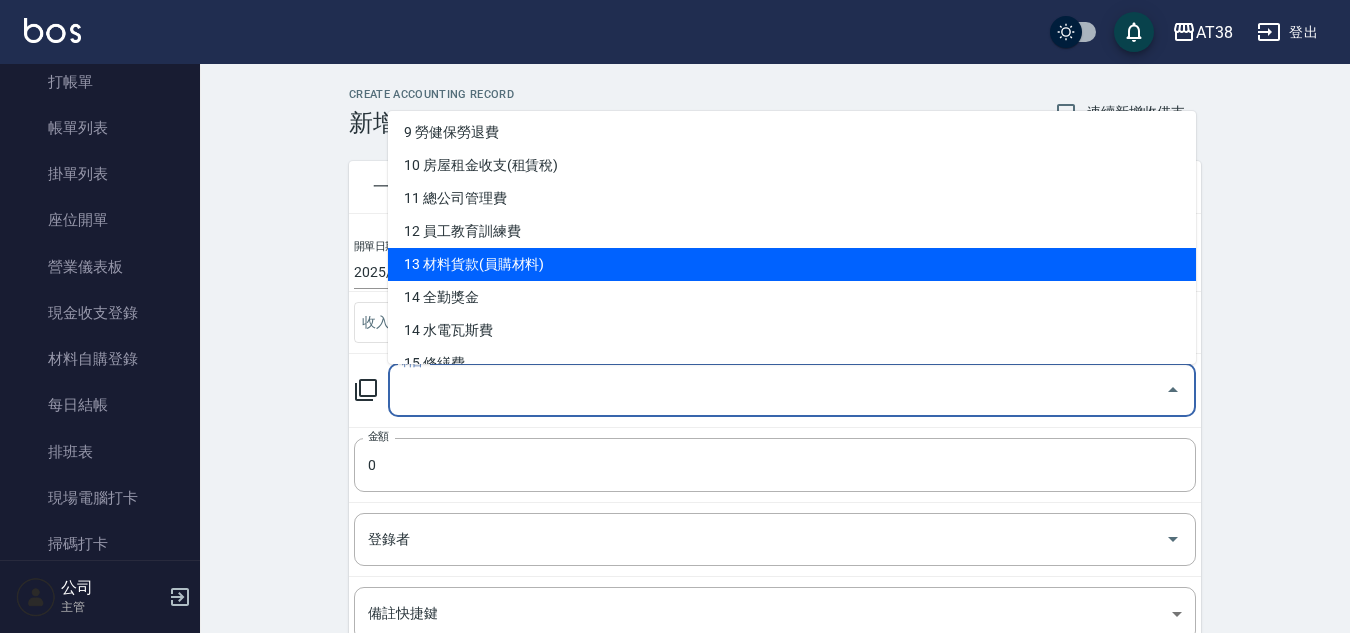 click on "13 材料貨款(員購材料)" at bounding box center [792, 264] 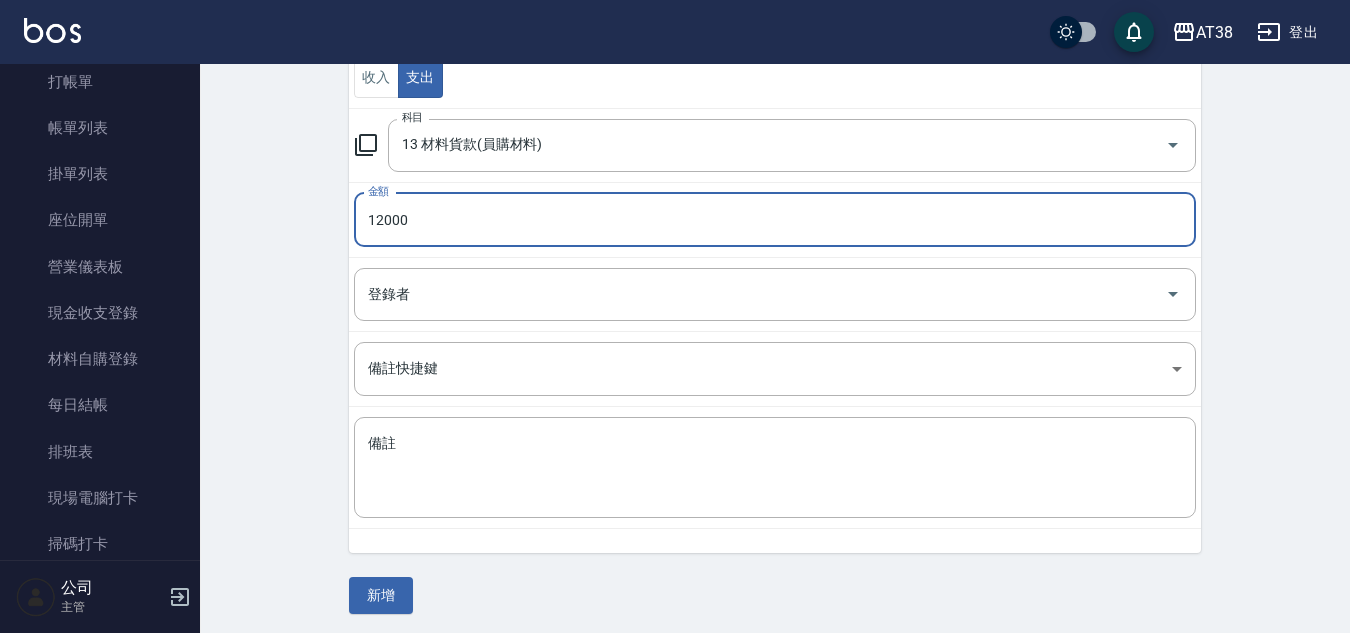 scroll, scrollTop: 250, scrollLeft: 0, axis: vertical 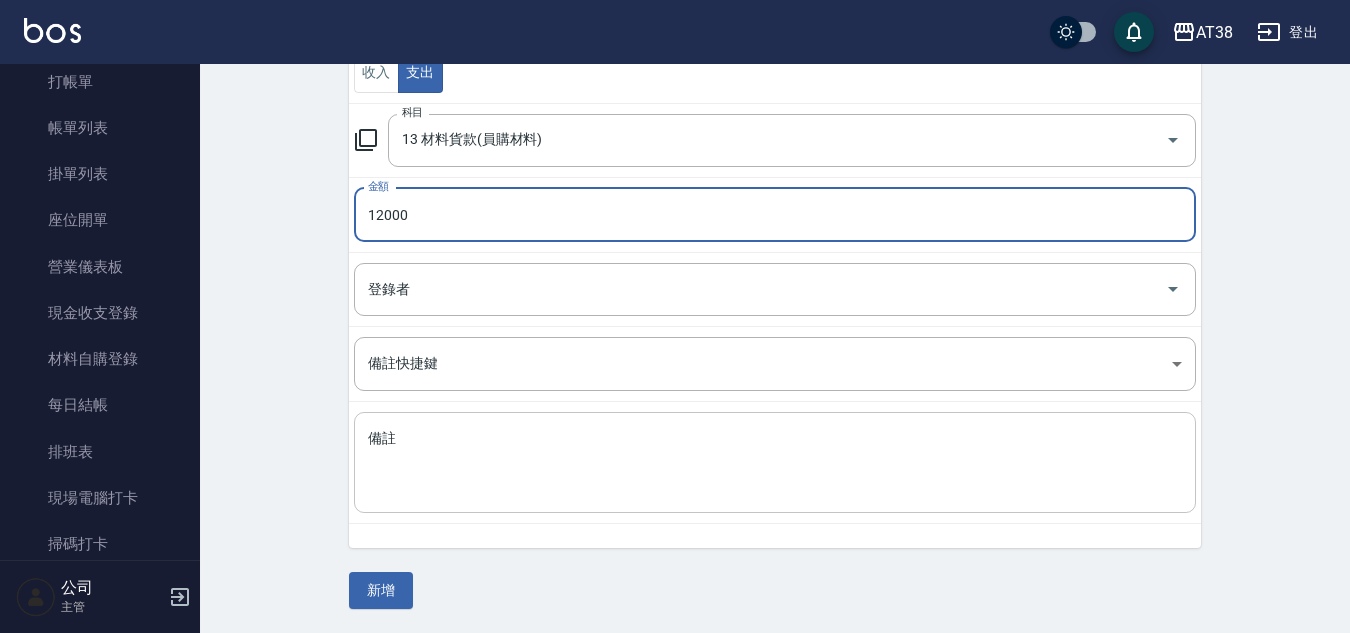 type on "12000" 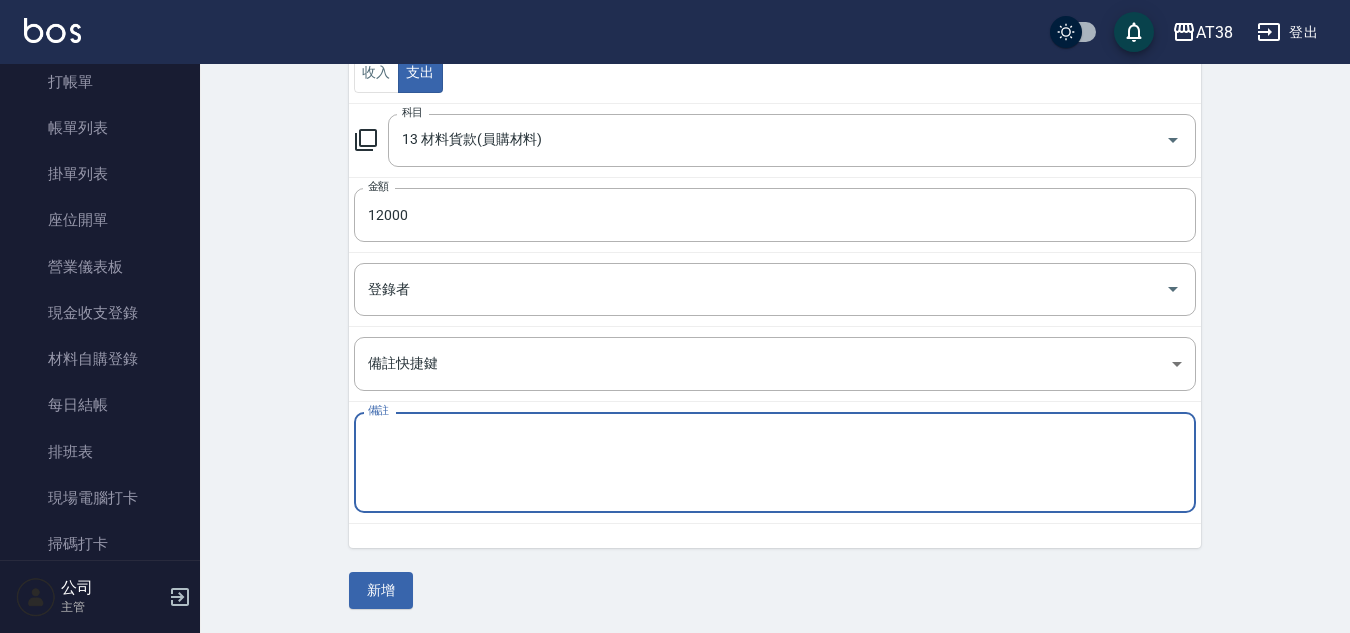 click on "備註" at bounding box center (775, 463) 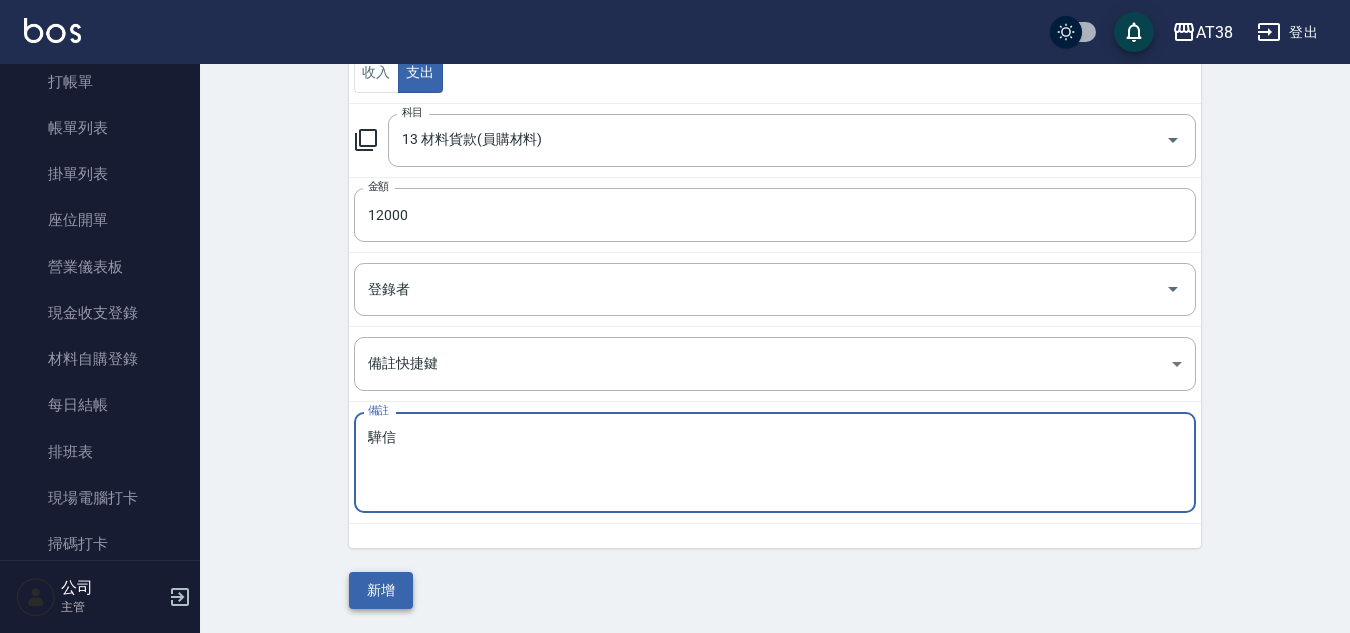 type on "驊信" 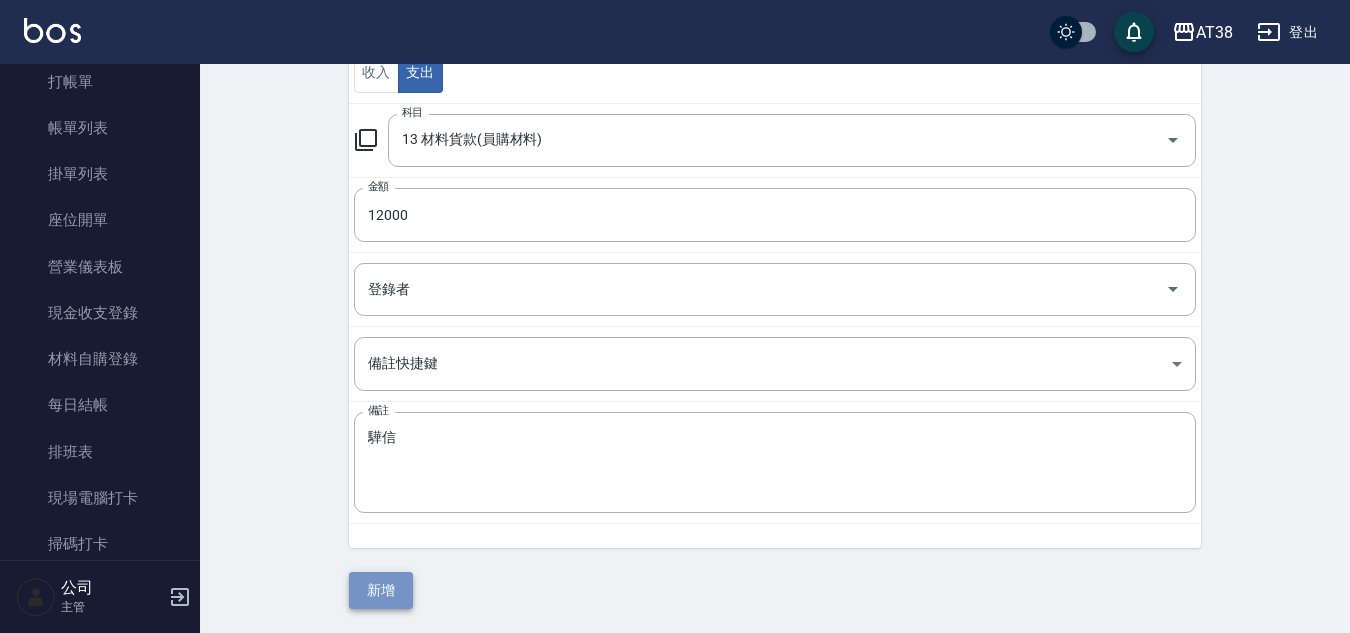 click on "新增" at bounding box center [381, 590] 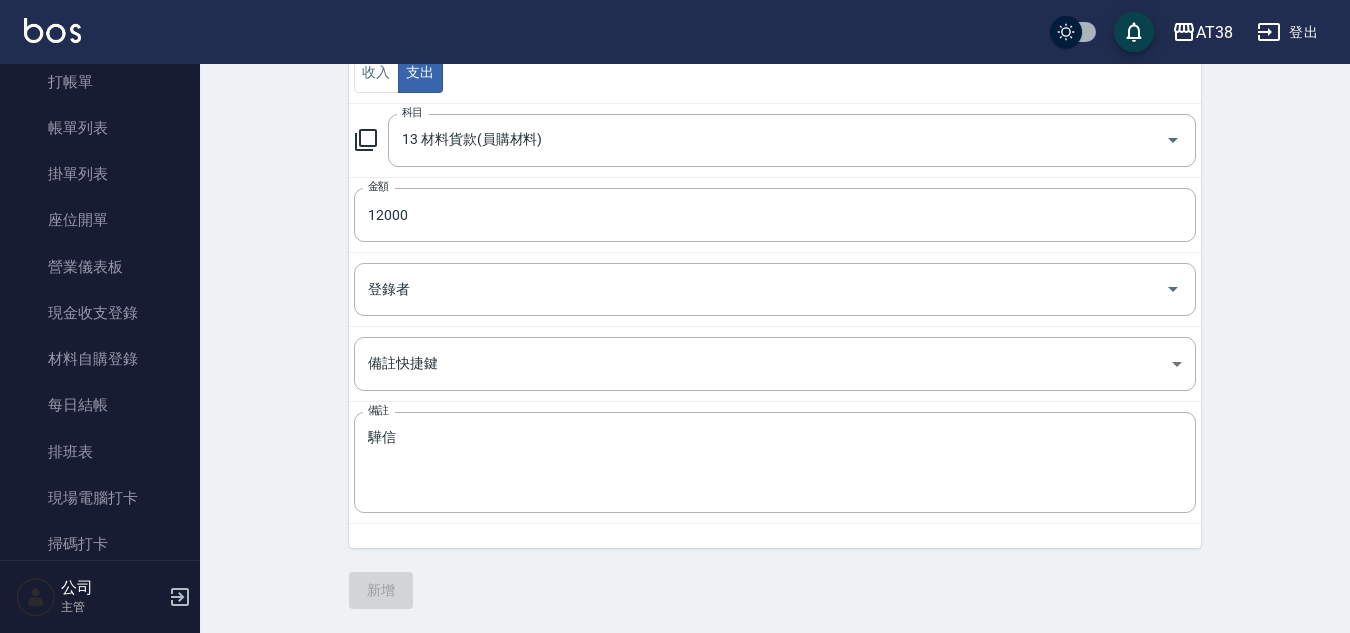 scroll, scrollTop: 0, scrollLeft: 0, axis: both 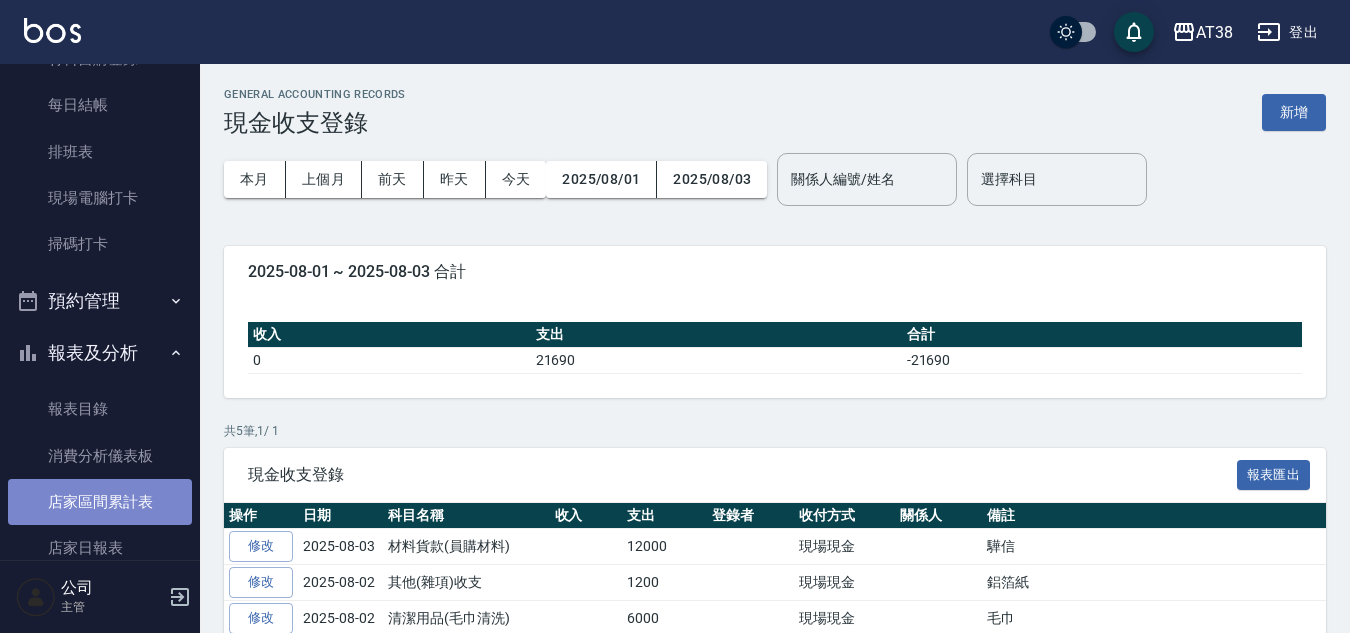 click on "店家區間累計表" at bounding box center [100, 502] 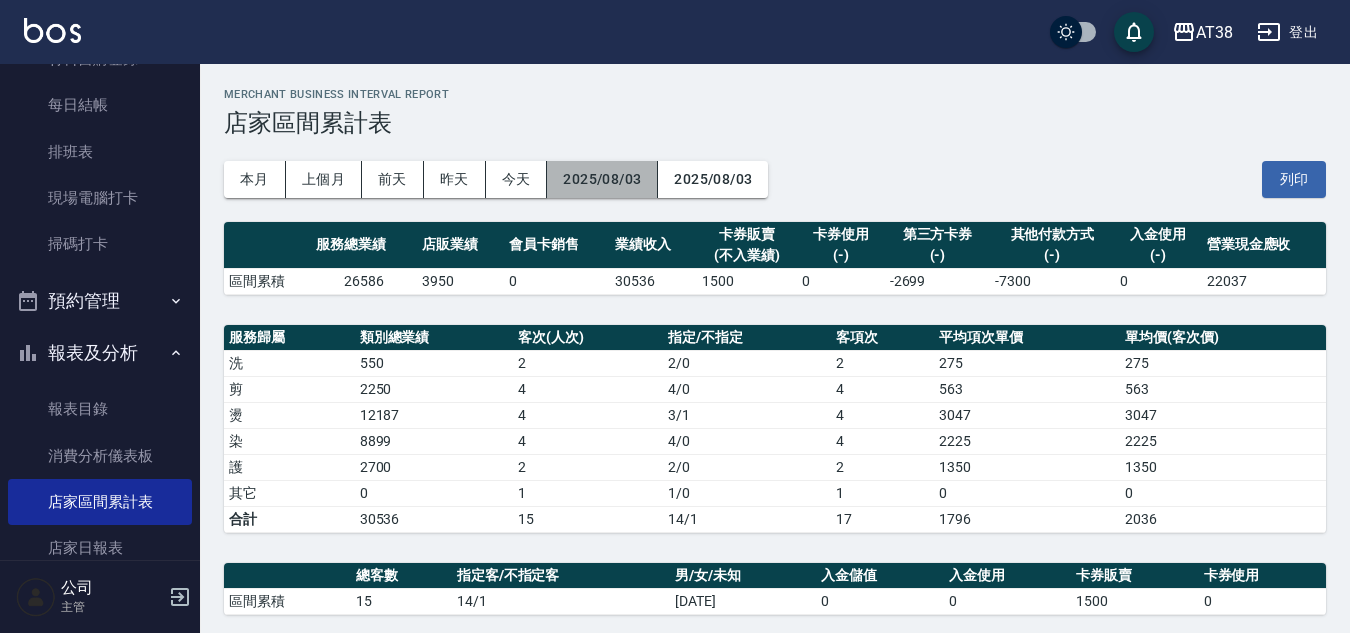 click on "2025/08/03" at bounding box center [602, 179] 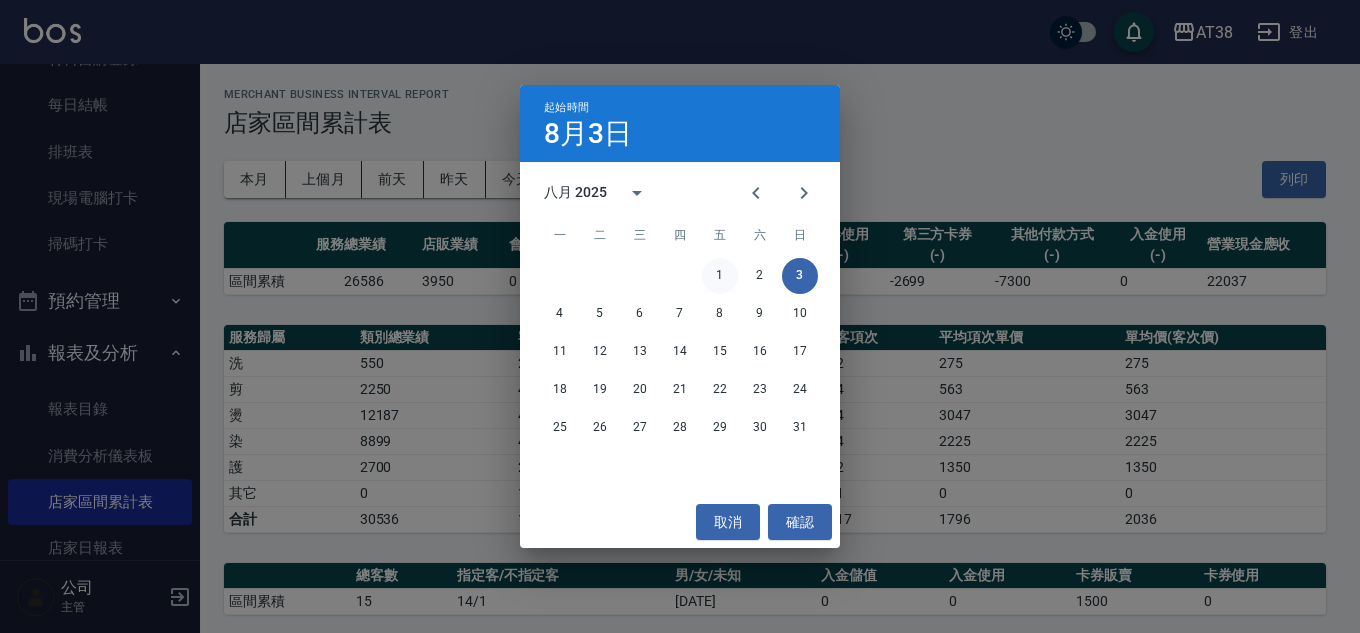 click on "1" at bounding box center (720, 276) 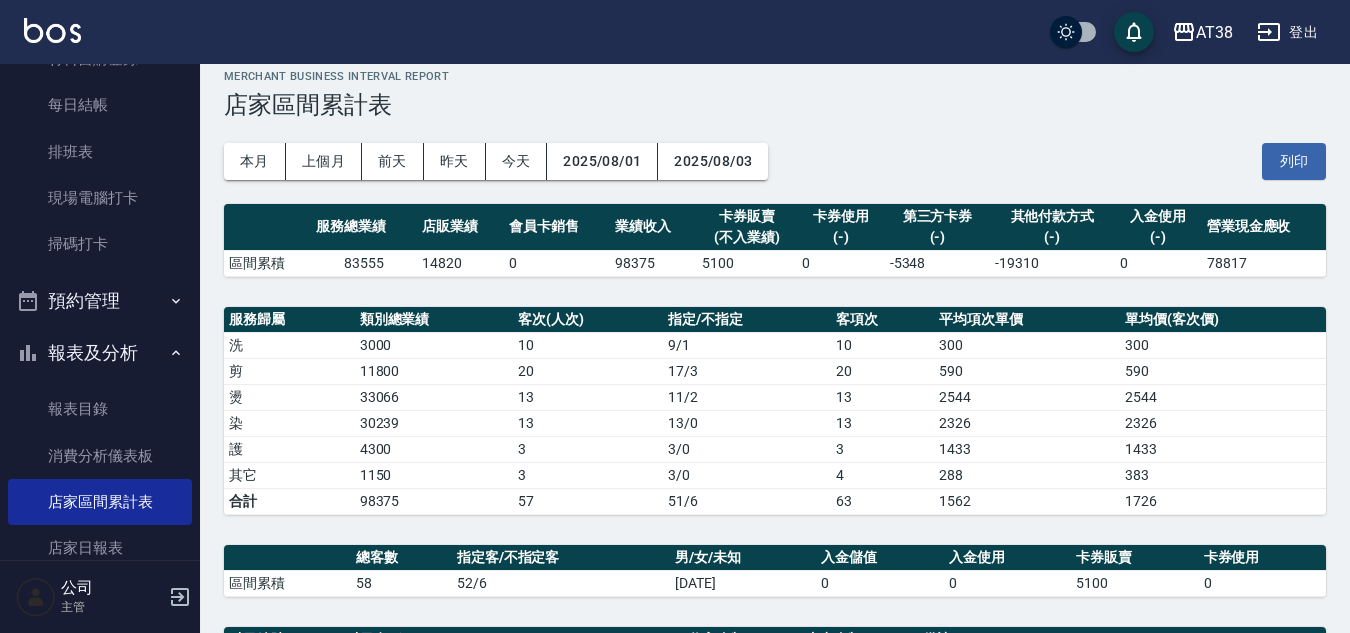 scroll, scrollTop: 0, scrollLeft: 0, axis: both 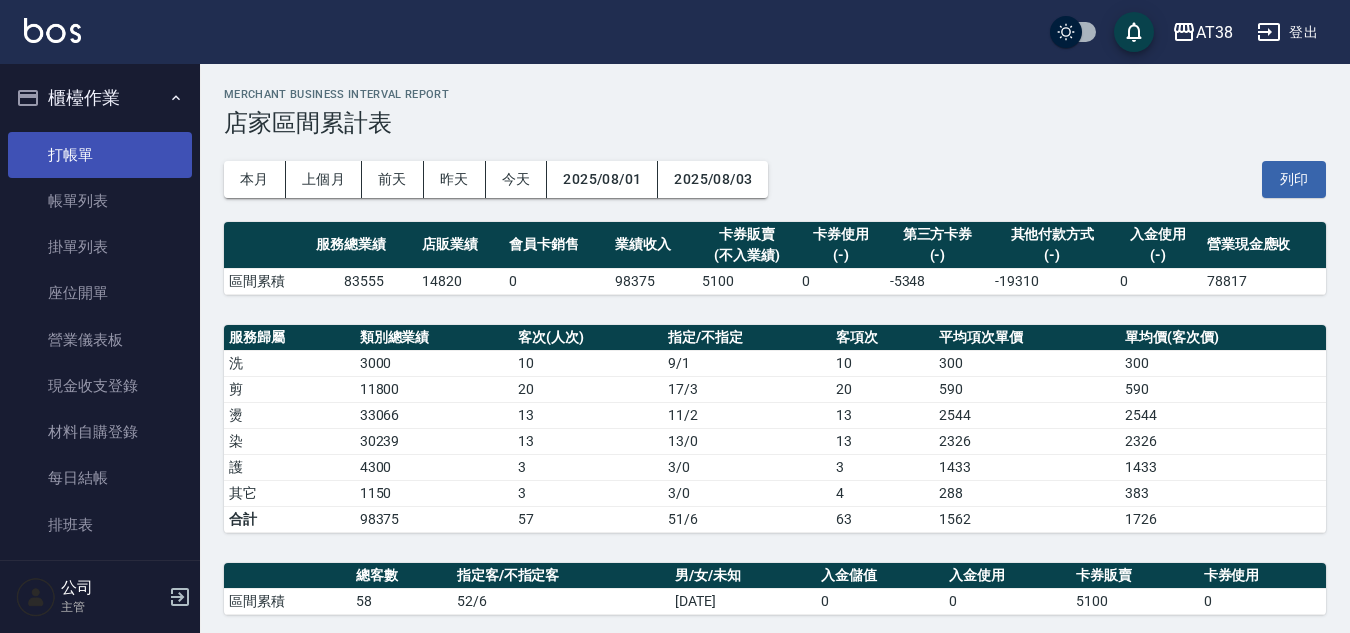 click on "打帳單" at bounding box center (100, 155) 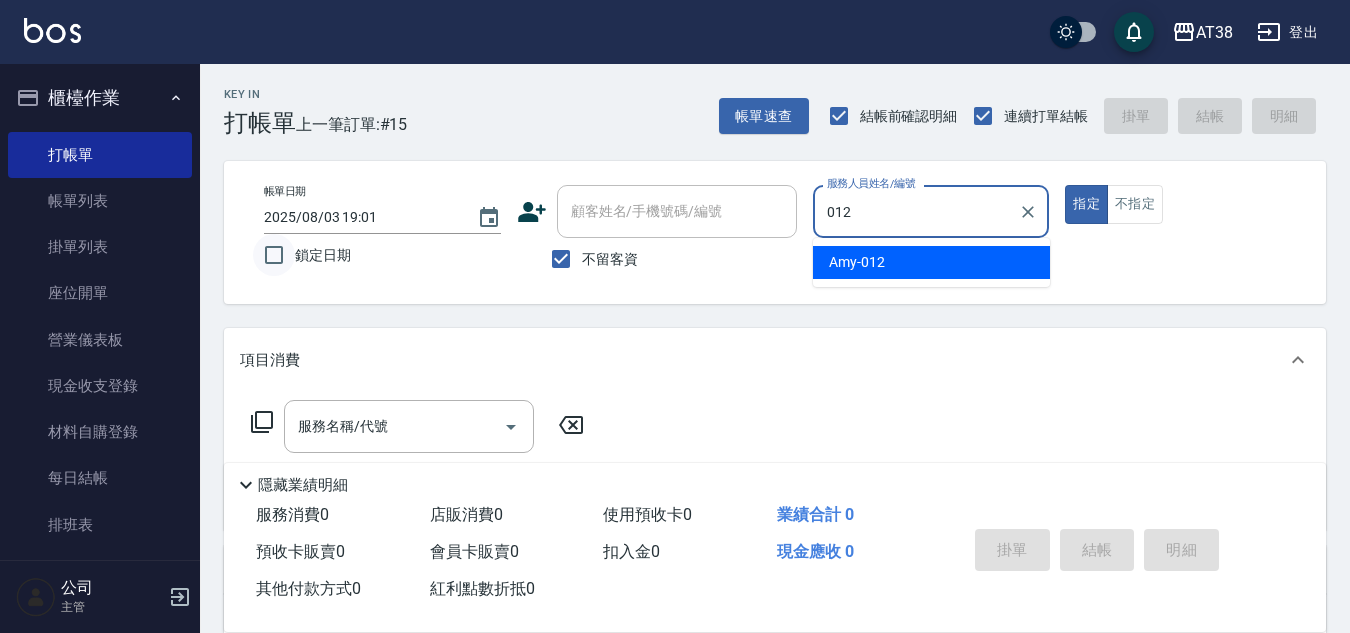 type on "[NAME]-[CODE]" 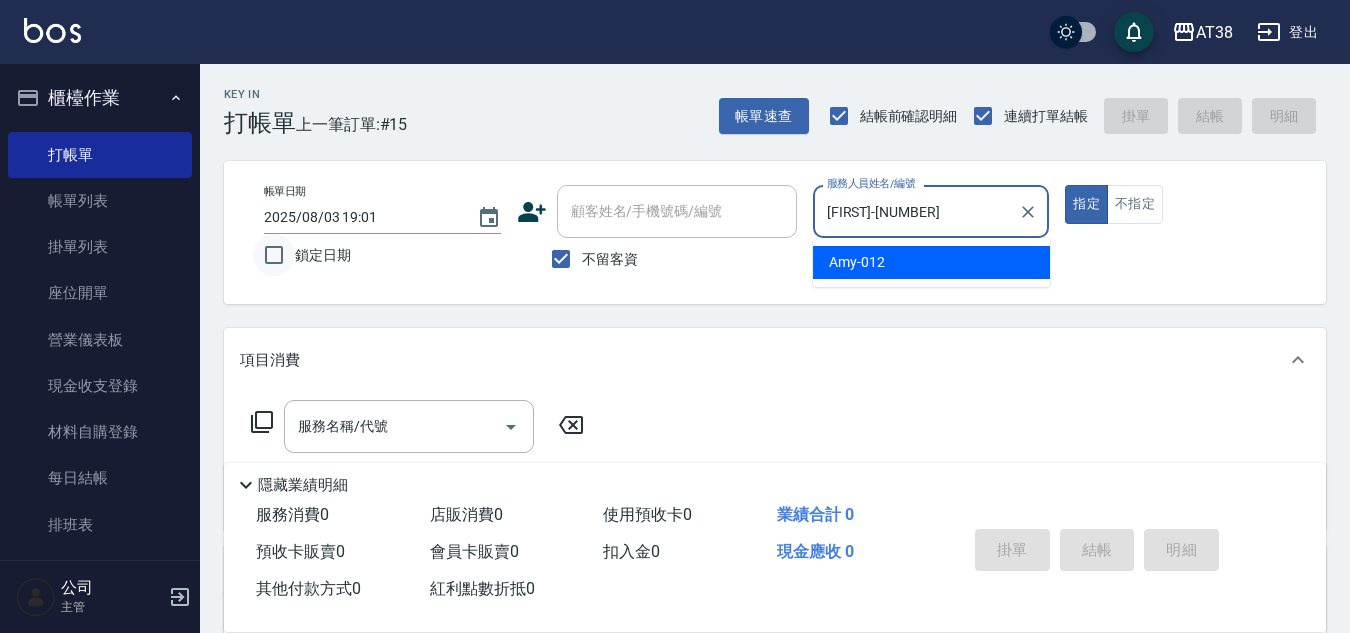 type on "true" 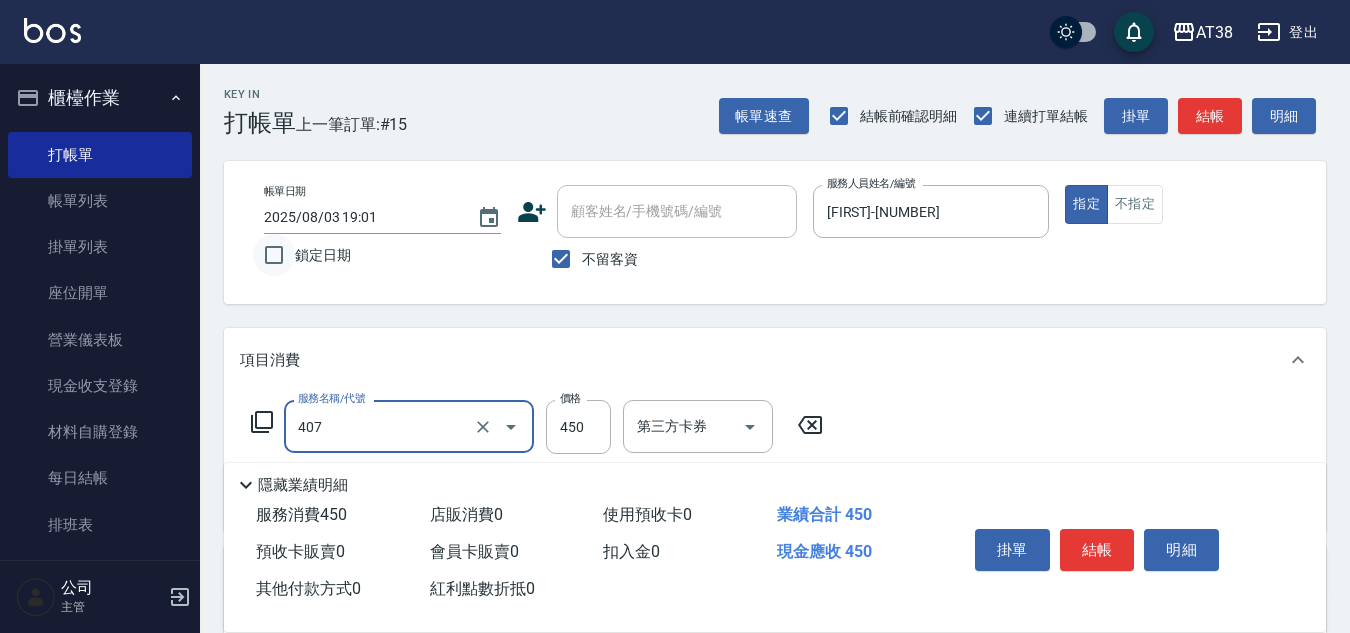 type on "剪髮(407)" 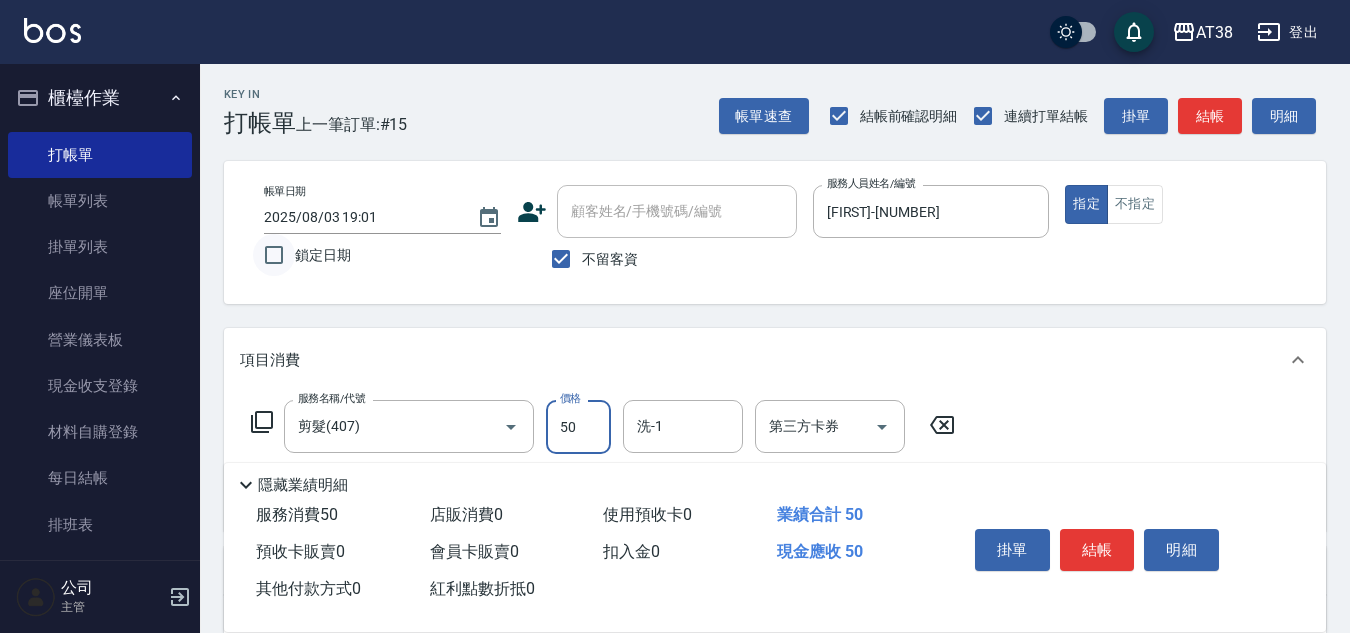 type on "500" 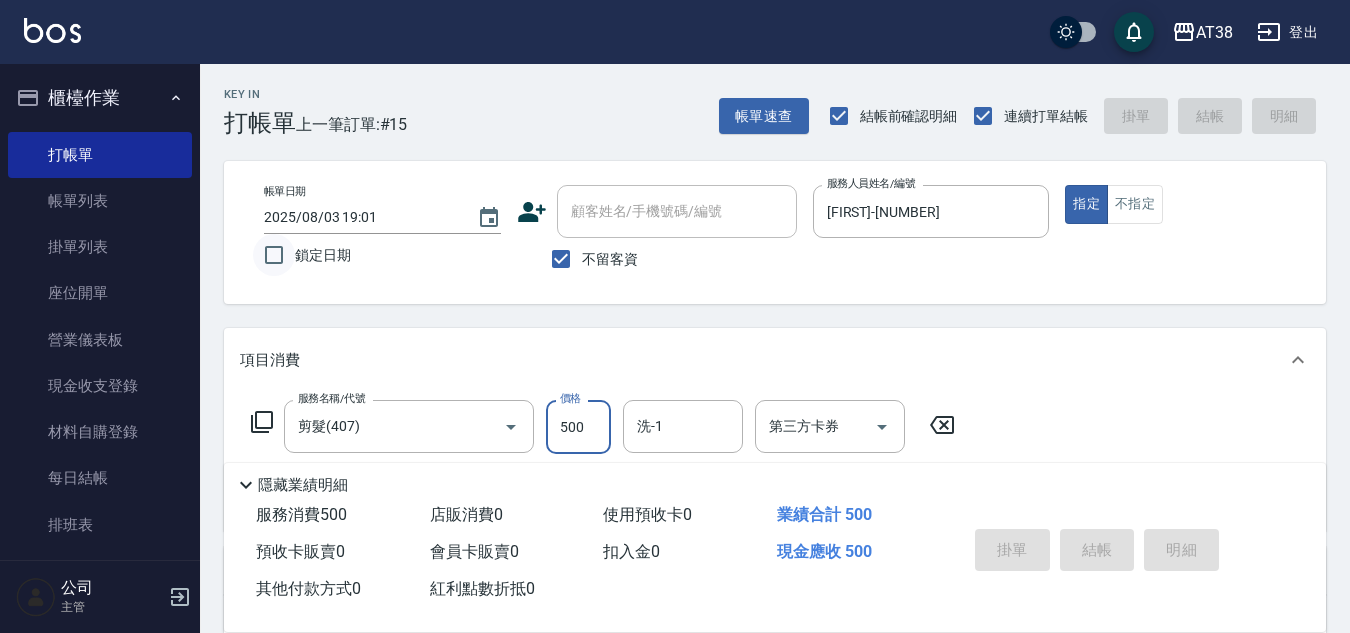 type 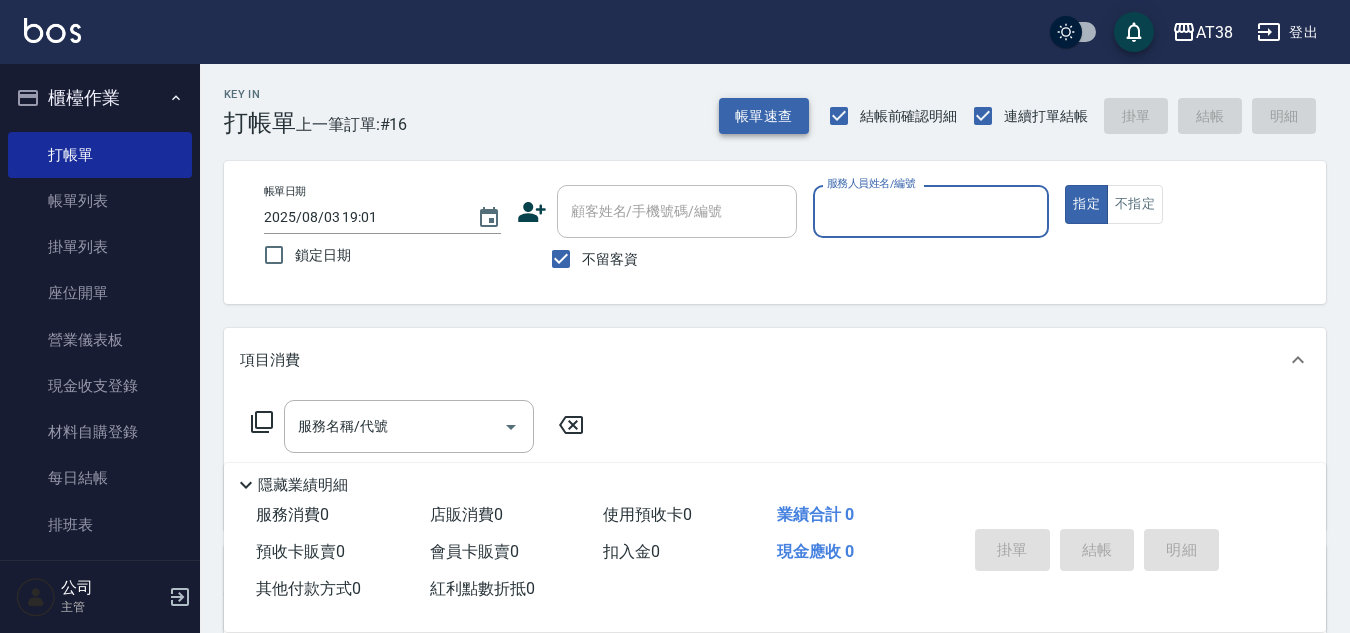 click on "帳單速查" at bounding box center [764, 116] 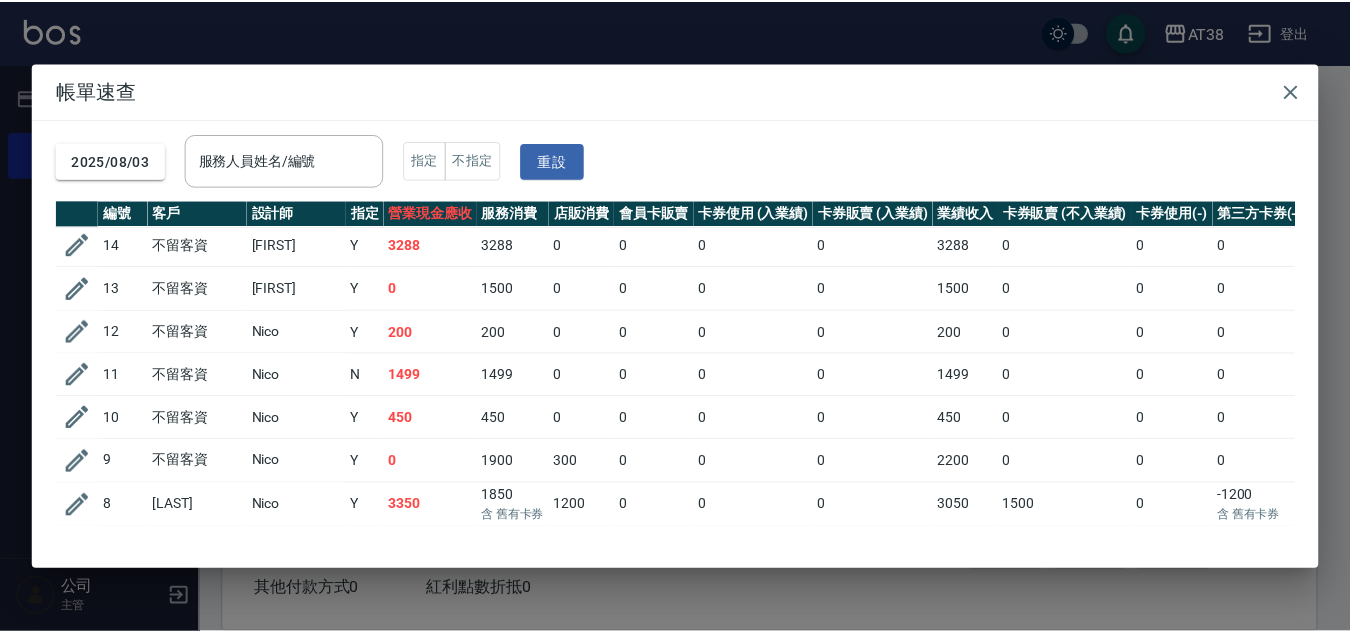 scroll, scrollTop: 100, scrollLeft: 0, axis: vertical 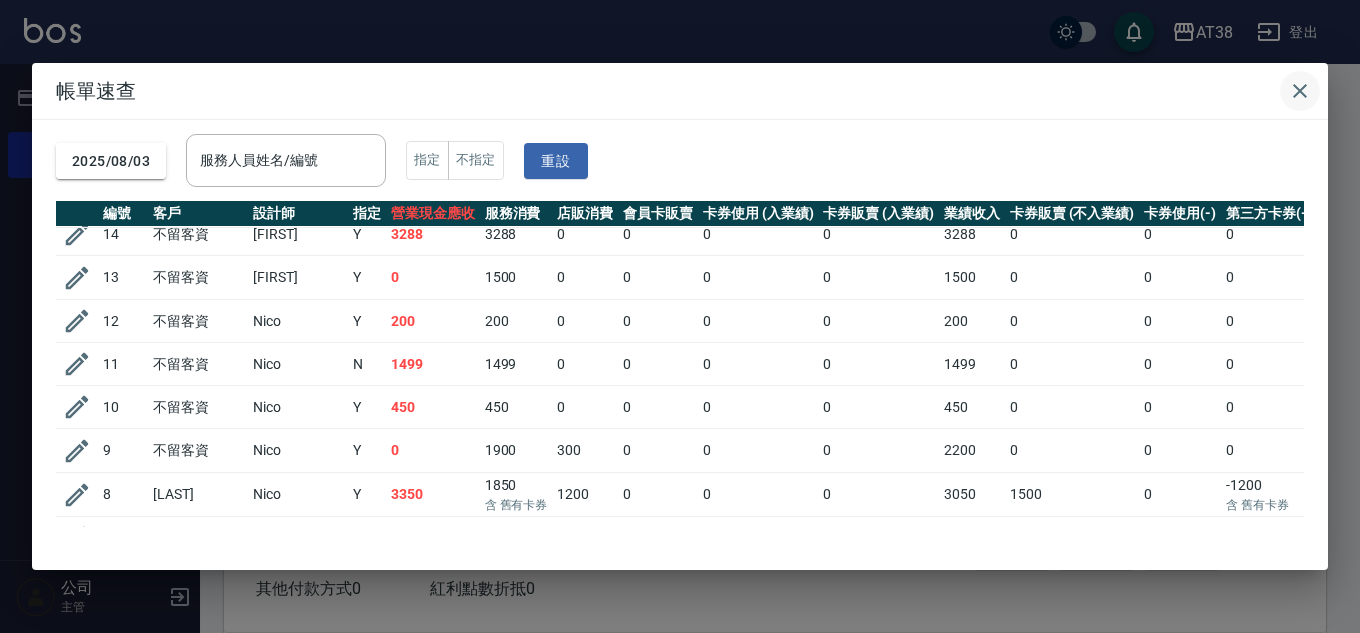 click 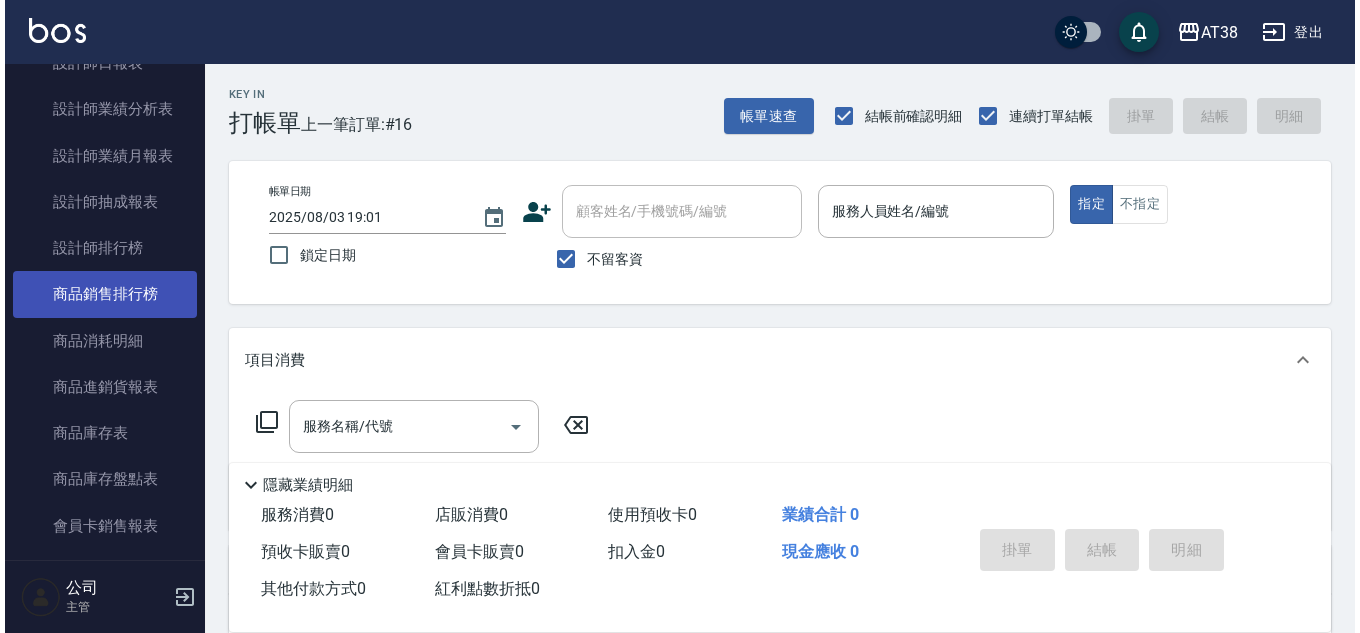 scroll, scrollTop: 1378, scrollLeft: 0, axis: vertical 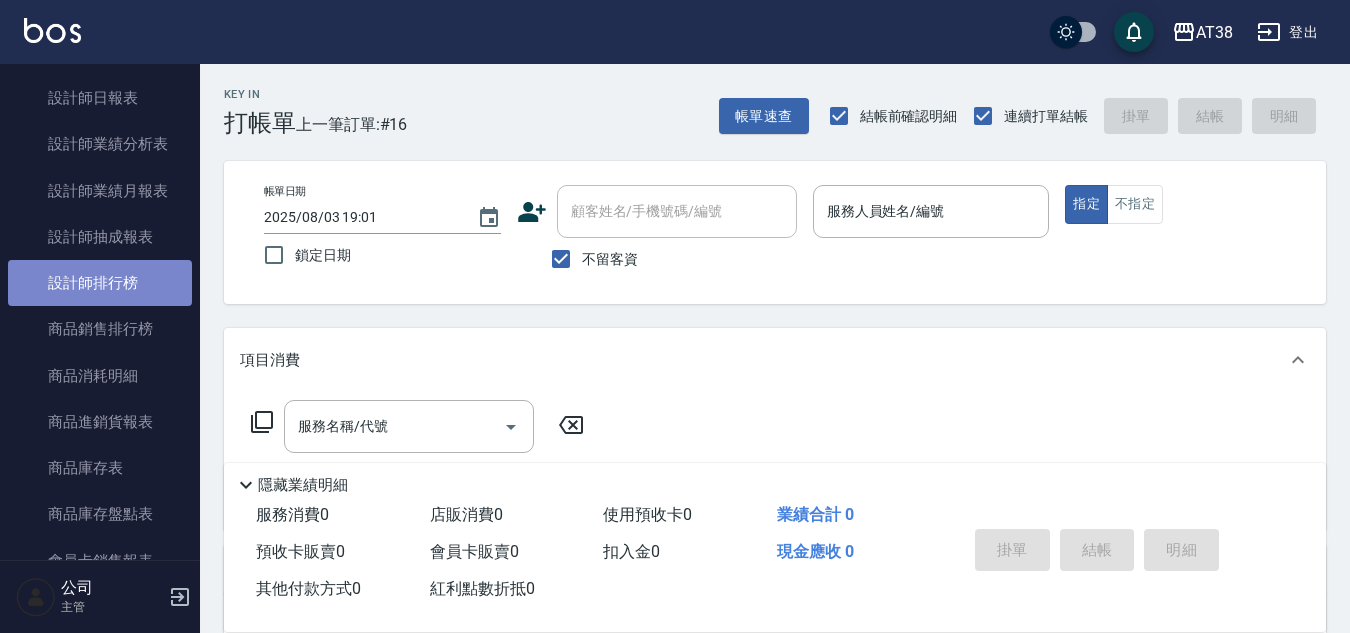 click on "設計師排行榜" at bounding box center (100, 283) 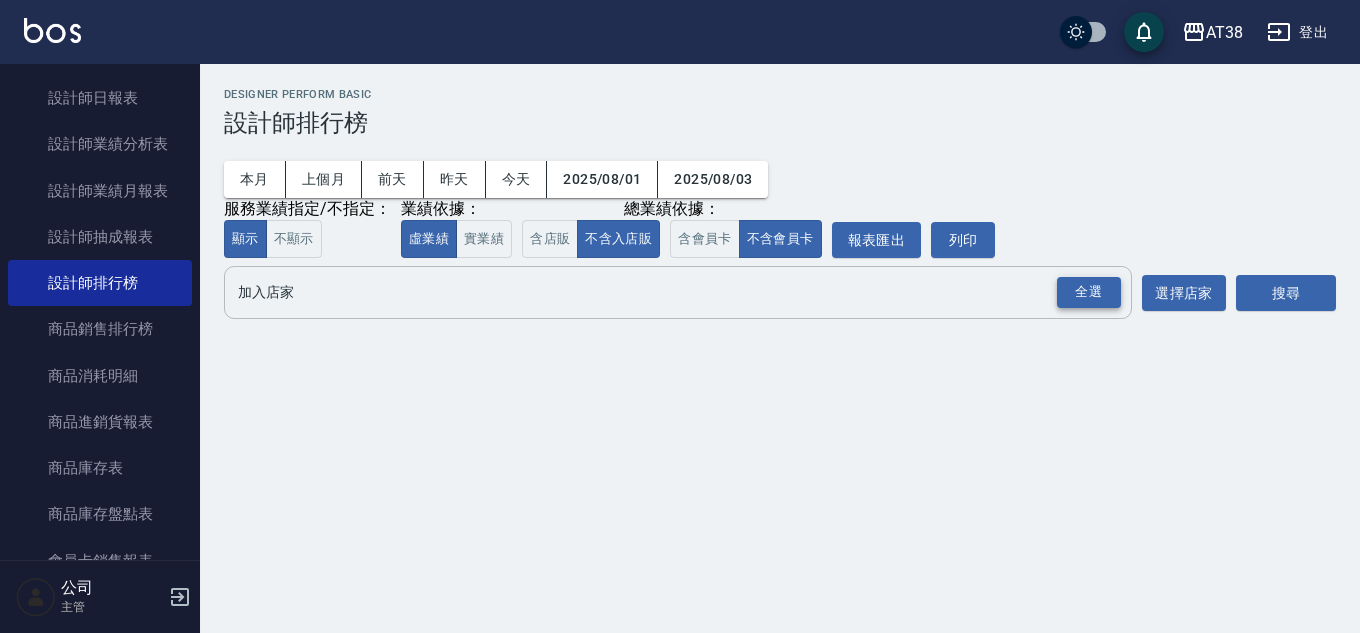 click on "全選" at bounding box center [1089, 292] 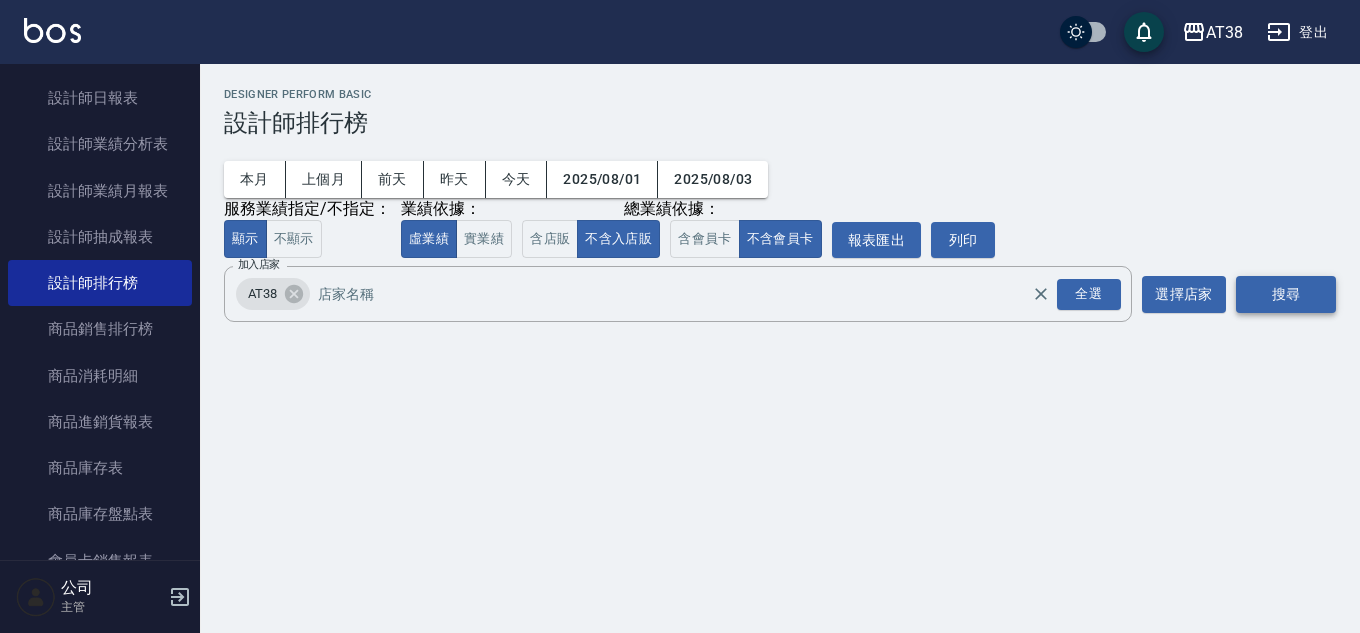 click on "搜尋" at bounding box center [1286, 294] 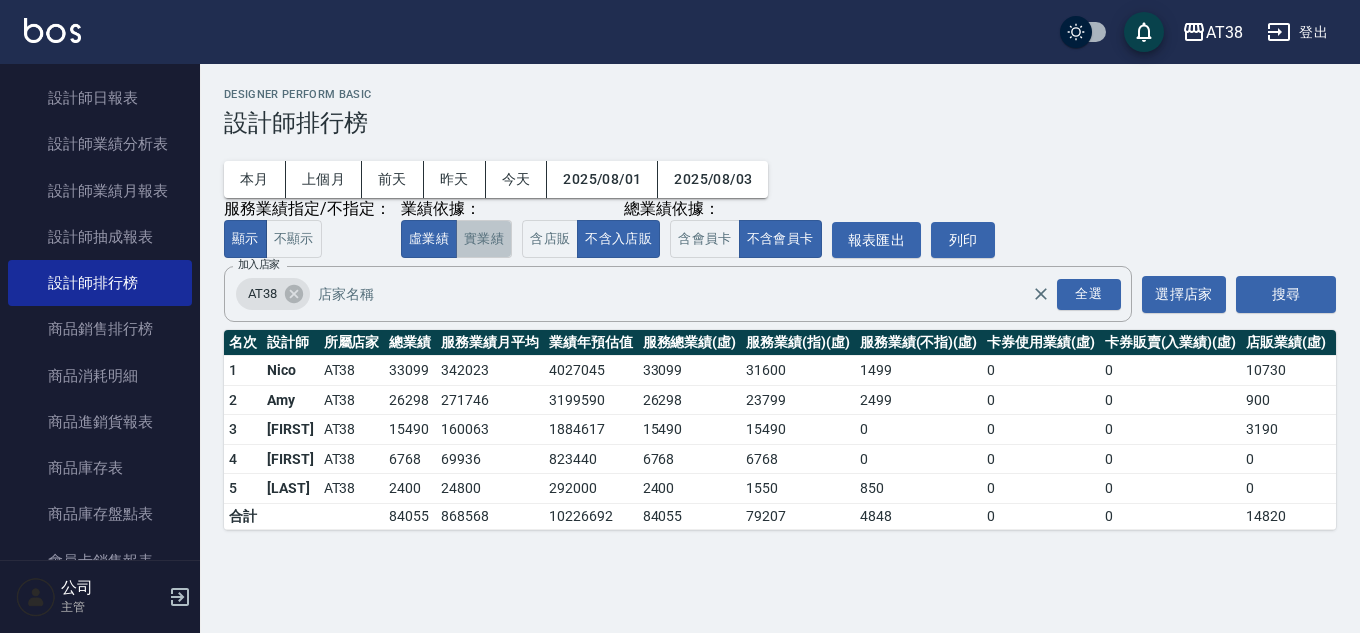 click on "實業績" at bounding box center (484, 239) 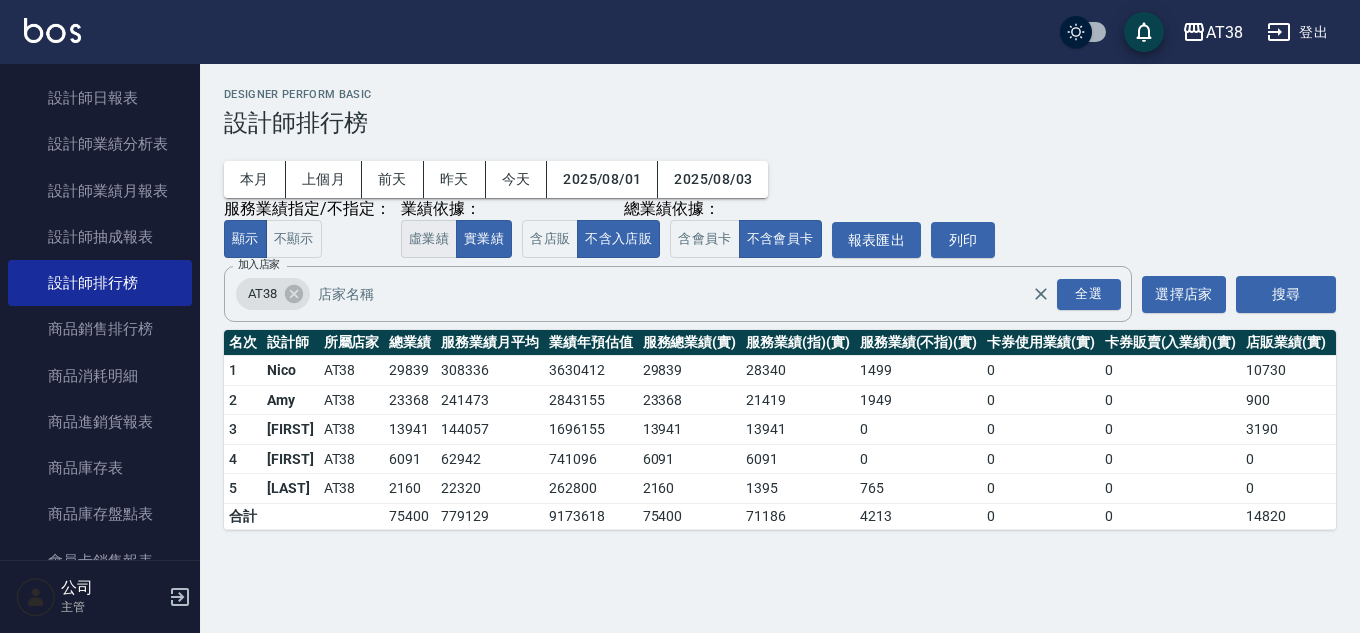 click on "虛業績" at bounding box center [429, 239] 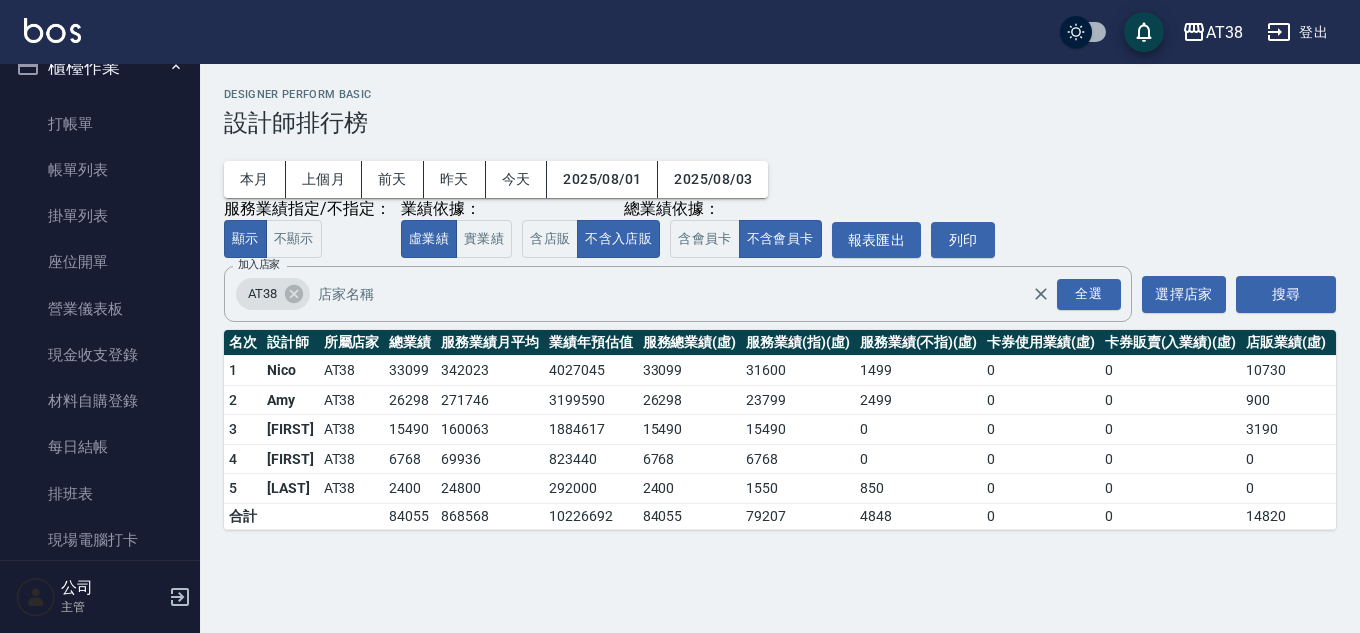 scroll, scrollTop: 0, scrollLeft: 0, axis: both 